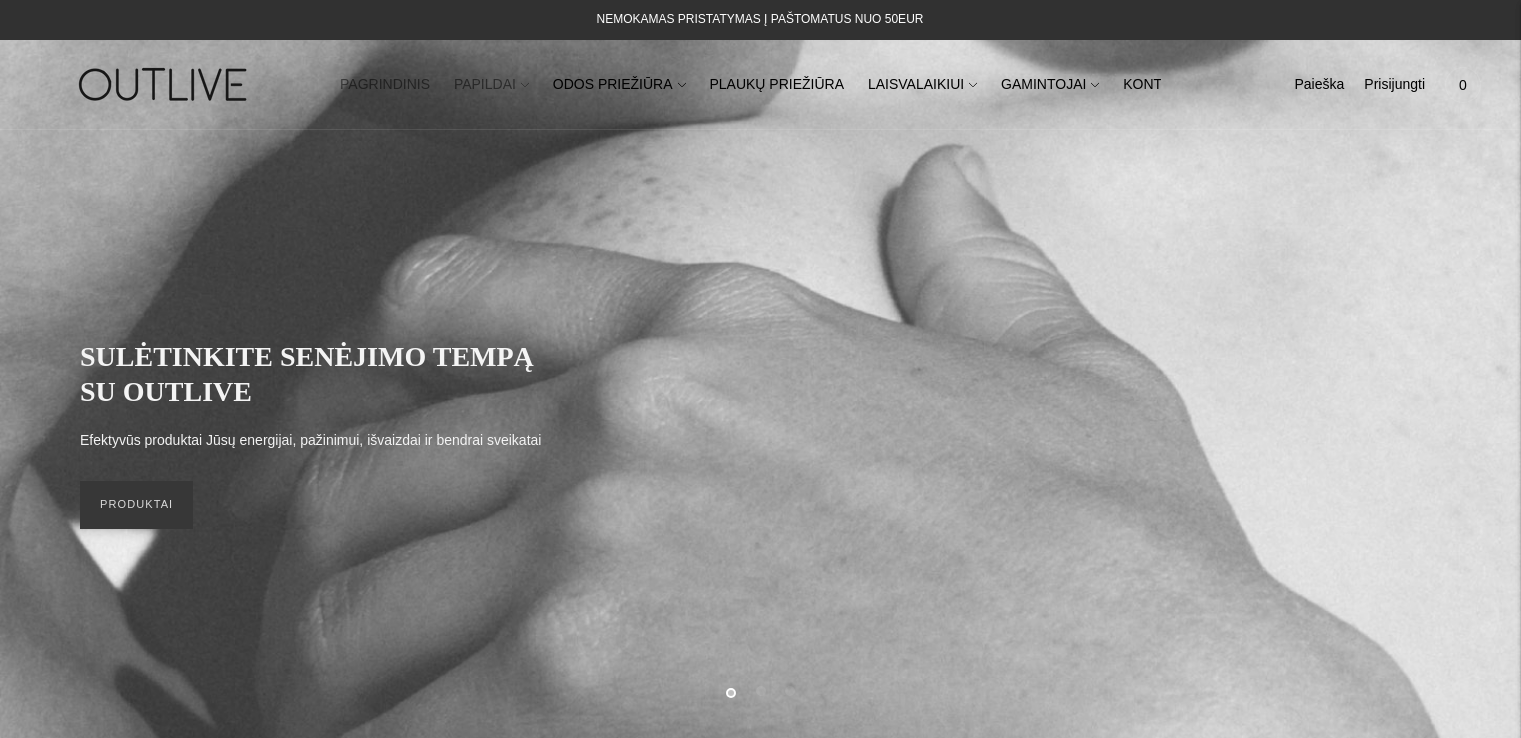 click on "PAPILDAI" 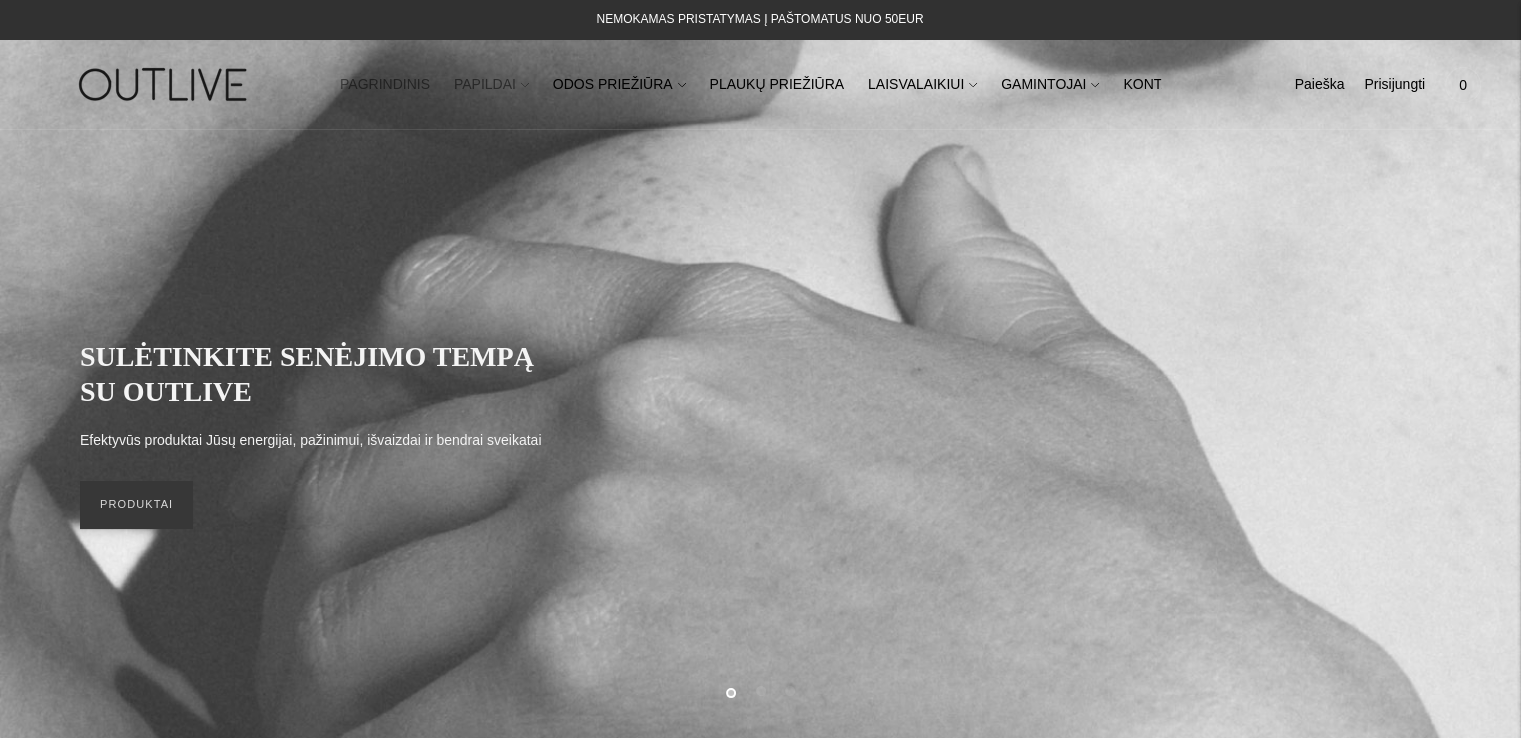 click on "PAPILDAI" 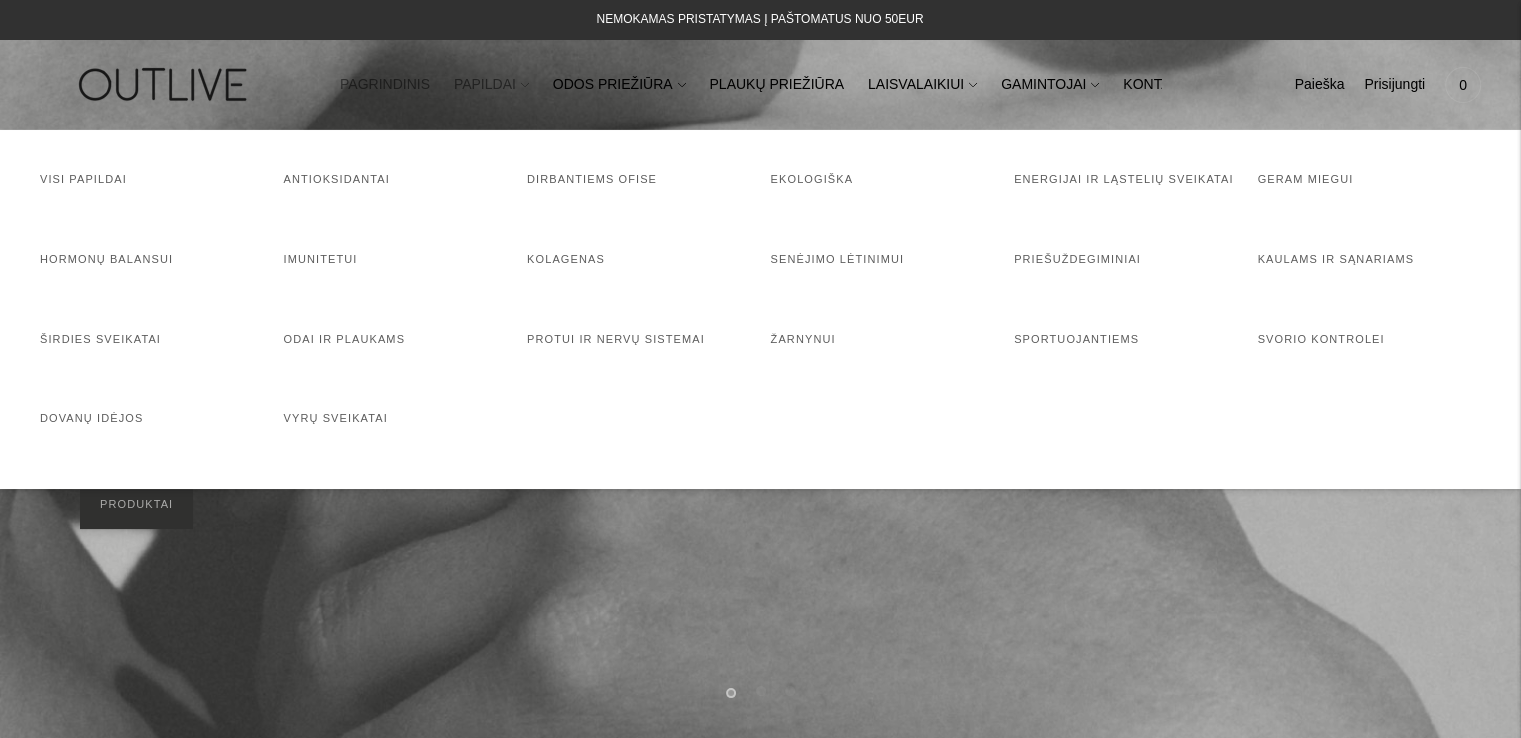 click on "PAPILDAI" 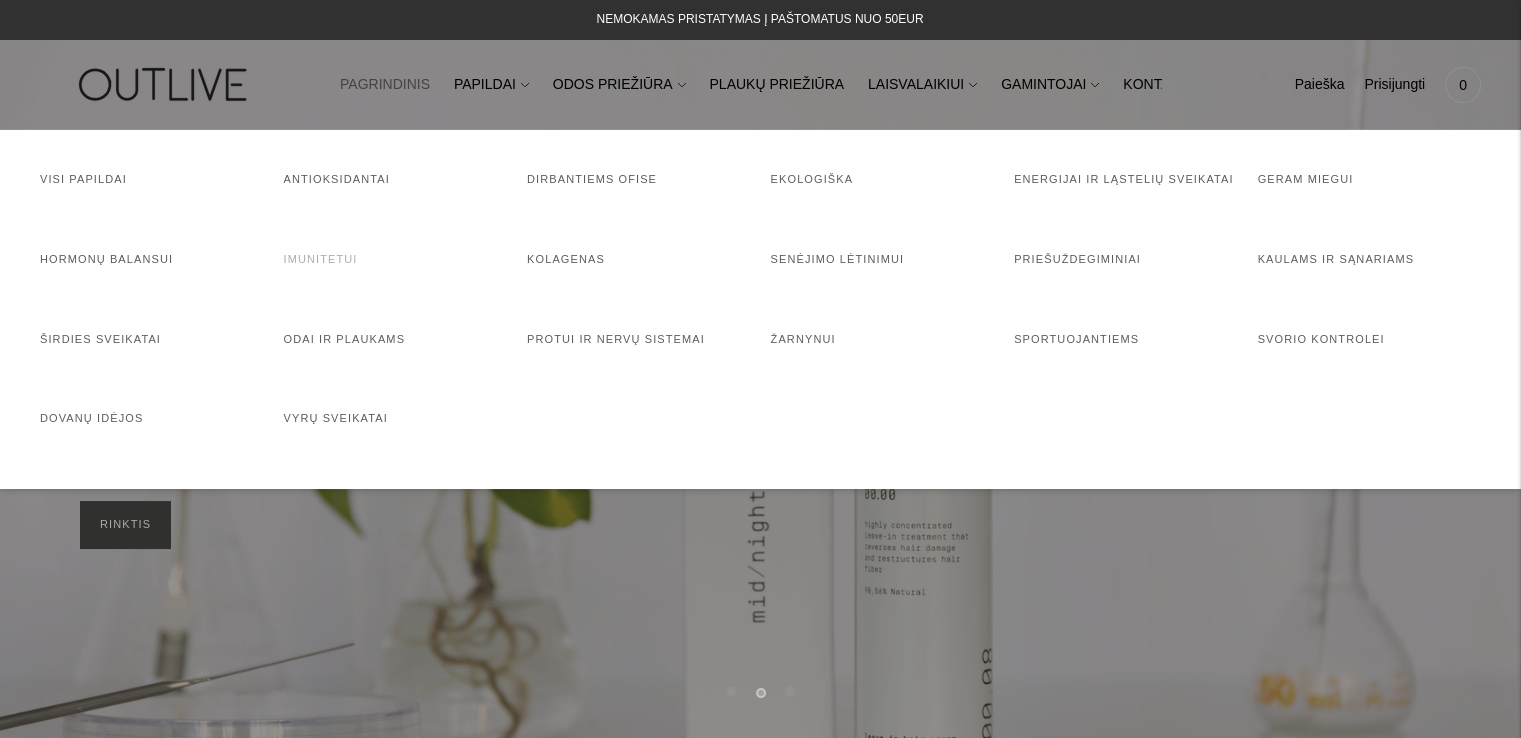 click on "Imunitetui" 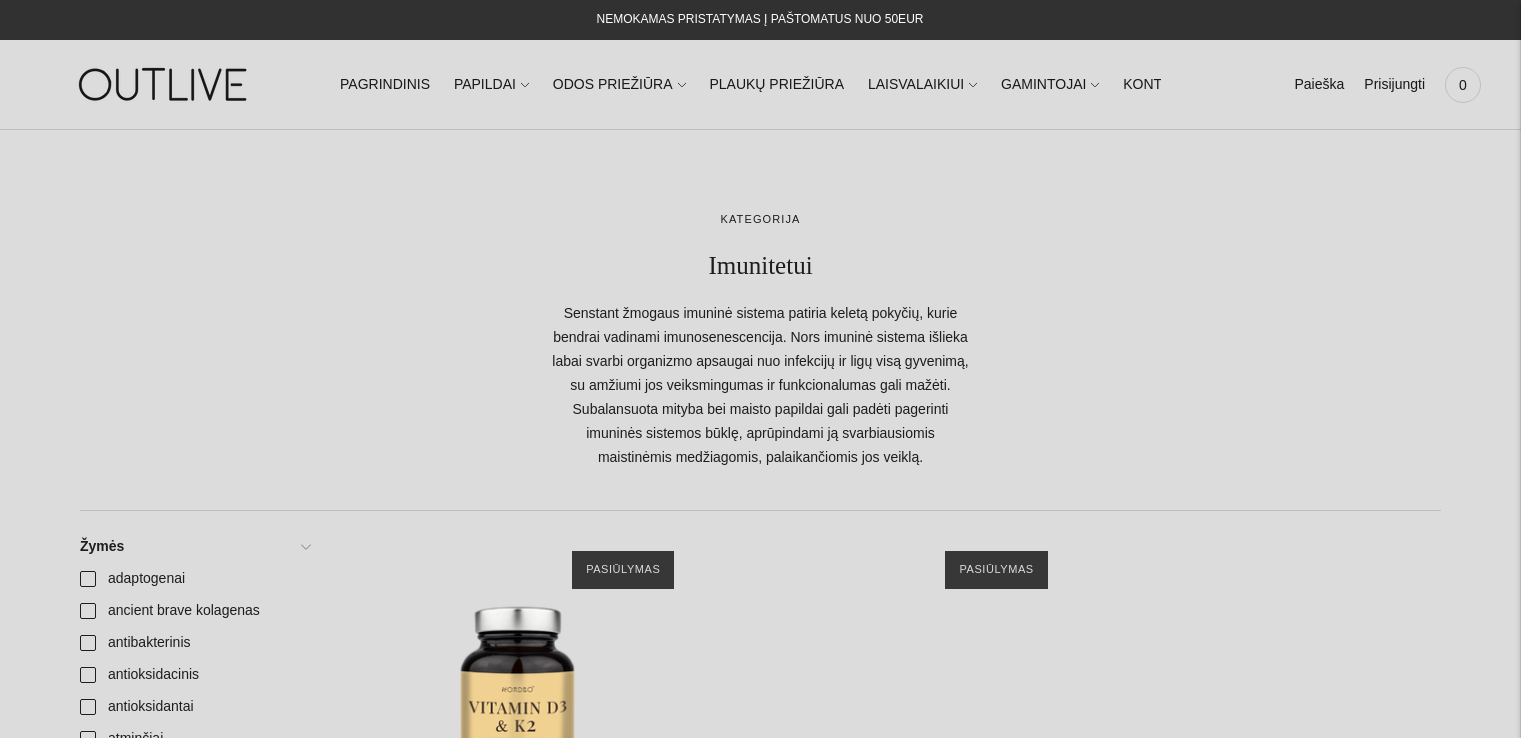 scroll, scrollTop: 0, scrollLeft: 0, axis: both 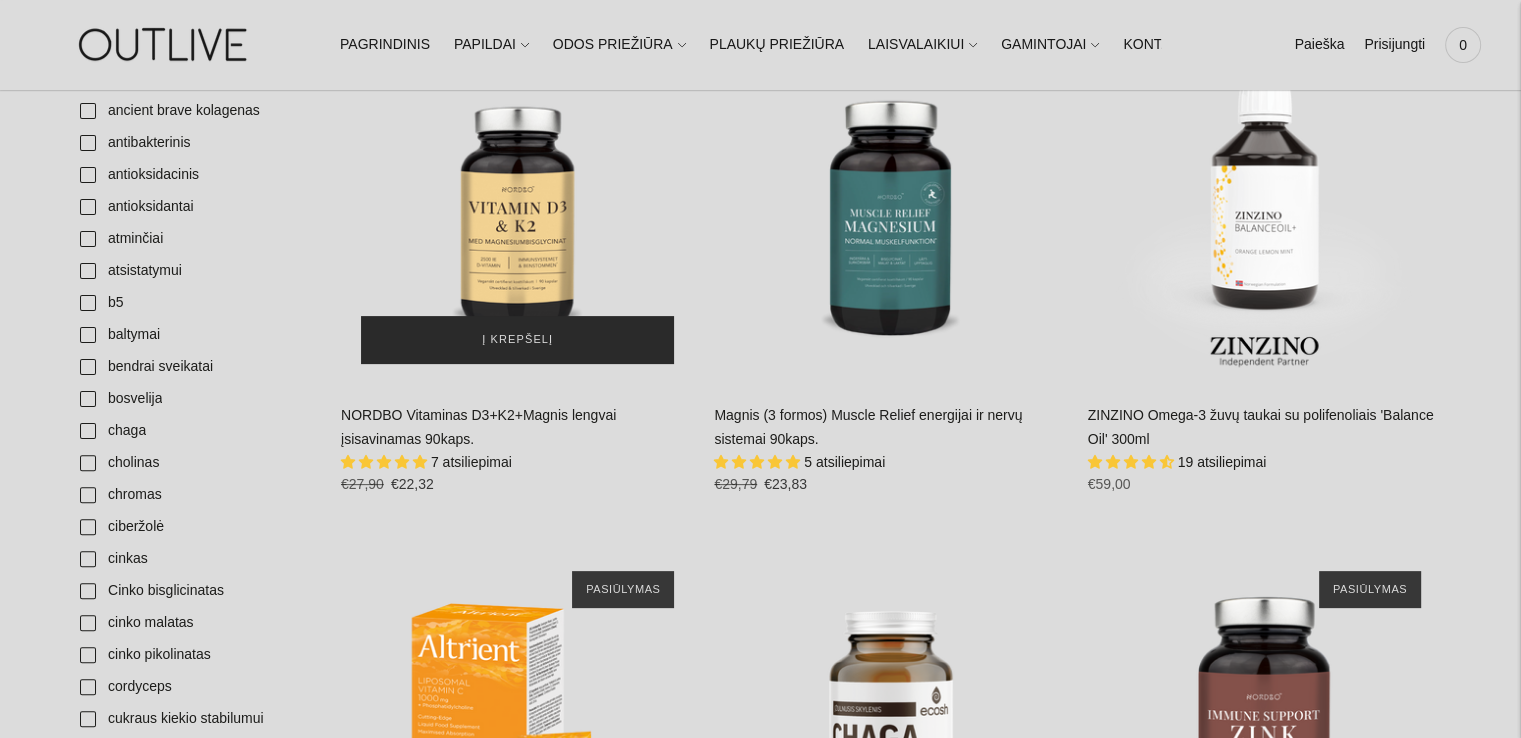 click on "Į krepšelį" at bounding box center (517, 340) 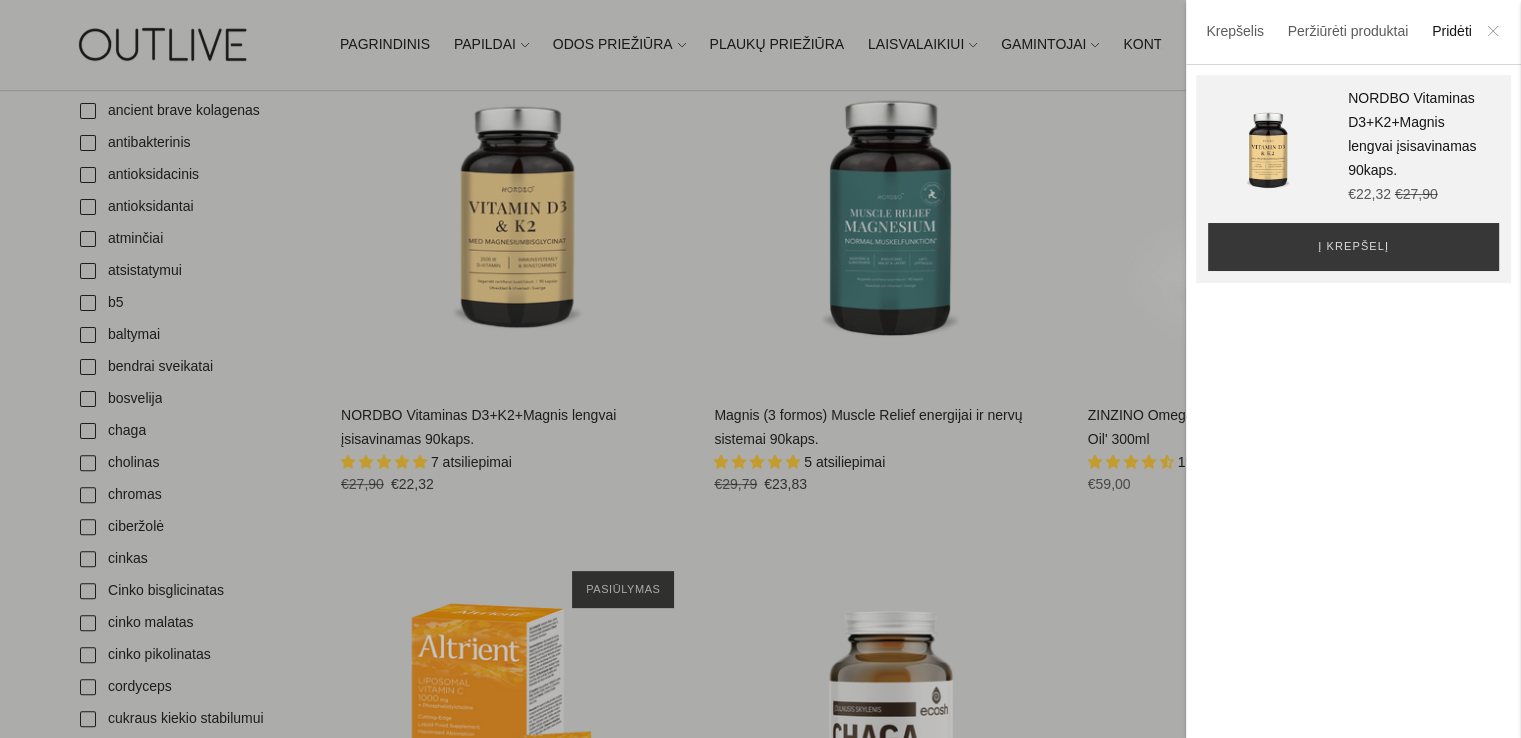 click 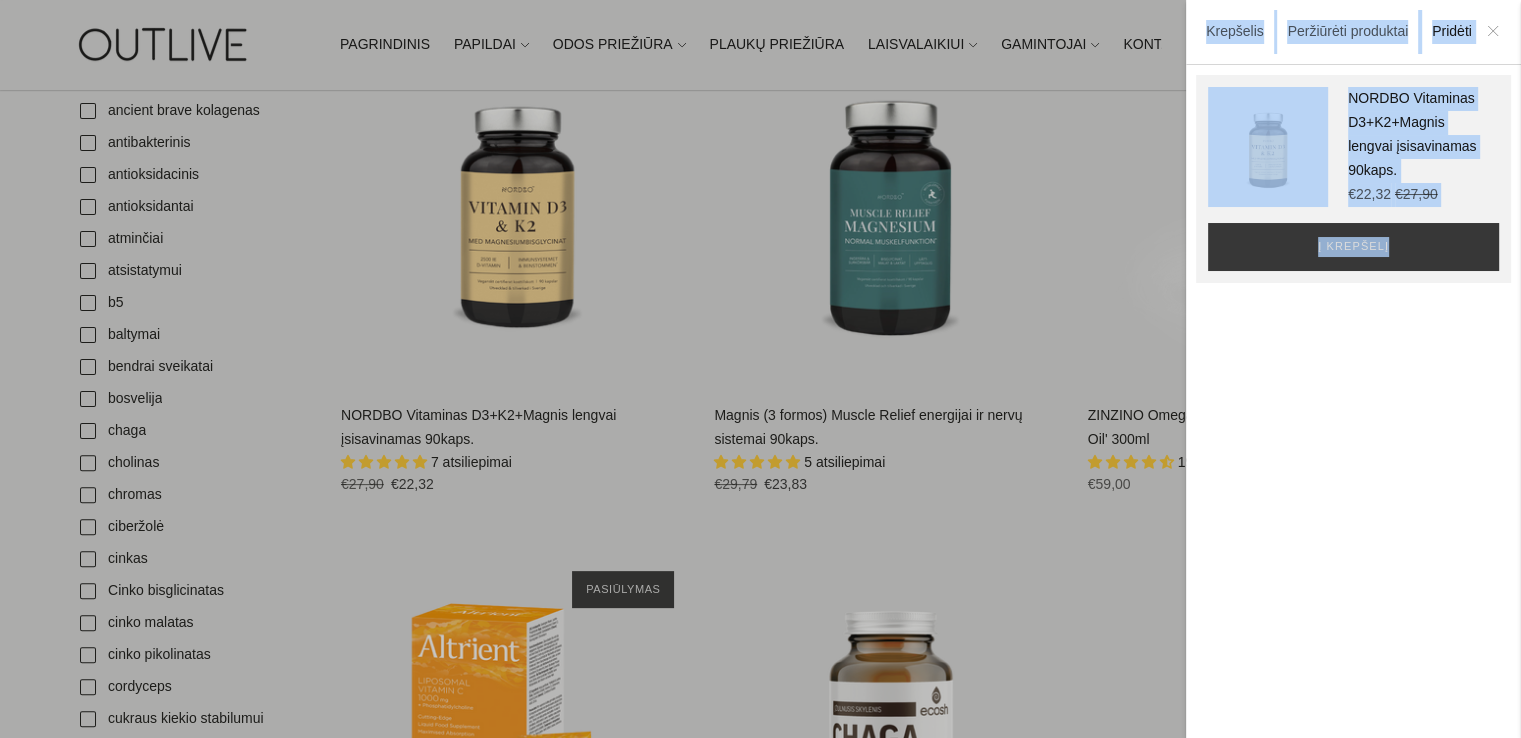 click on "**********" at bounding box center (1353, 369) 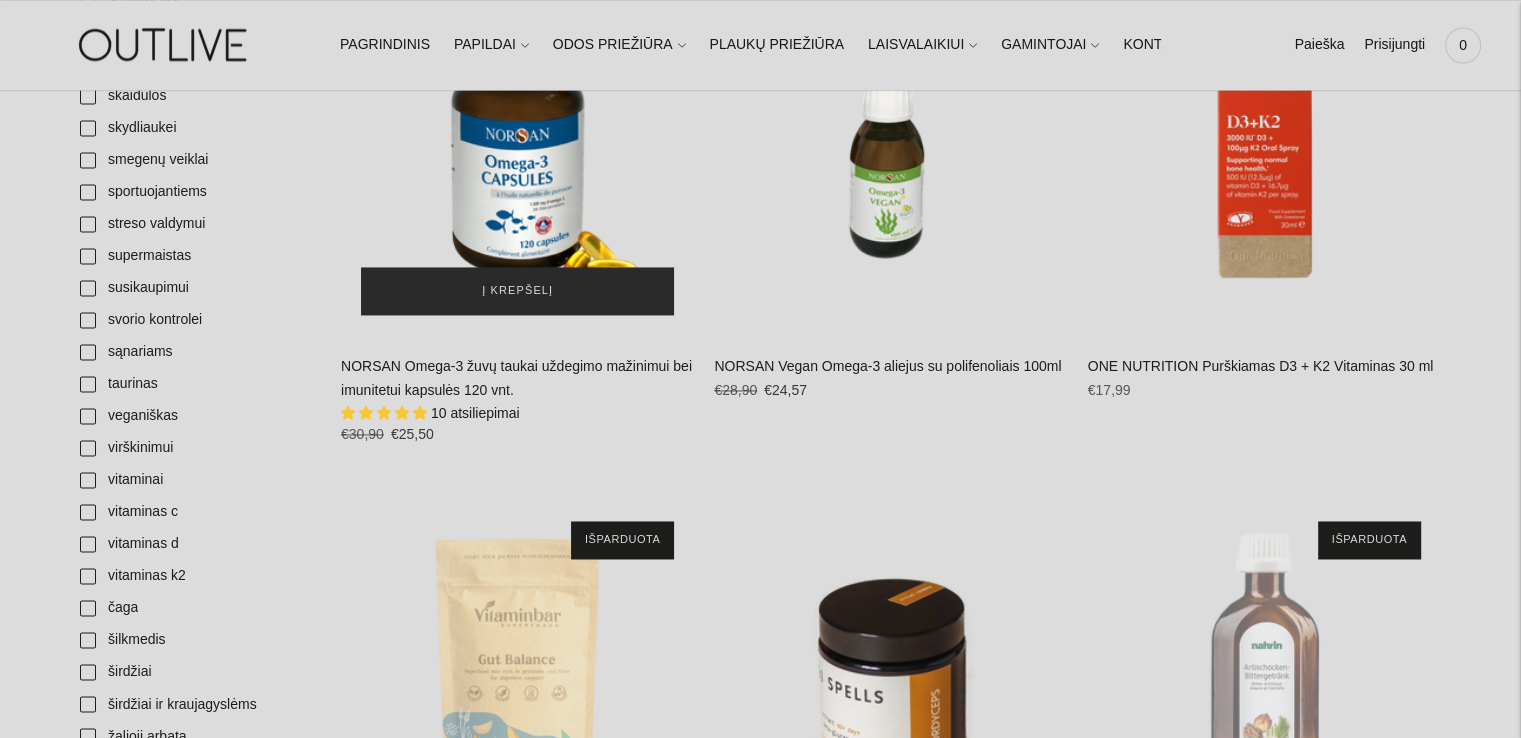 scroll, scrollTop: 3000, scrollLeft: 0, axis: vertical 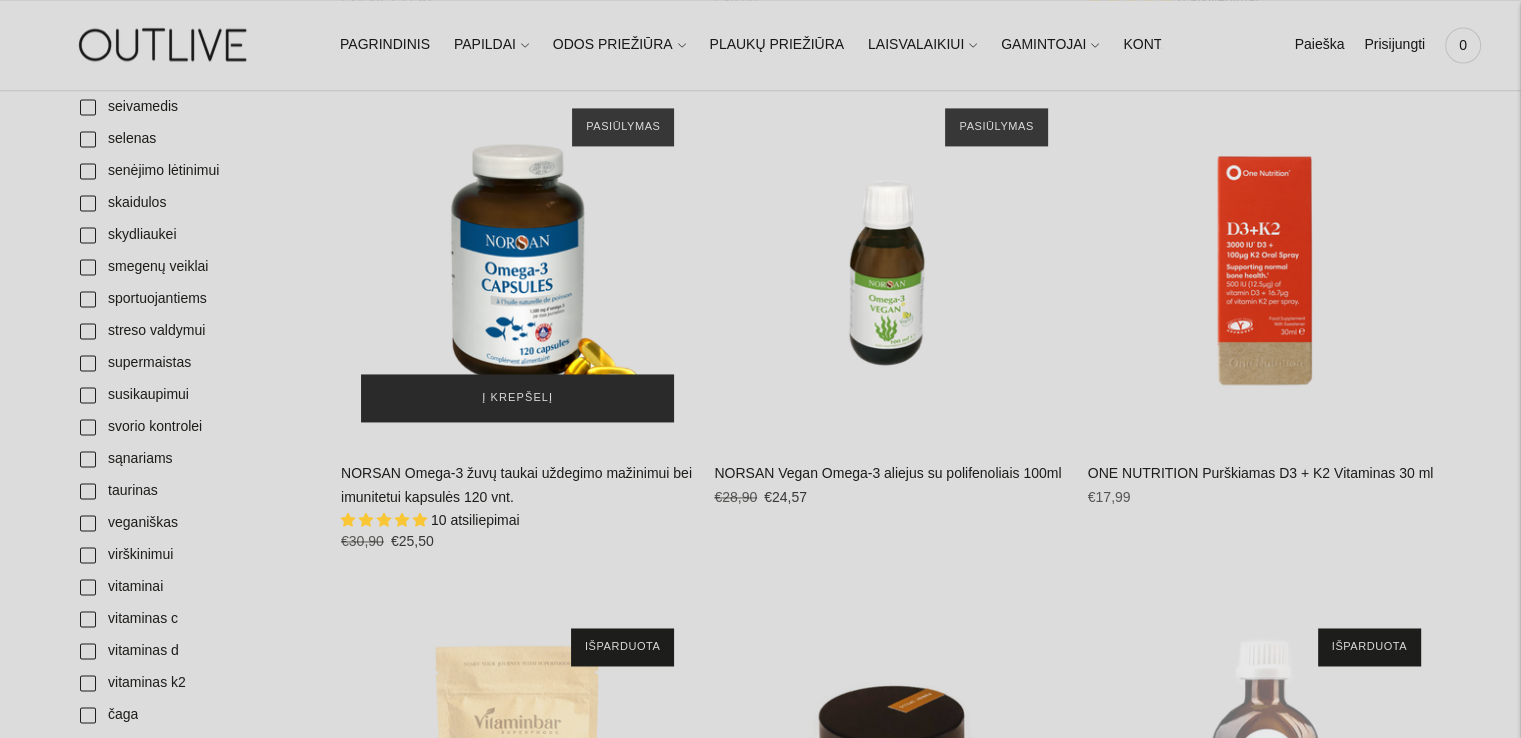 click on "Į krepšelį" at bounding box center [517, 398] 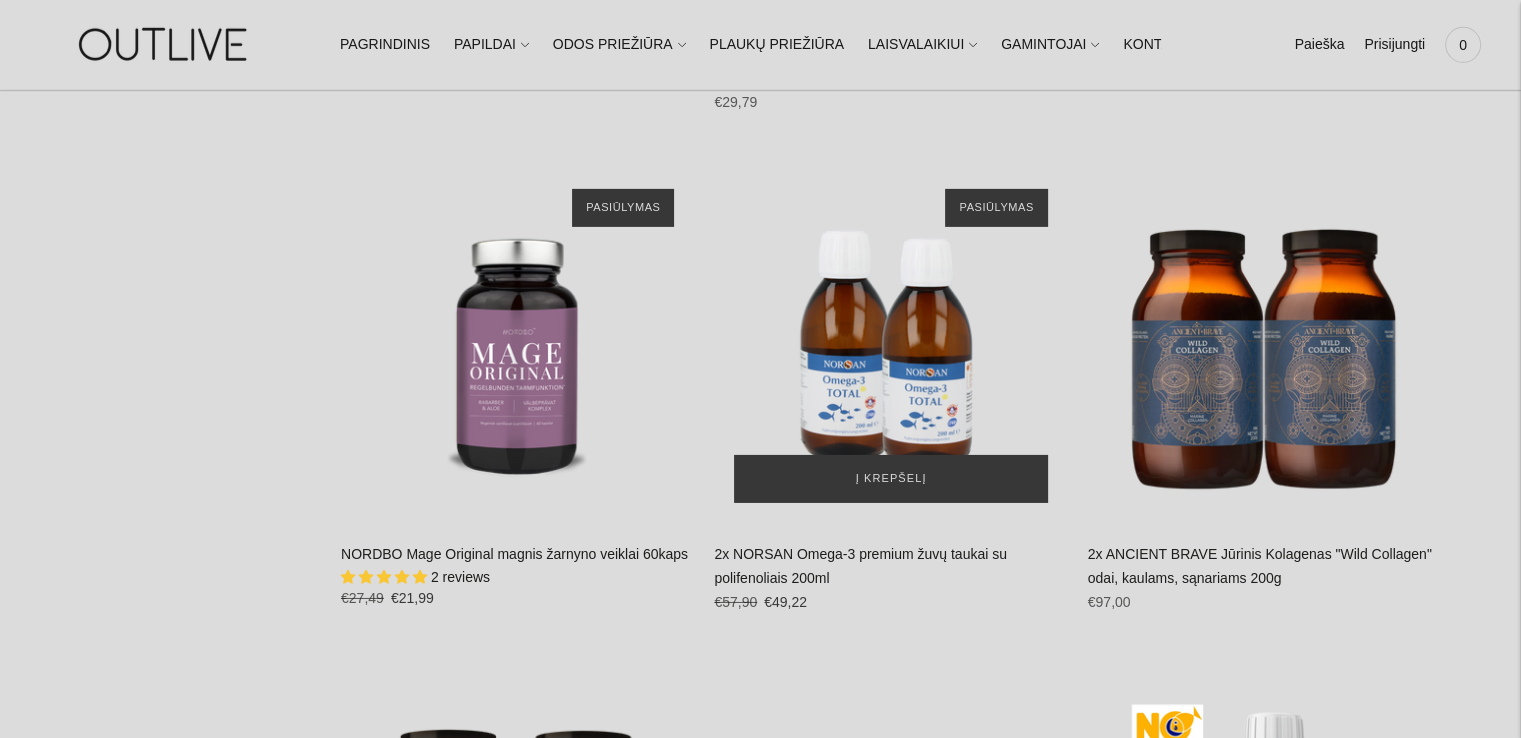 scroll, scrollTop: 6500, scrollLeft: 0, axis: vertical 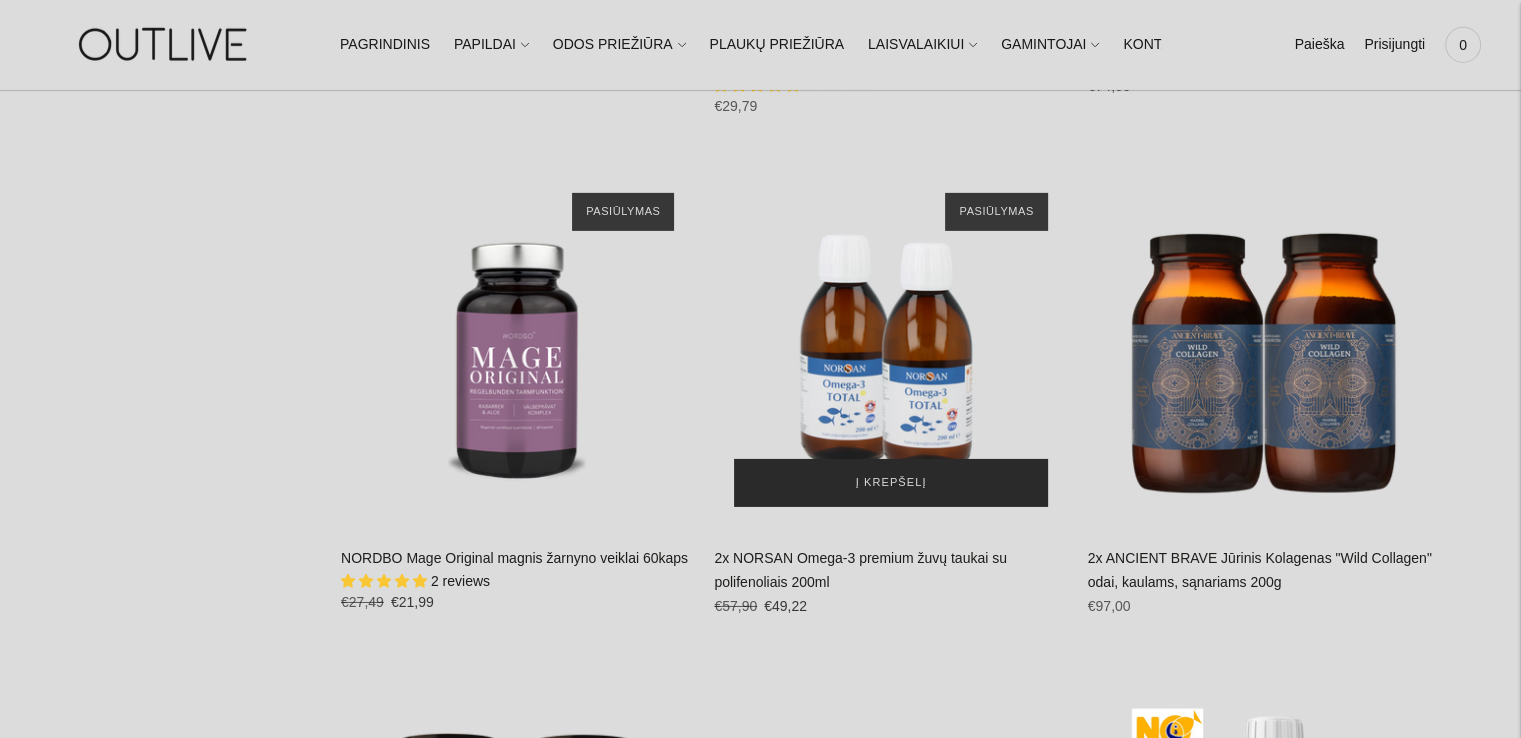 click on "Į krepšelį" at bounding box center (891, 483) 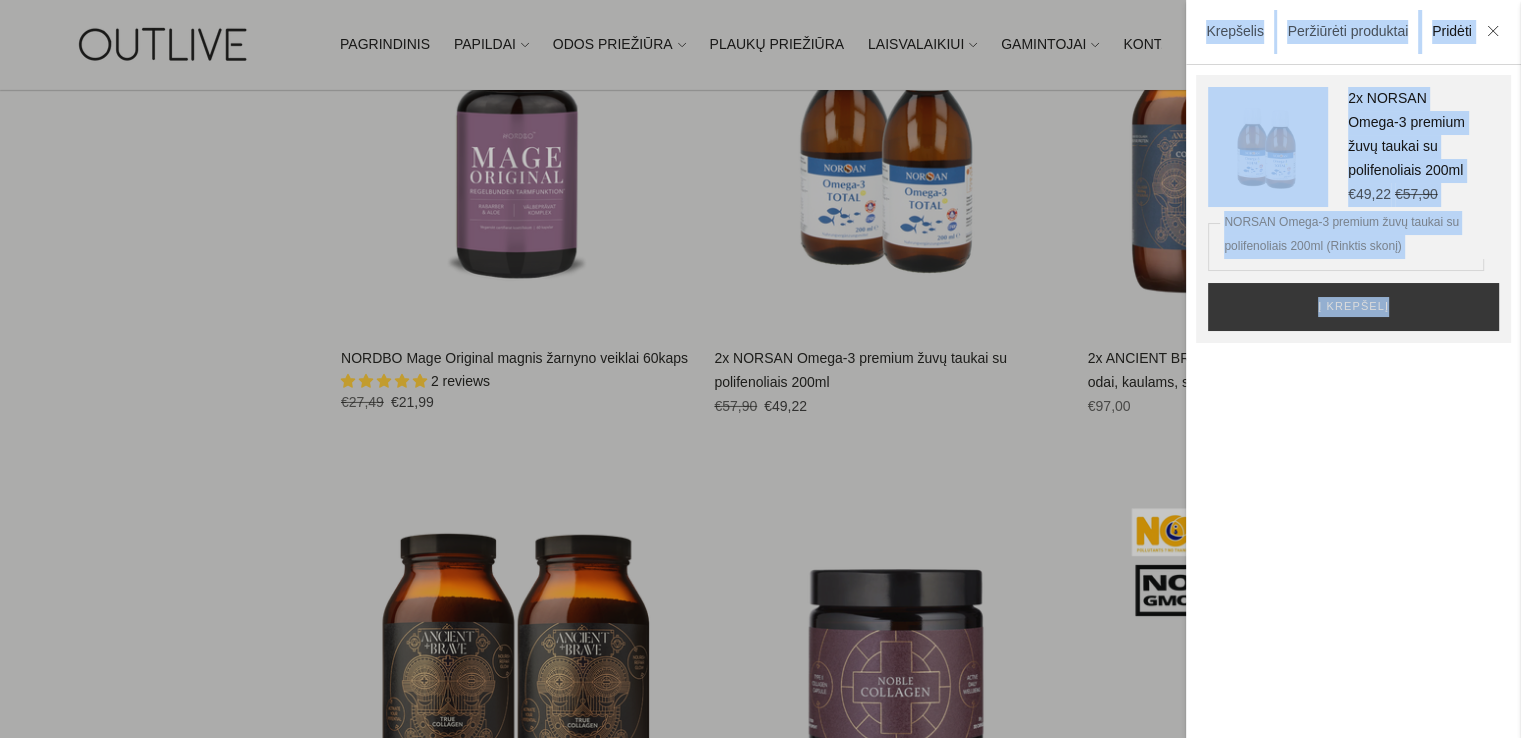 scroll, scrollTop: 6900, scrollLeft: 0, axis: vertical 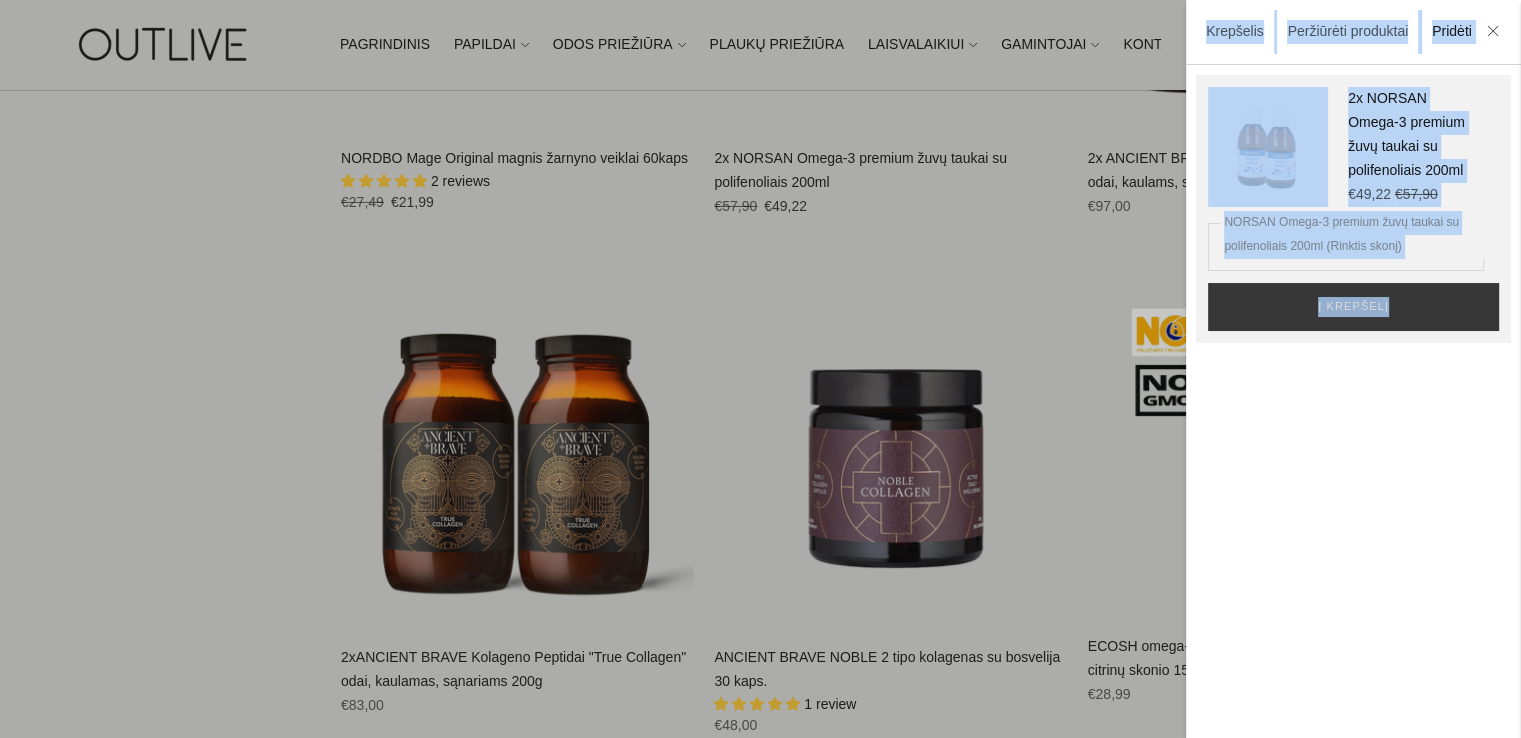 drag, startPoint x: 1495, startPoint y: 27, endPoint x: 1484, endPoint y: 57, distance: 31.95309 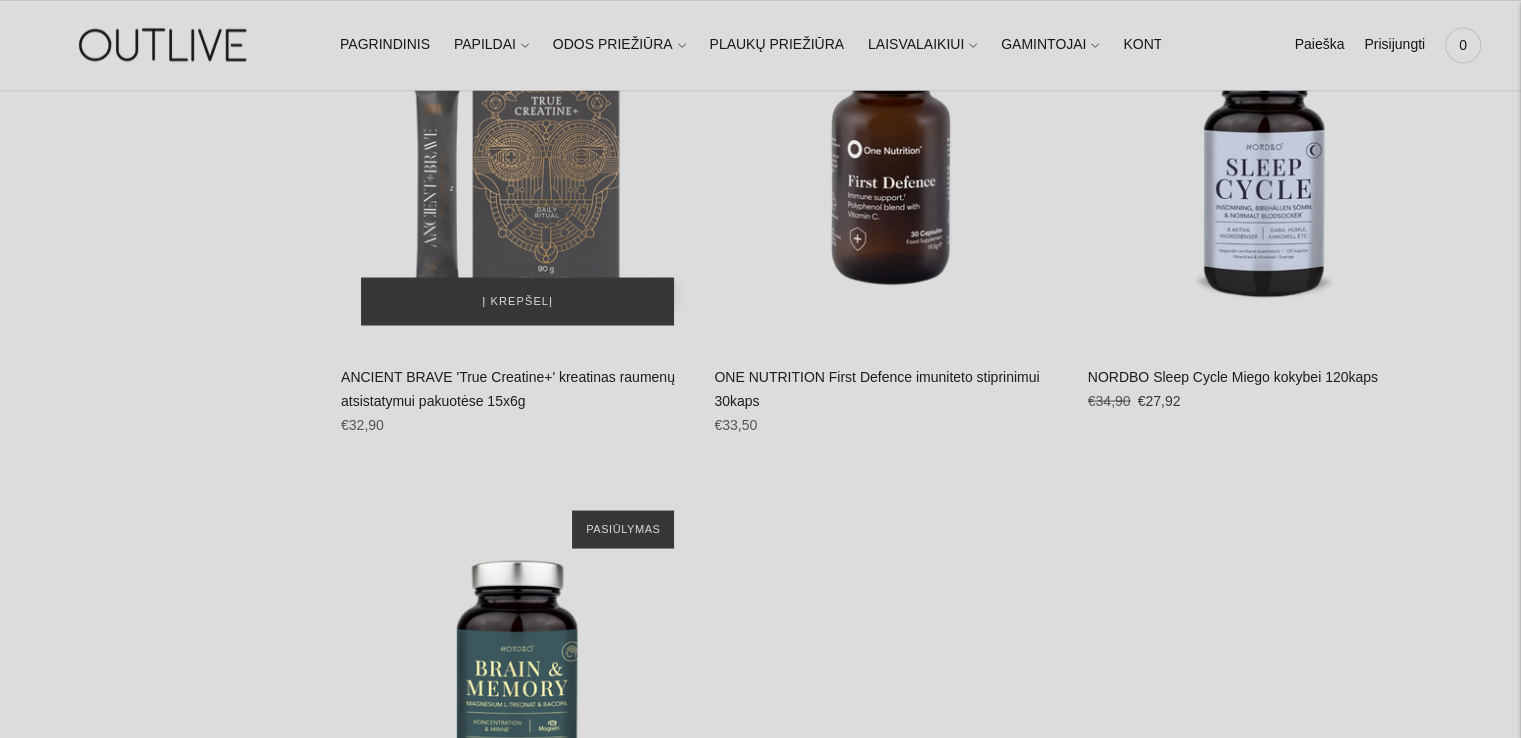 scroll, scrollTop: 11200, scrollLeft: 0, axis: vertical 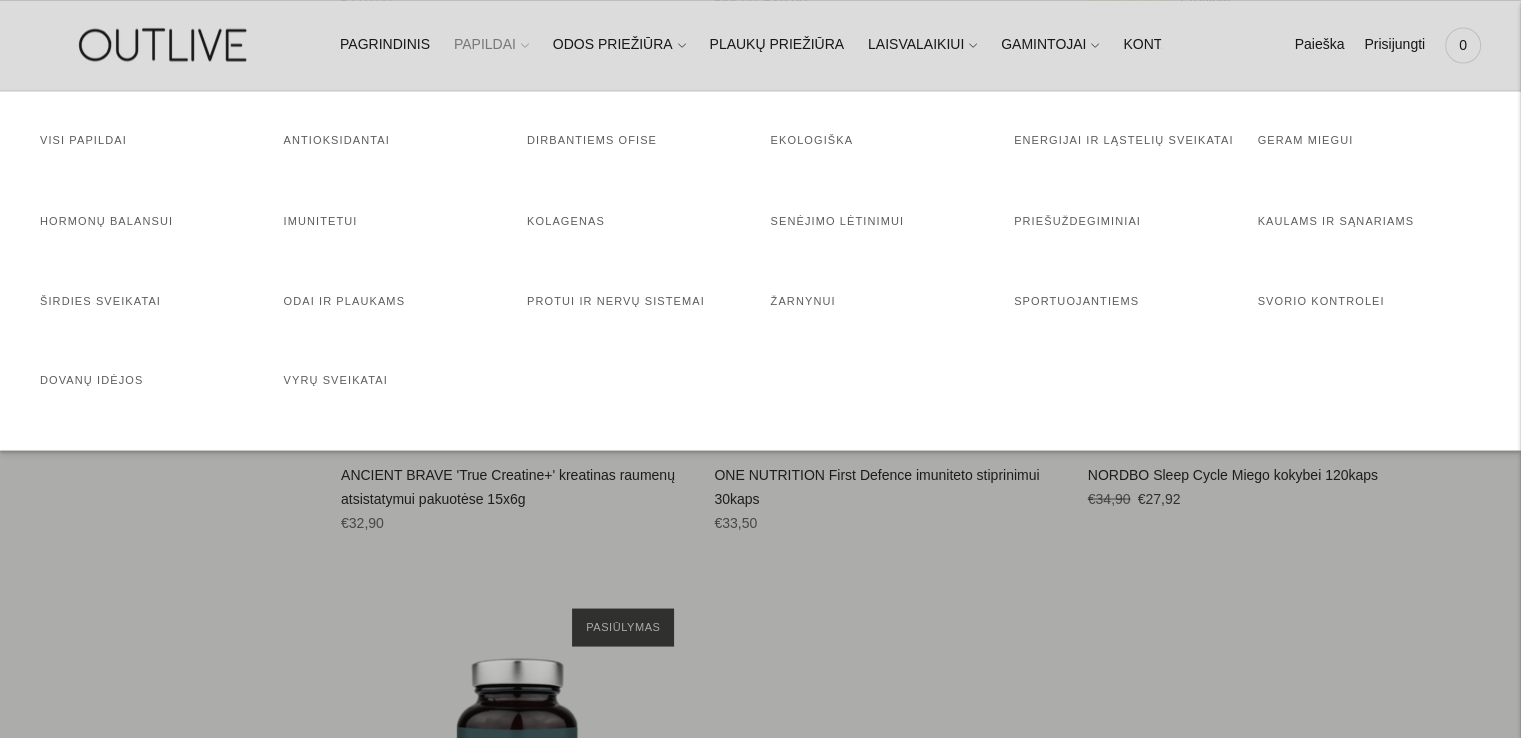 click 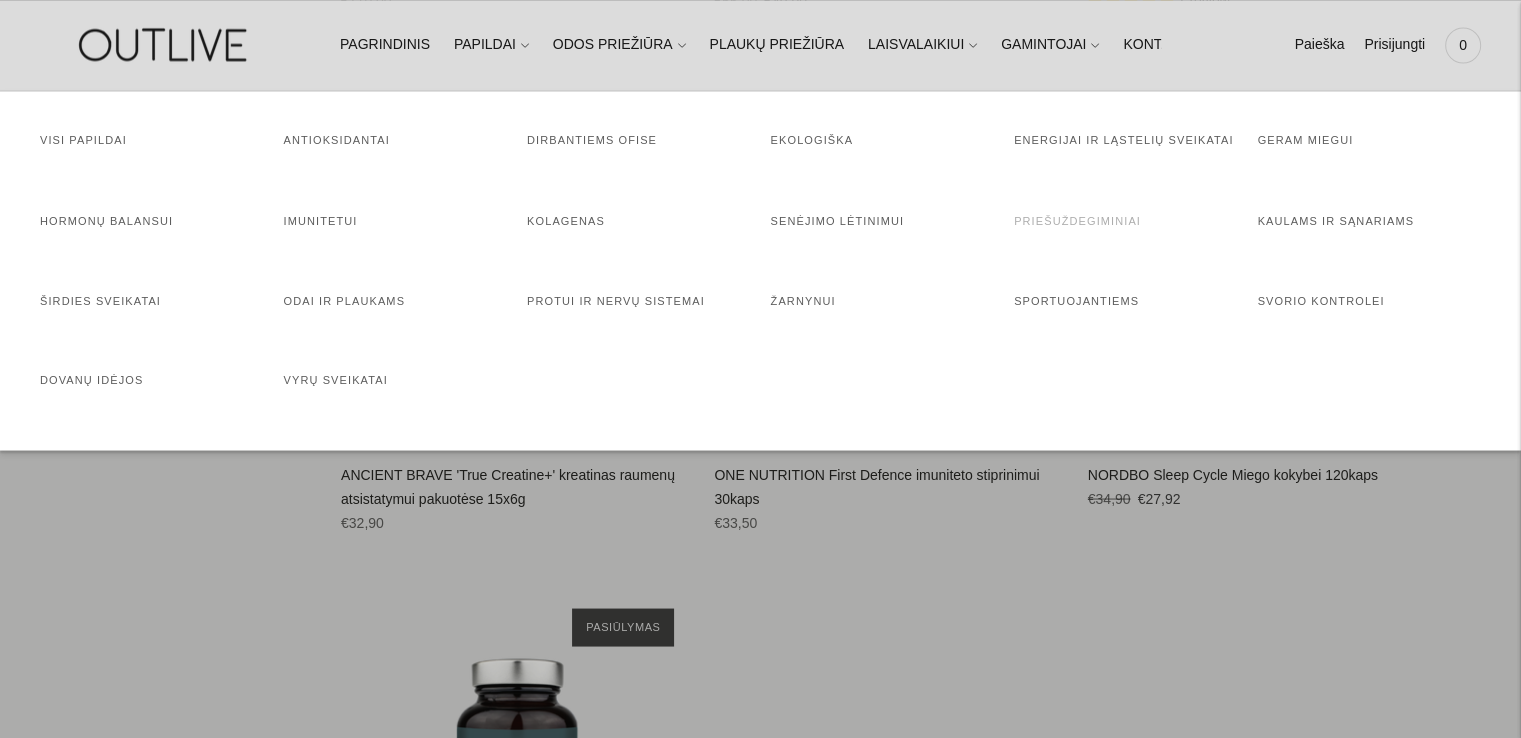 click on "Priešuždegiminiai" at bounding box center [1077, 220] 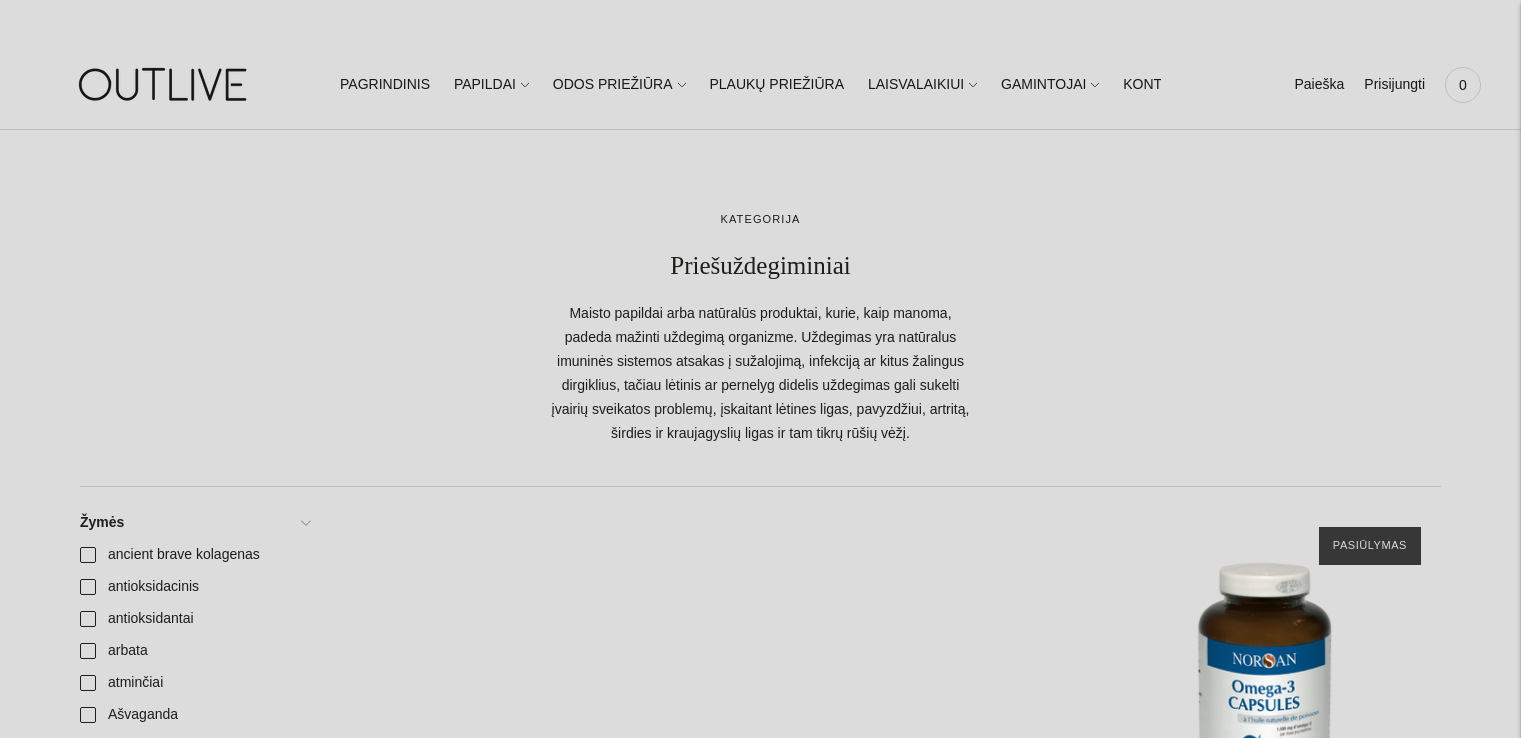 scroll, scrollTop: 0, scrollLeft: 0, axis: both 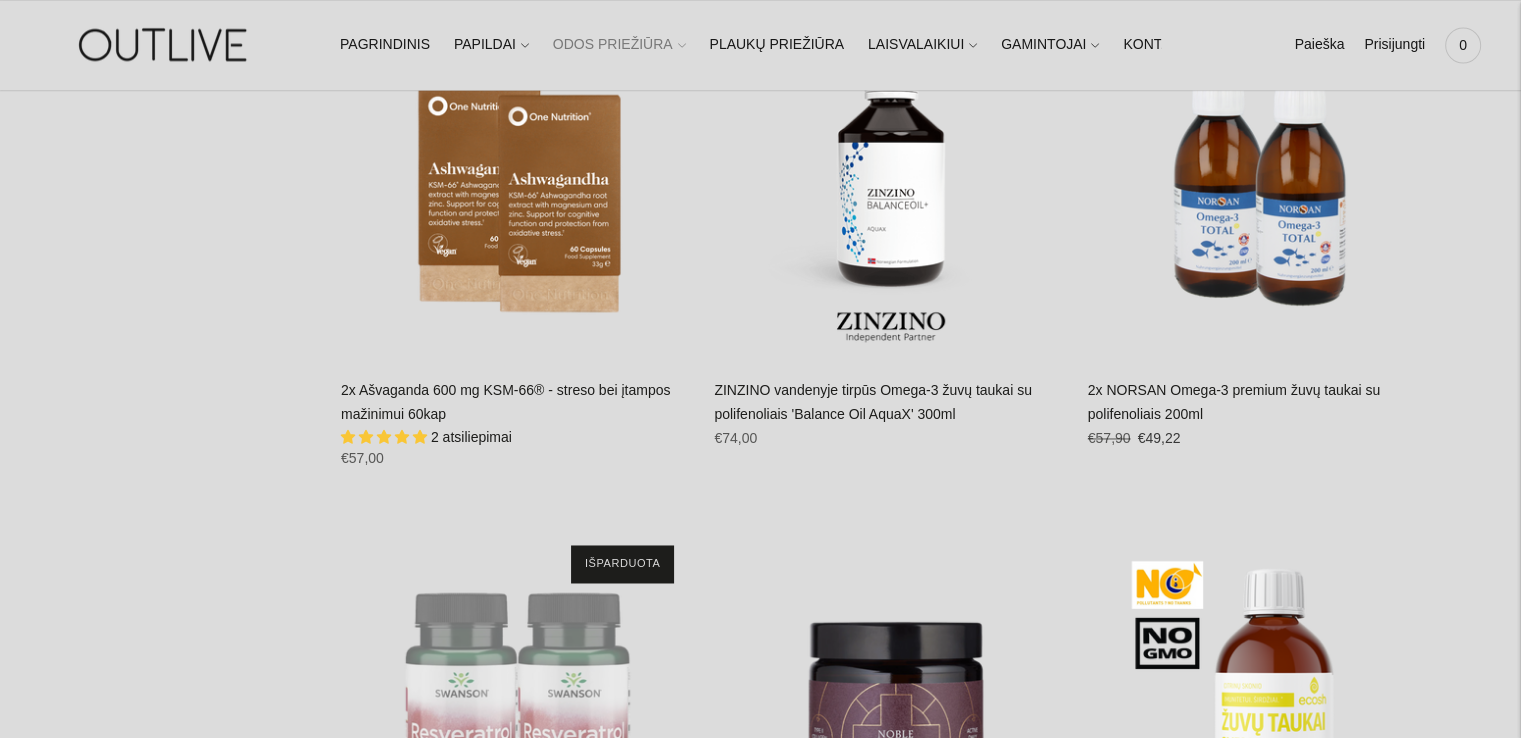 click on "ODOS PRIEŽIŪRA" at bounding box center (619, 45) 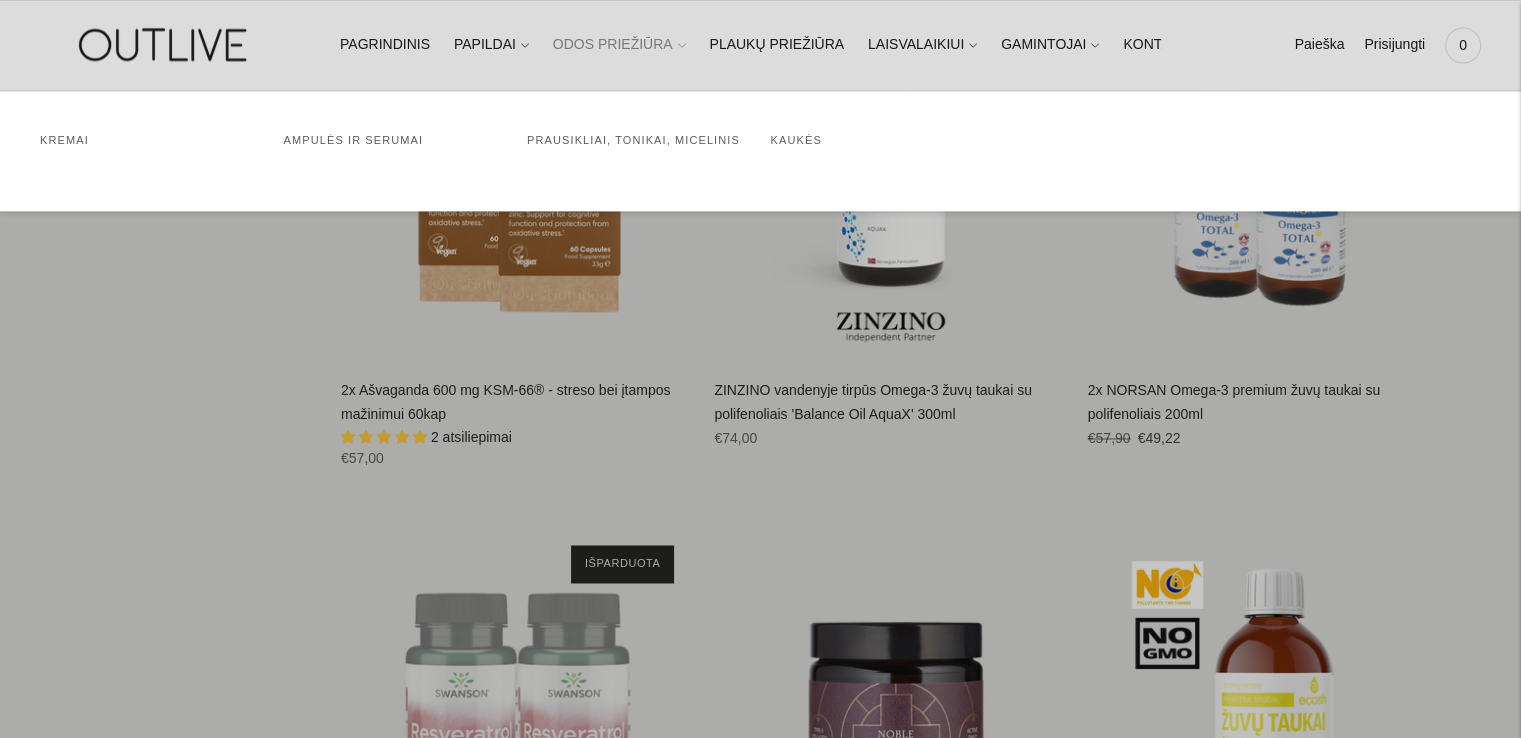 click on "ODOS PRIEŽIŪRA" at bounding box center (619, 45) 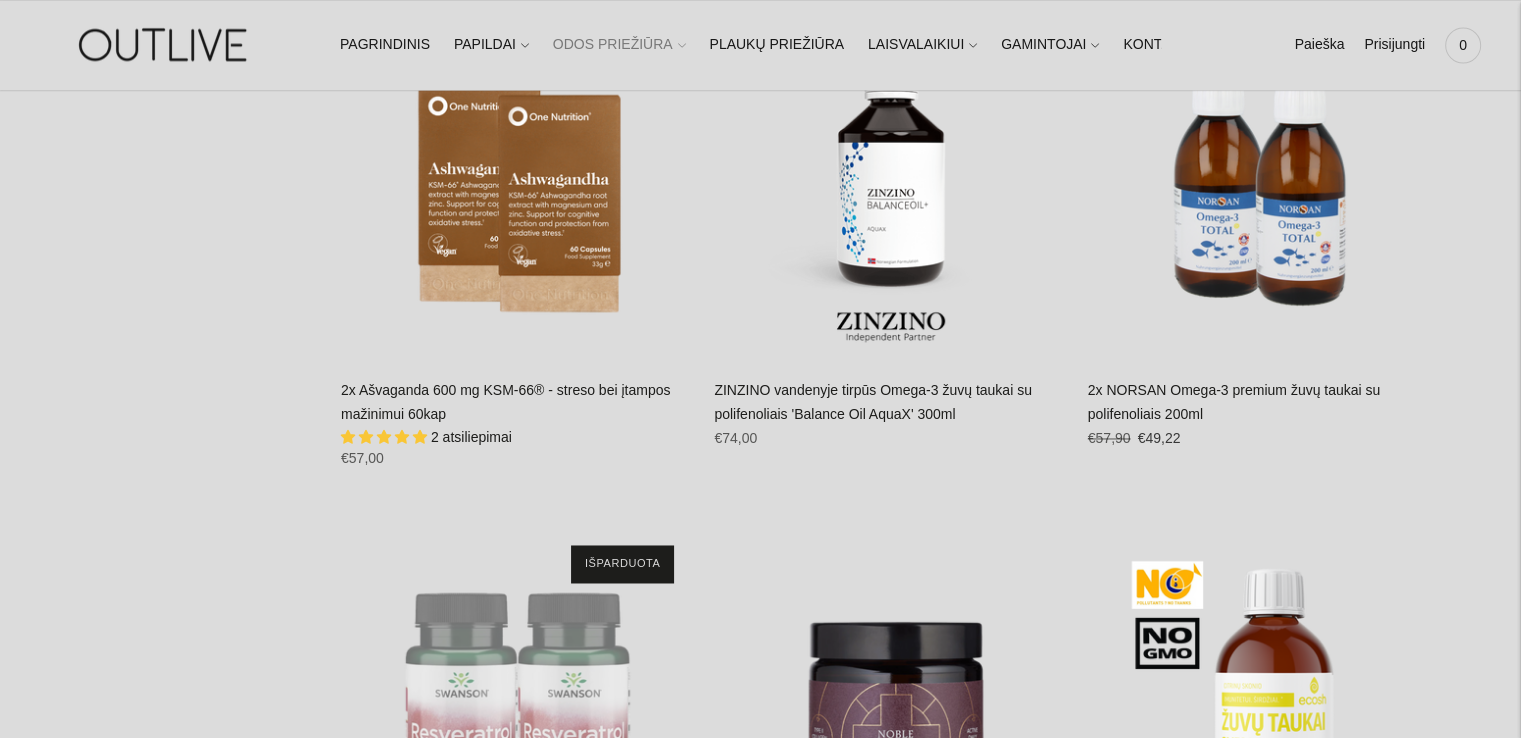 click on "ODOS PRIEŽIŪRA" at bounding box center (619, 45) 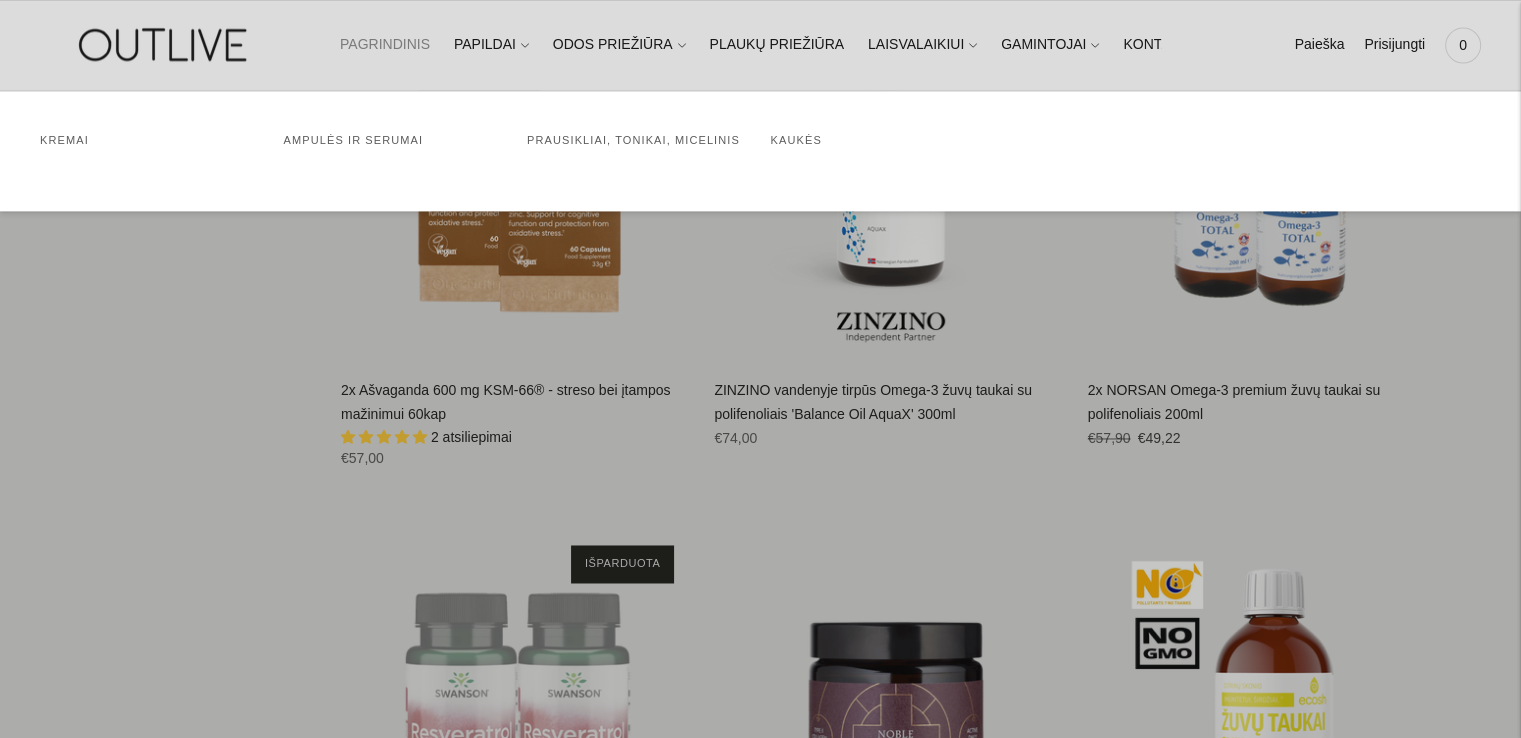 click on "PAGRINDINIS" at bounding box center [385, 45] 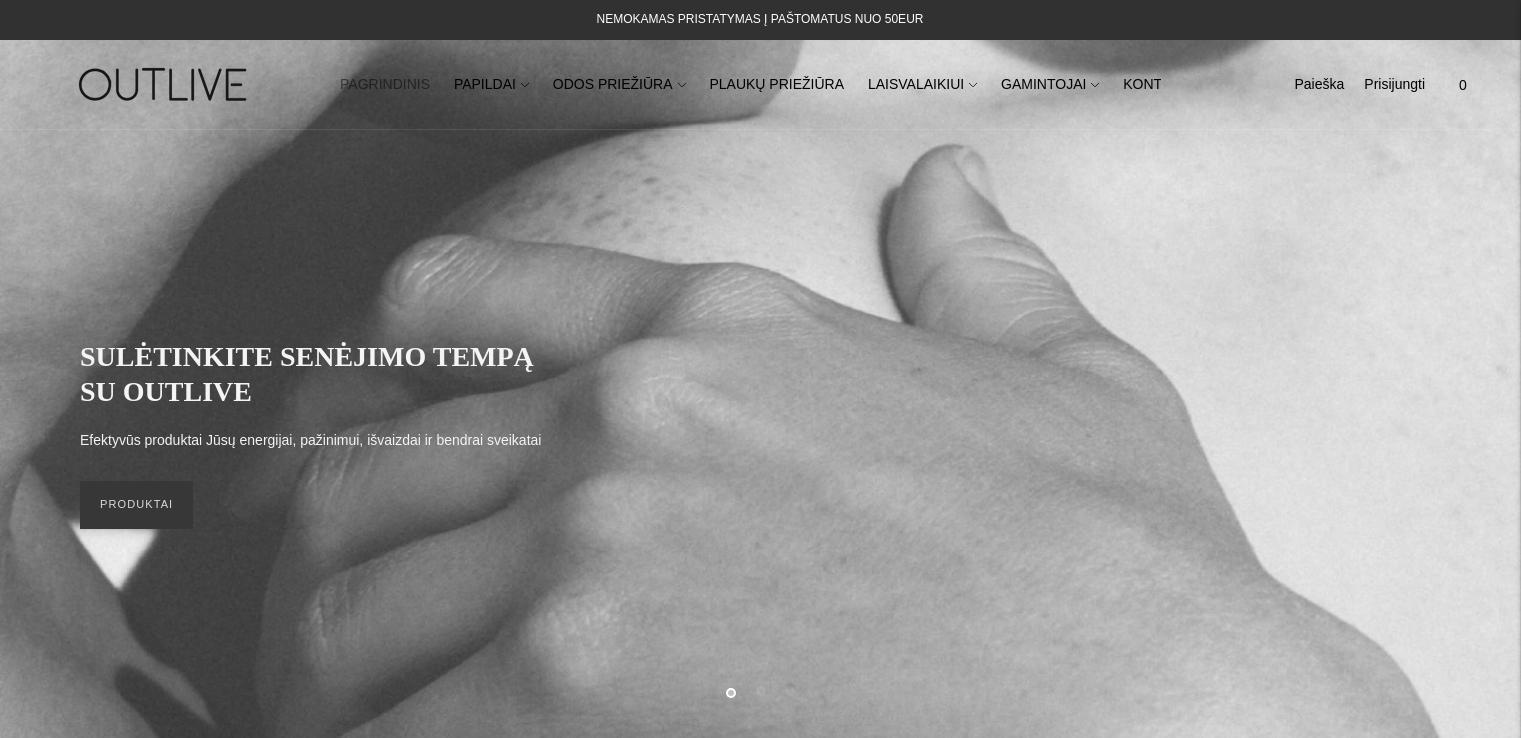 scroll, scrollTop: 0, scrollLeft: 0, axis: both 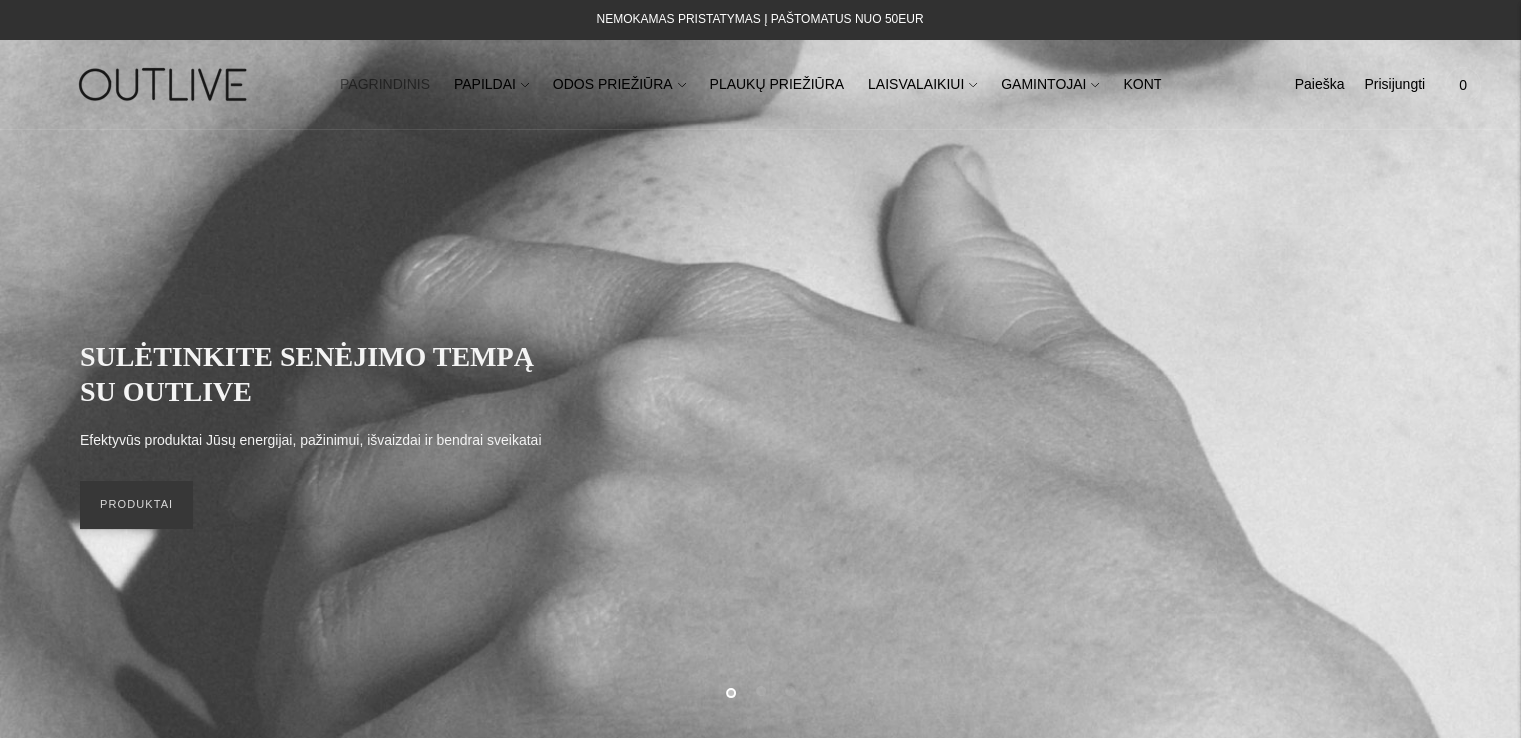 click on "Paieška" 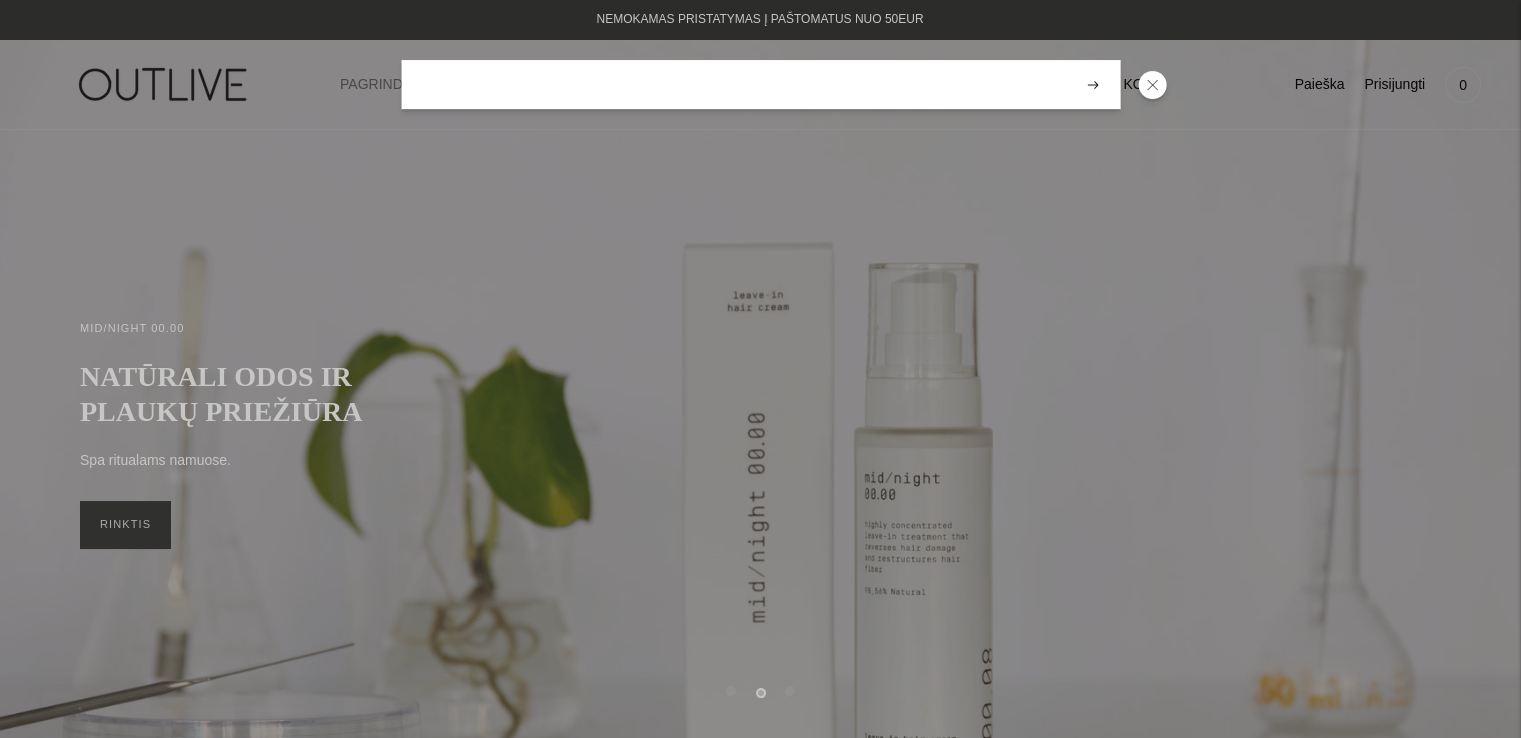 click 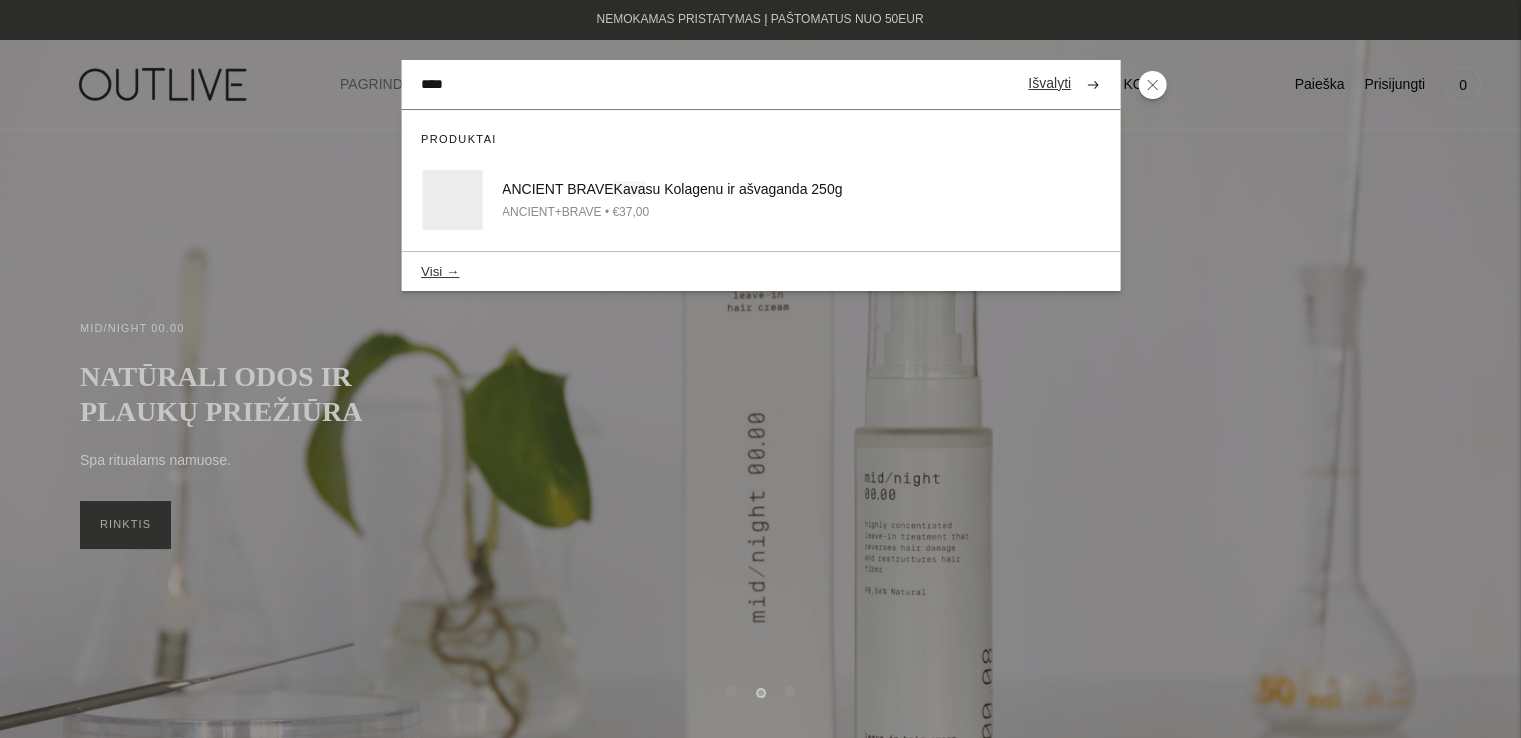 type on "****" 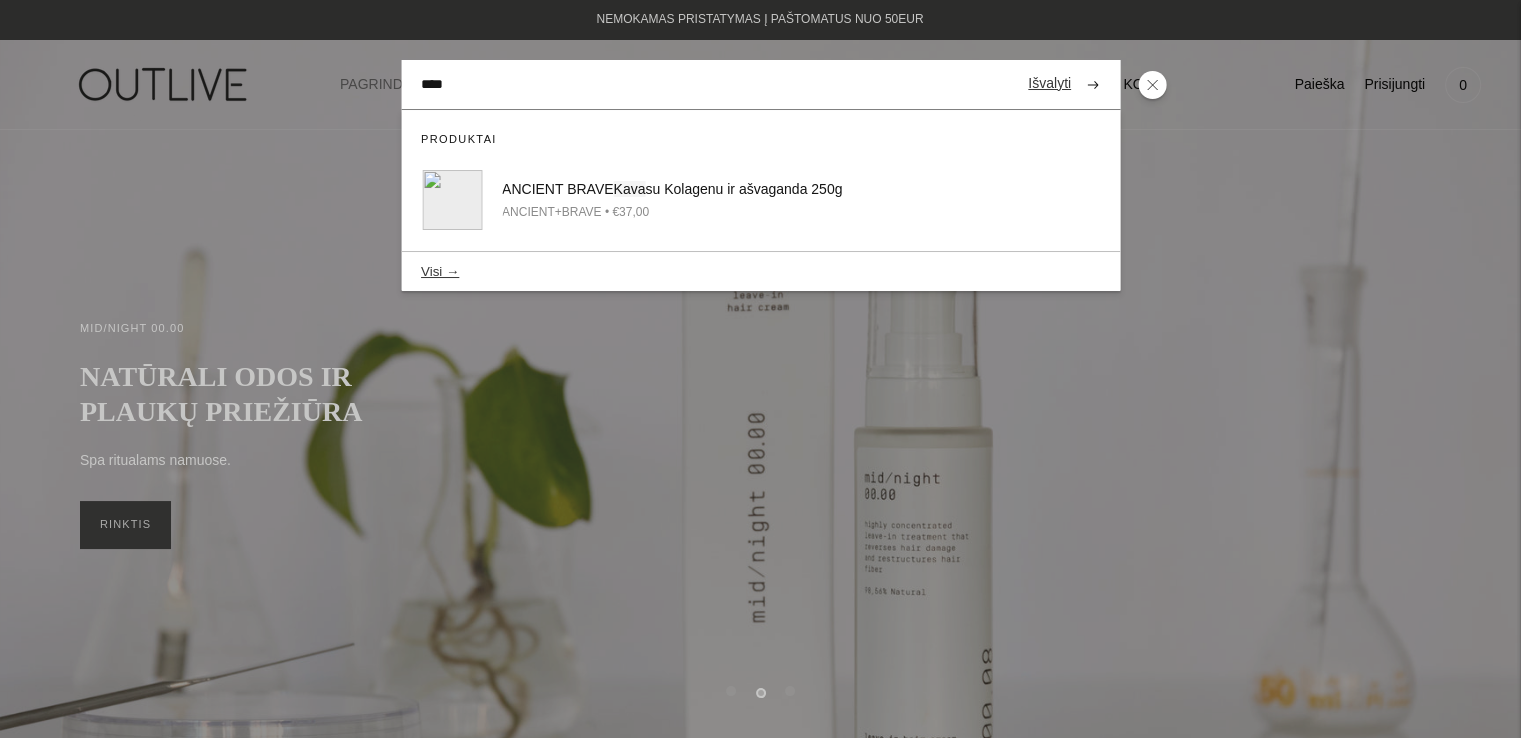 click 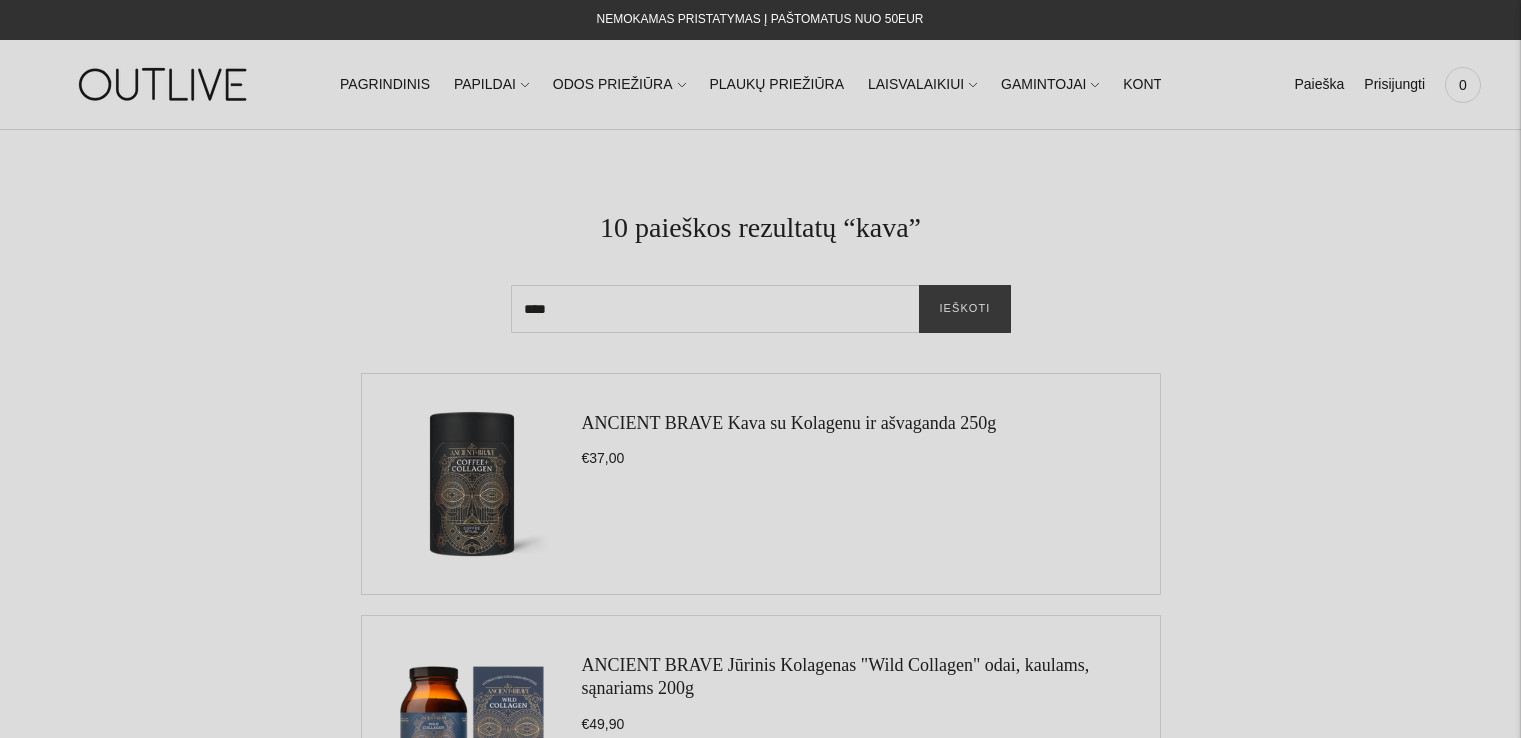 scroll, scrollTop: 0, scrollLeft: 0, axis: both 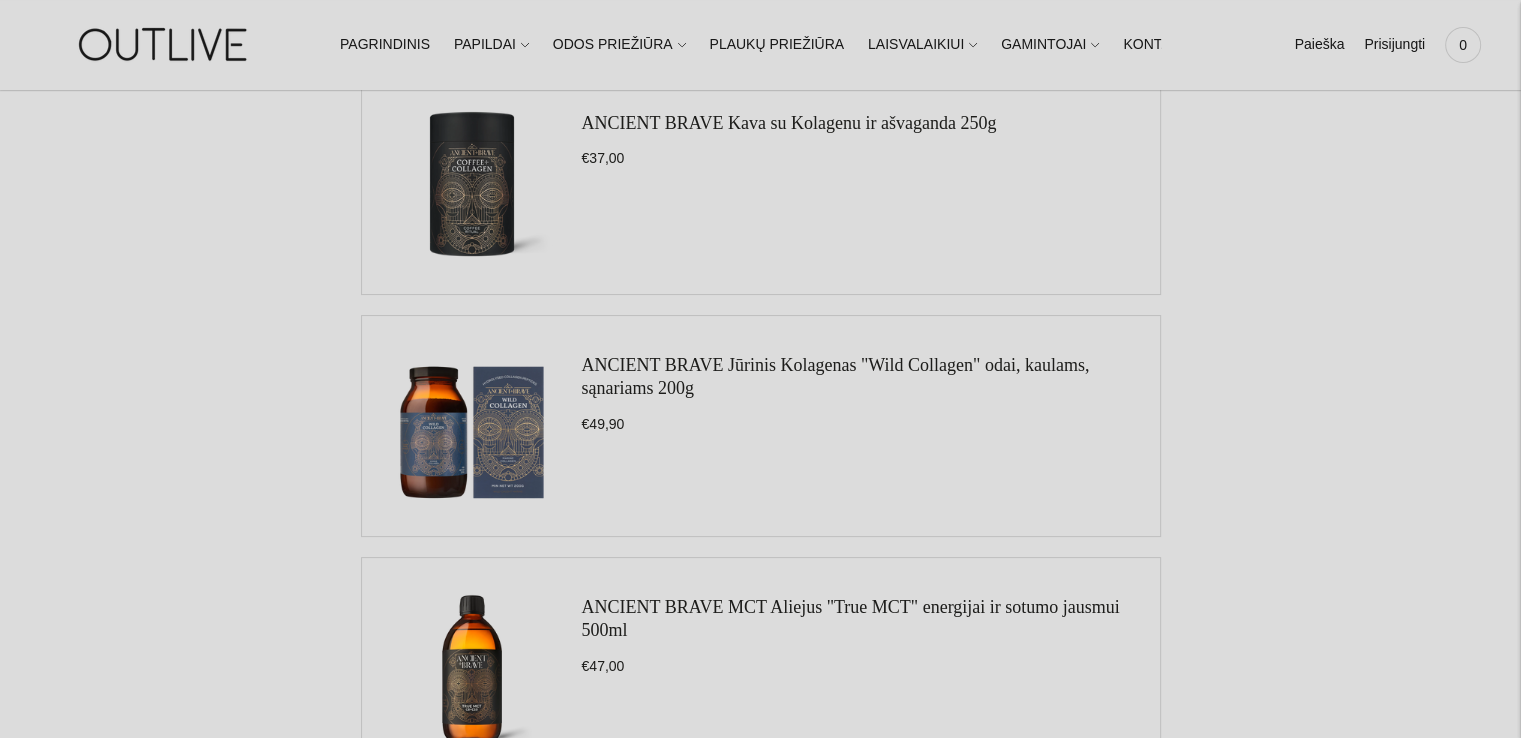 click on "ANCIENT BRAVE Kava su Kolagenu ir ašvaganda 250g" at bounding box center (789, 123) 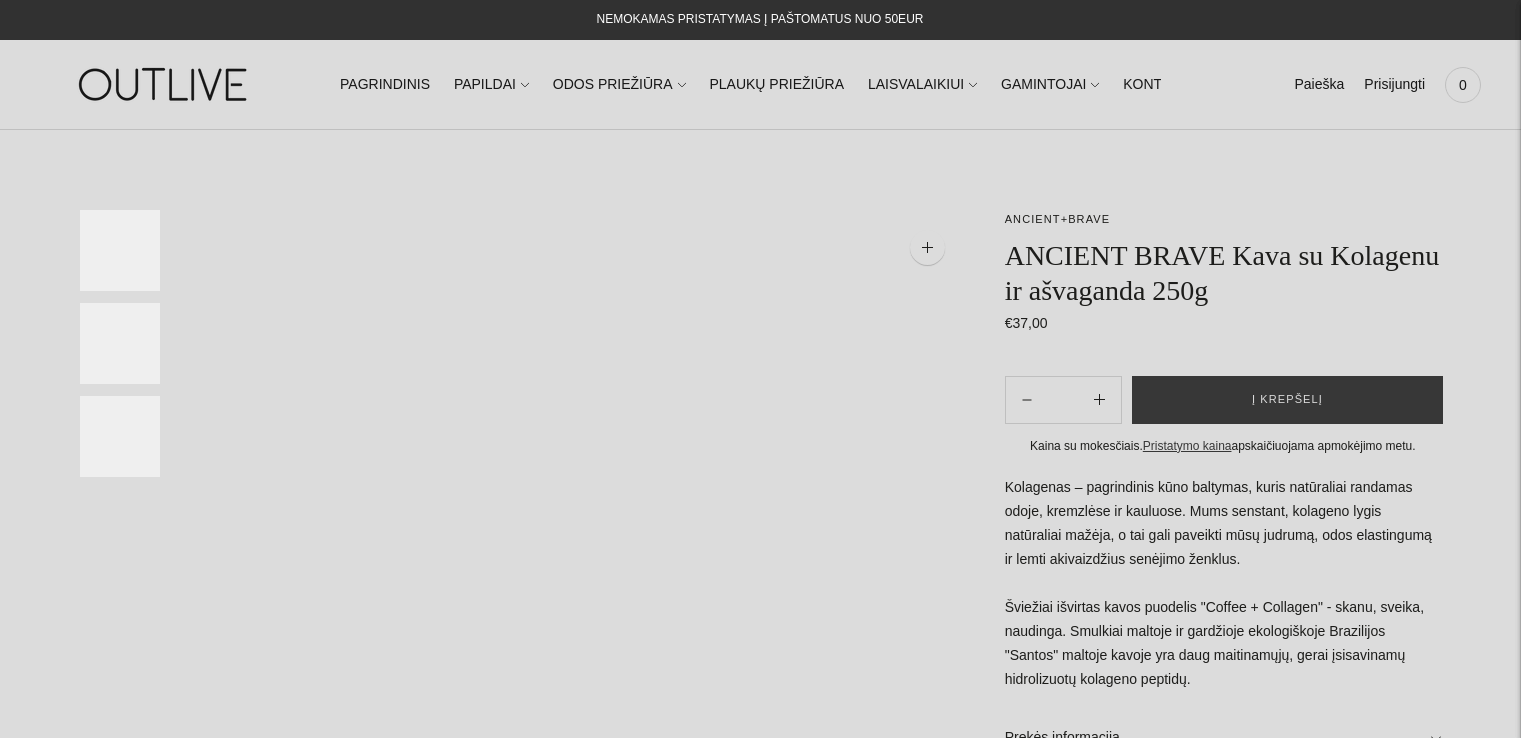 scroll, scrollTop: 0, scrollLeft: 0, axis: both 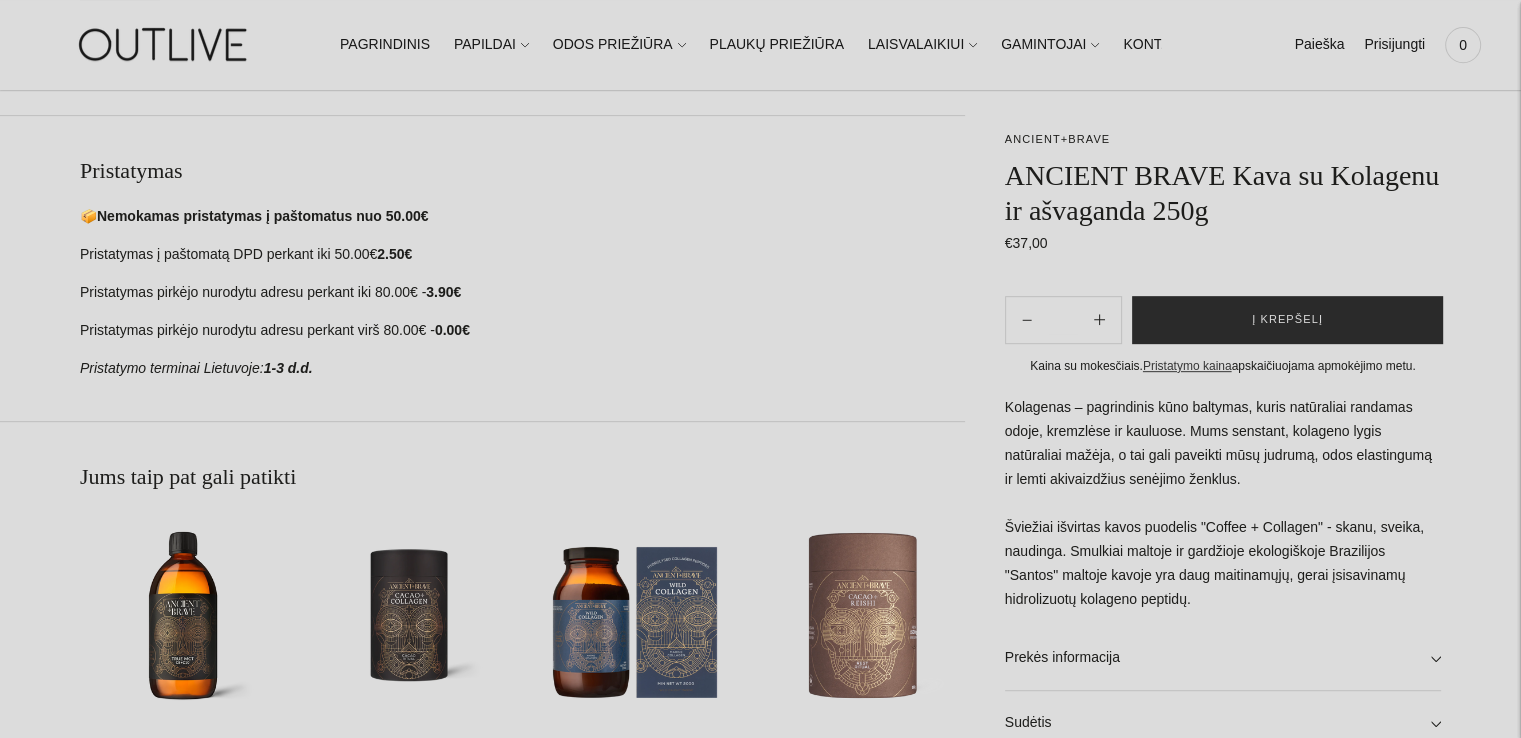 click on "Į krepšelį" at bounding box center (1287, 320) 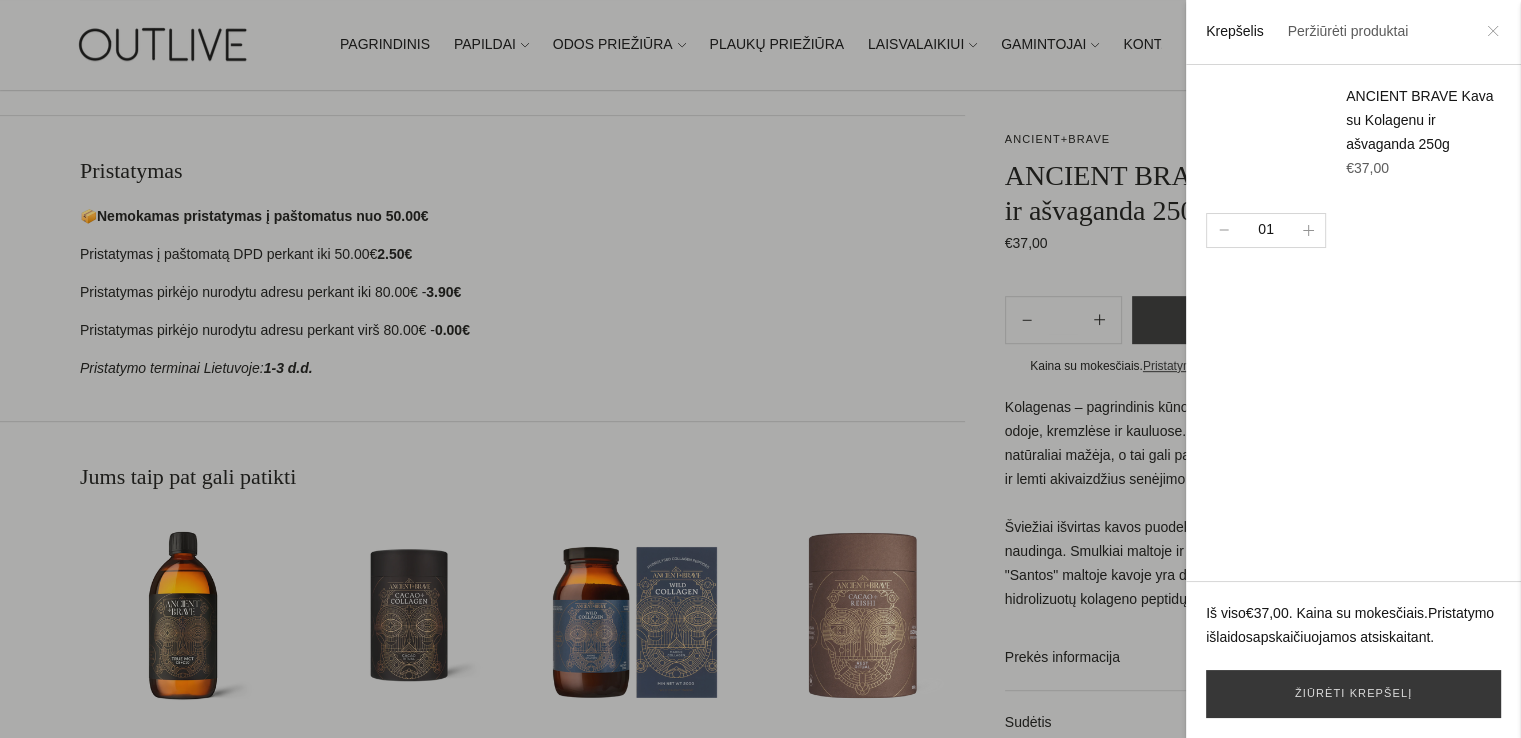 click 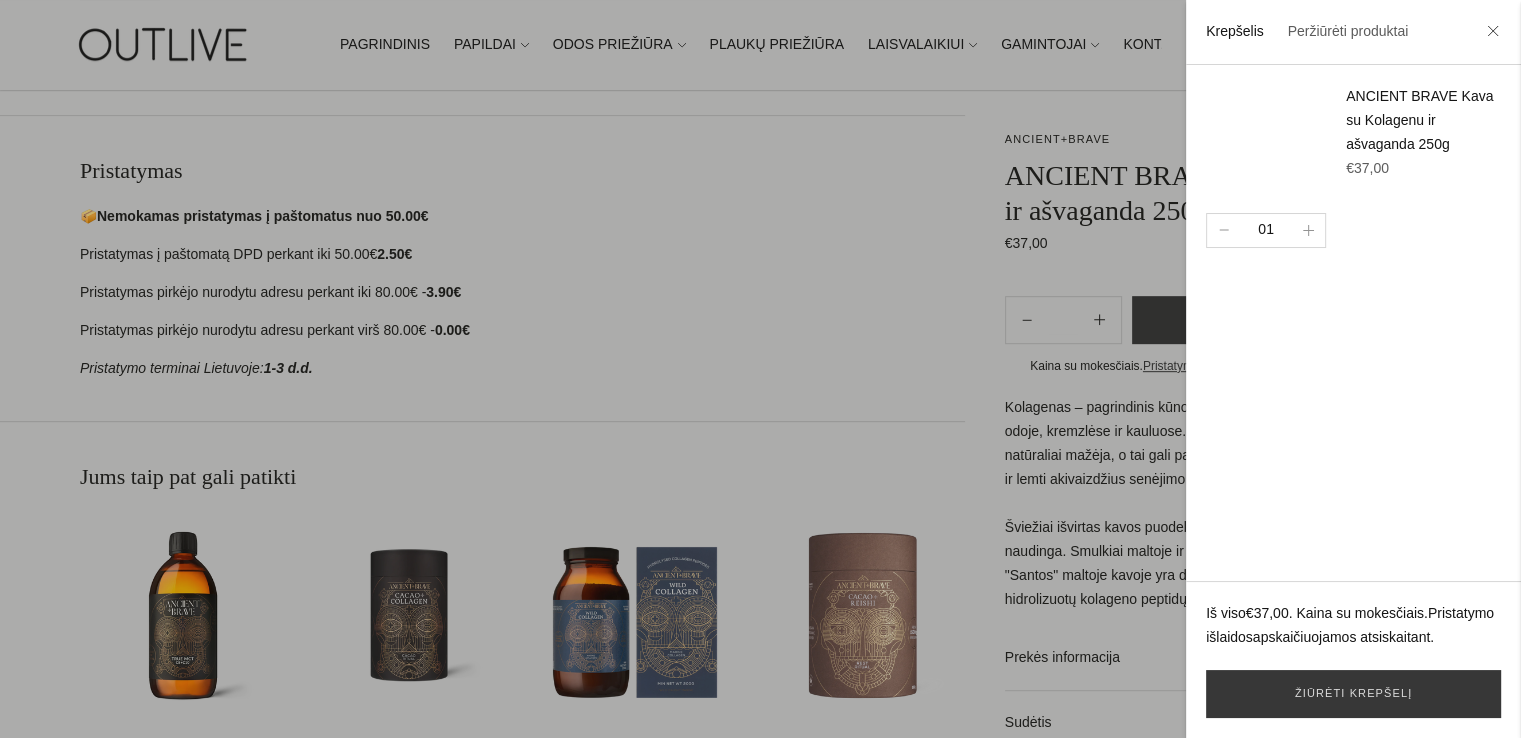 drag, startPoint x: 1498, startPoint y: 33, endPoint x: 1483, endPoint y: 48, distance: 21.213203 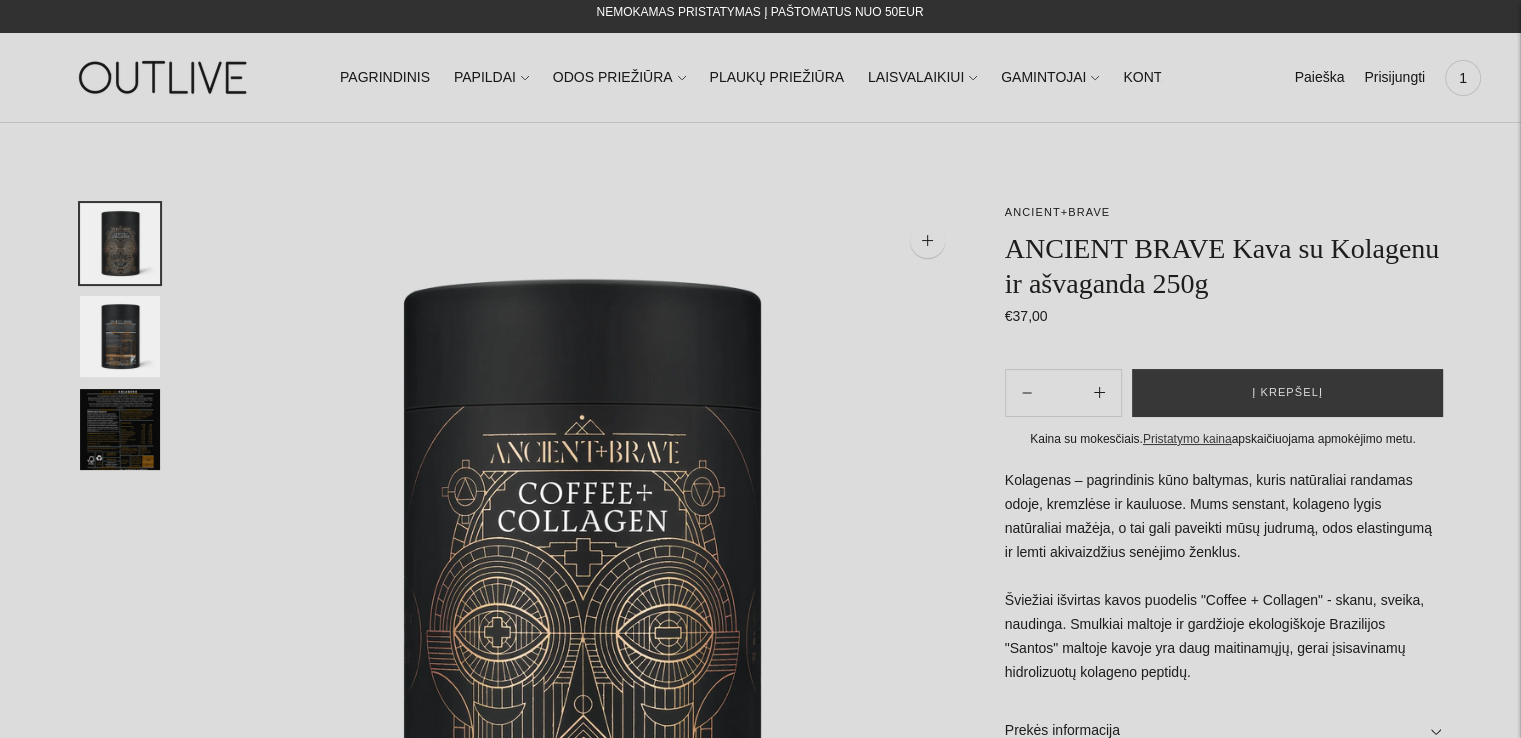 scroll, scrollTop: 0, scrollLeft: 0, axis: both 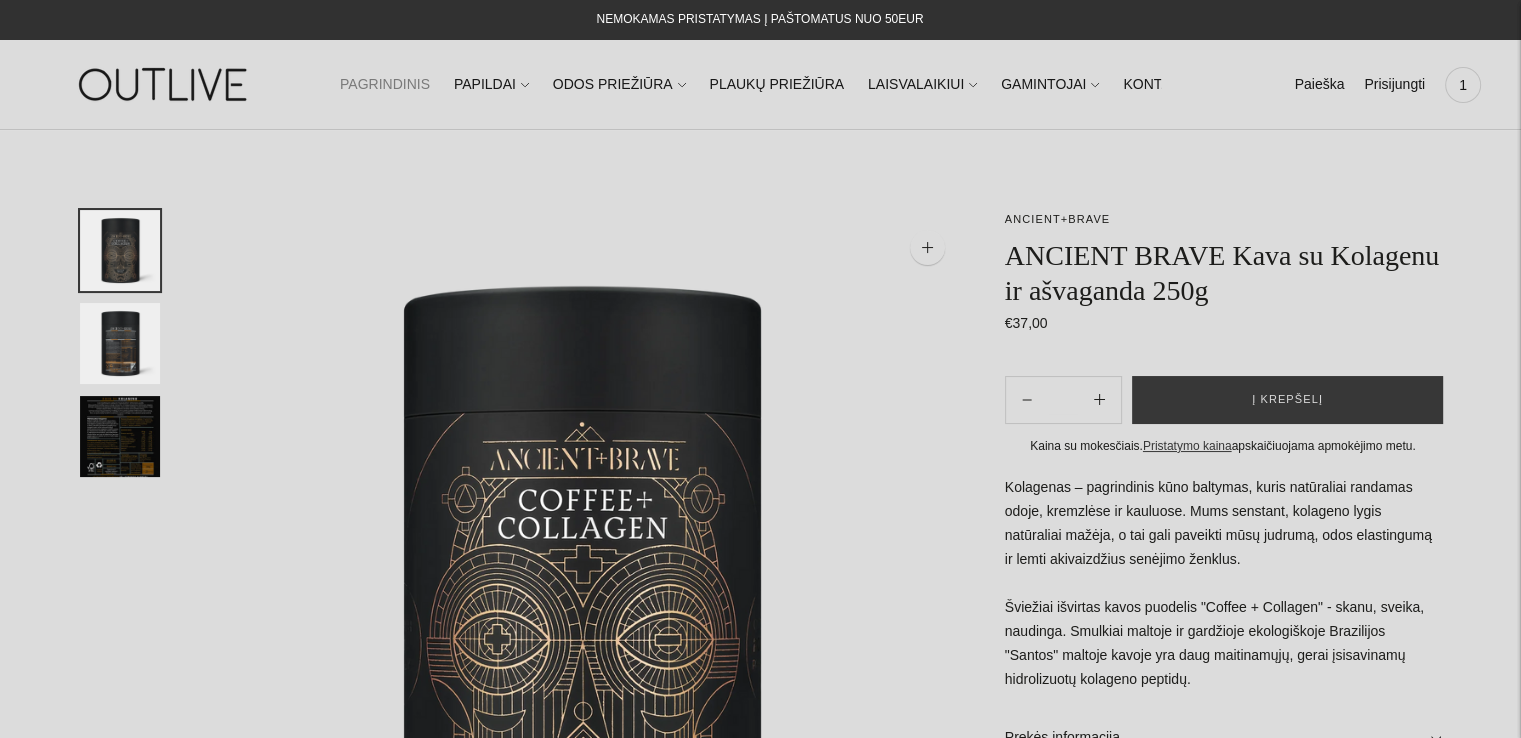 click on "PAGRINDINIS" at bounding box center [385, 85] 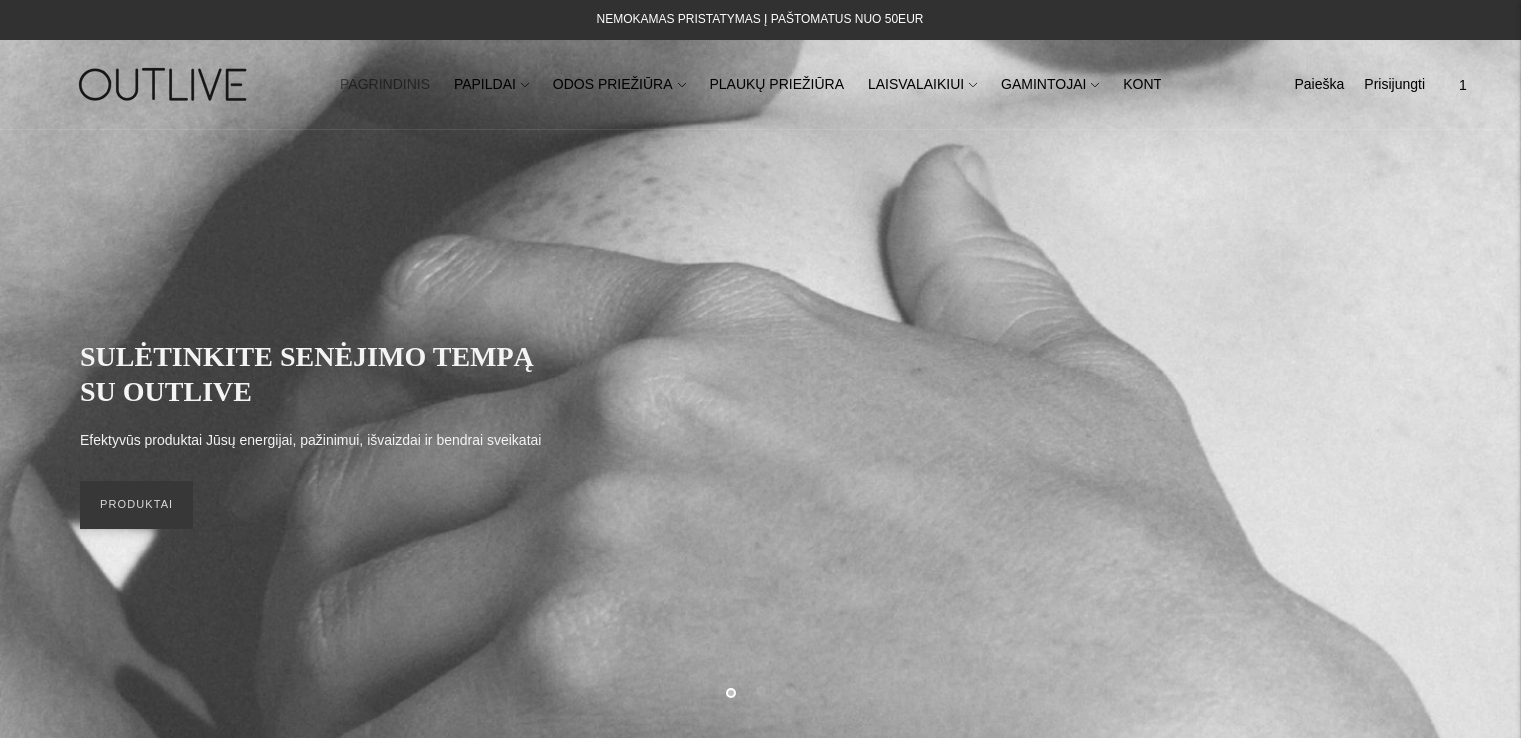 scroll, scrollTop: 0, scrollLeft: 0, axis: both 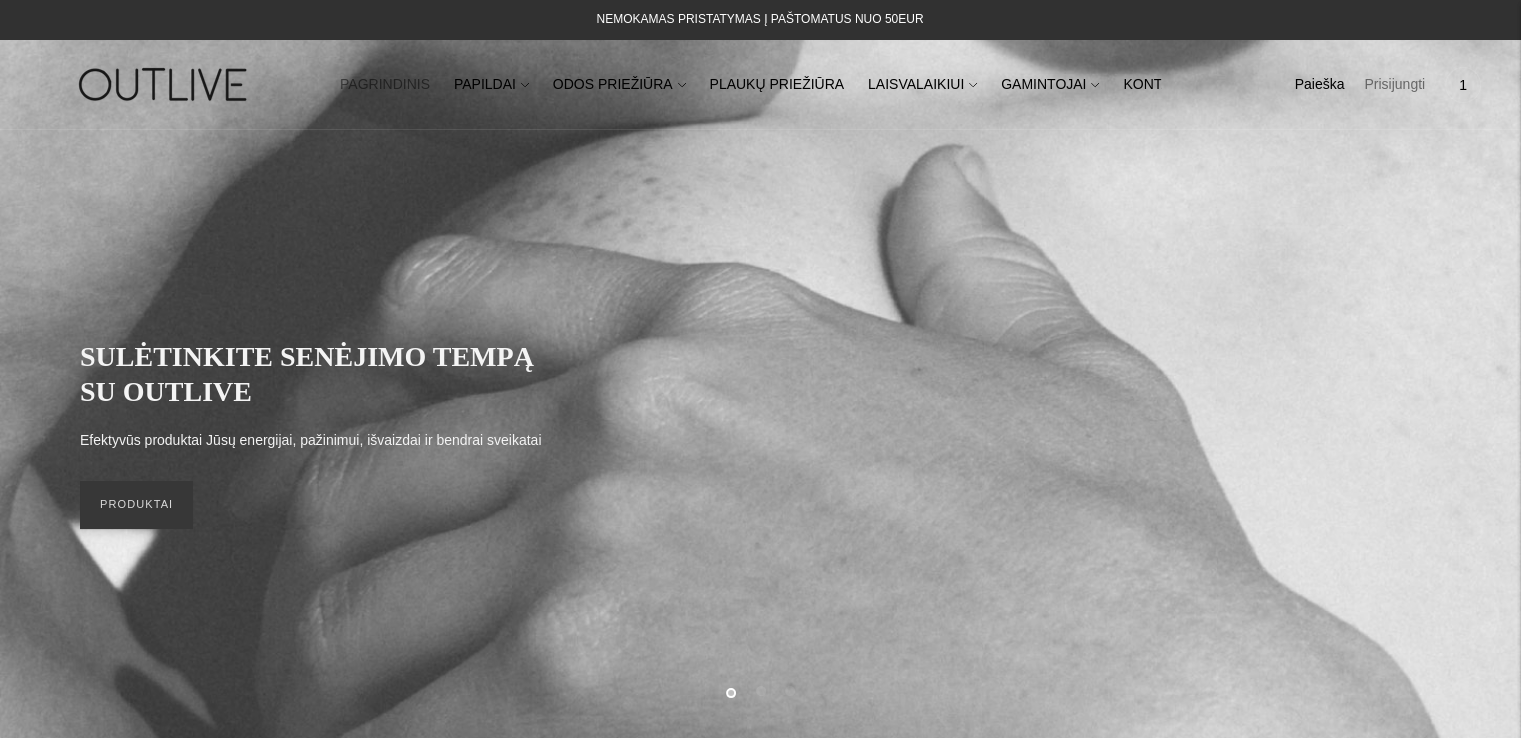 click on "Prisijungti" 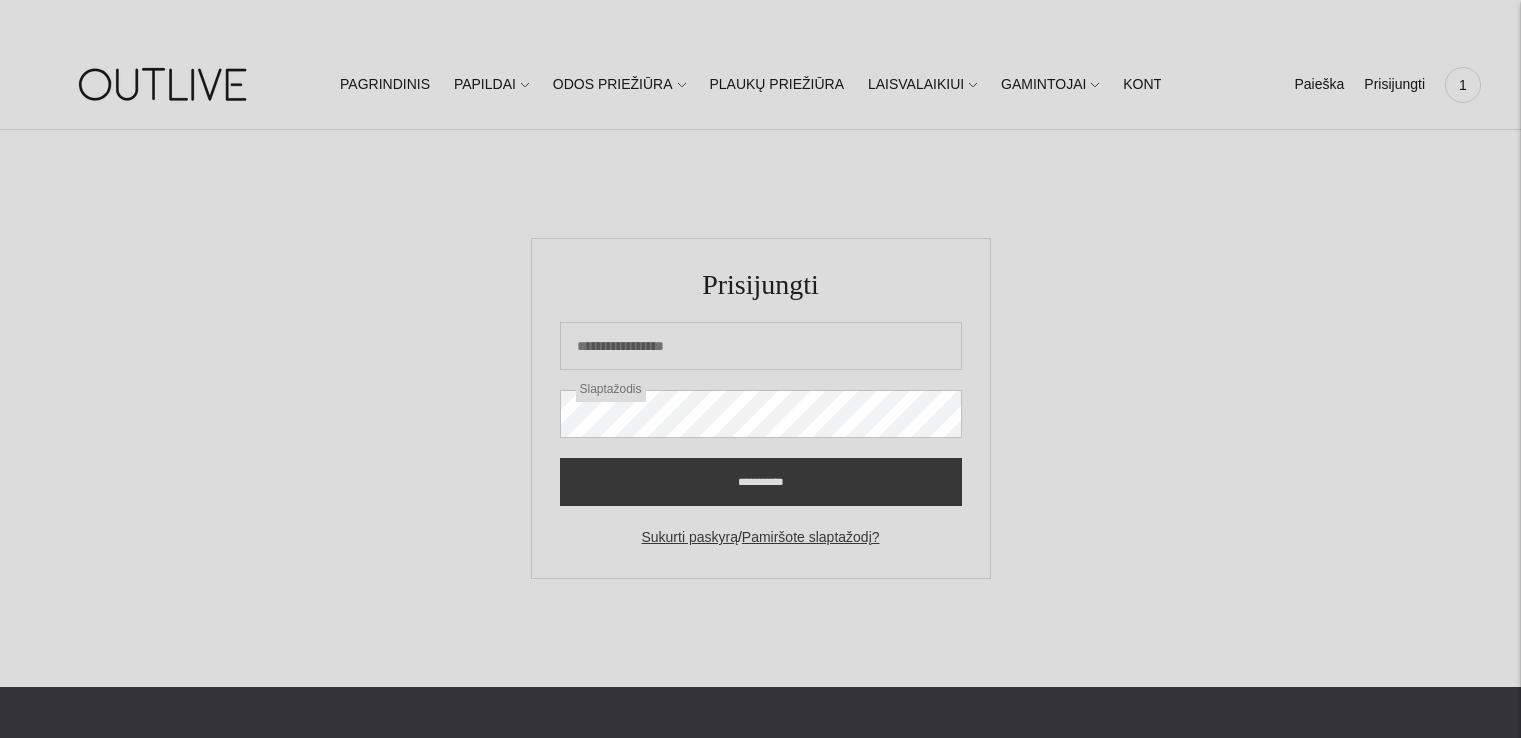 scroll, scrollTop: 0, scrollLeft: 0, axis: both 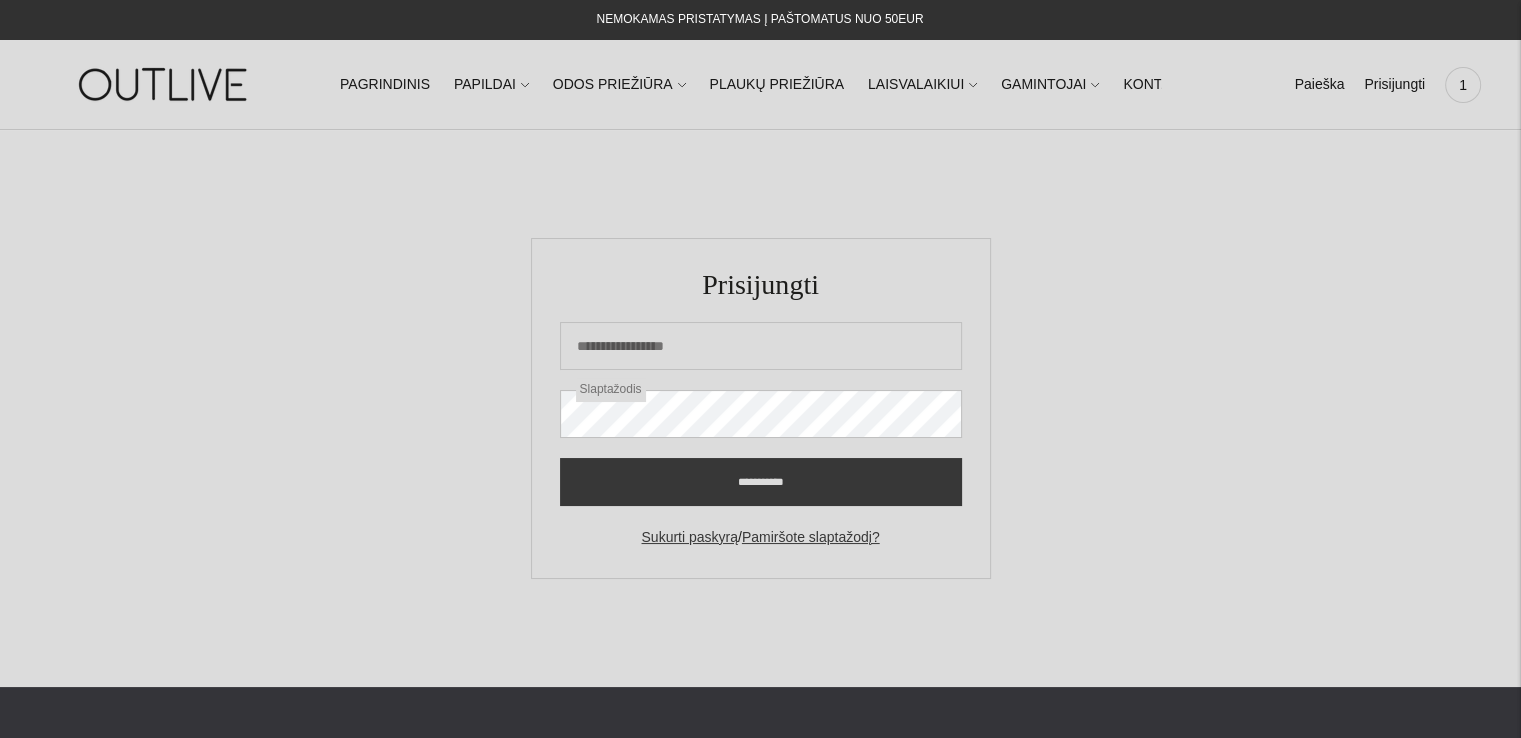 click on "El. pašto adresas" at bounding box center (761, 356) 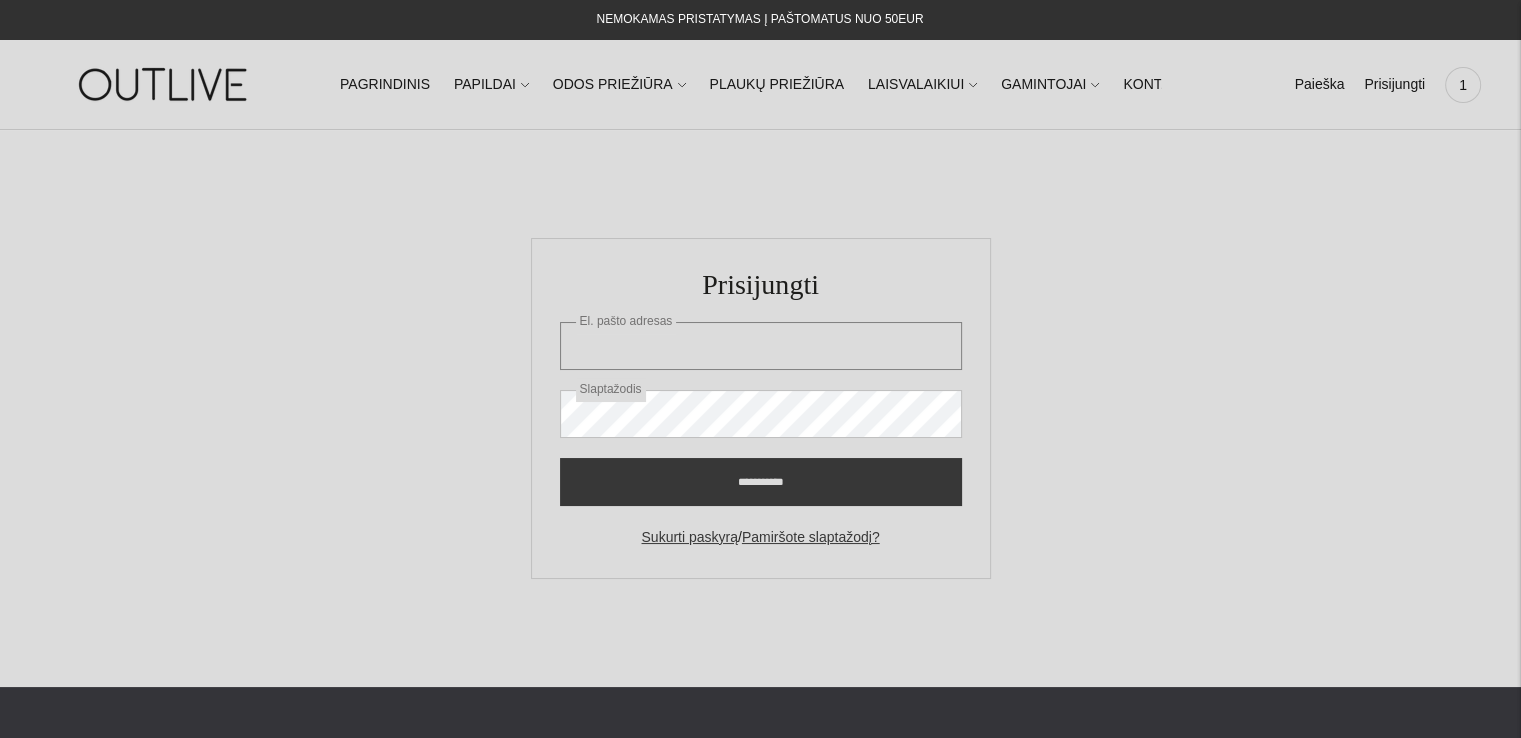 click on "El. pašto adresas" at bounding box center [761, 346] 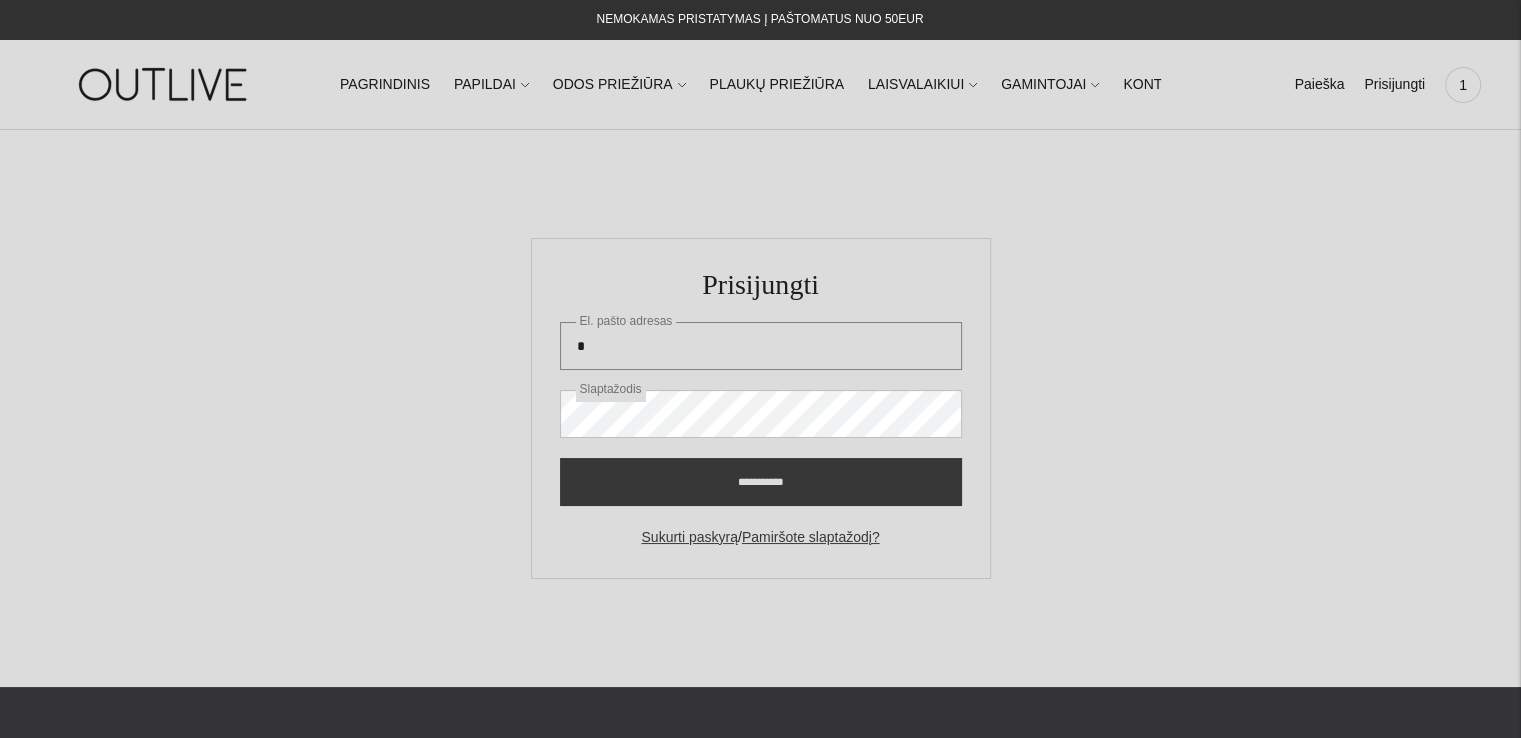 type on "**********" 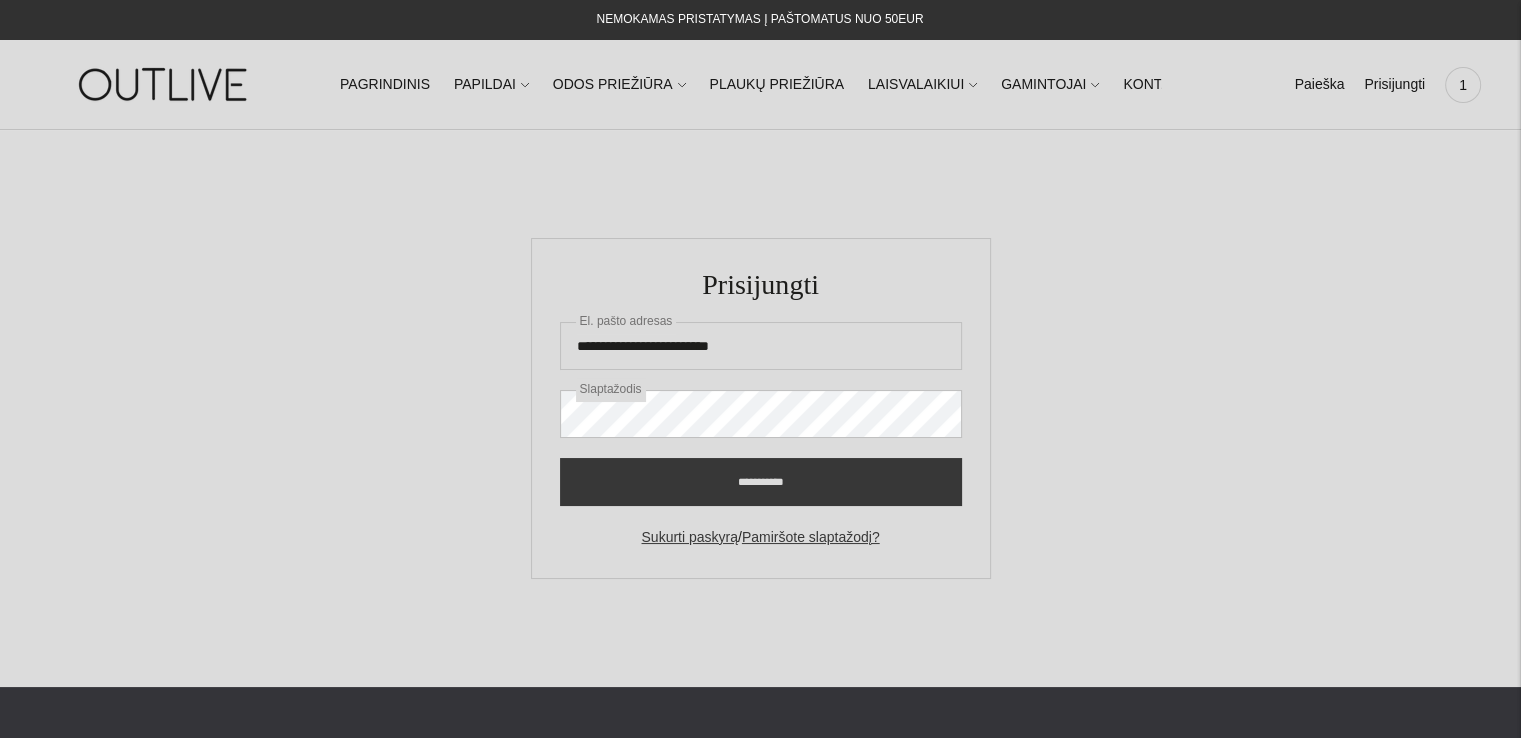 drag, startPoint x: 1207, startPoint y: 732, endPoint x: 1344, endPoint y: 592, distance: 195.88007 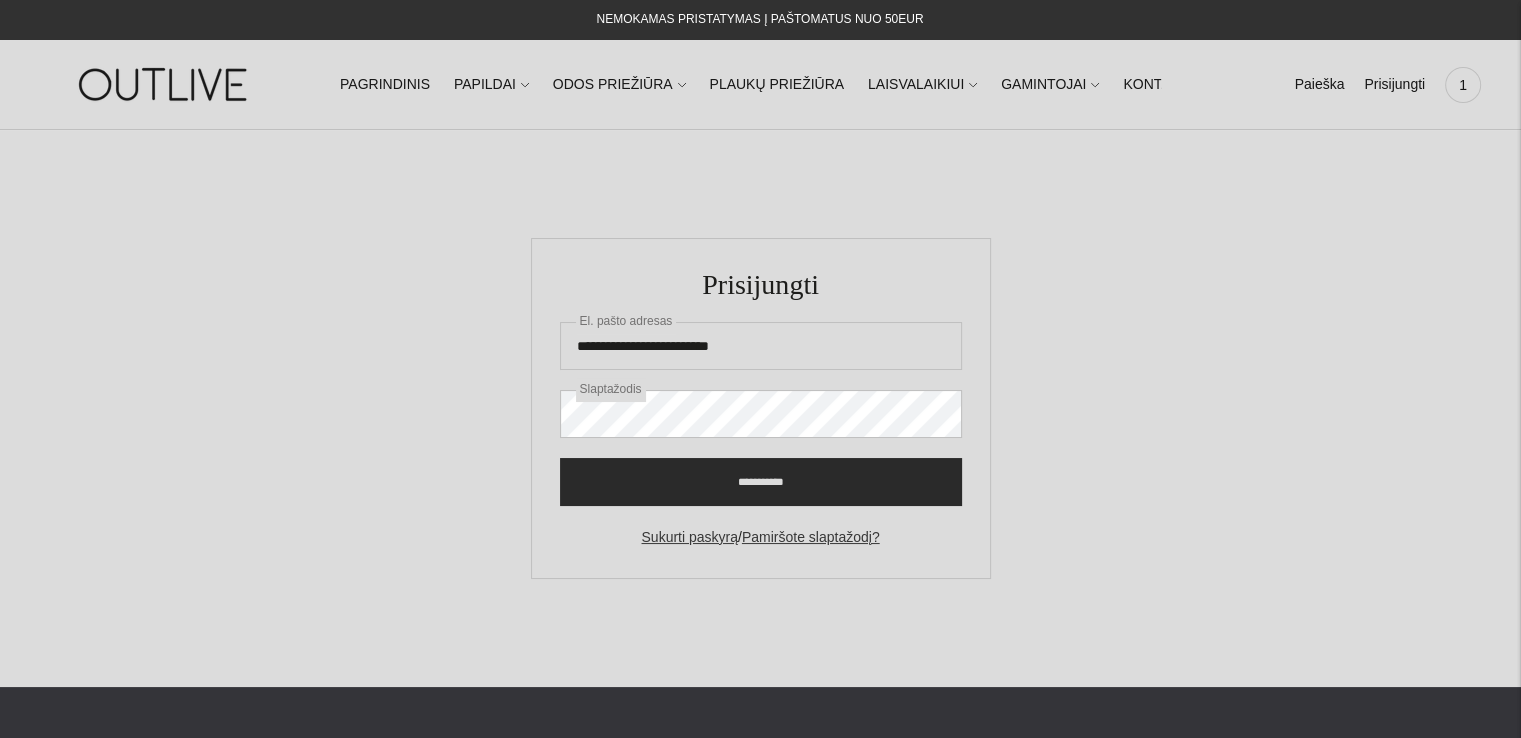 click on "**********" at bounding box center (761, 482) 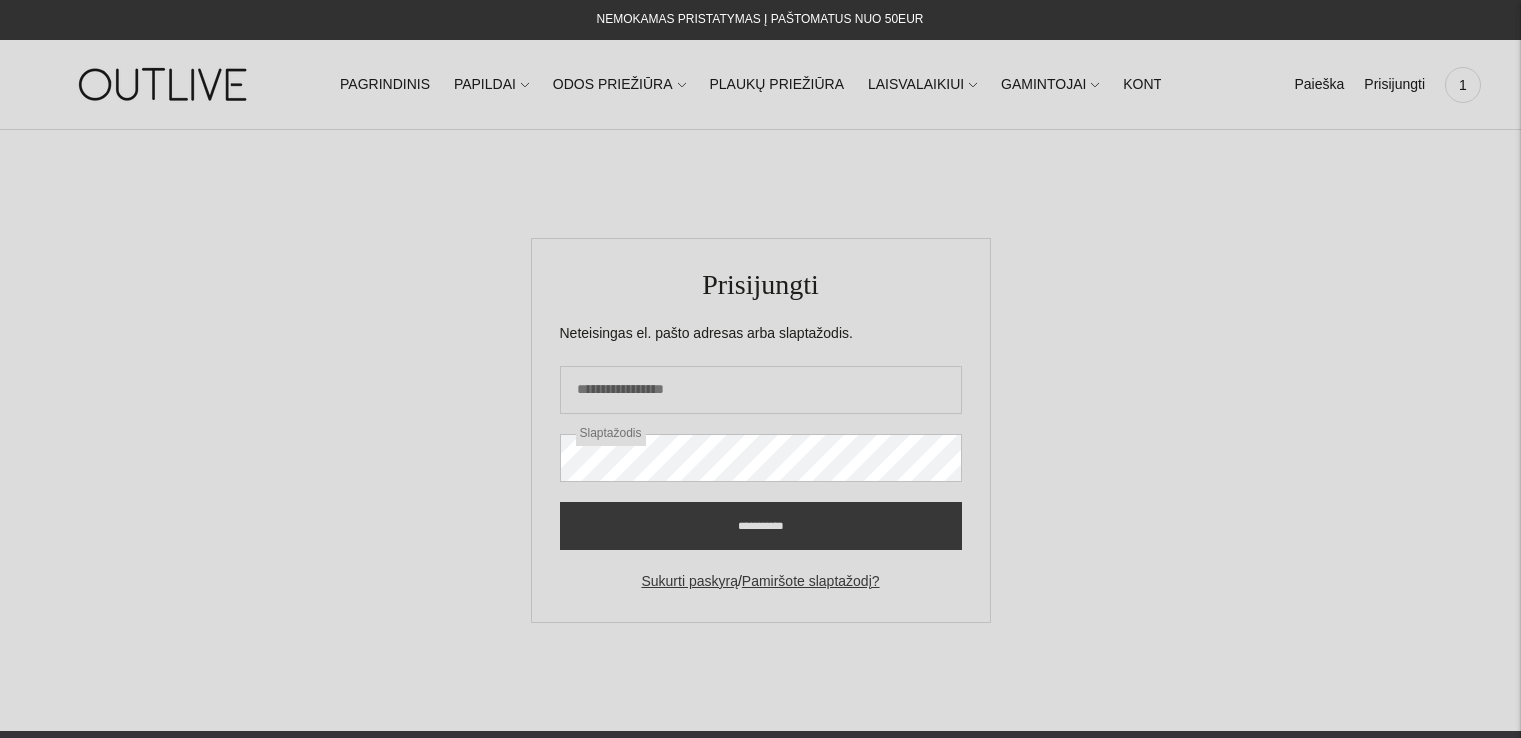 scroll, scrollTop: 0, scrollLeft: 0, axis: both 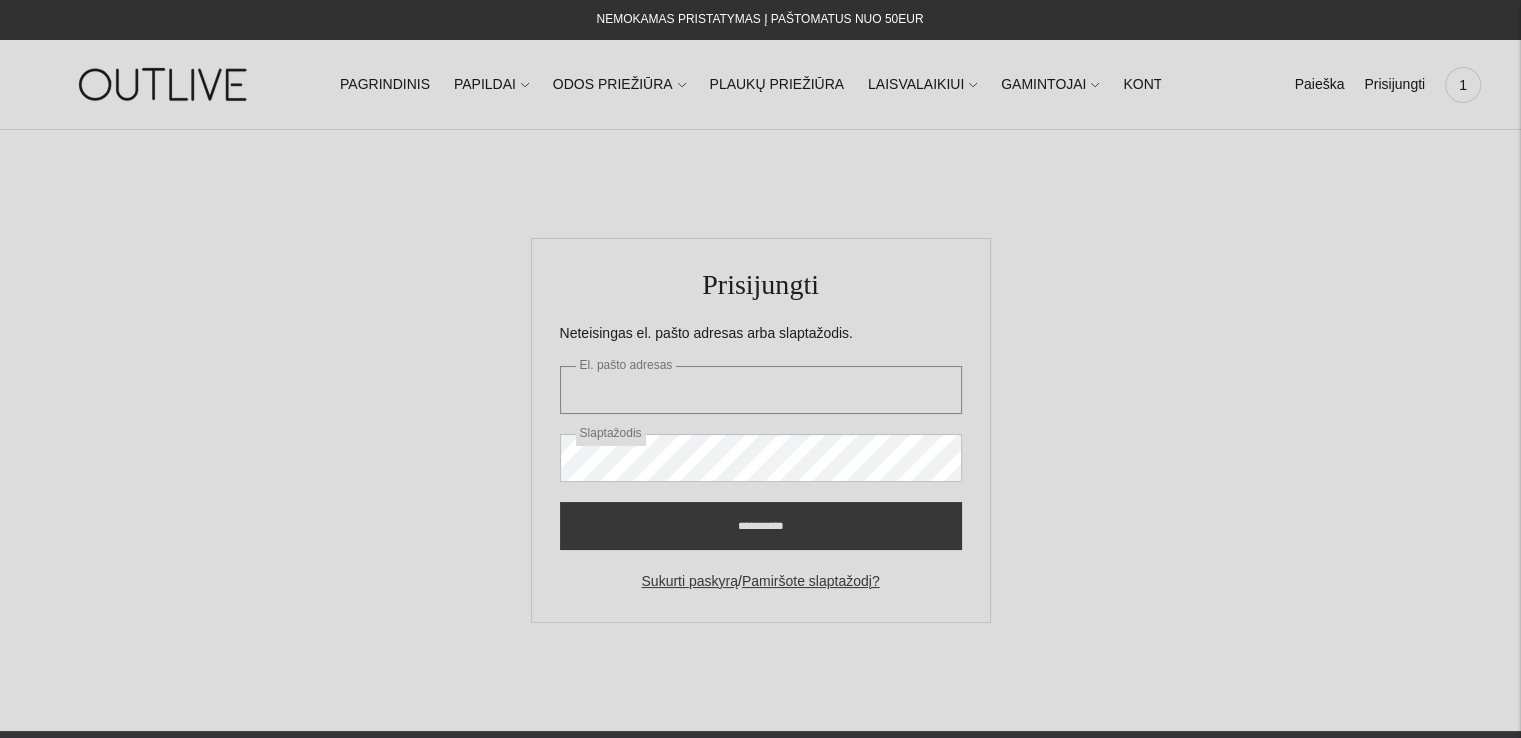 click on "El. pašto adresas" at bounding box center (761, 390) 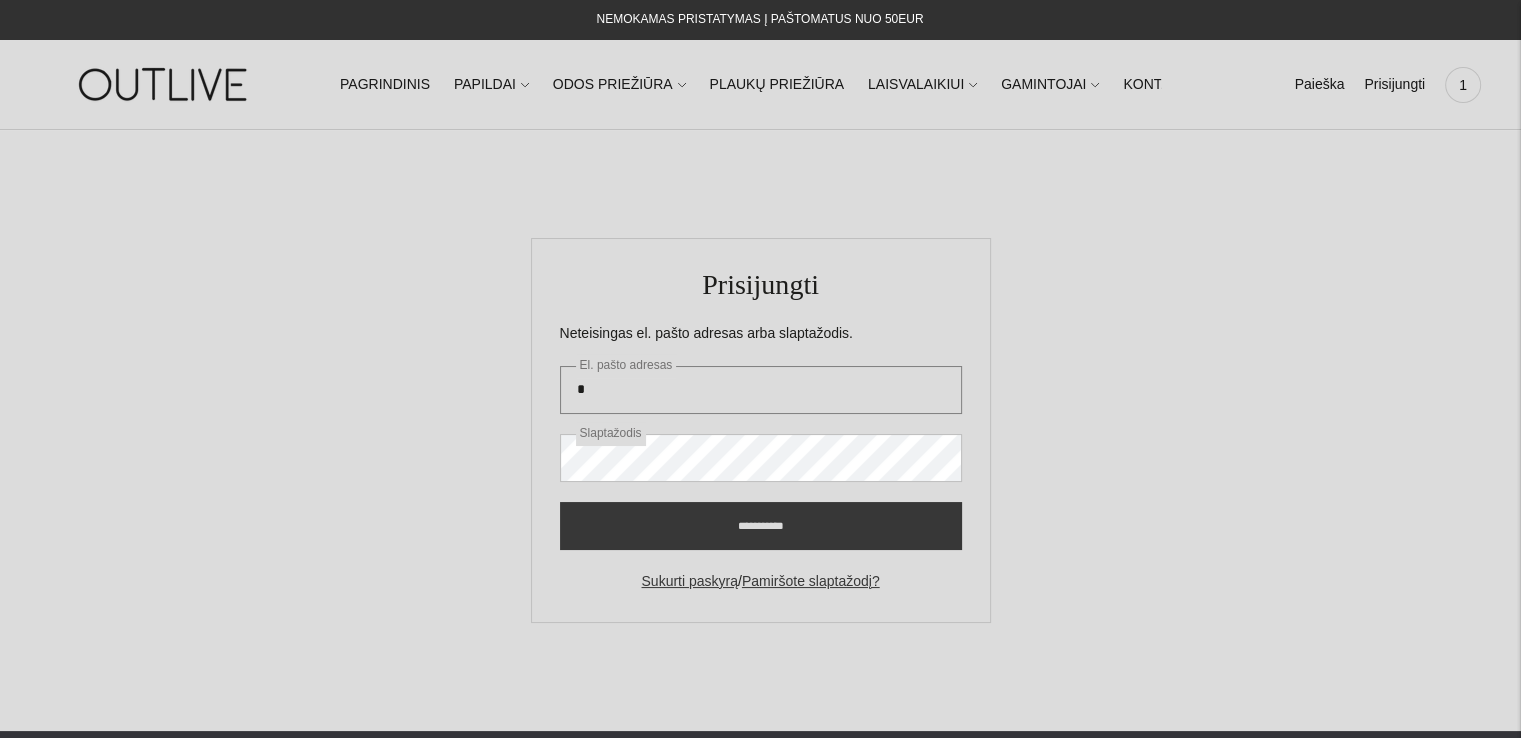 type on "**********" 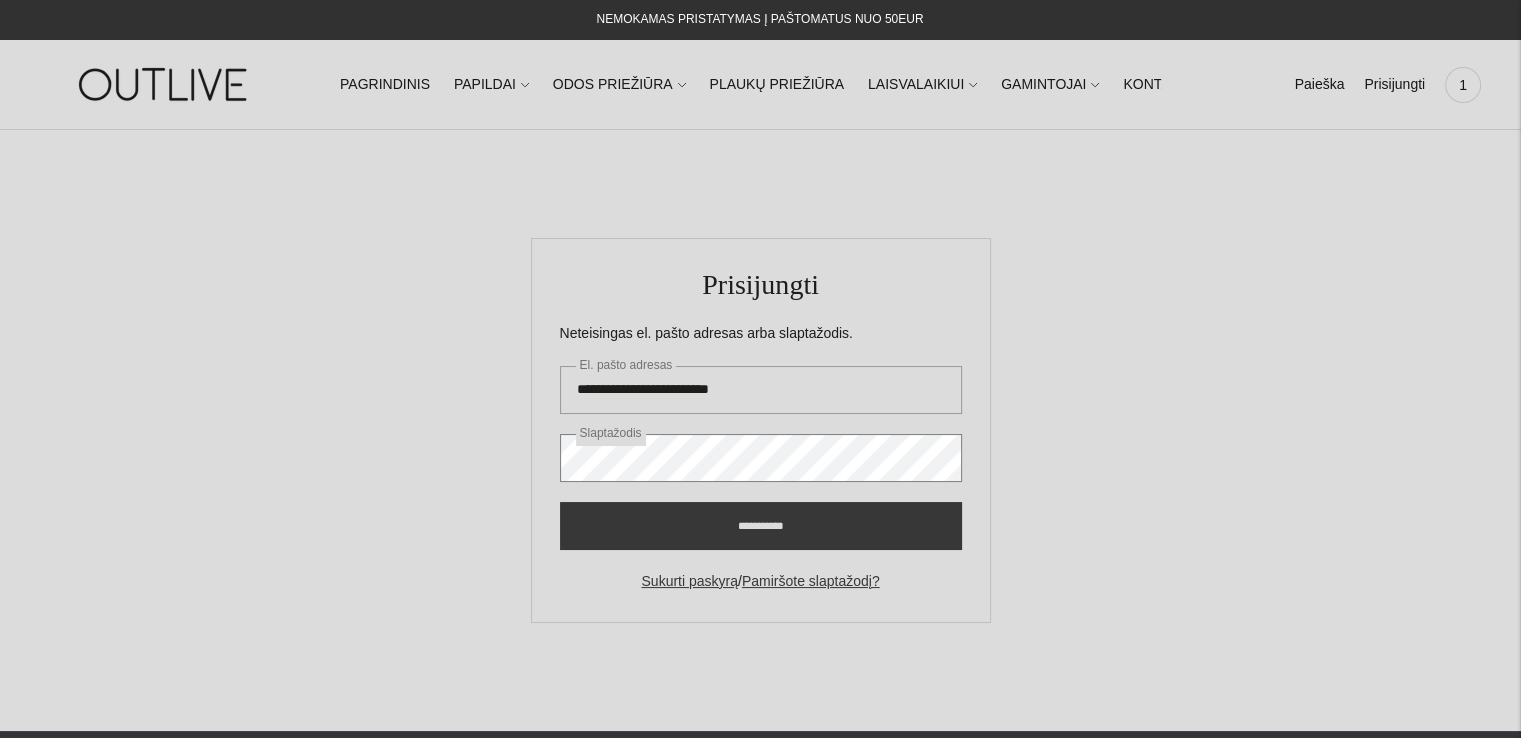click on "**********" at bounding box center (761, 526) 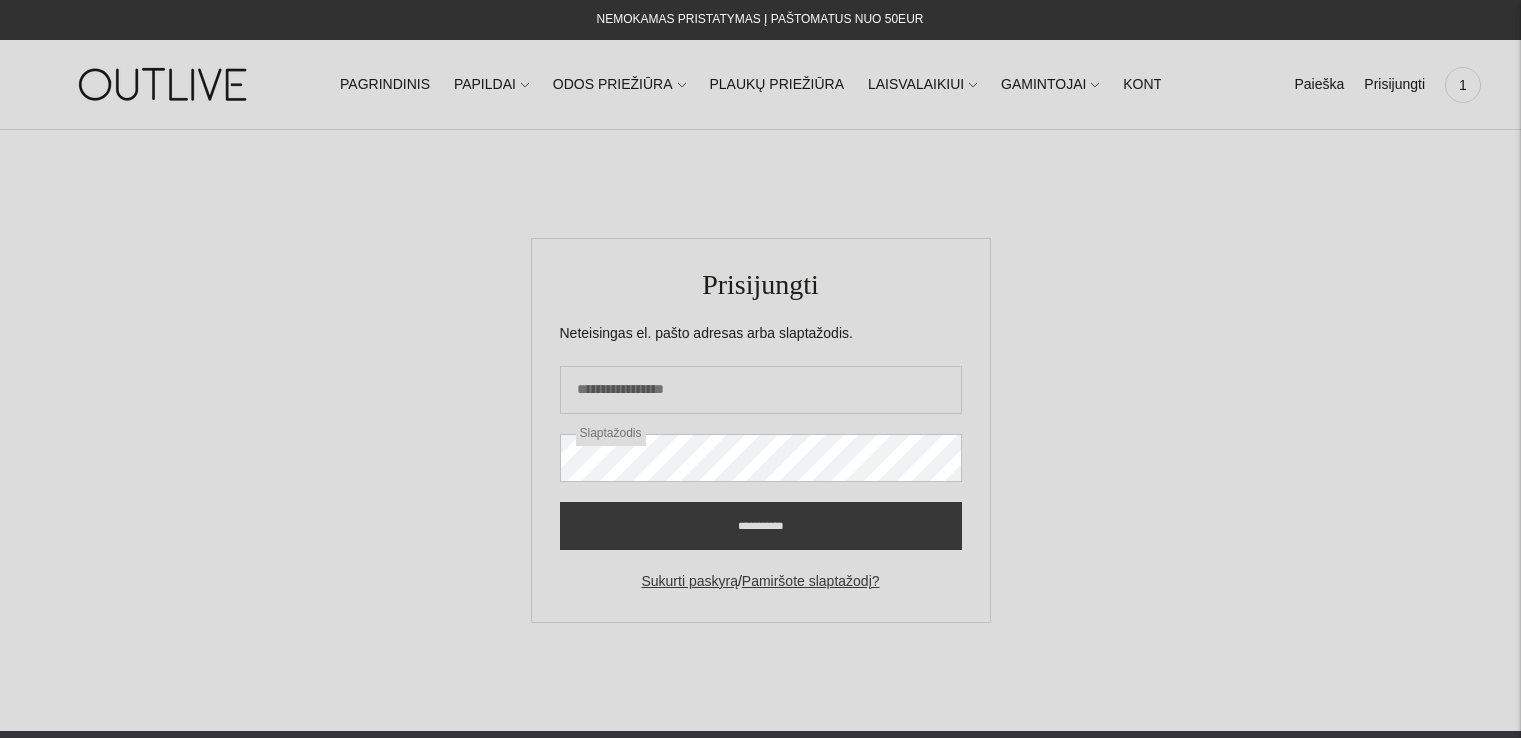 scroll, scrollTop: 0, scrollLeft: 0, axis: both 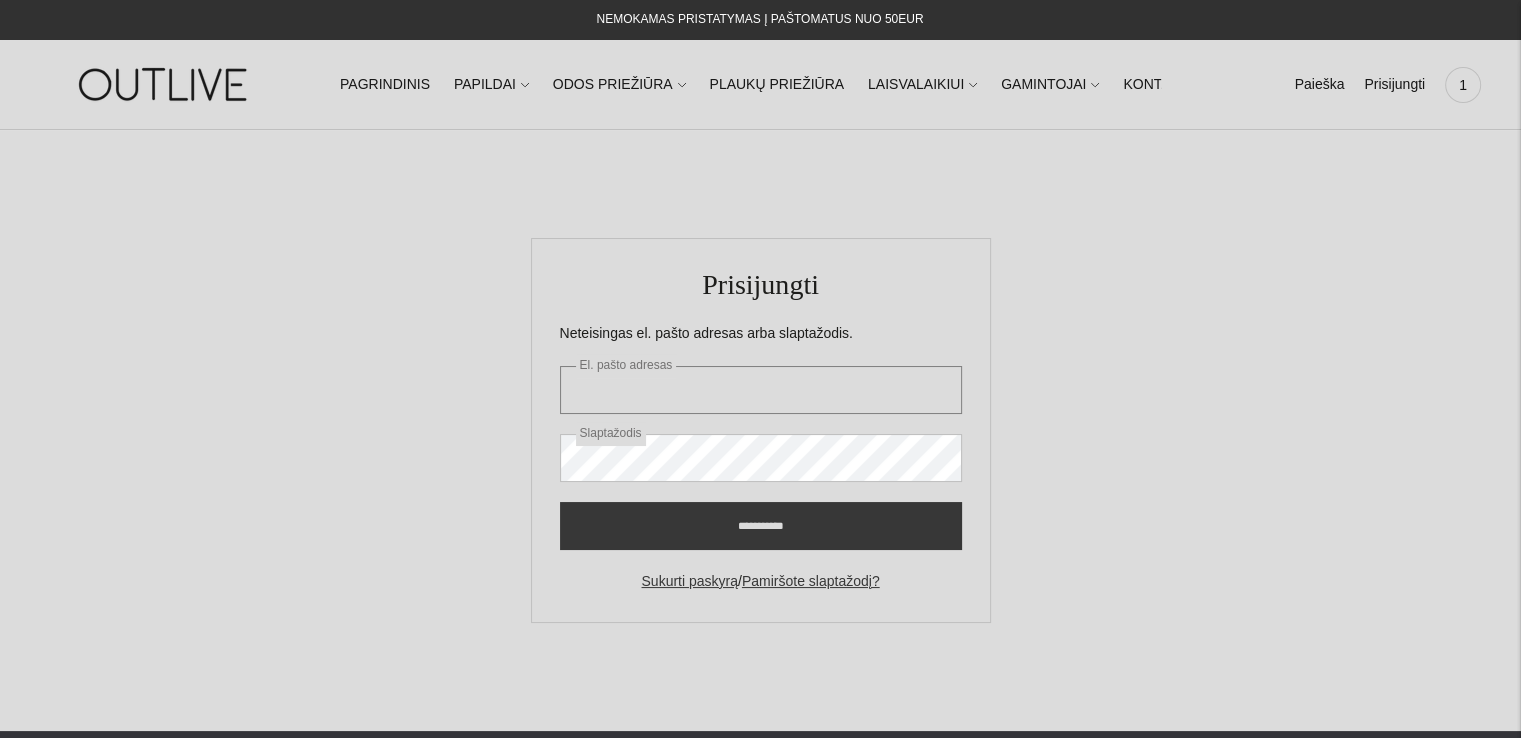 click on "El. pašto adresas" at bounding box center [761, 390] 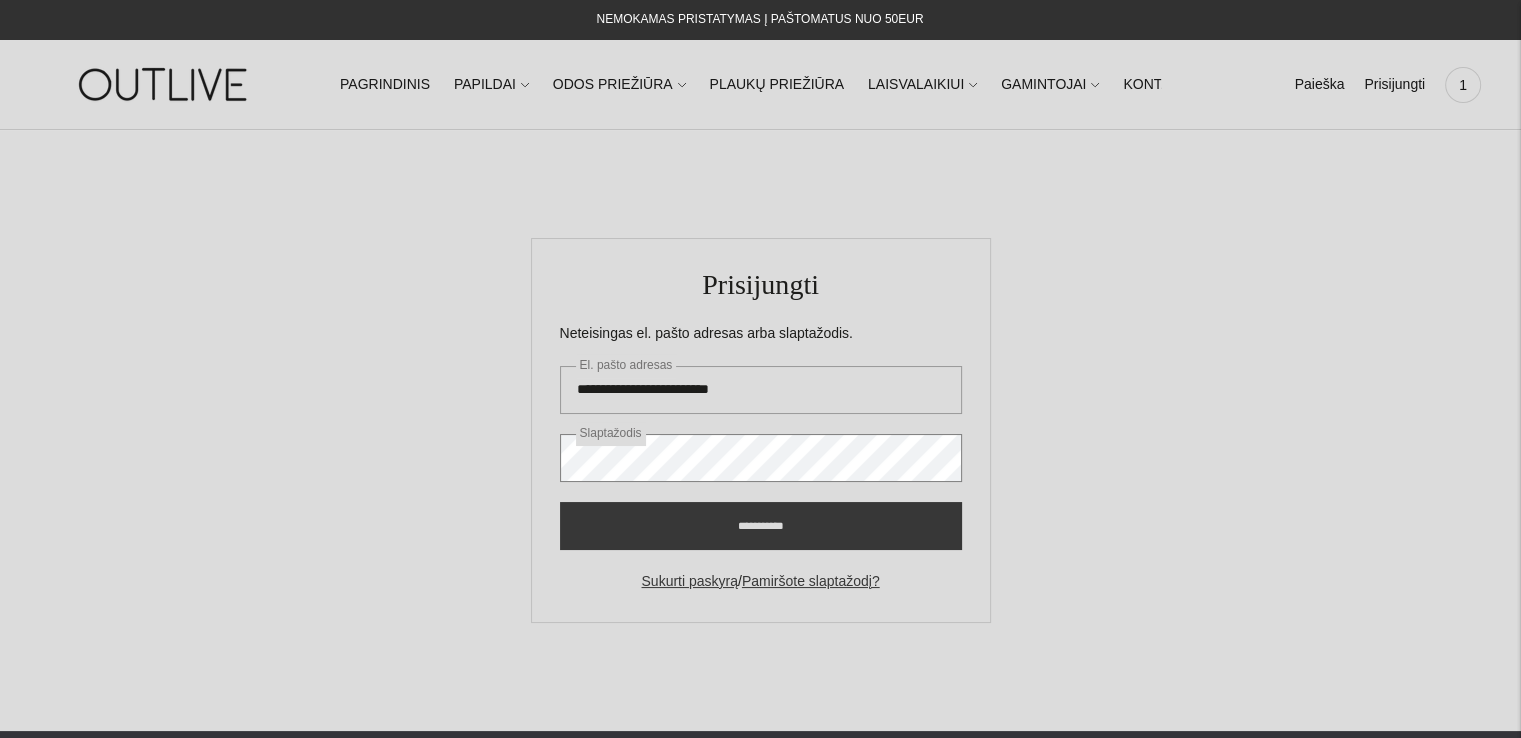 click on "**********" at bounding box center (761, 526) 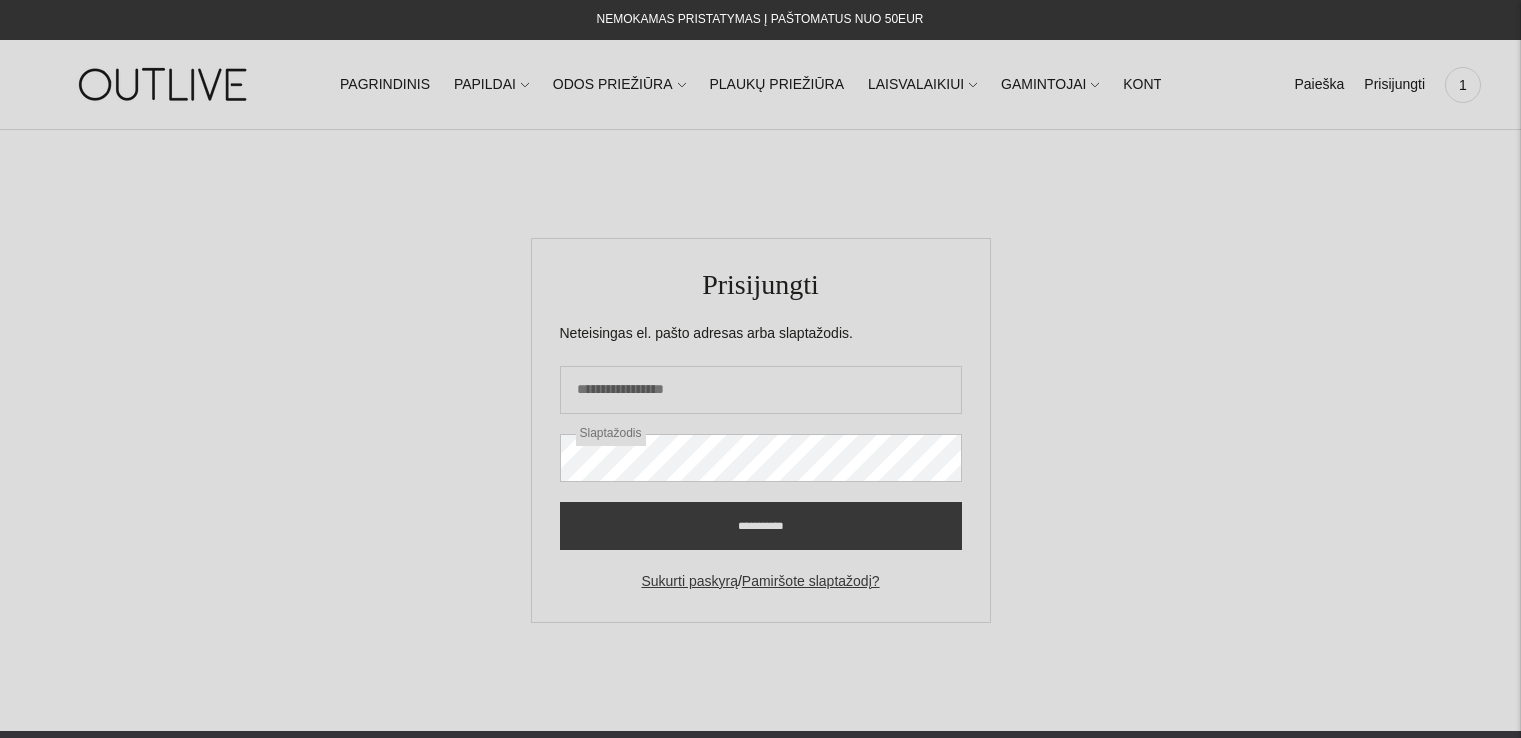 scroll, scrollTop: 0, scrollLeft: 0, axis: both 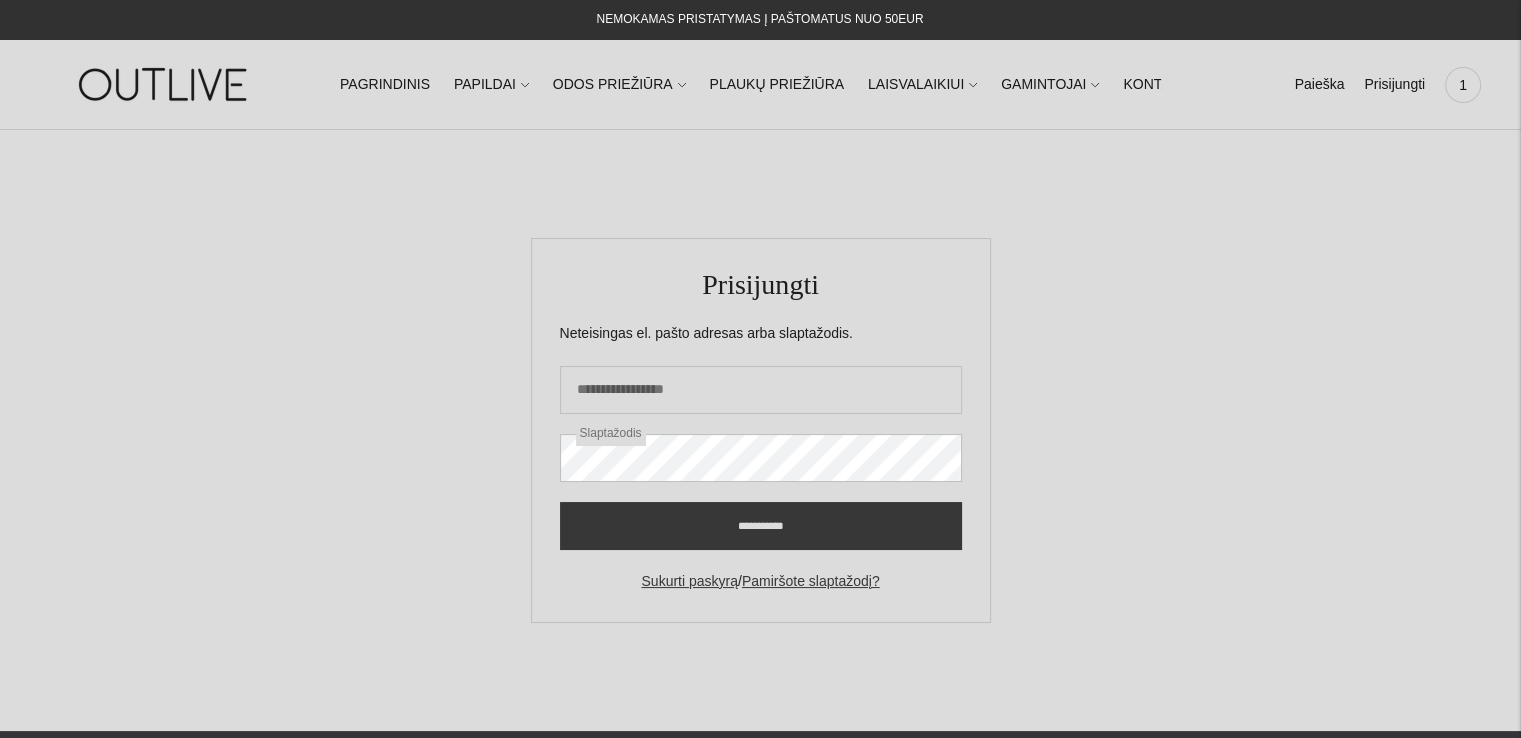 click on "Neteisingas el. pašto adresas arba slaptažodis." at bounding box center (761, 334) 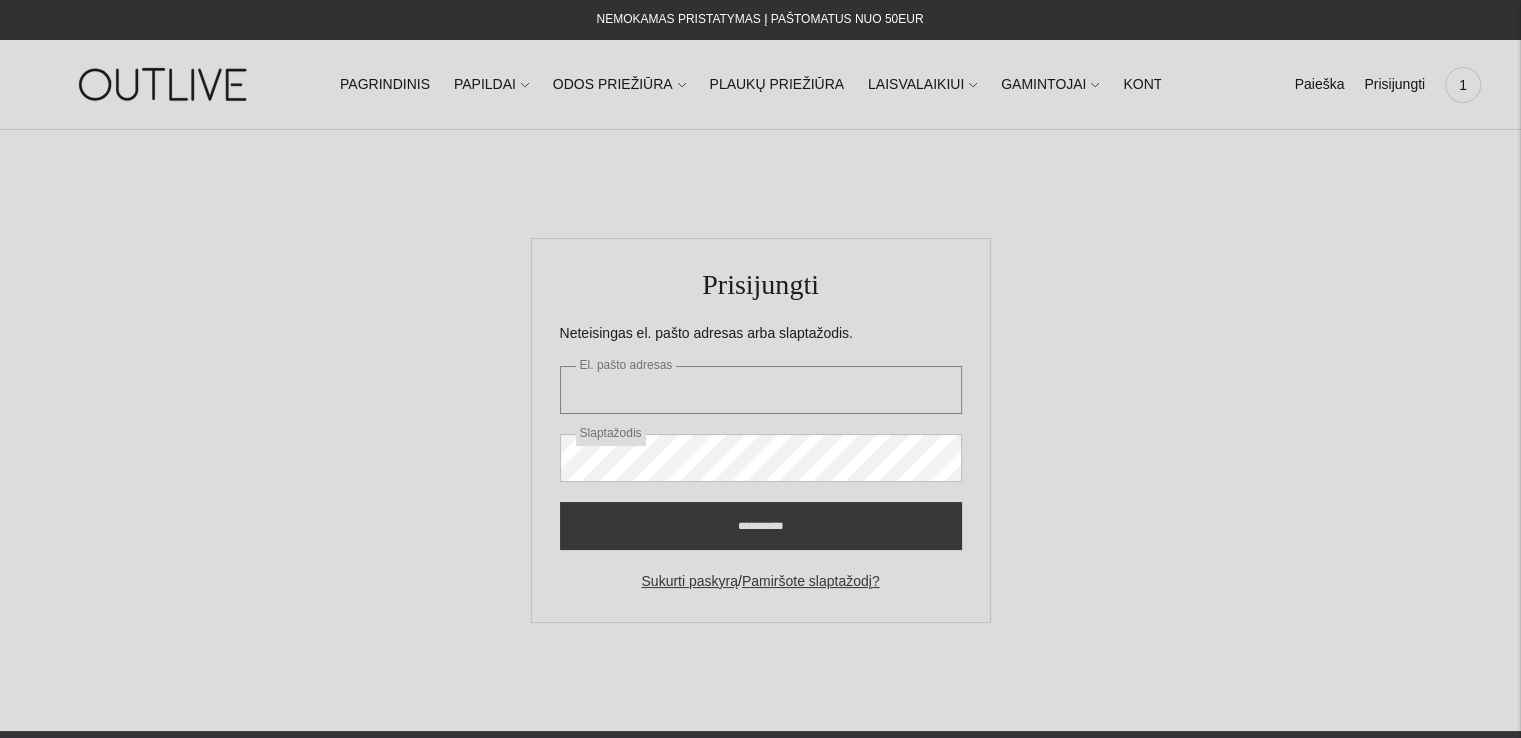click on "El. pašto adresas" at bounding box center (761, 390) 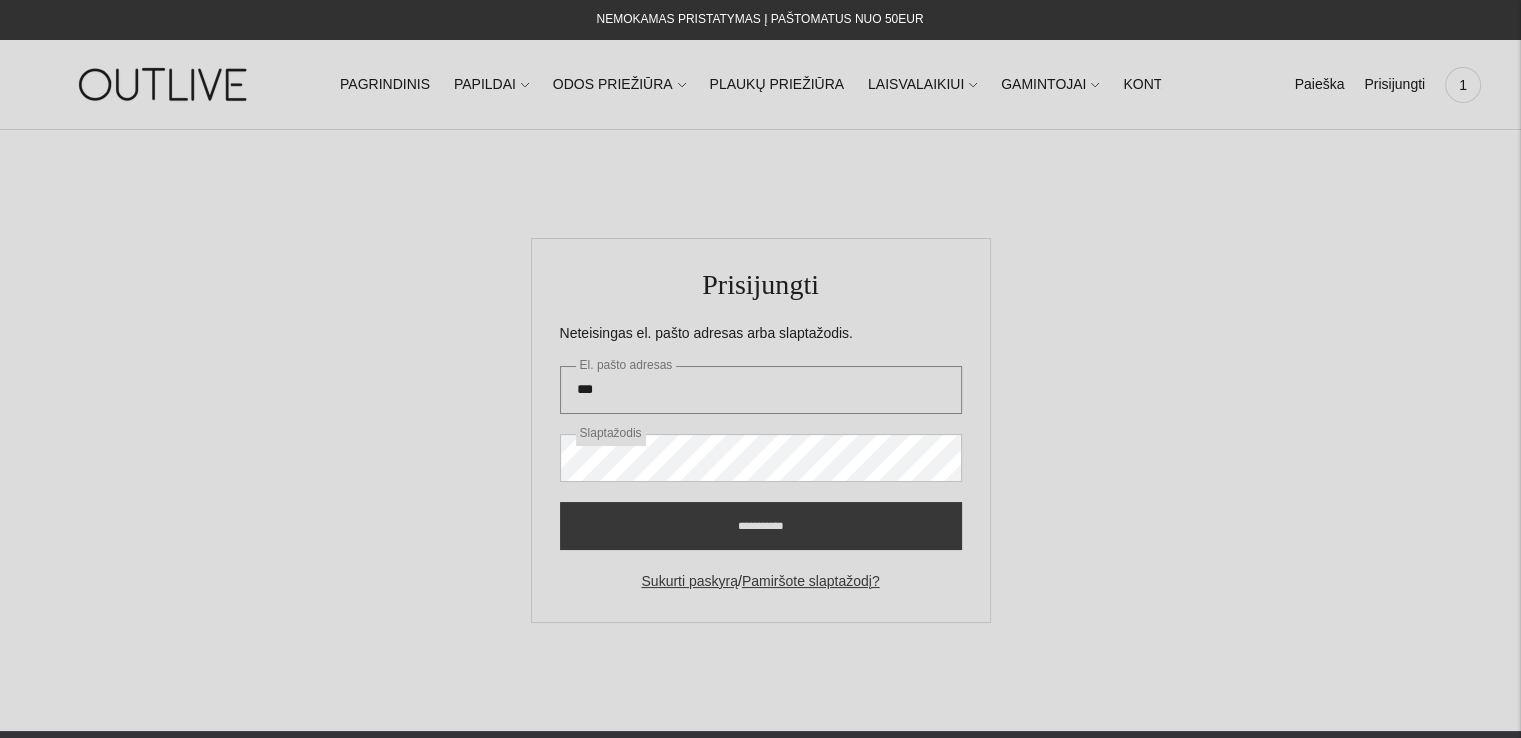 type on "**********" 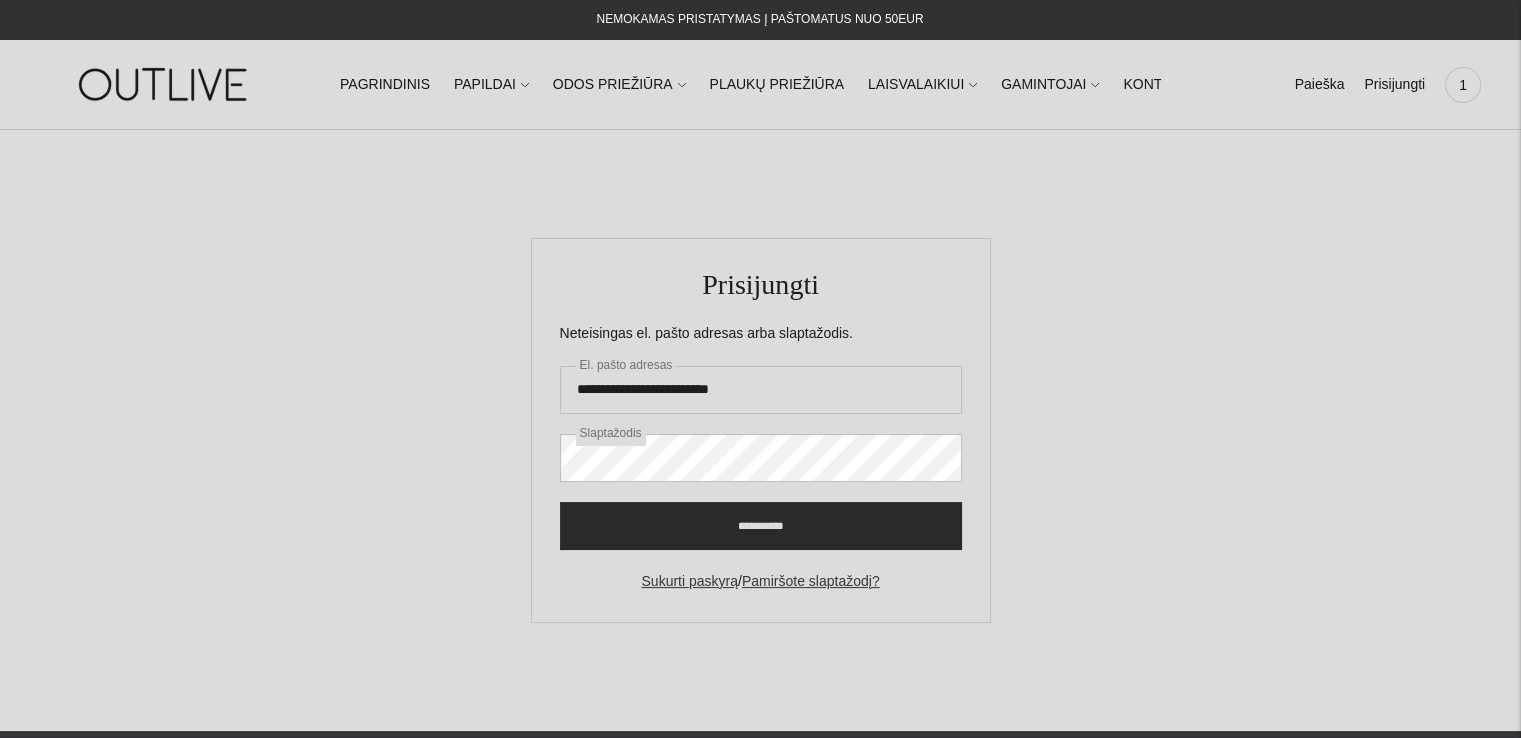 click on "**********" at bounding box center [761, 526] 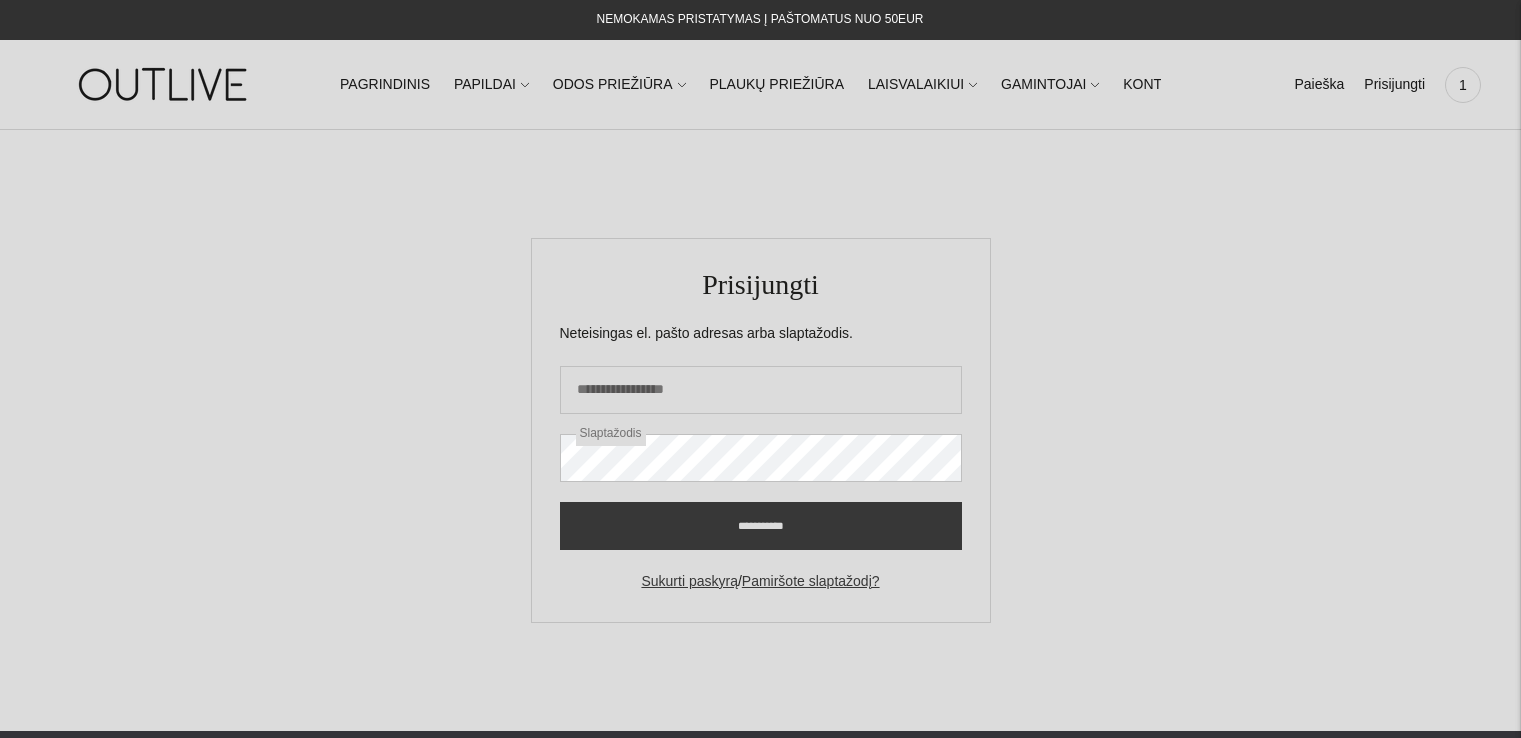 scroll, scrollTop: 0, scrollLeft: 0, axis: both 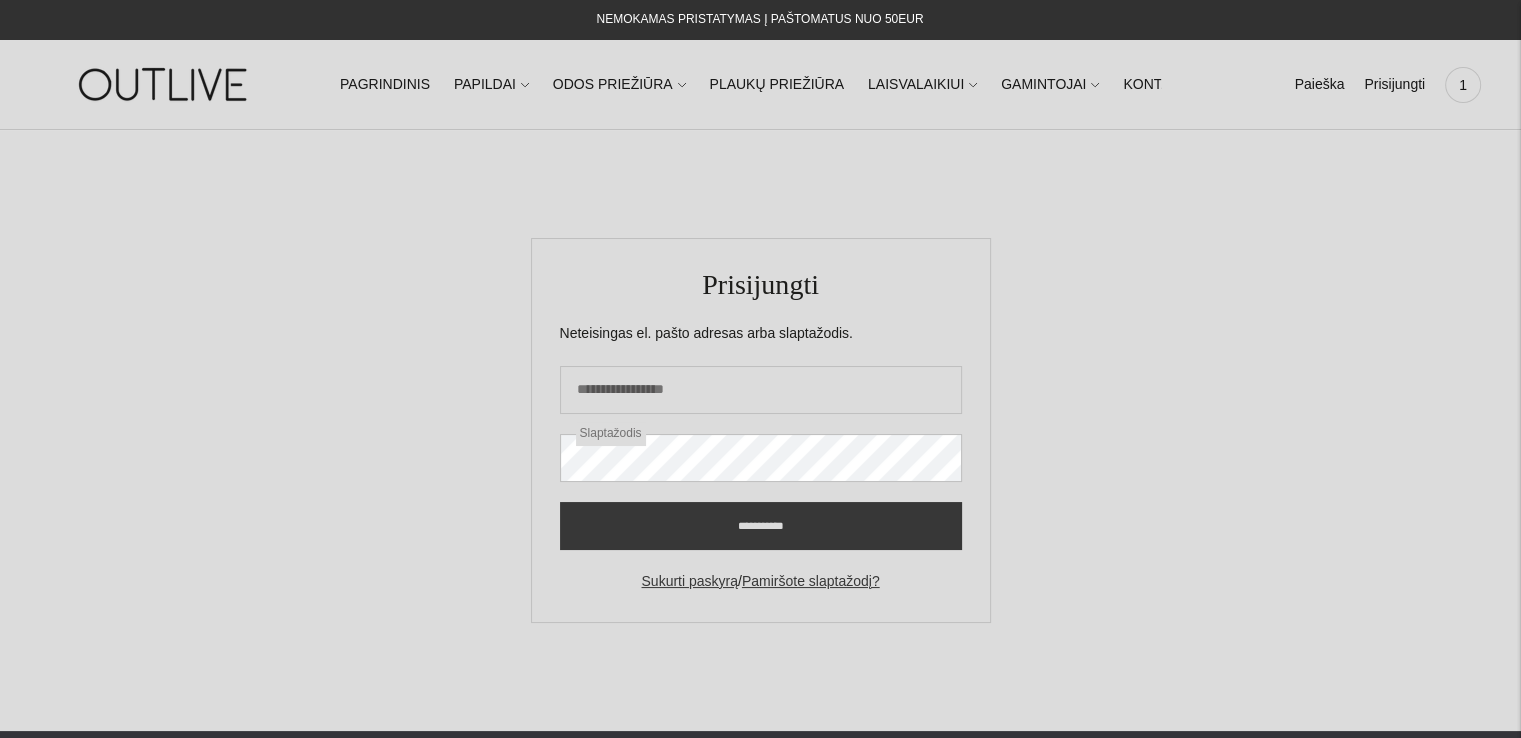 click on "Pamiršote slaptažodį?" at bounding box center [811, 581] 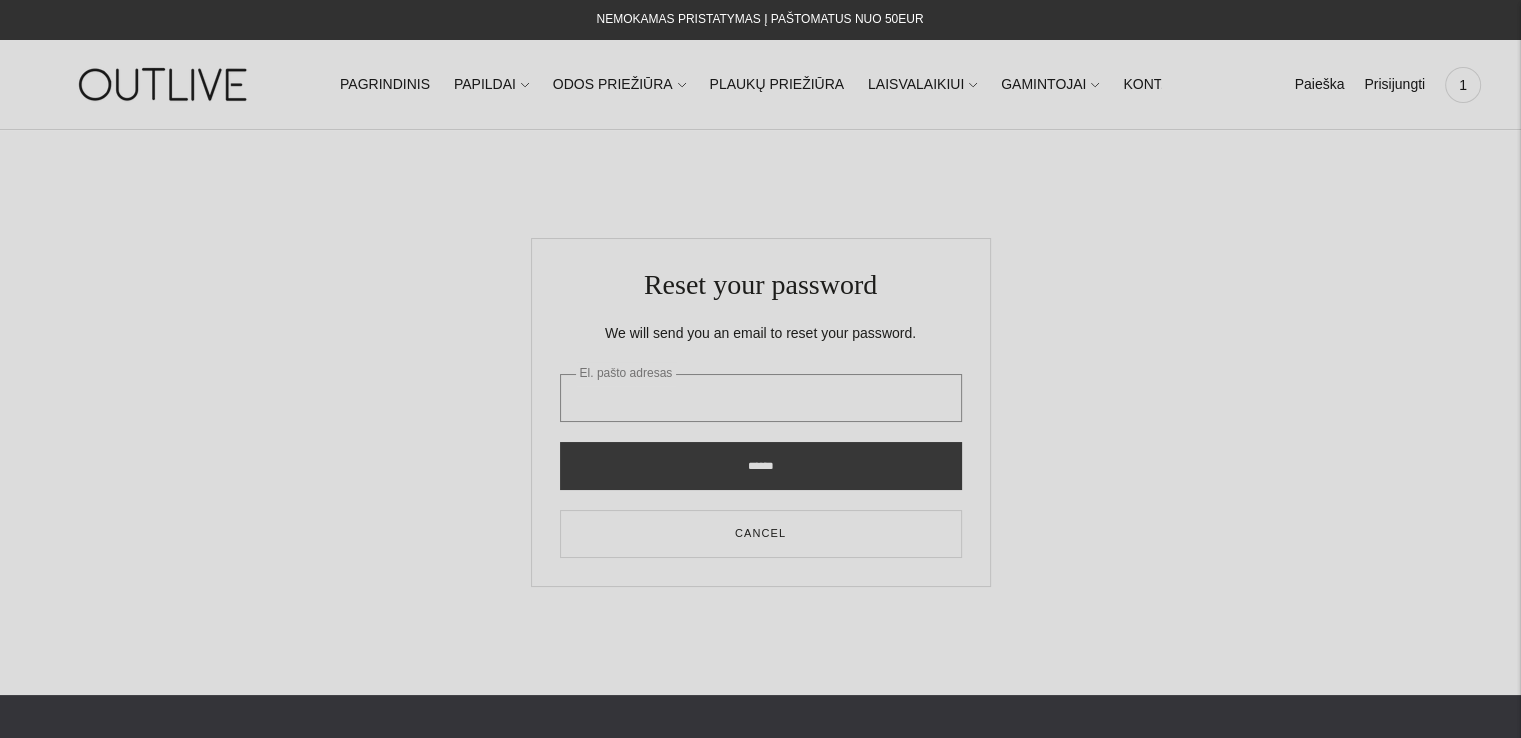 click on "El. pašto adresas" at bounding box center (761, 398) 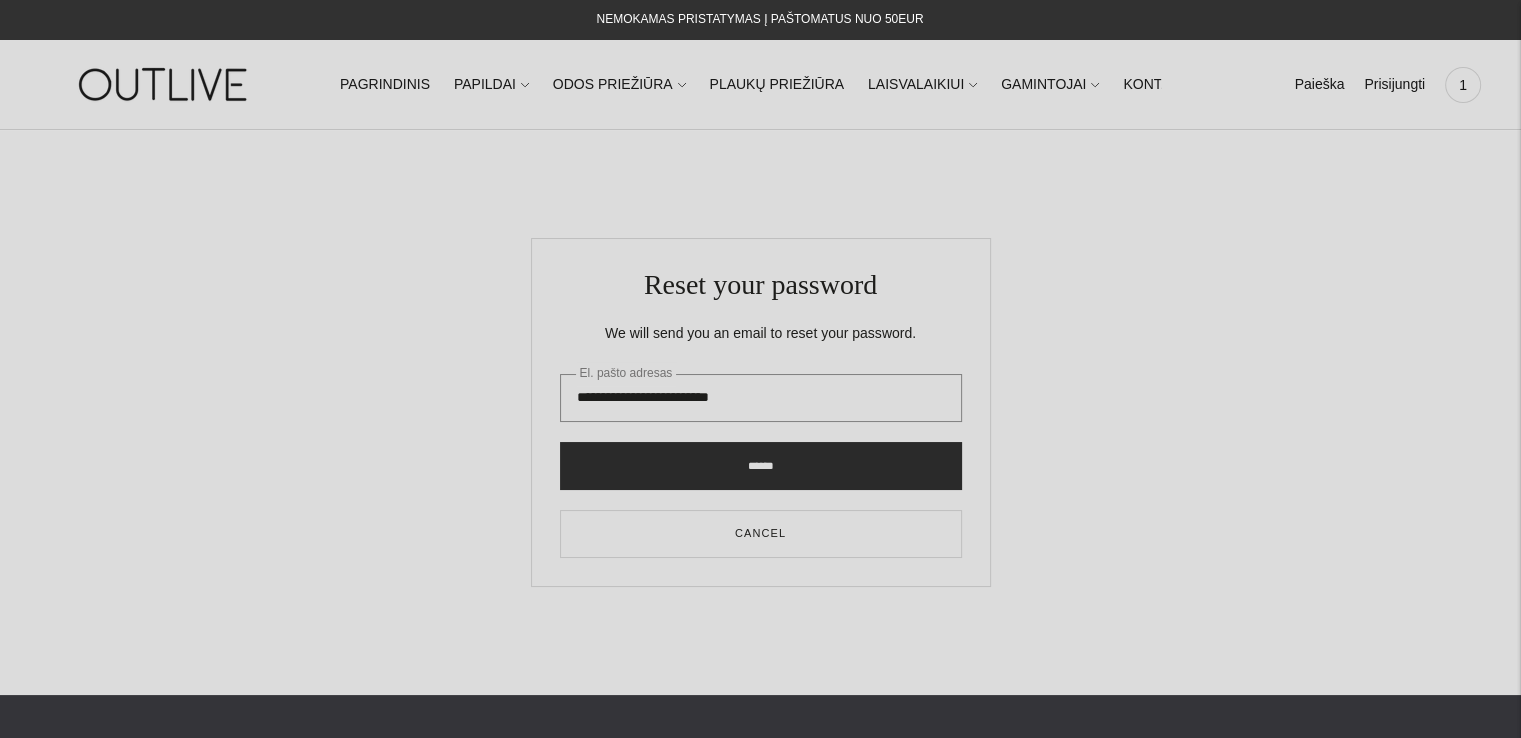 type on "**********" 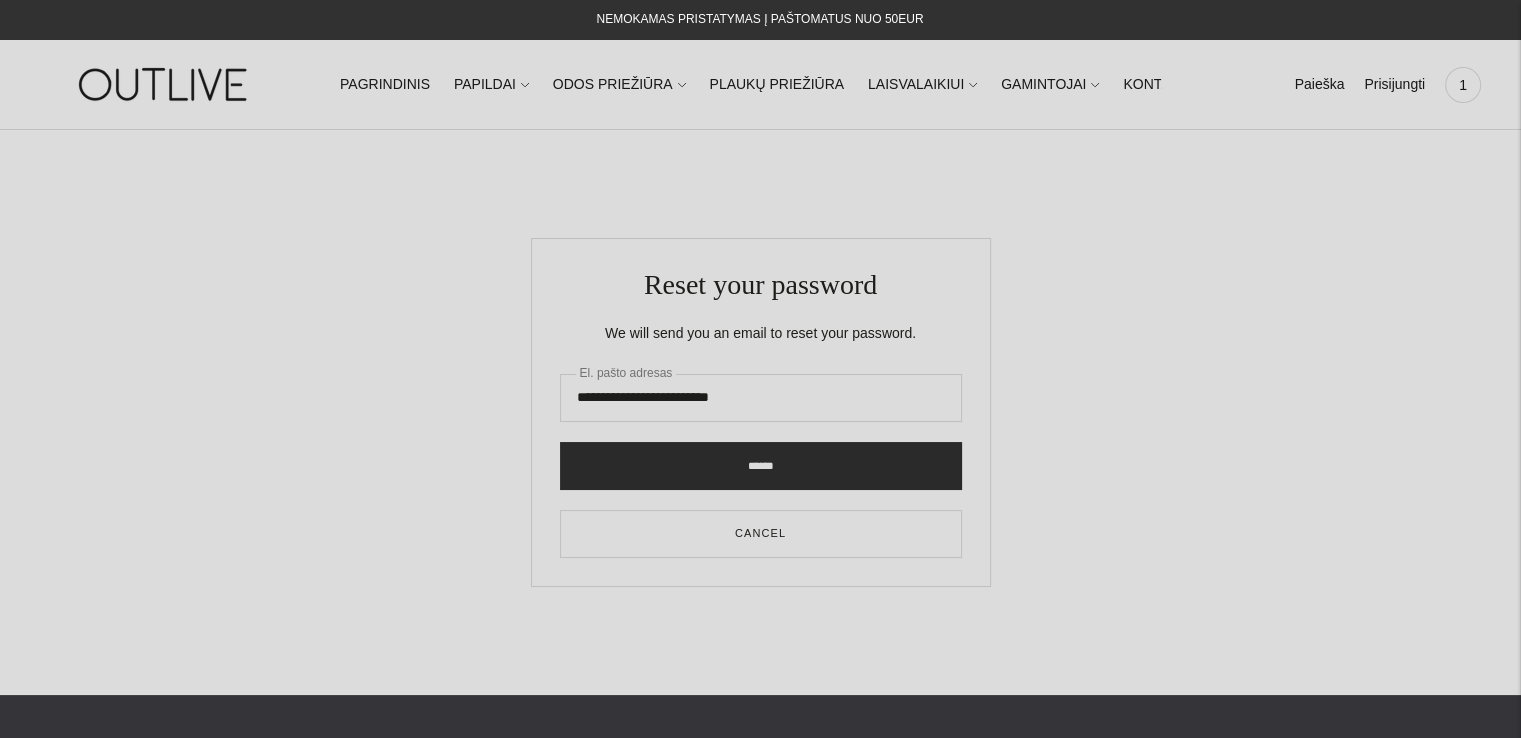 click on "******" at bounding box center [761, 466] 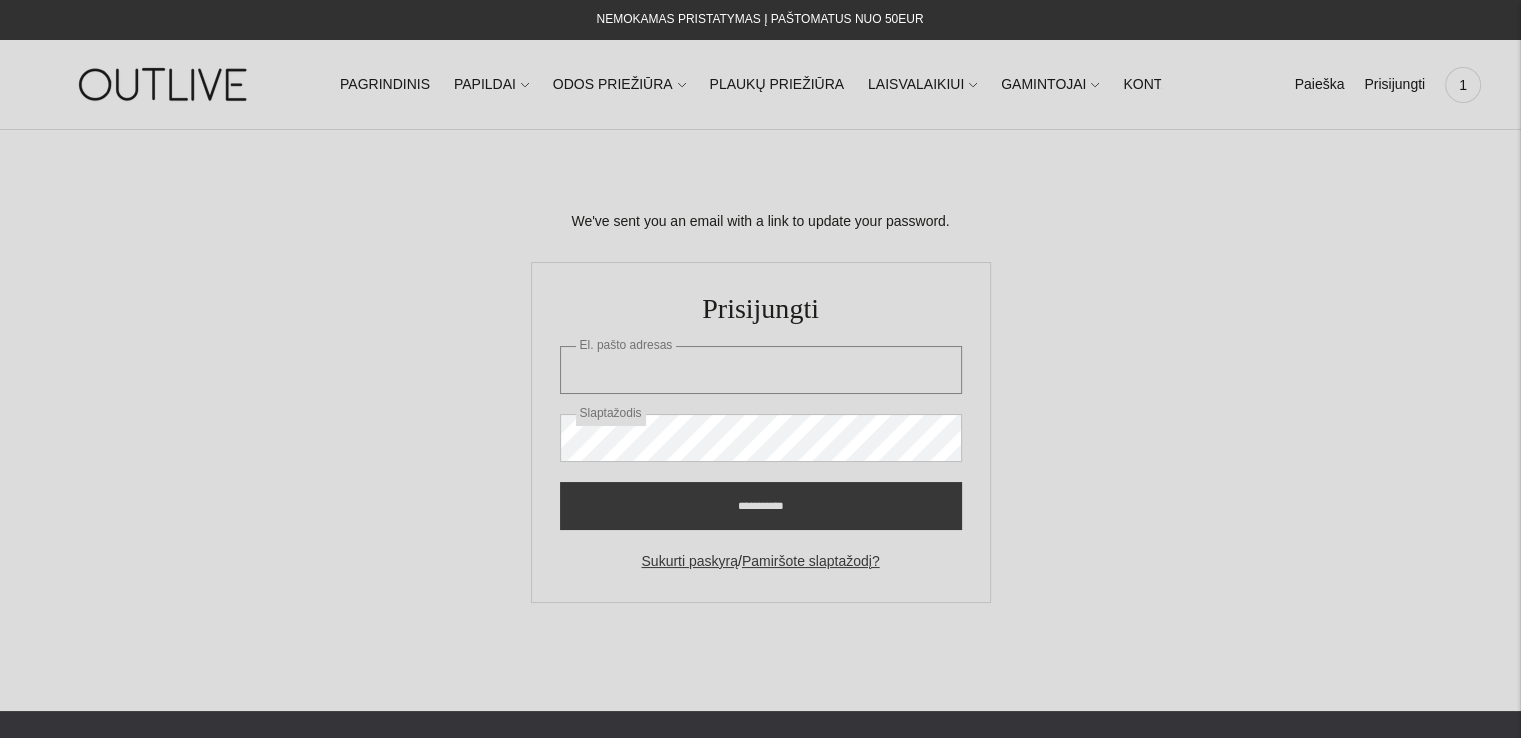 click on "El. pašto adresas" at bounding box center [761, 370] 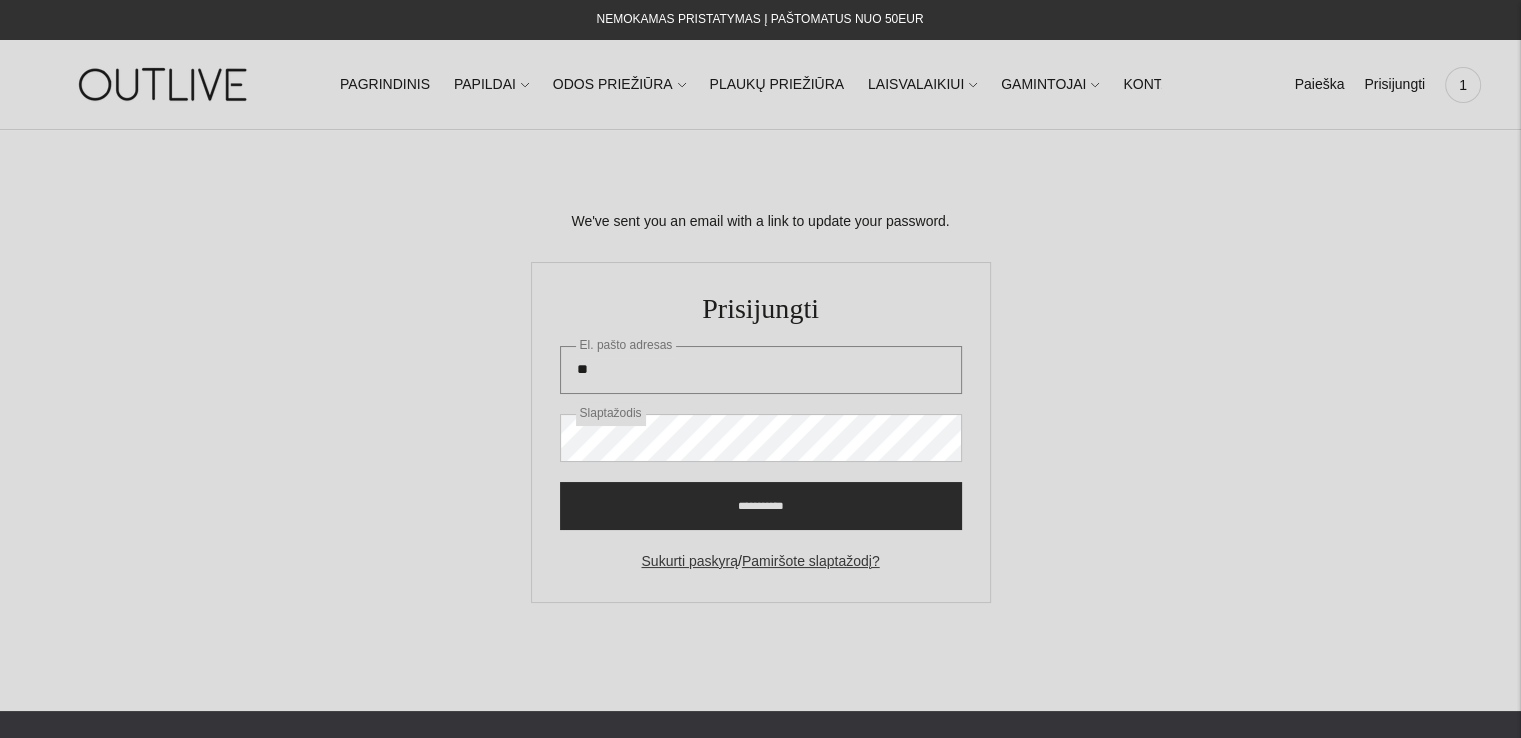 type on "**********" 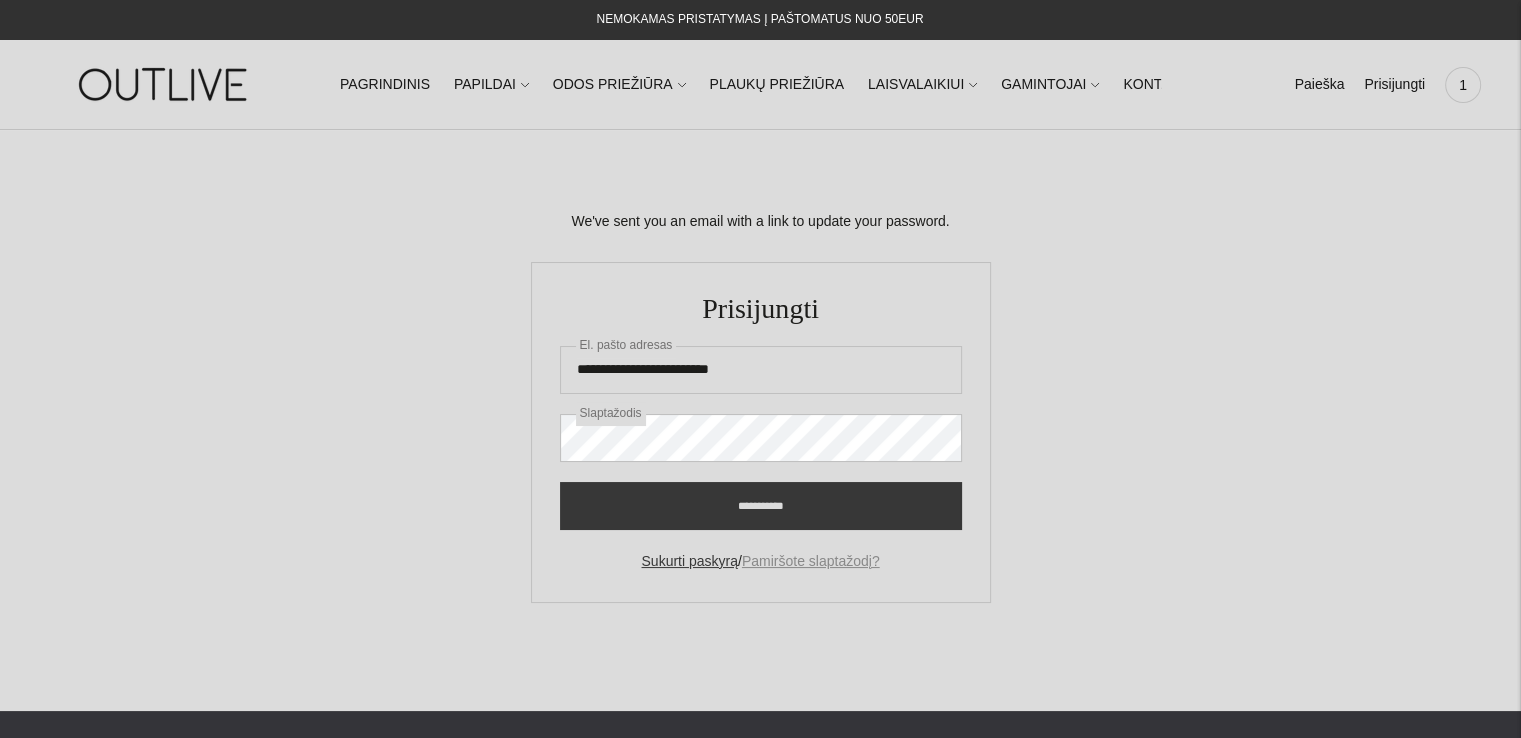 click on "Pamiršote slaptažodį?" at bounding box center [811, 561] 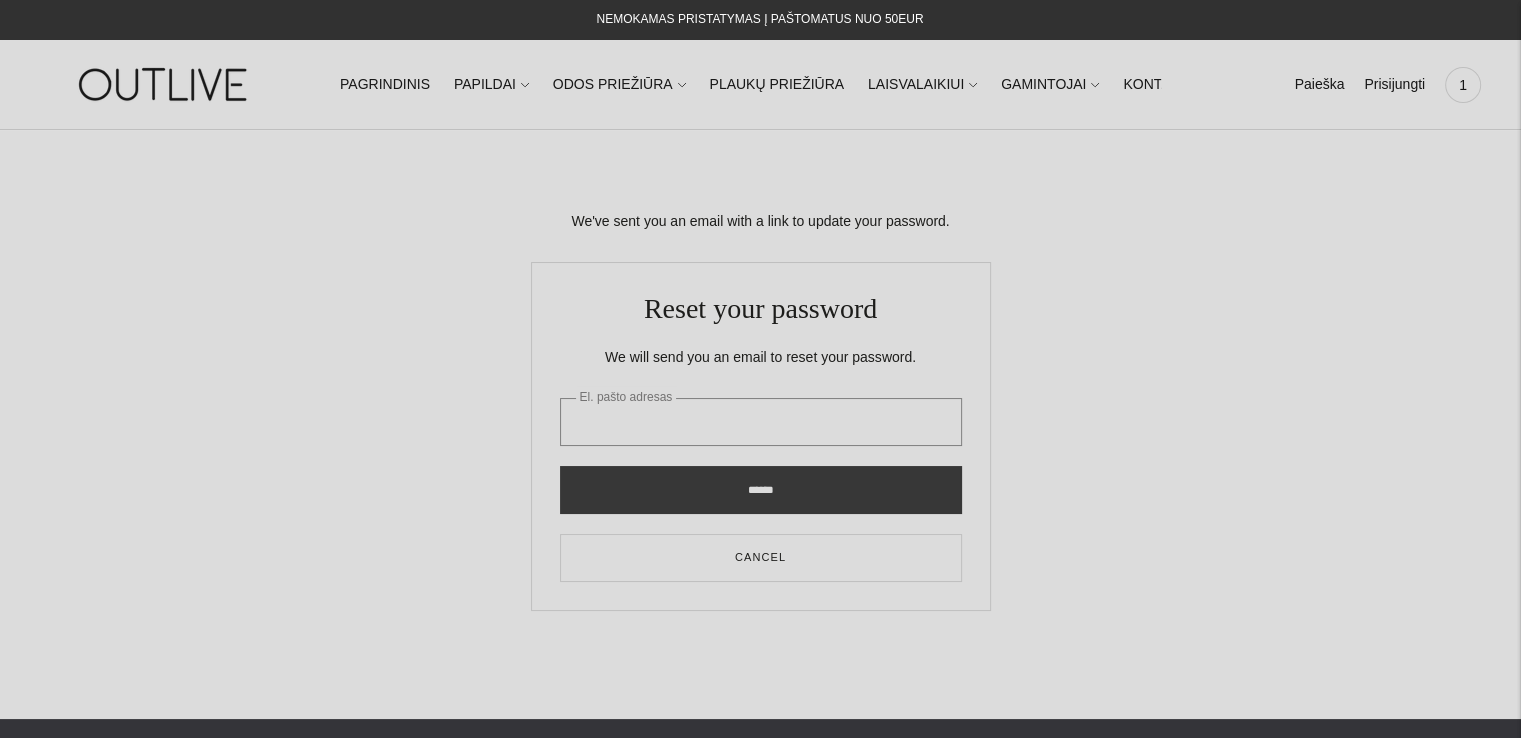 click on "El. pašto adresas" at bounding box center (761, 422) 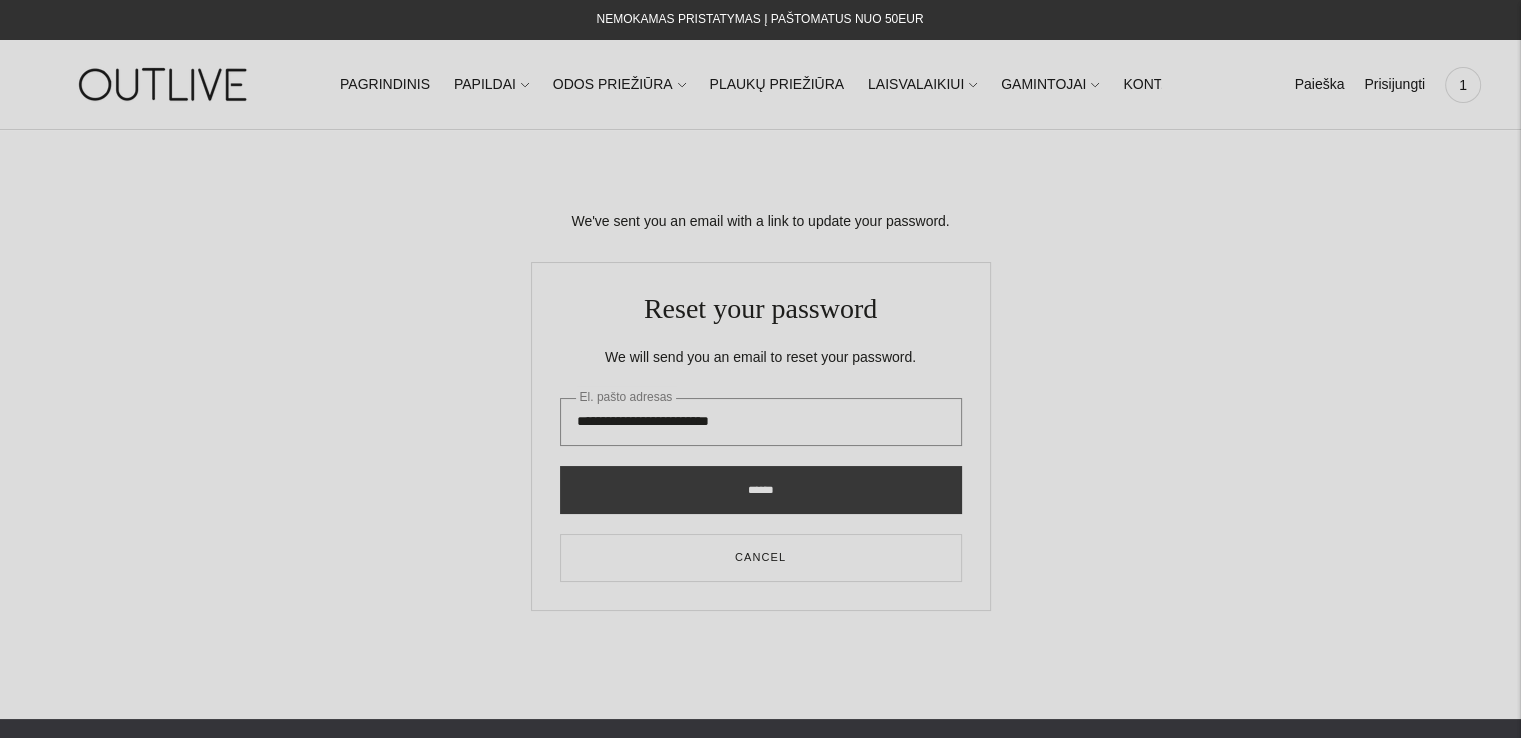 type on "**********" 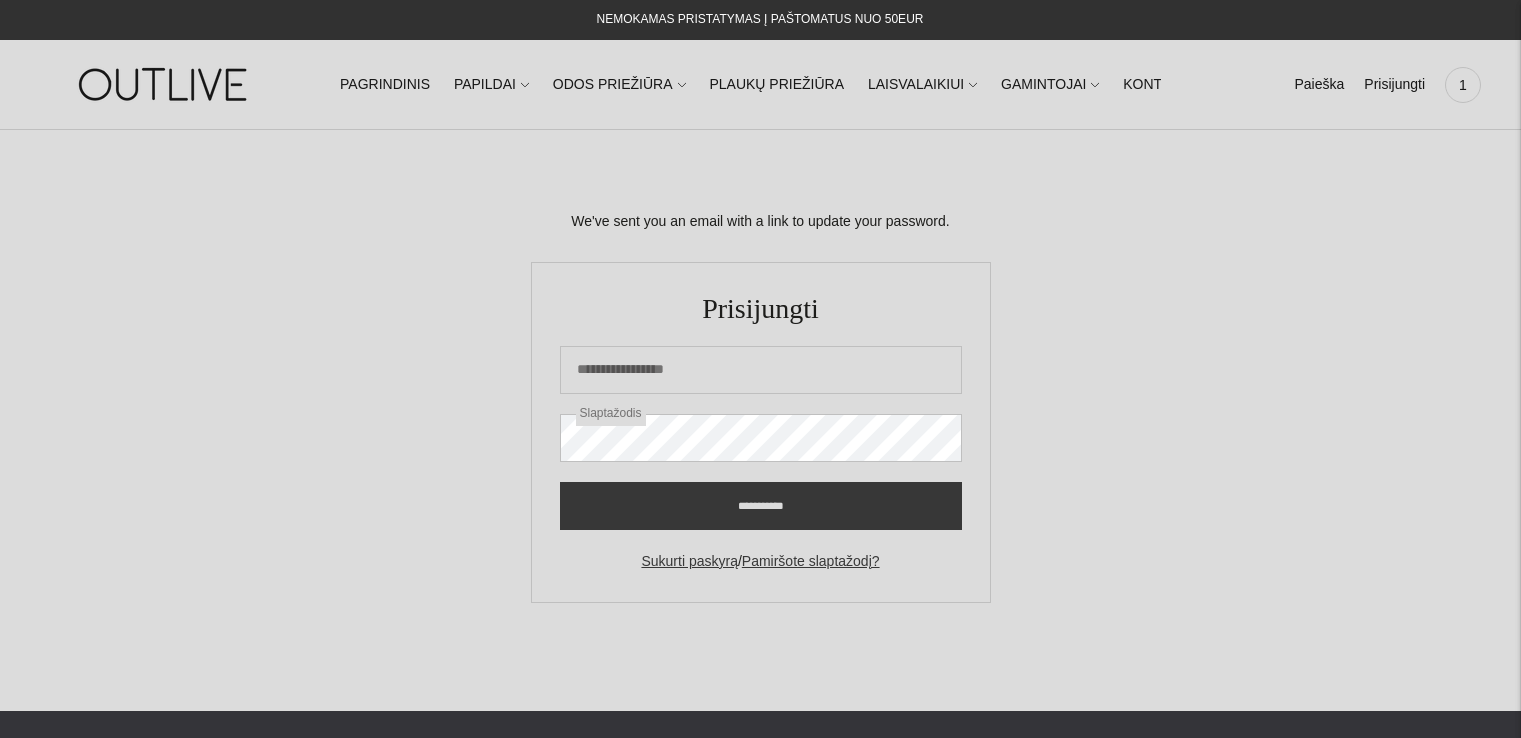 scroll, scrollTop: 0, scrollLeft: 0, axis: both 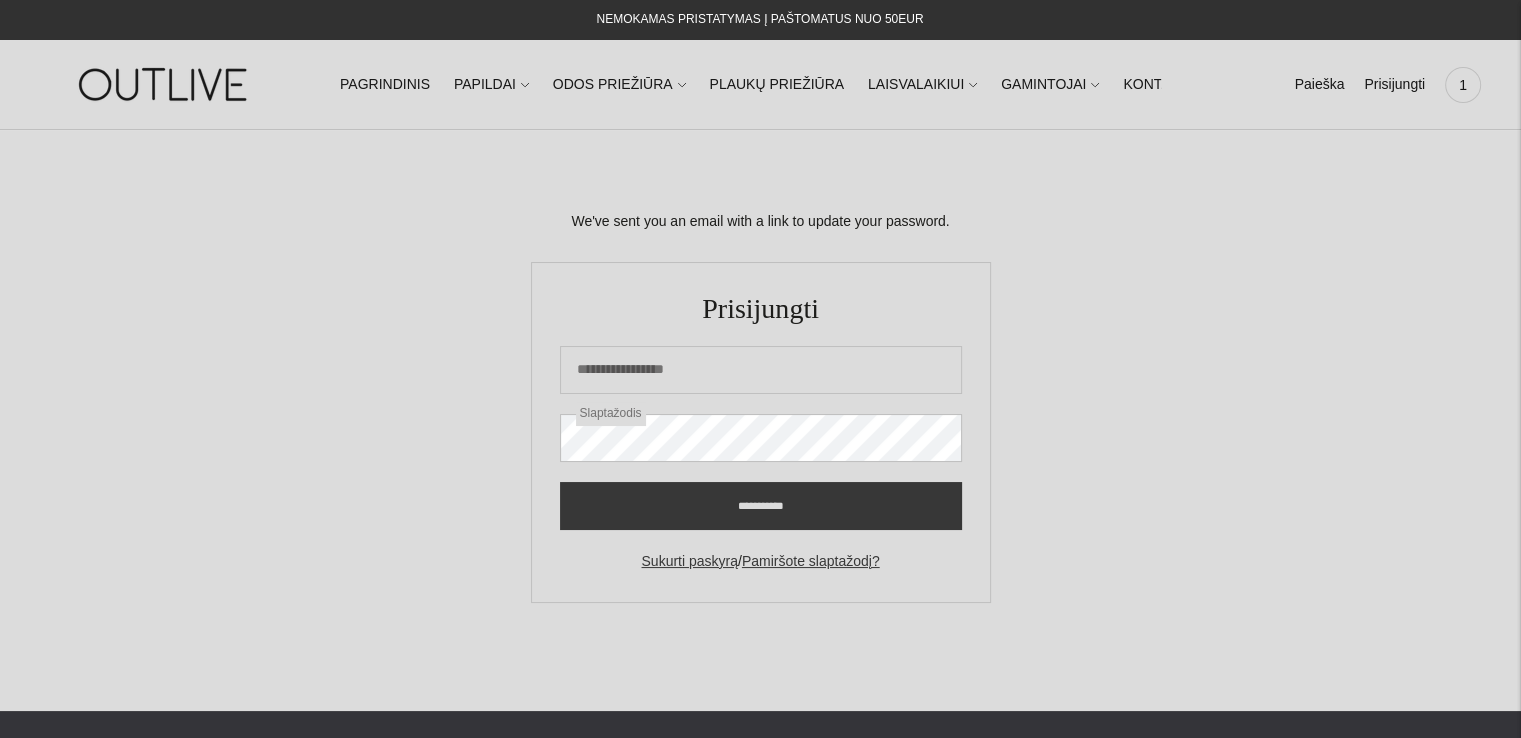 click on "1" at bounding box center (1463, 85) 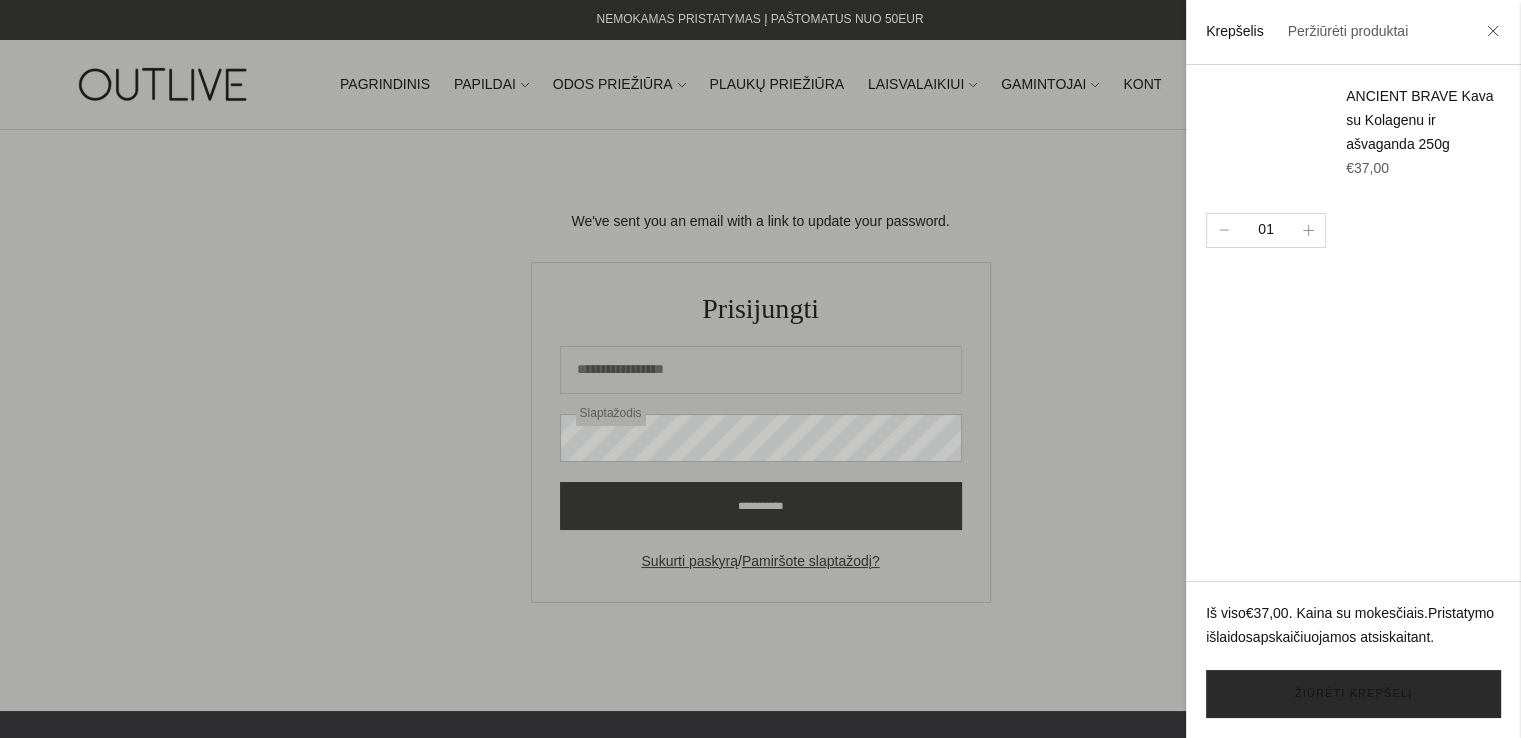 click on "Žiūrėti krepšelį" at bounding box center [1353, 694] 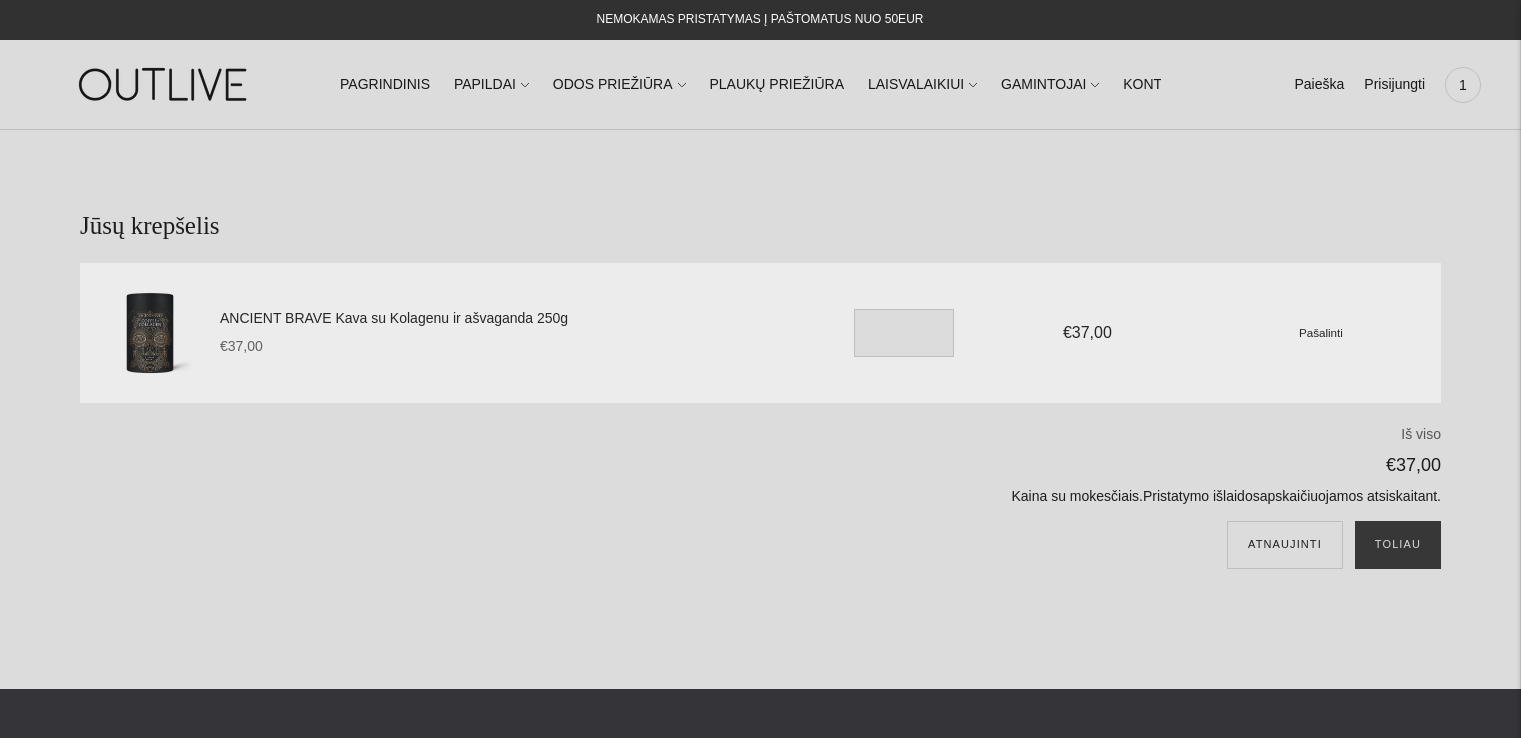 scroll, scrollTop: 0, scrollLeft: 0, axis: both 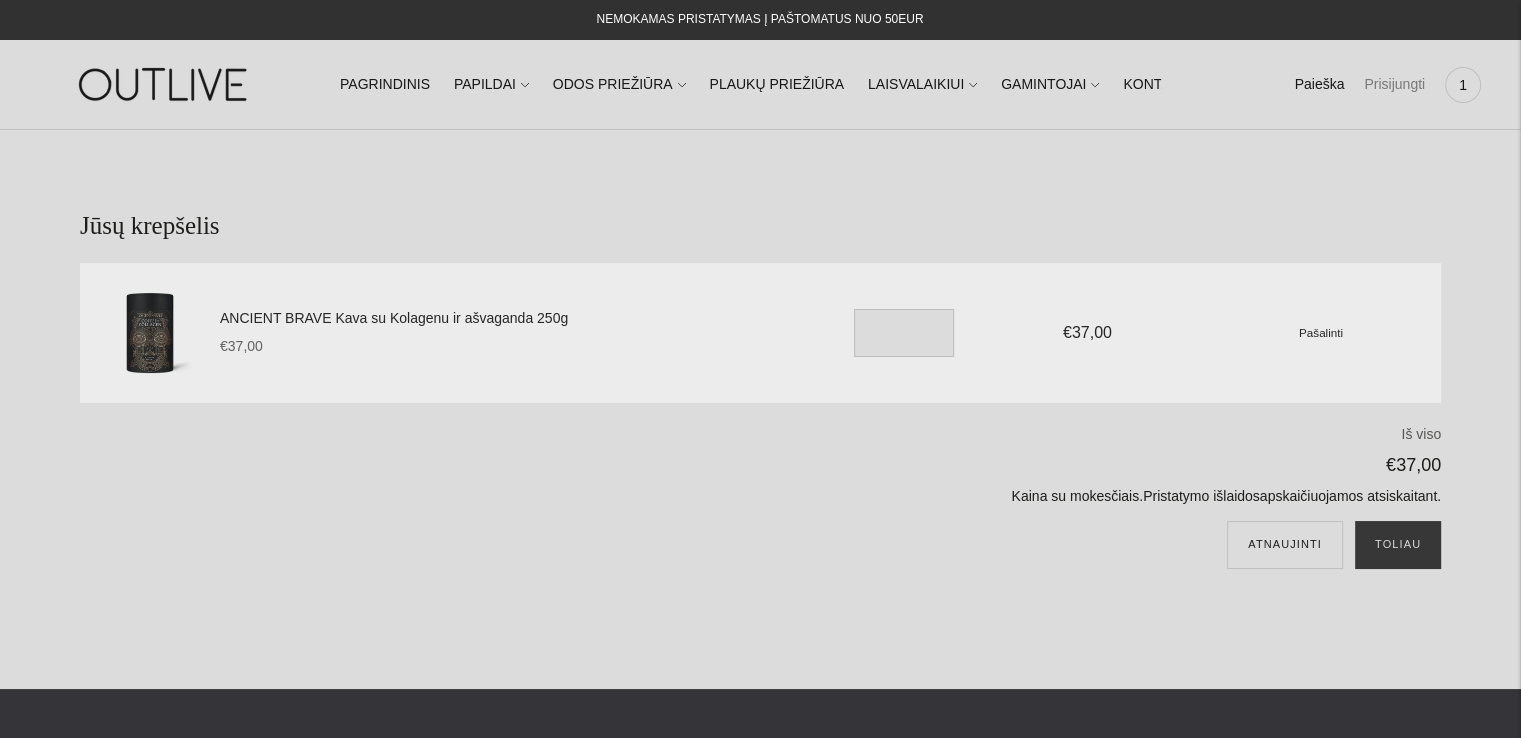 click on "Prisijungti" at bounding box center (1394, 85) 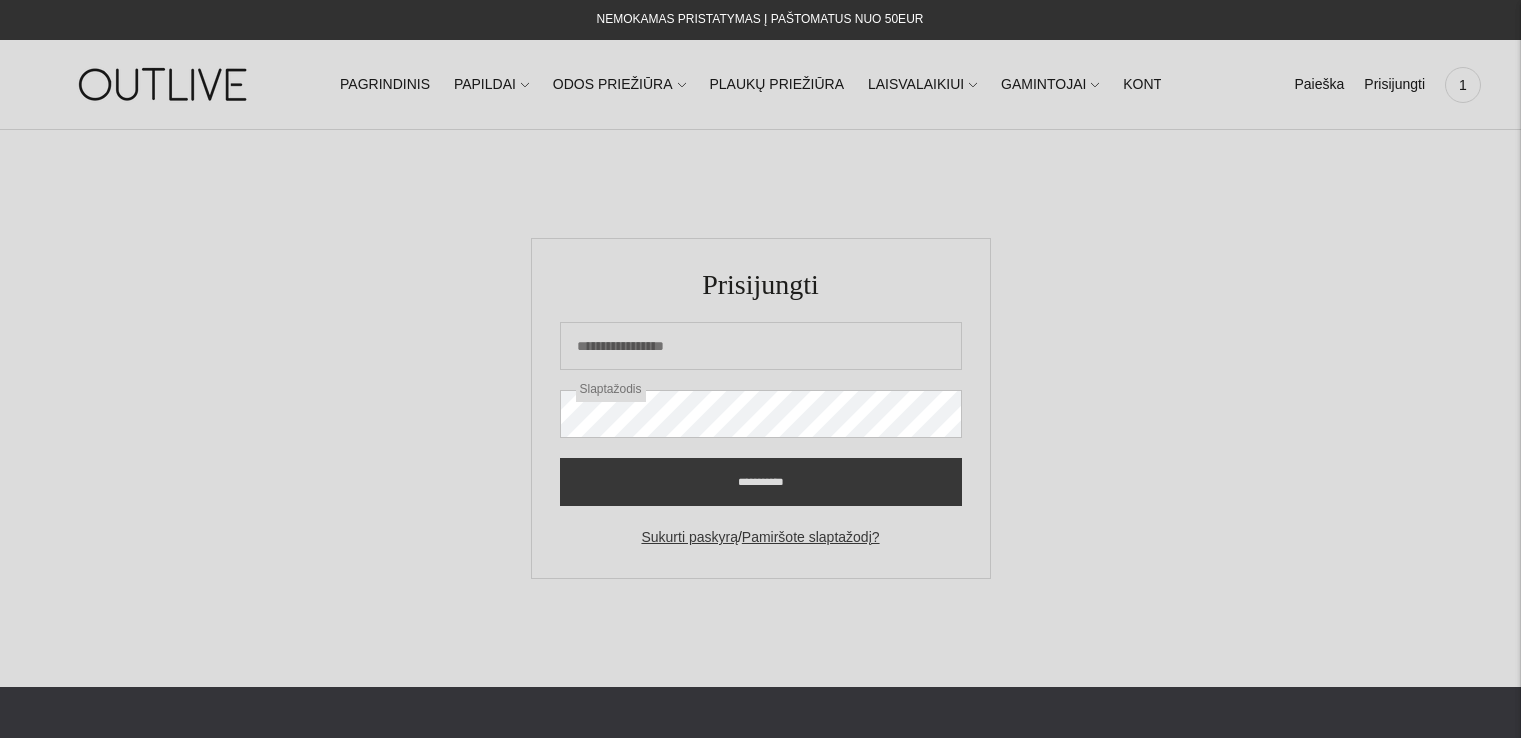 scroll, scrollTop: 0, scrollLeft: 0, axis: both 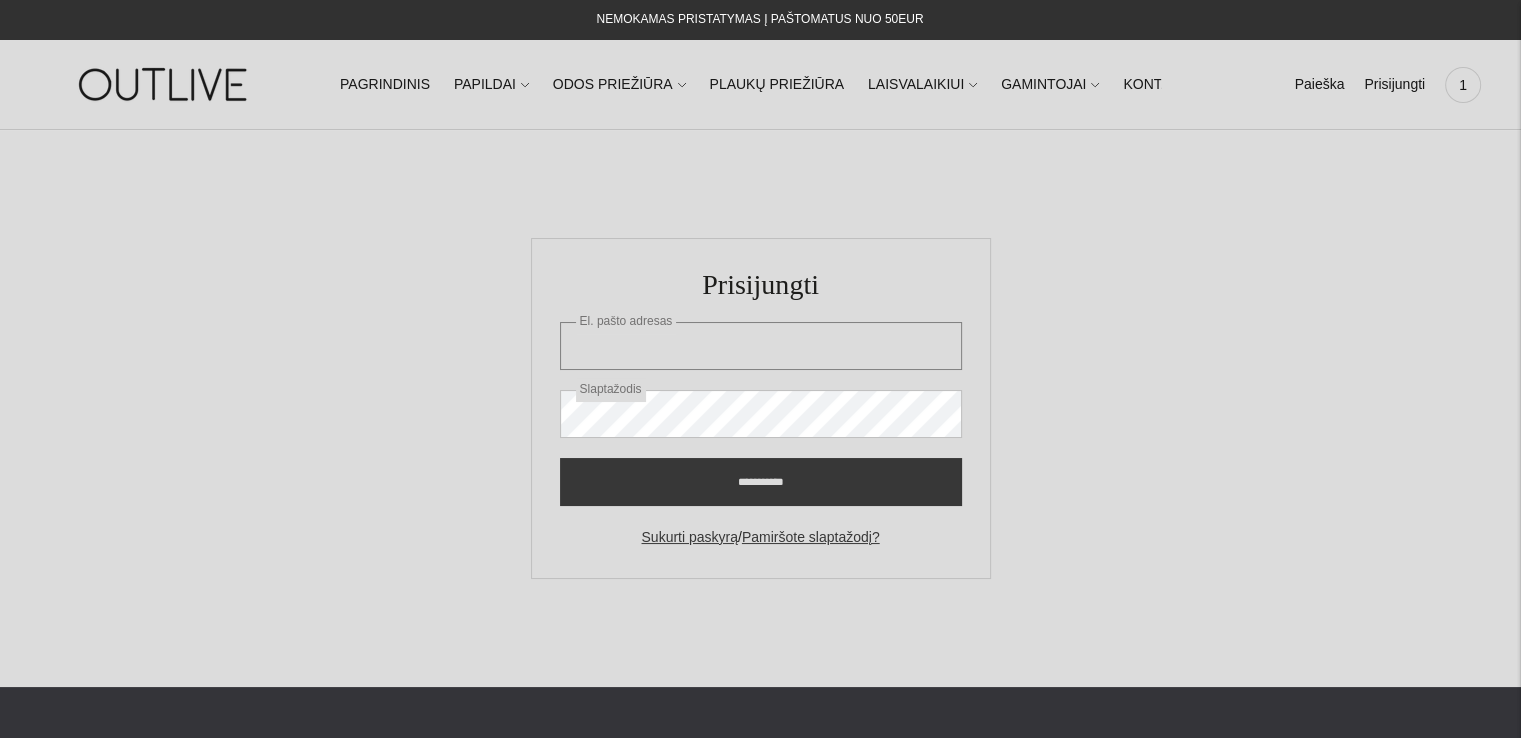 click on "El. pašto adresas" at bounding box center [761, 346] 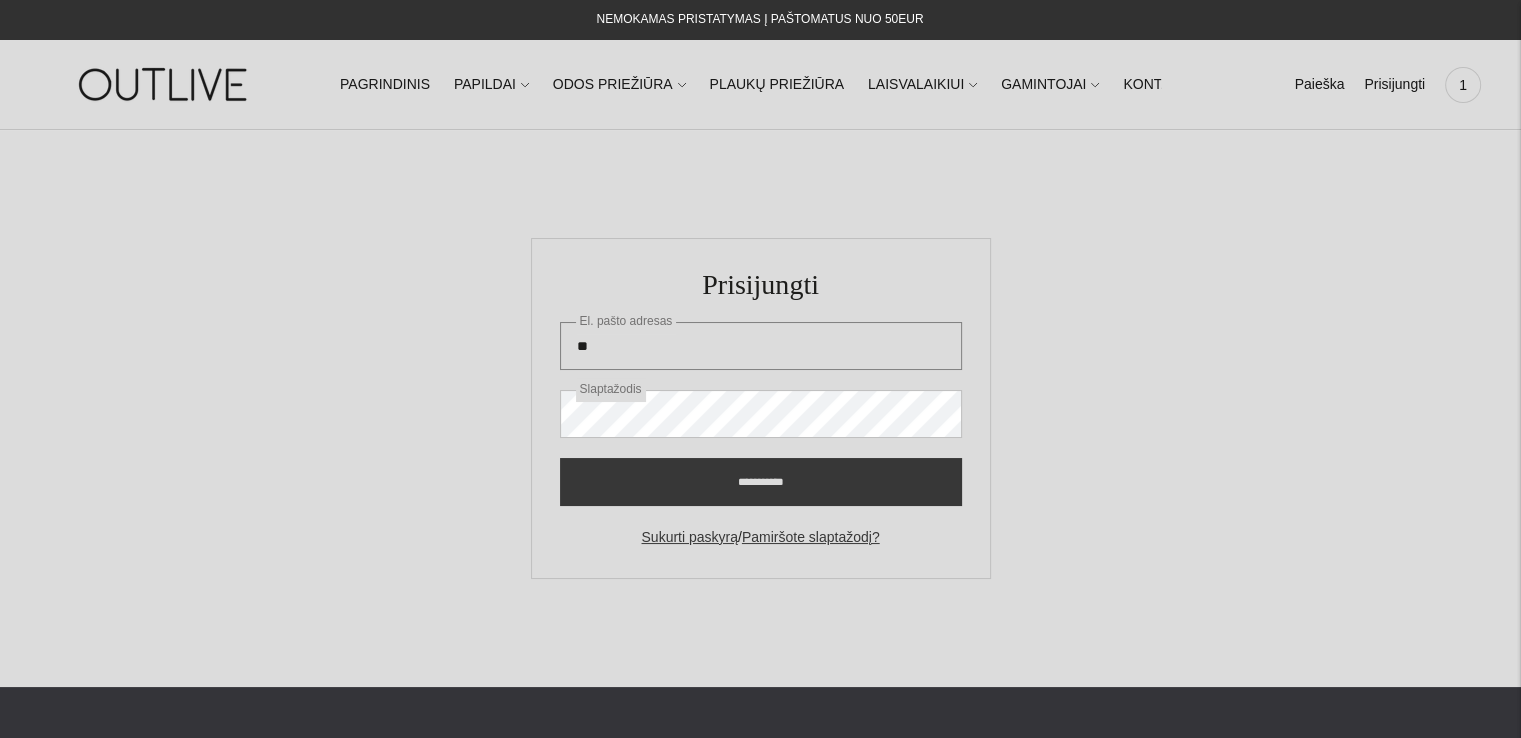 type on "**********" 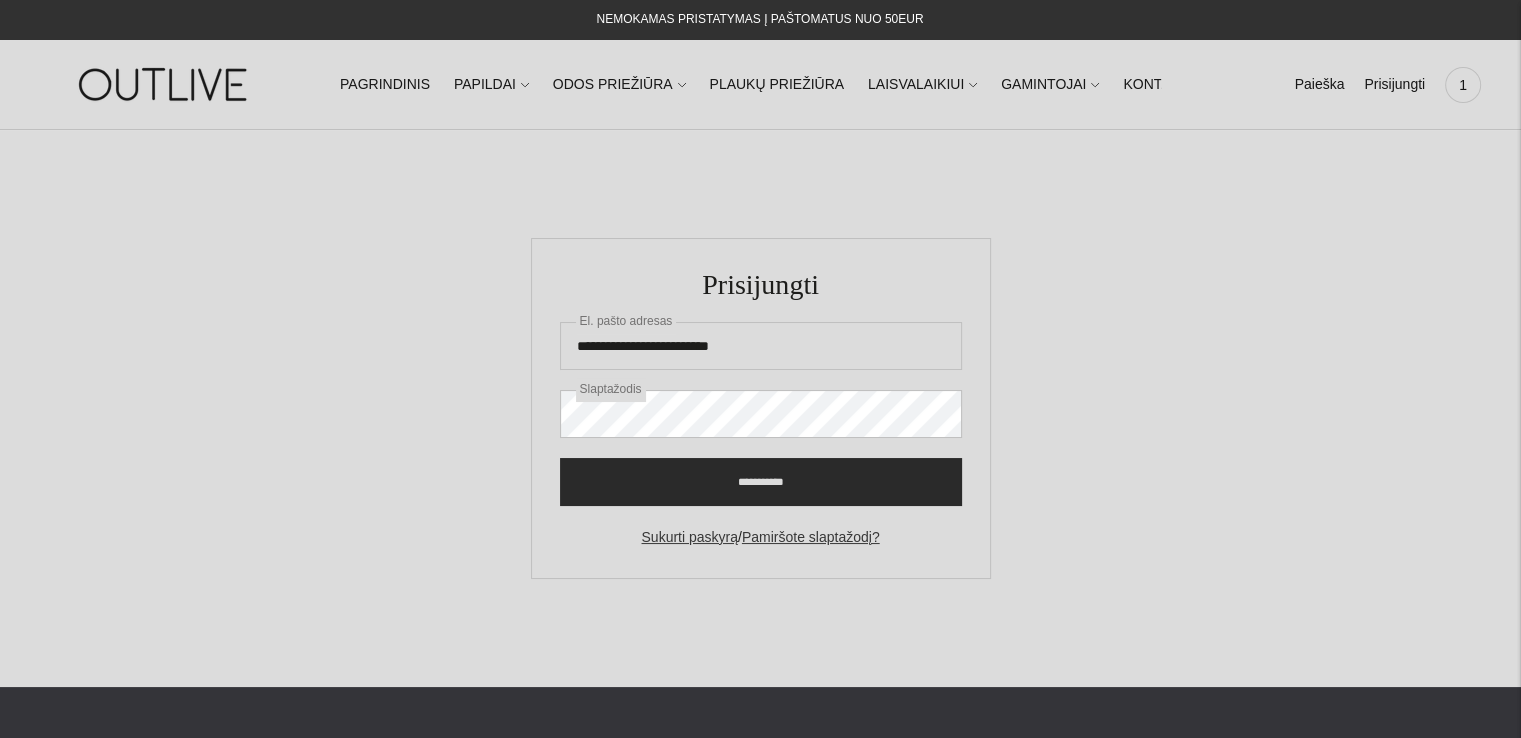 click on "**********" at bounding box center [761, 482] 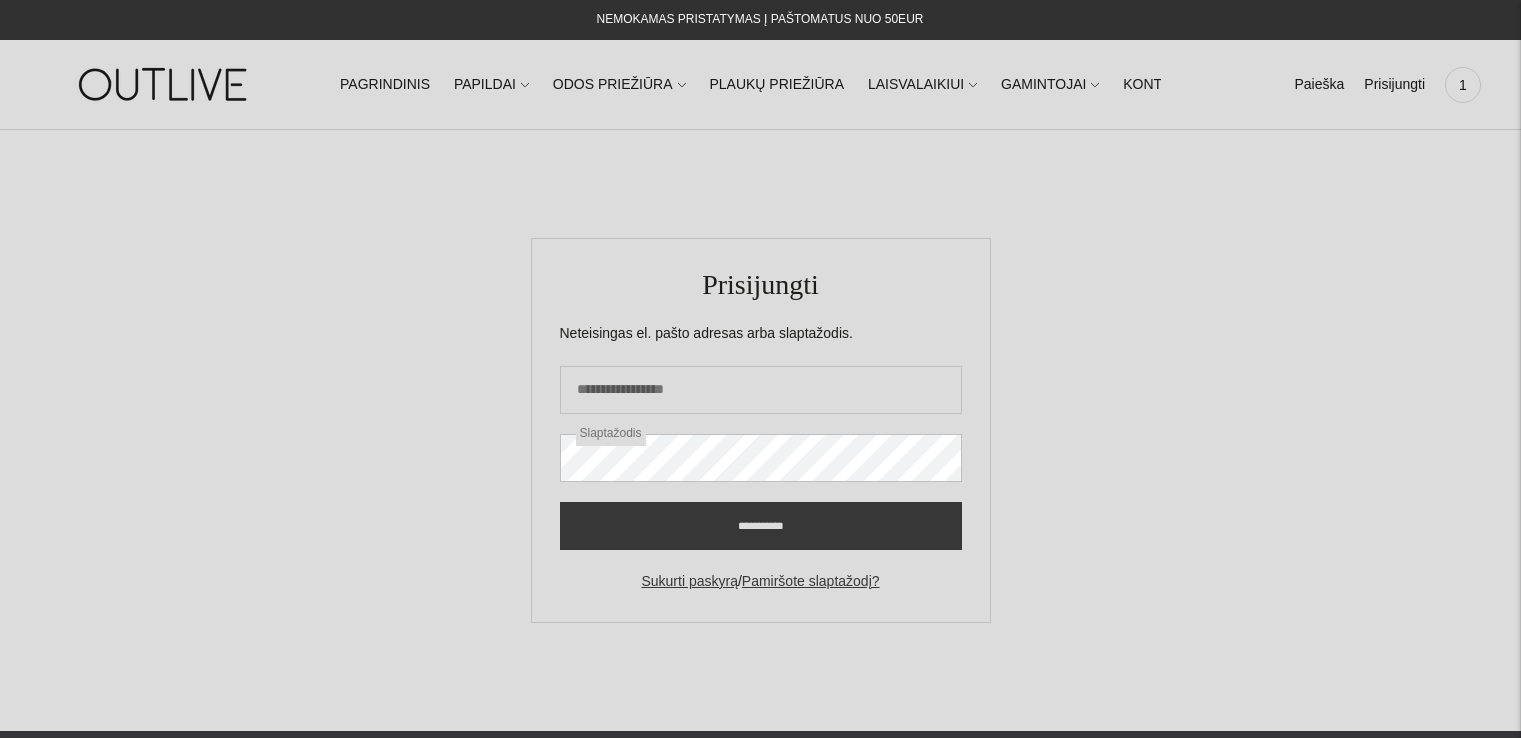 scroll, scrollTop: 0, scrollLeft: 0, axis: both 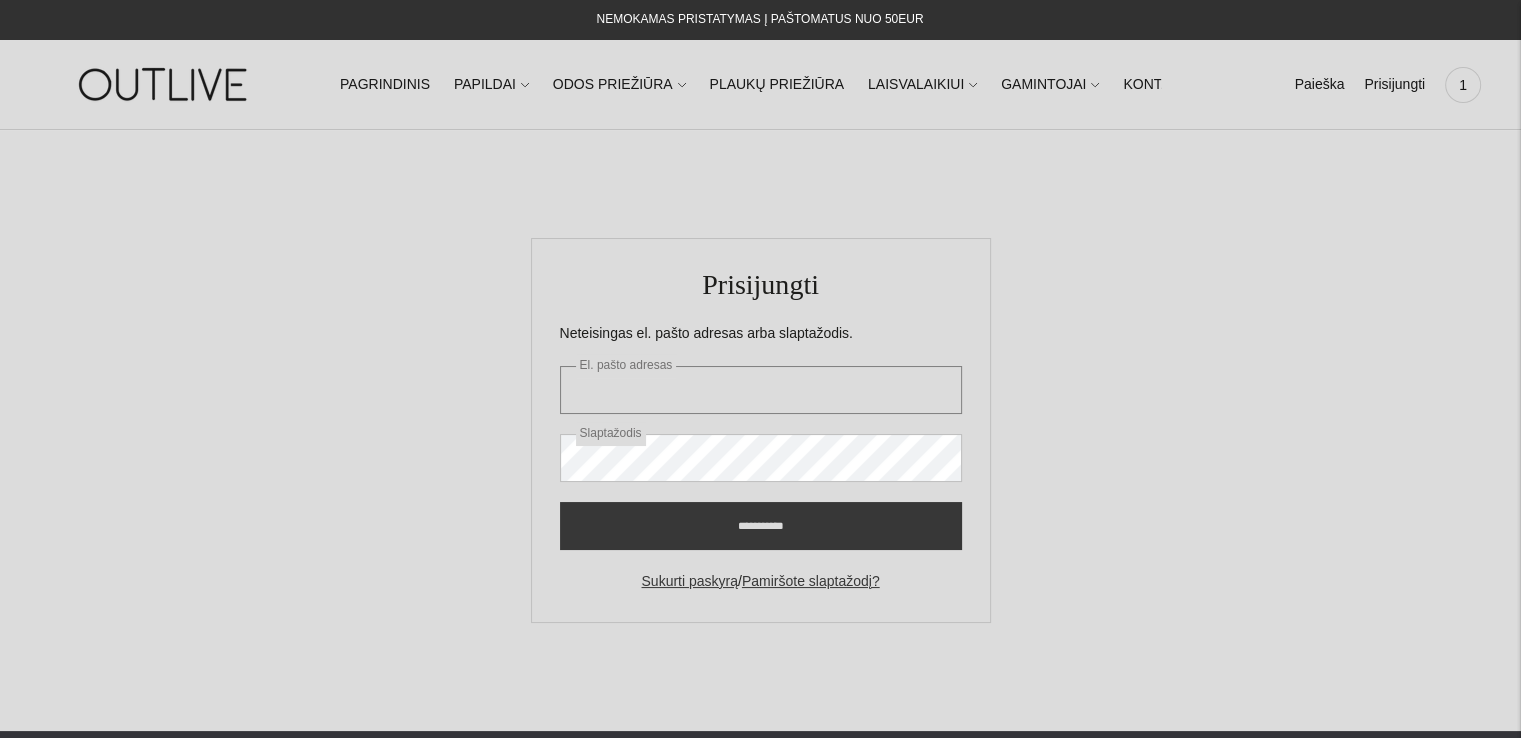 click on "El. pašto adresas" at bounding box center [761, 390] 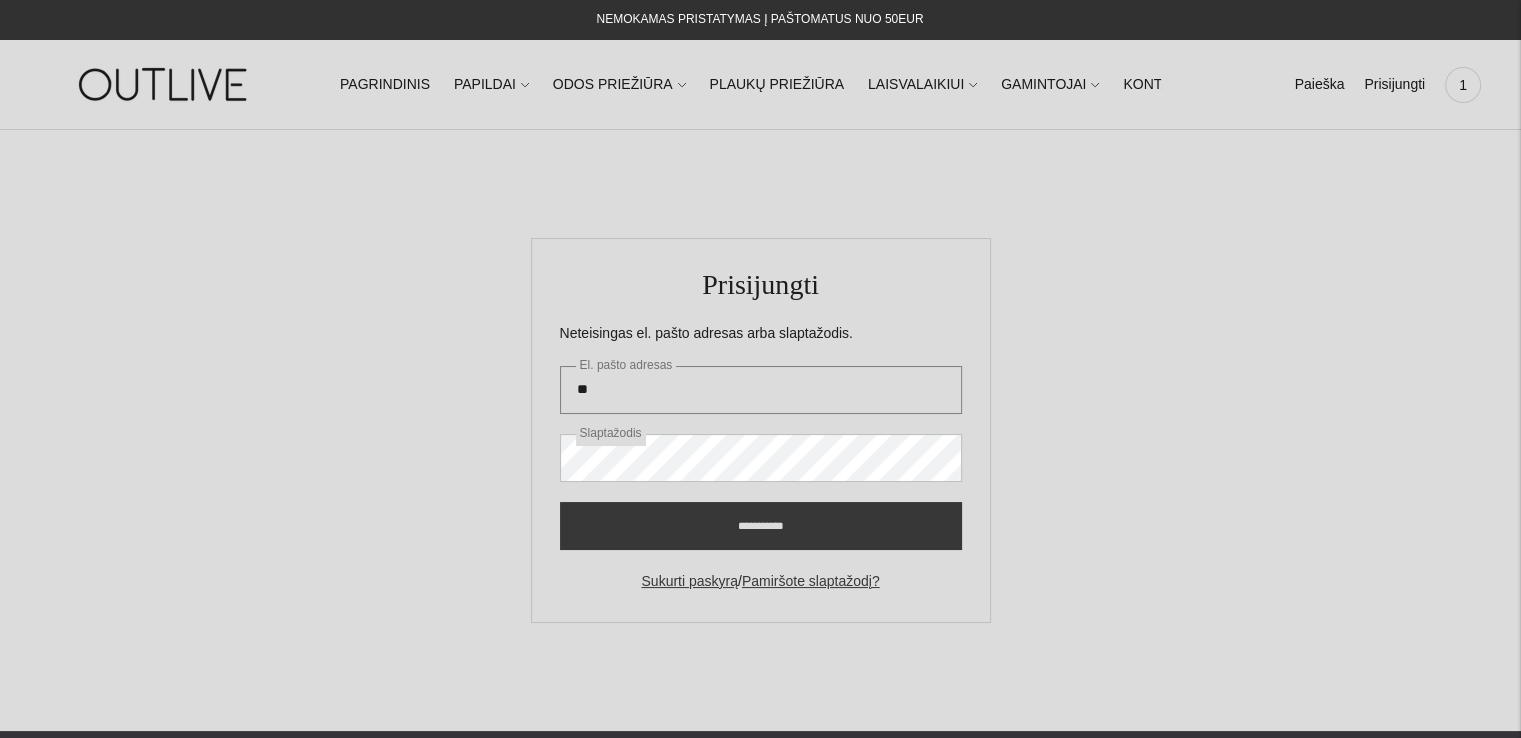 type on "**********" 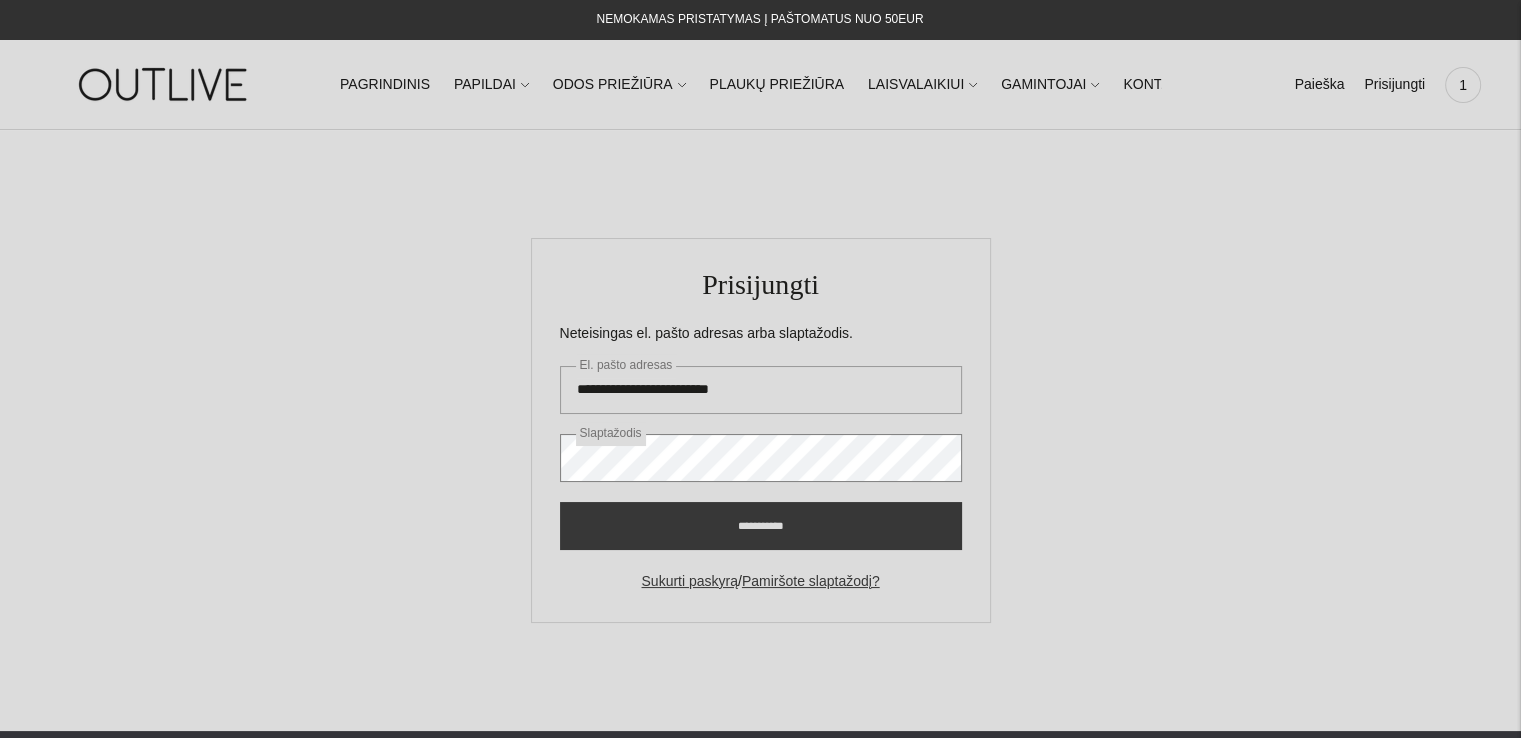 click on "**********" at bounding box center [761, 526] 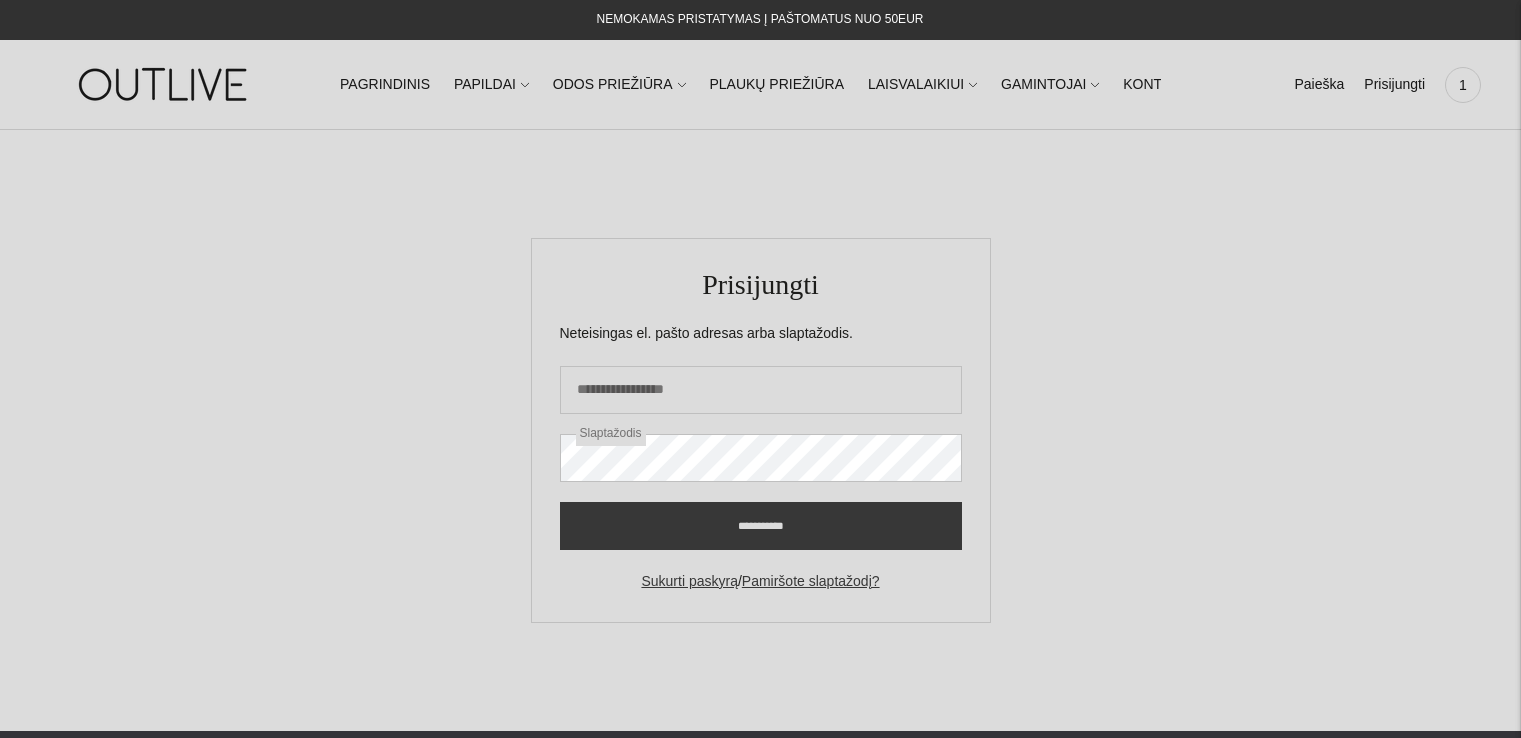 scroll, scrollTop: 0, scrollLeft: 0, axis: both 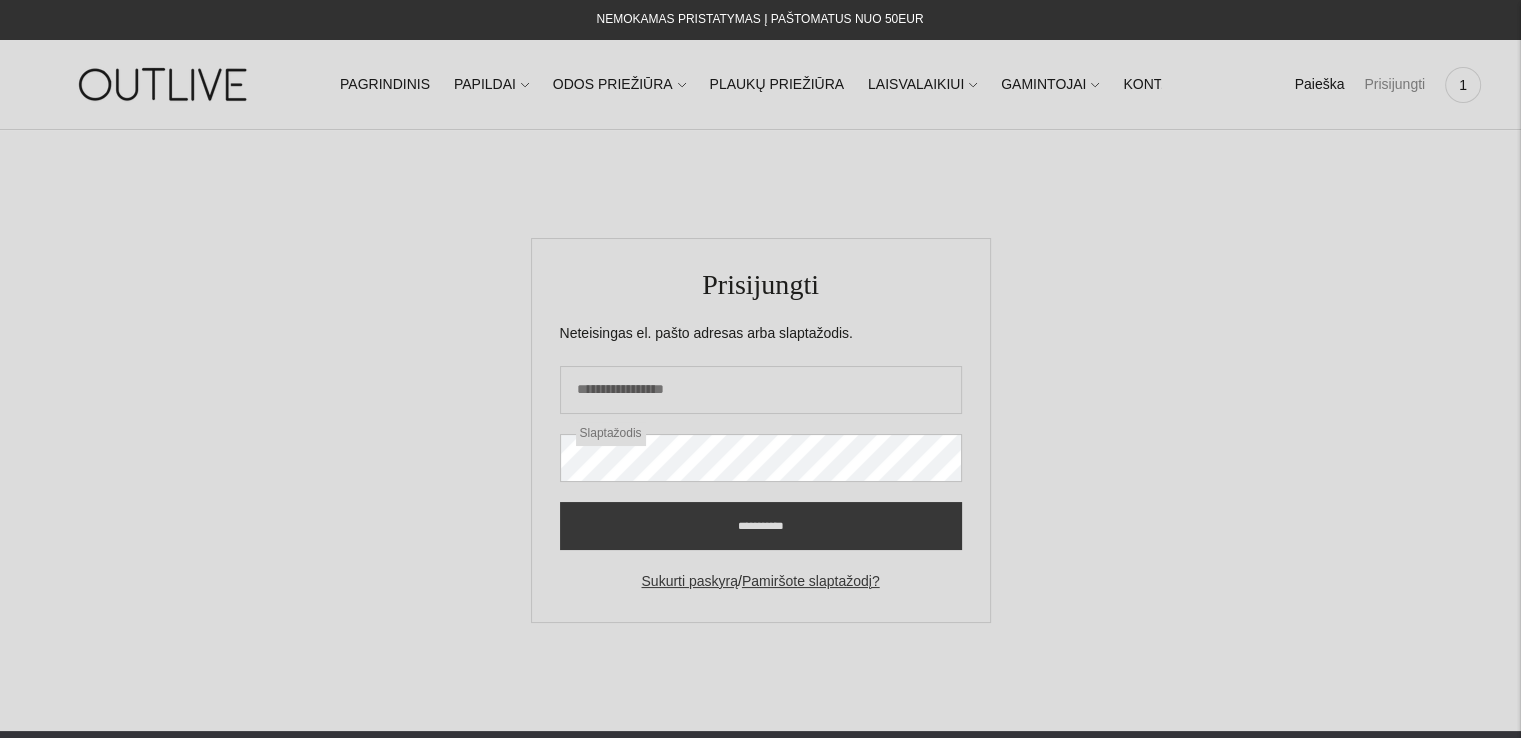 click on "Prisijungti" at bounding box center [1394, 85] 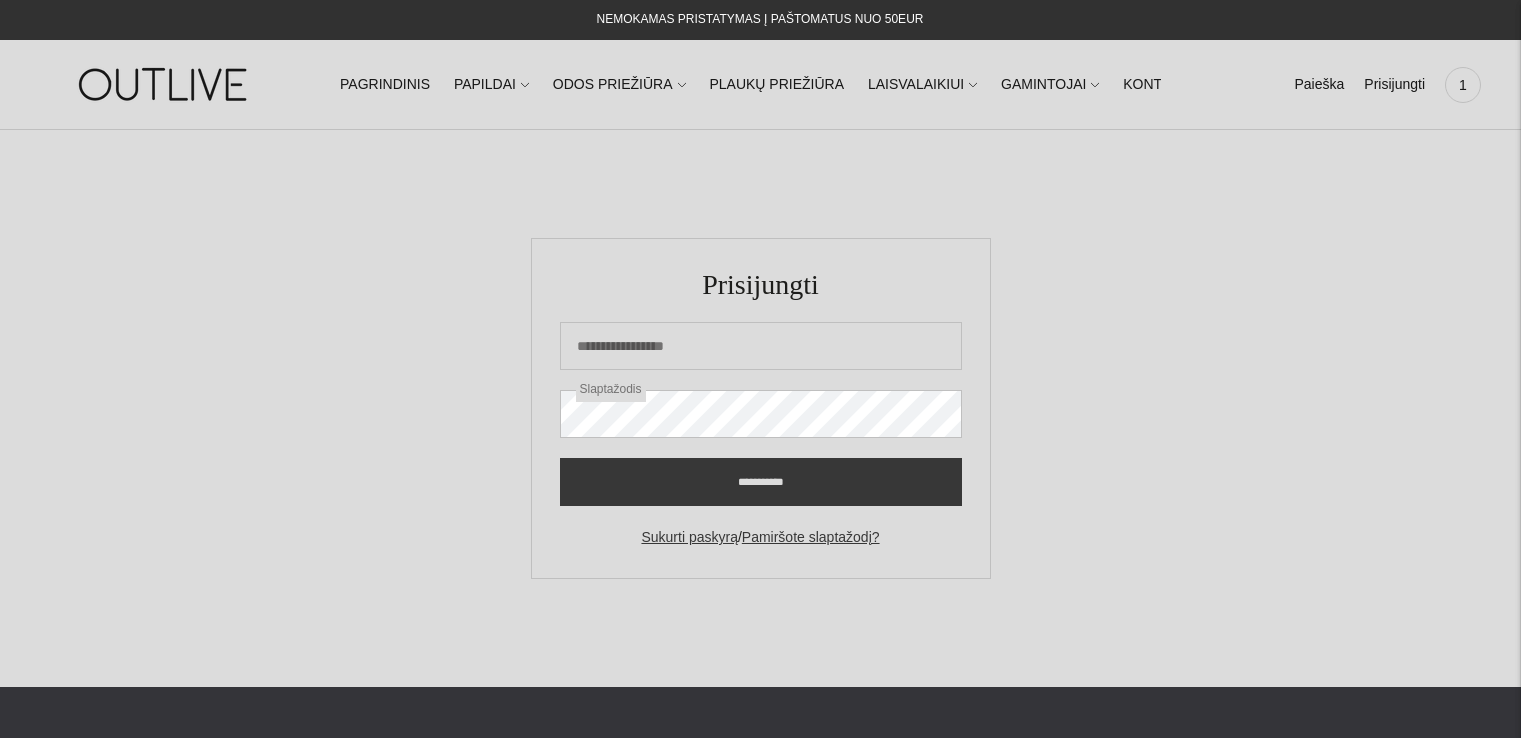 scroll, scrollTop: 0, scrollLeft: 0, axis: both 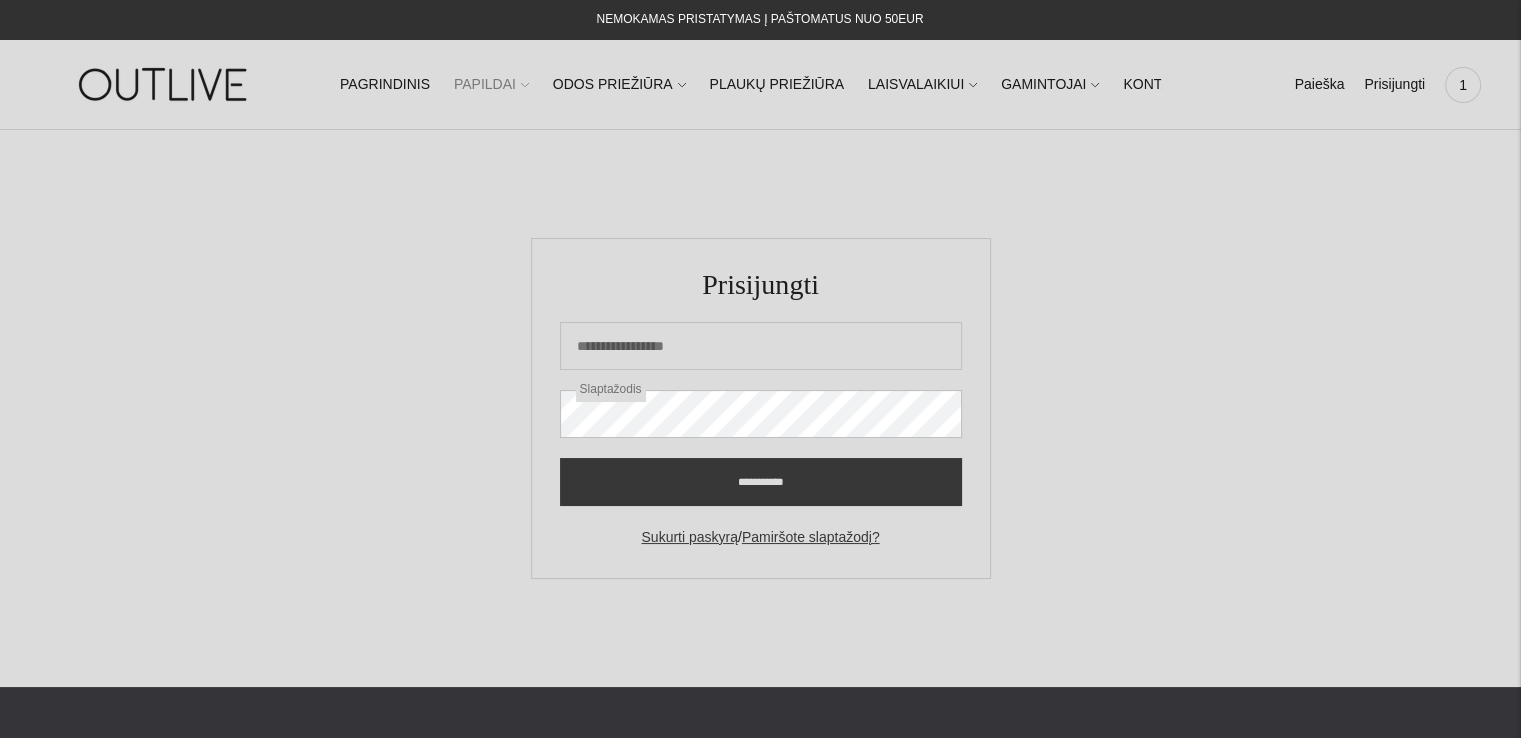 click on "PAPILDAI" at bounding box center (491, 85) 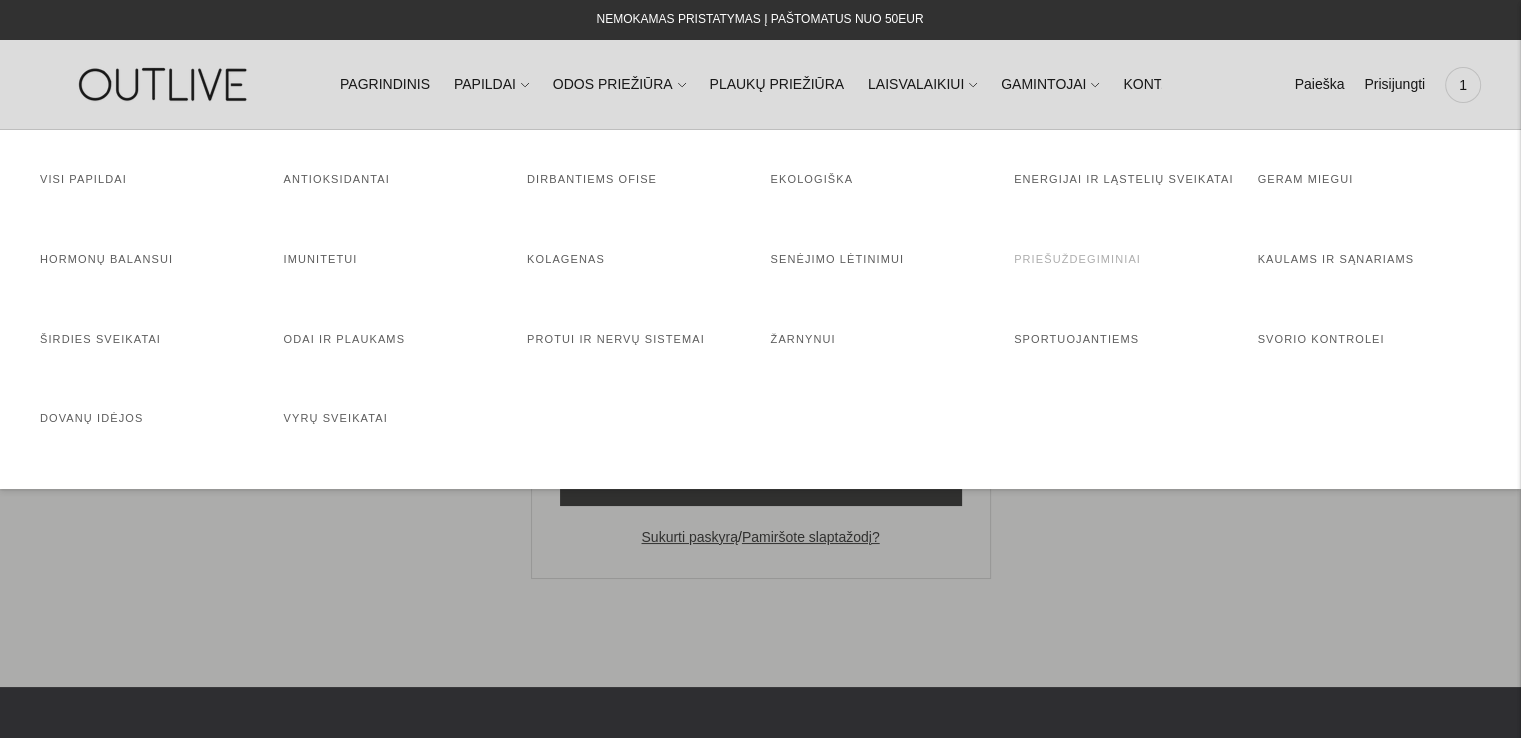 click on "Priešuždegiminiai" at bounding box center (1077, 259) 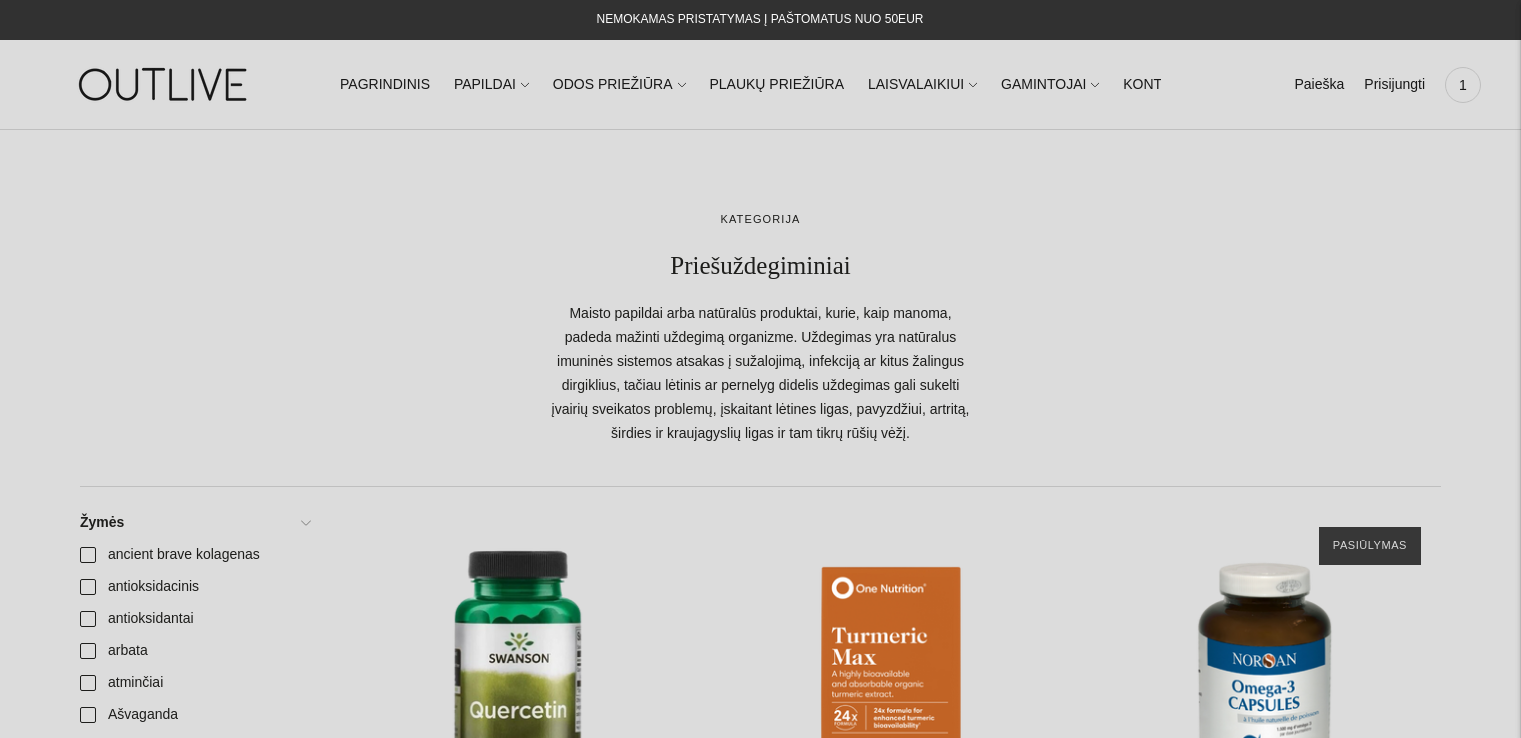 scroll, scrollTop: 0, scrollLeft: 0, axis: both 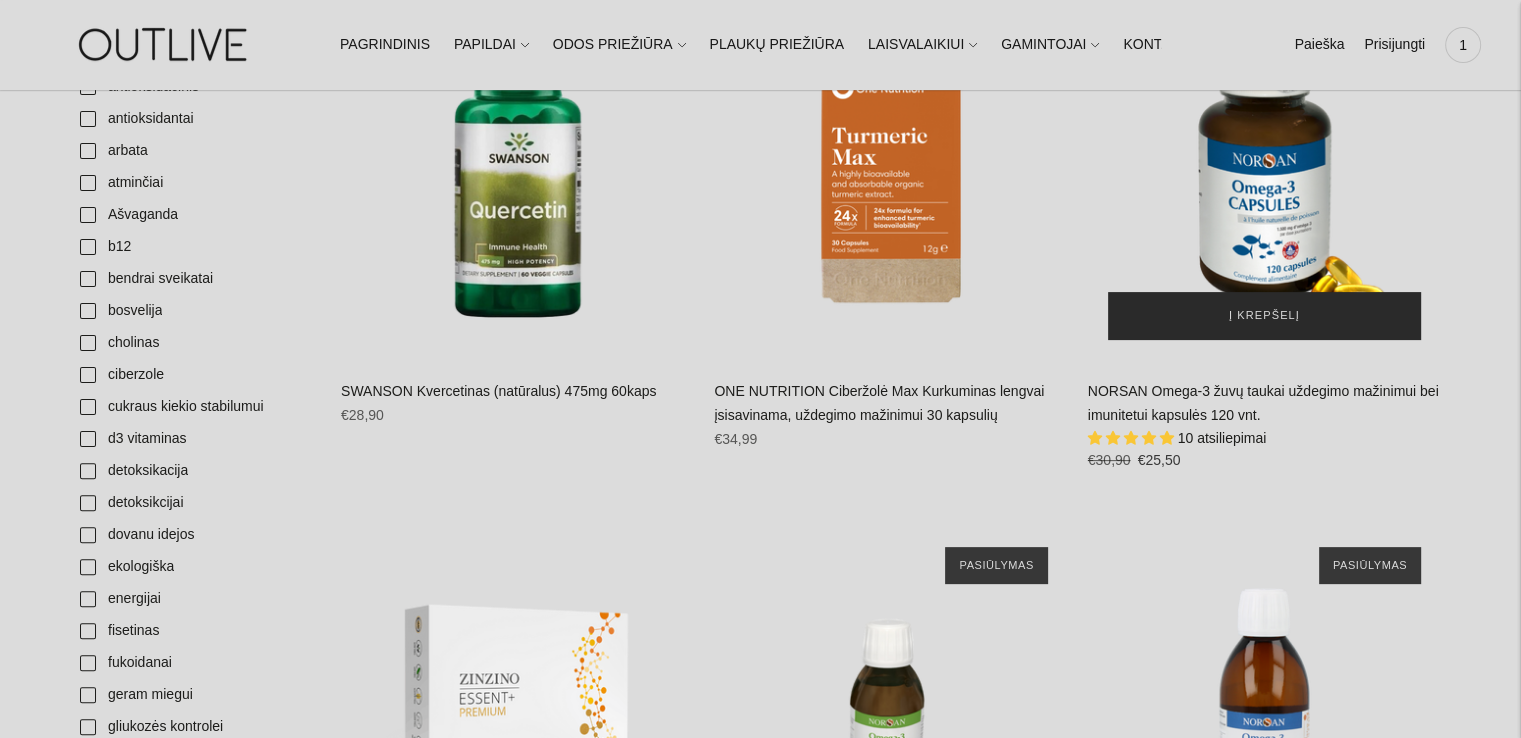 click on "Į krepšelį" at bounding box center [1264, 316] 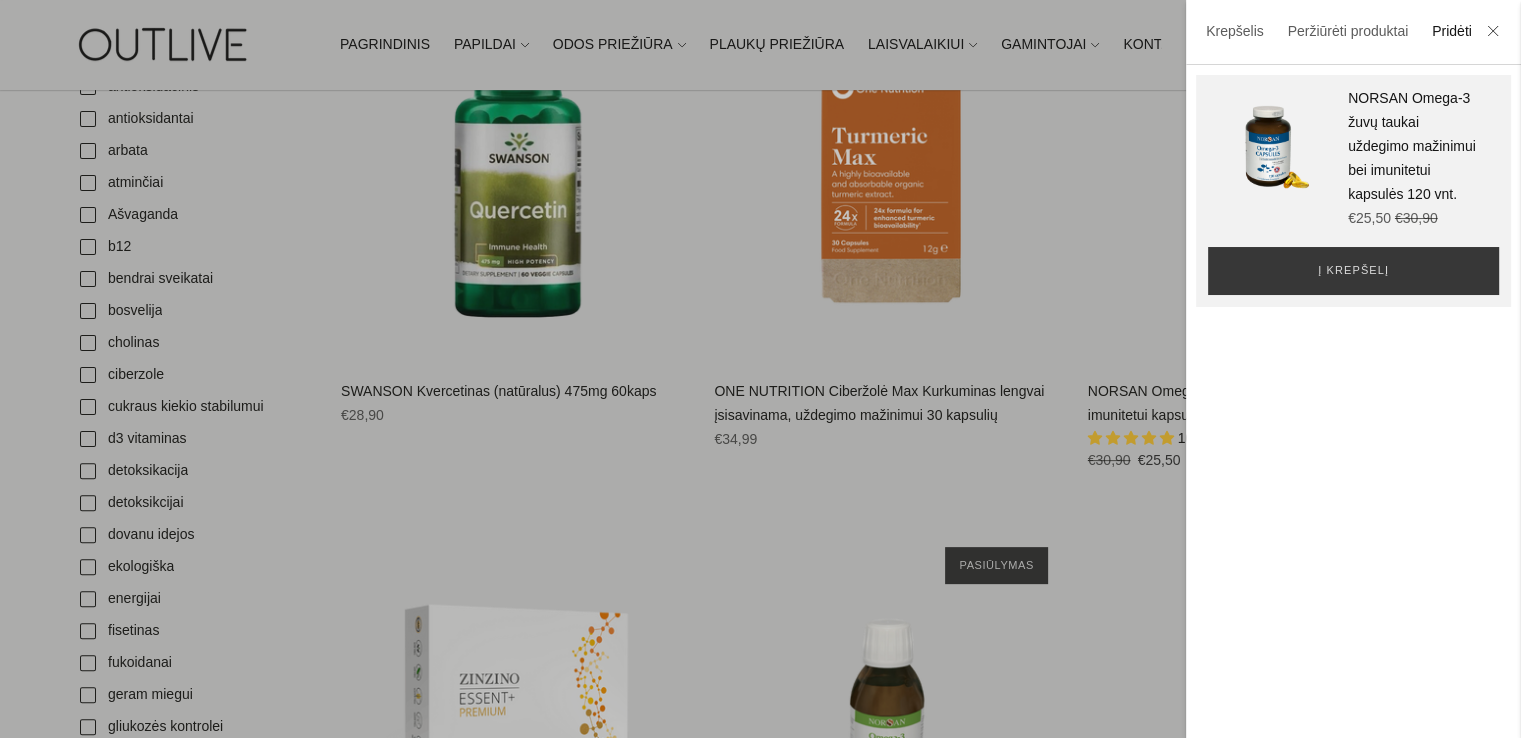 click at bounding box center (1493, 33) 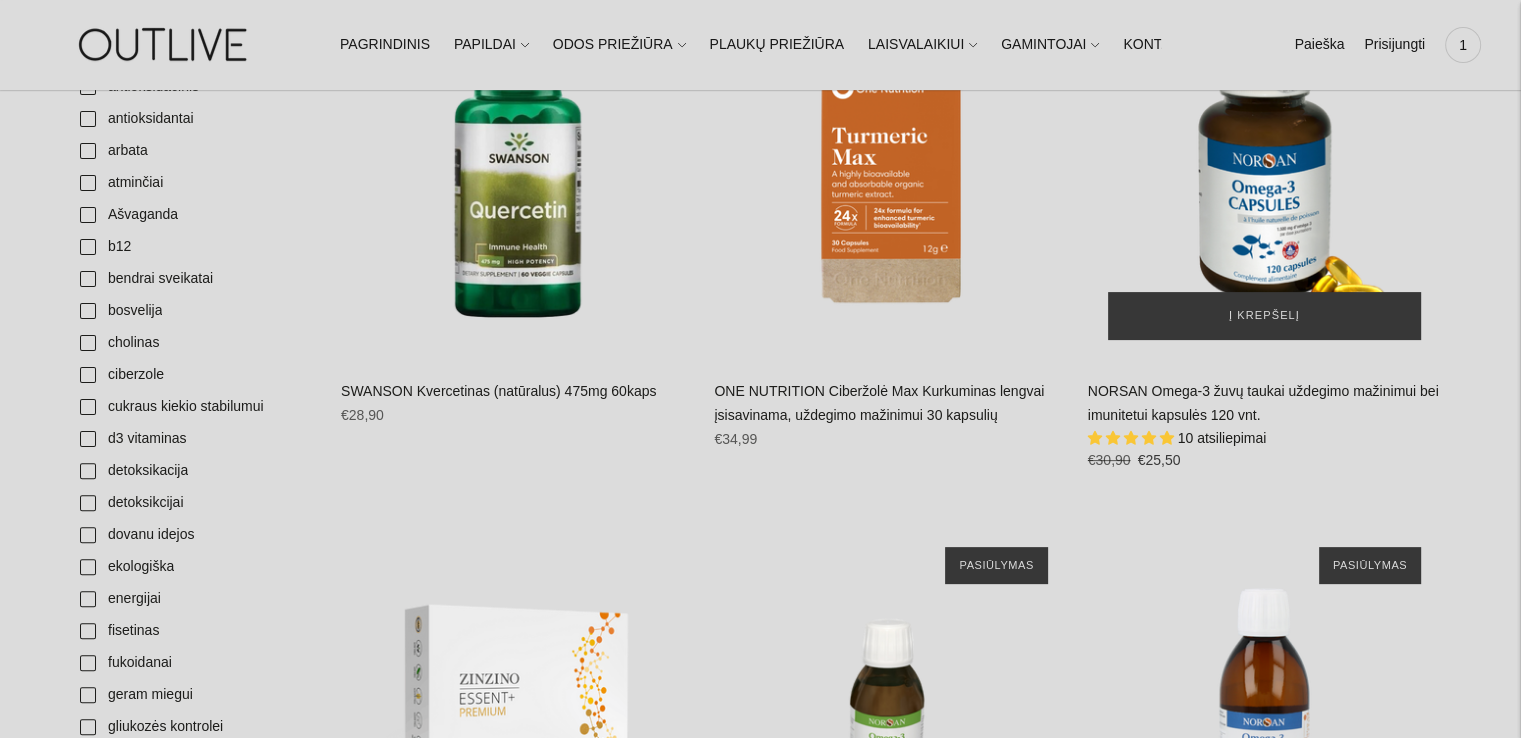 click on "**********" at bounding box center [1688, 369] 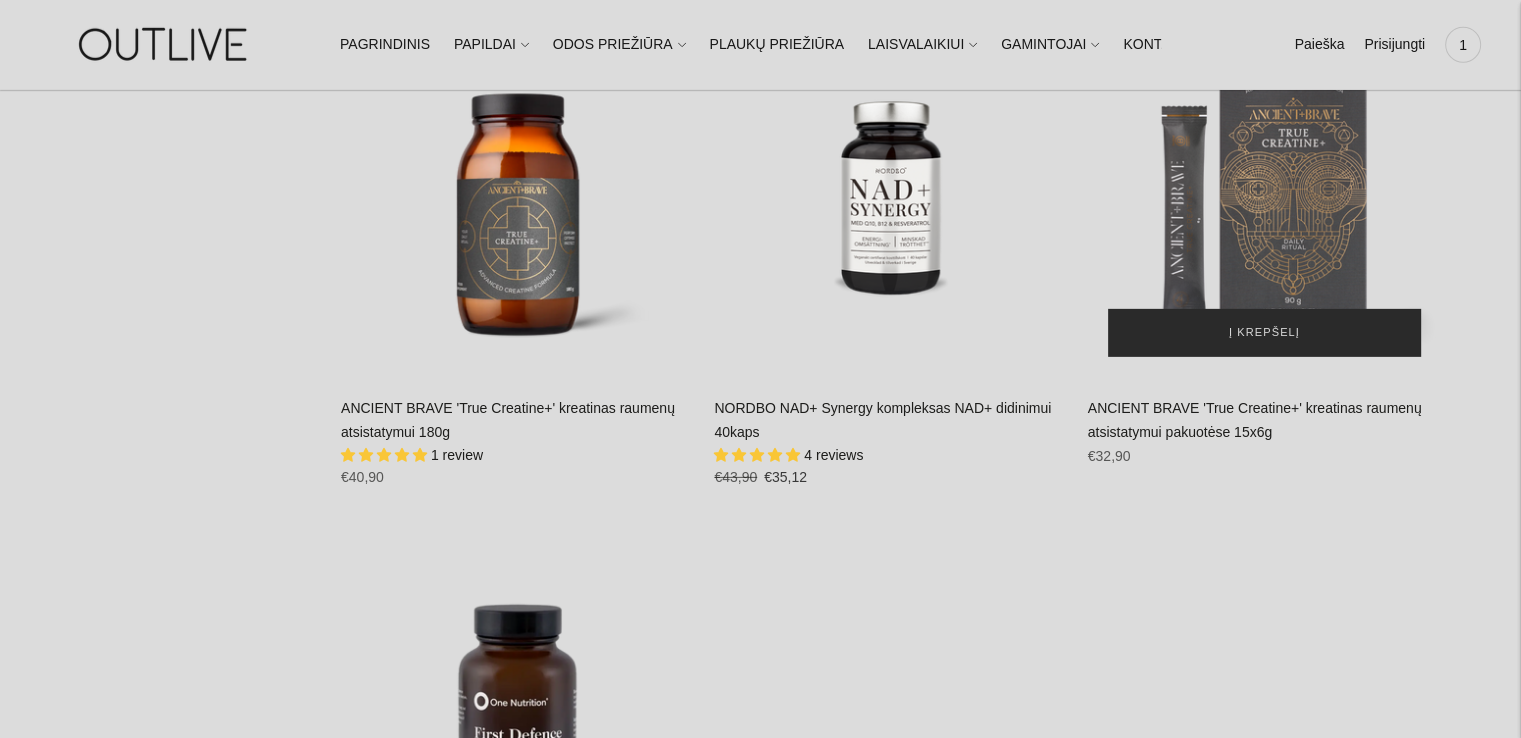scroll, scrollTop: 5900, scrollLeft: 0, axis: vertical 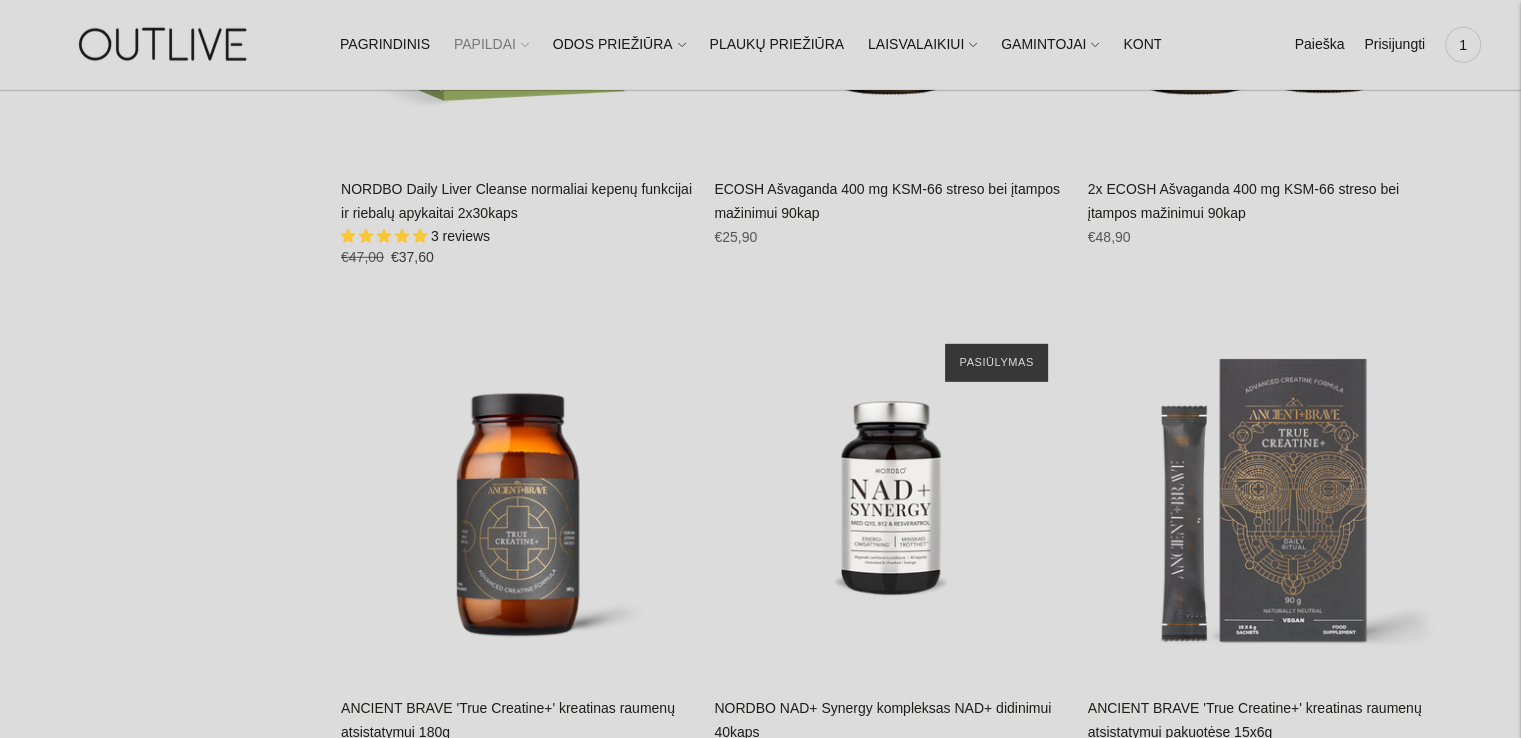 click 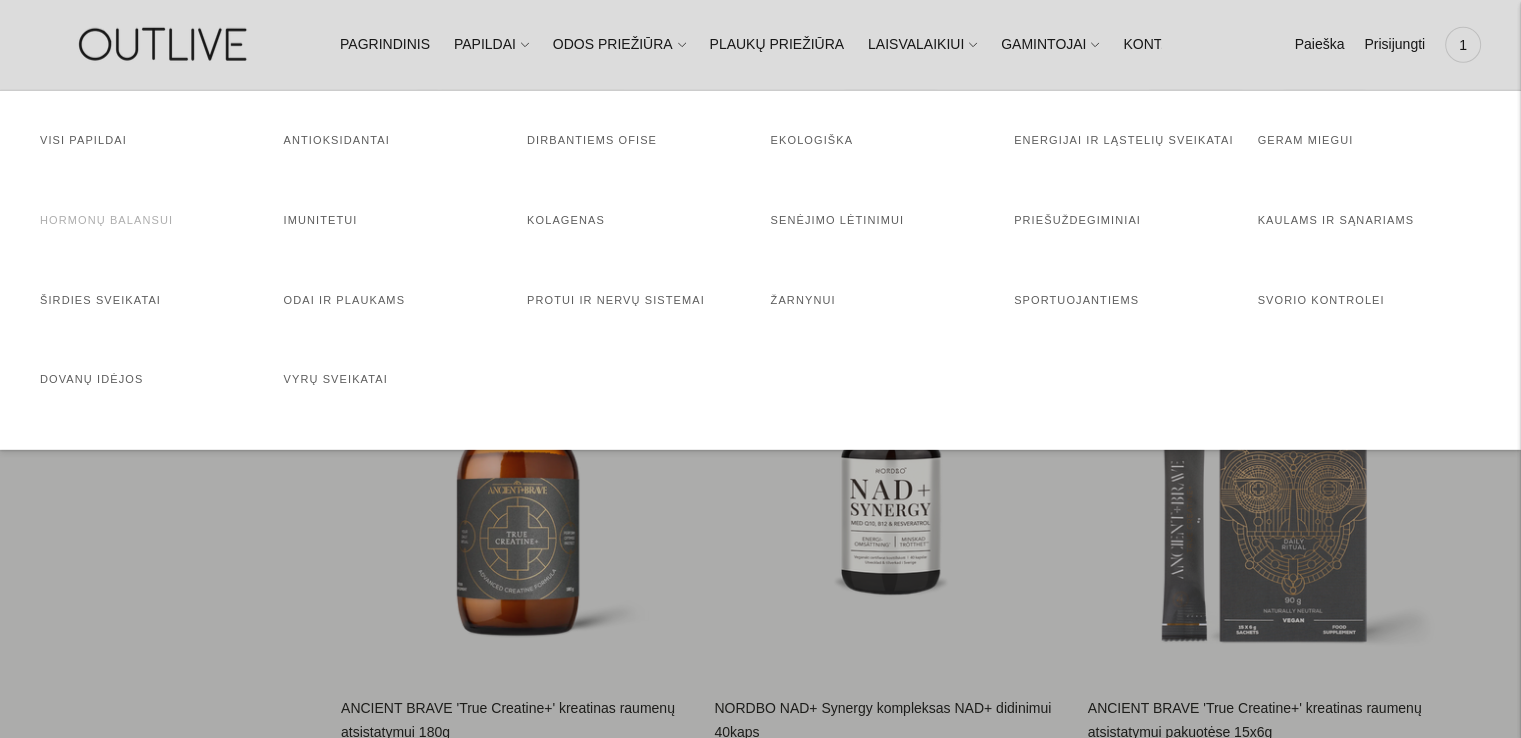 click on "Hormonų balansui" at bounding box center [106, 220] 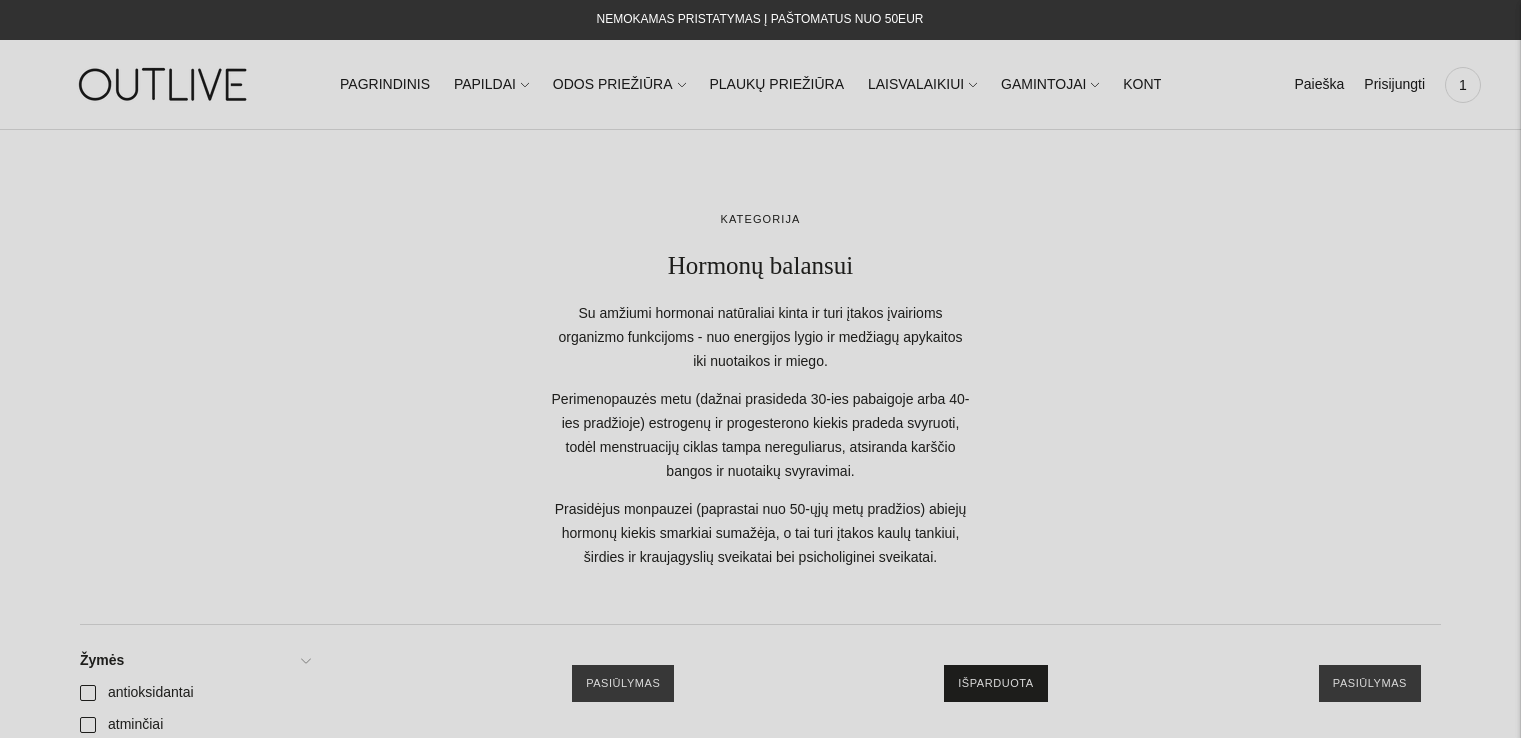 scroll, scrollTop: 0, scrollLeft: 0, axis: both 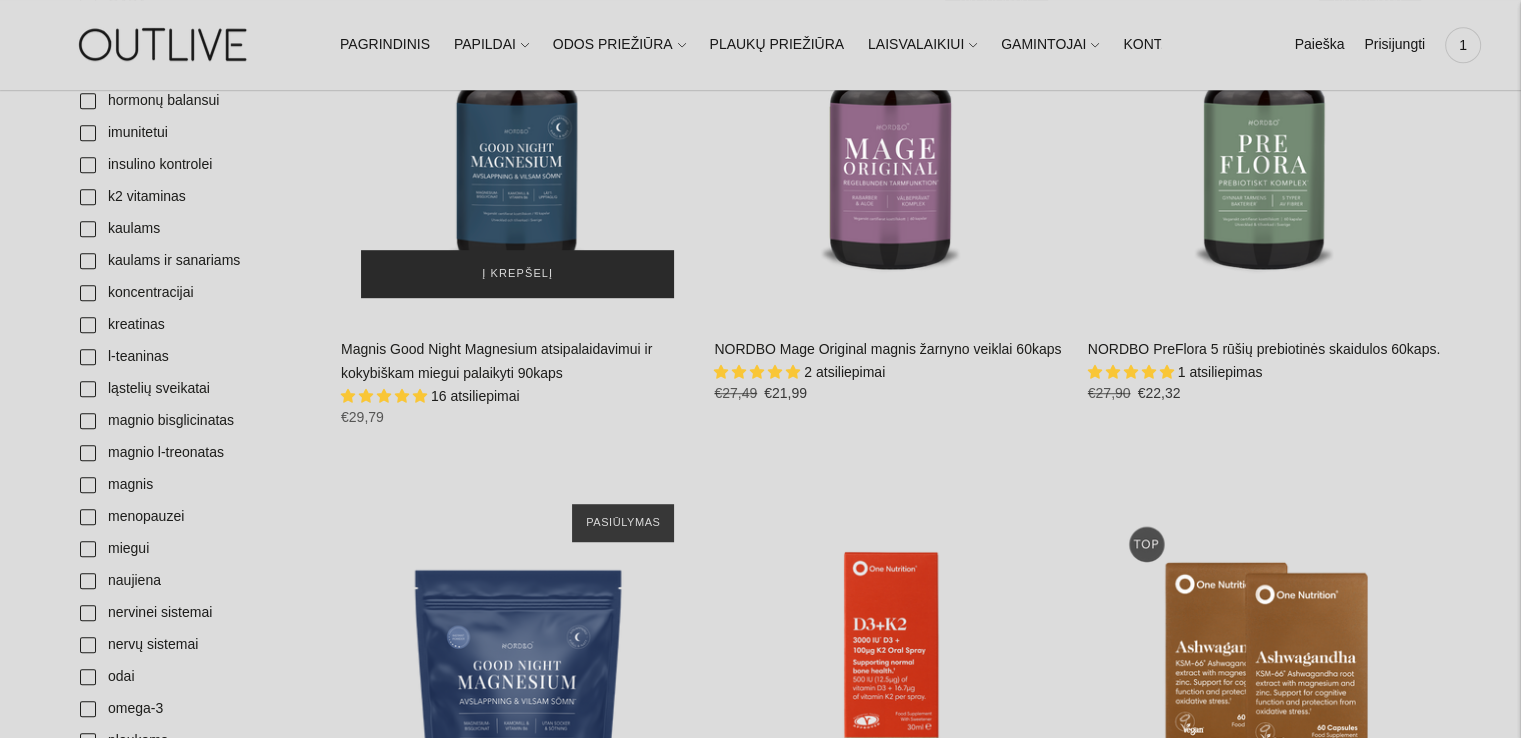 click on "Į krepšelį" at bounding box center (517, 274) 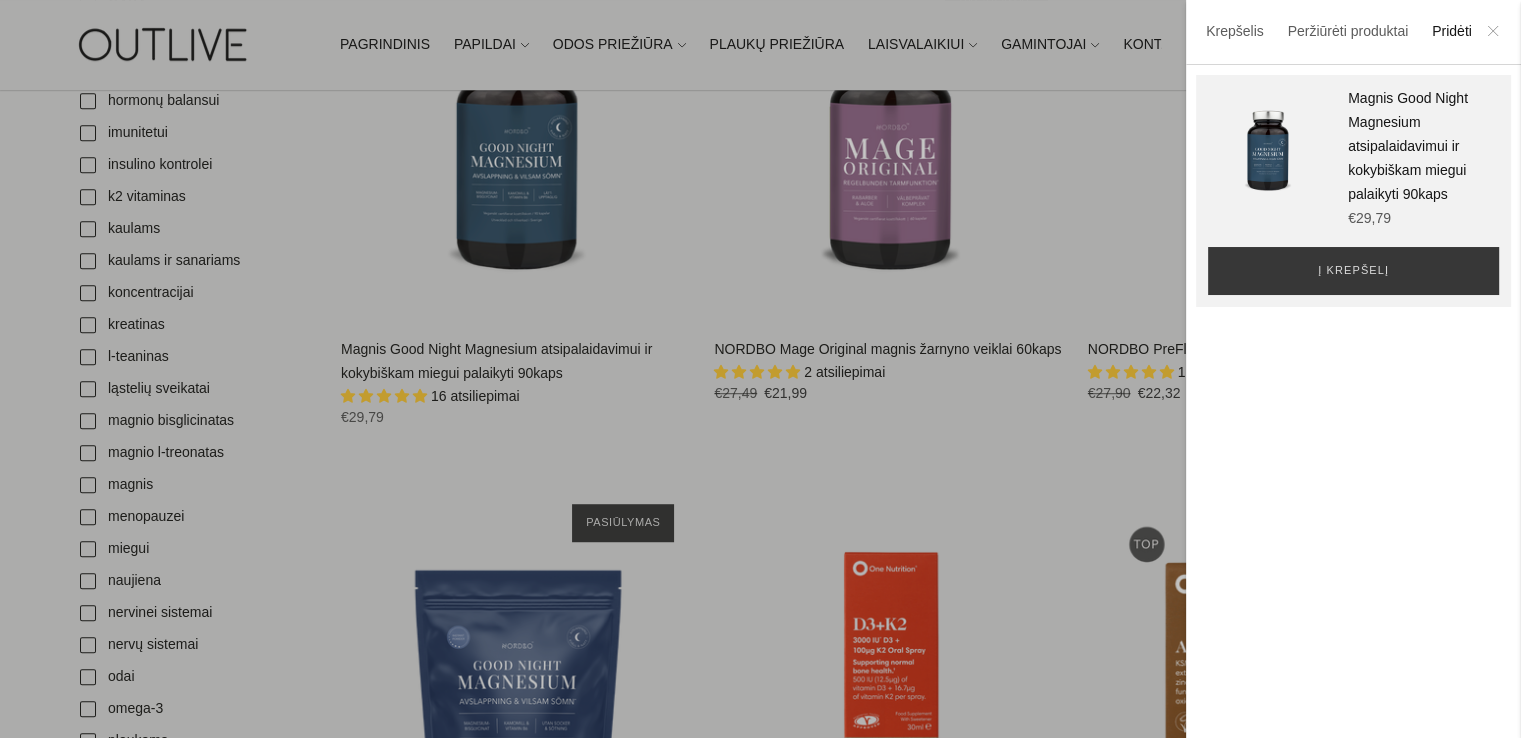 click 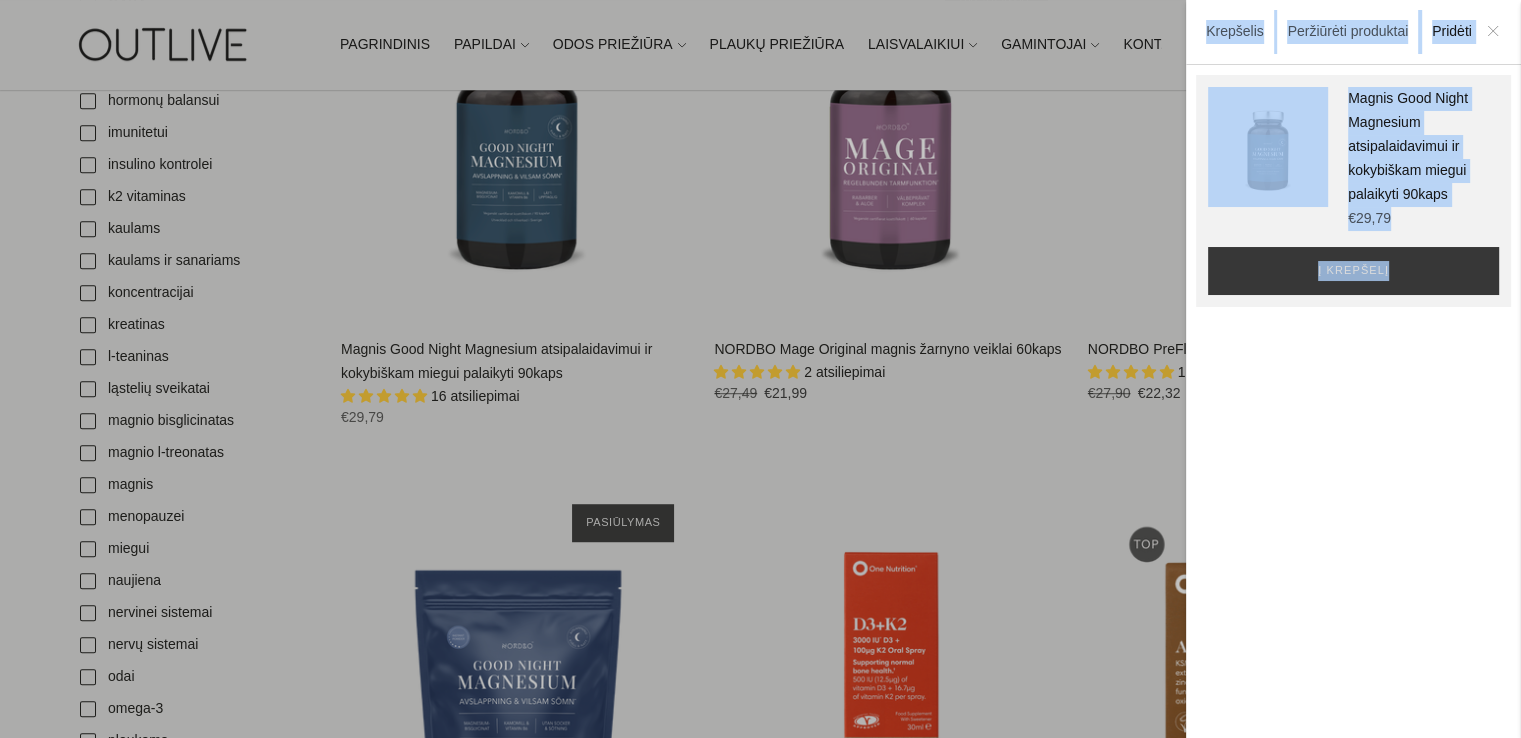 click on "**********" at bounding box center [1353, 369] 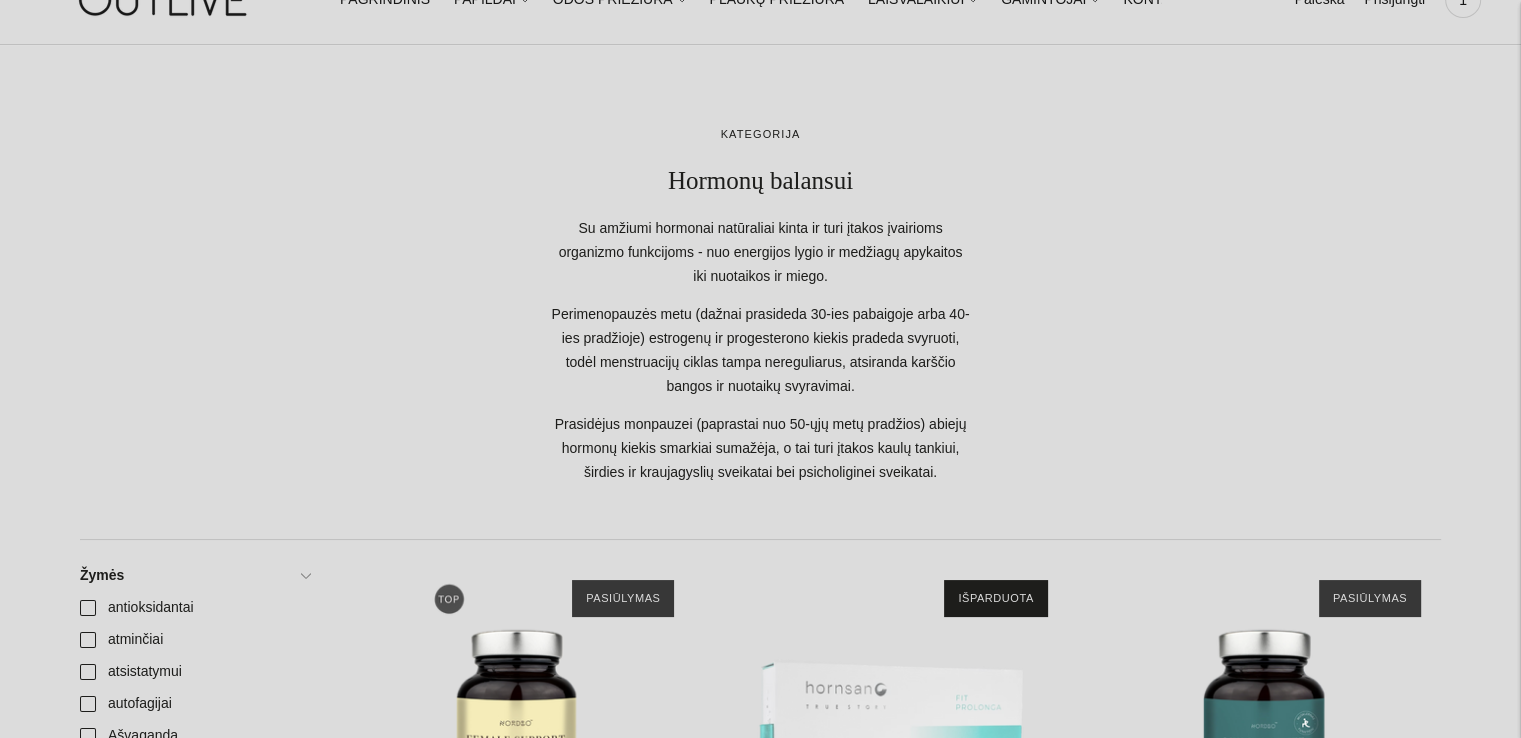 scroll, scrollTop: 0, scrollLeft: 0, axis: both 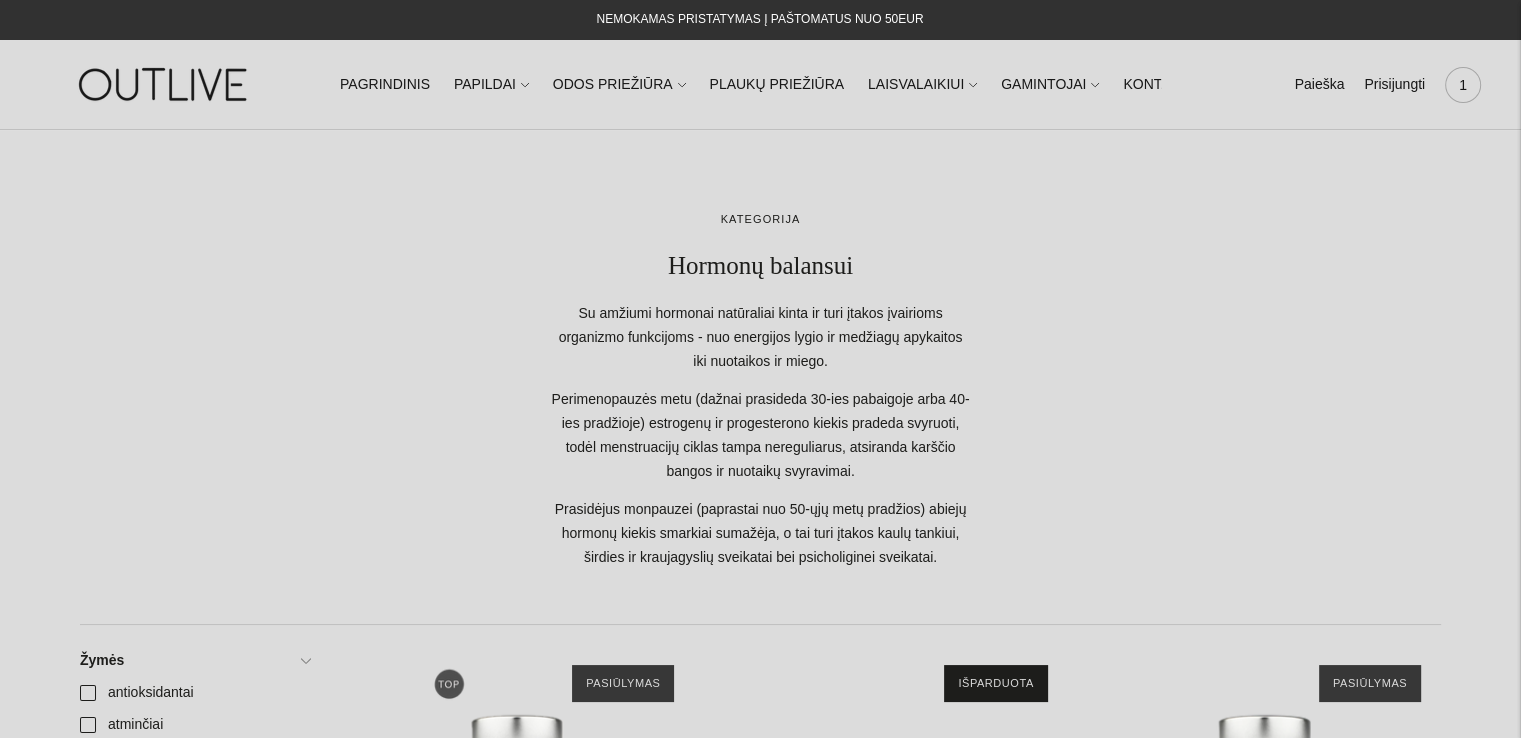 click on "1" at bounding box center (1463, 85) 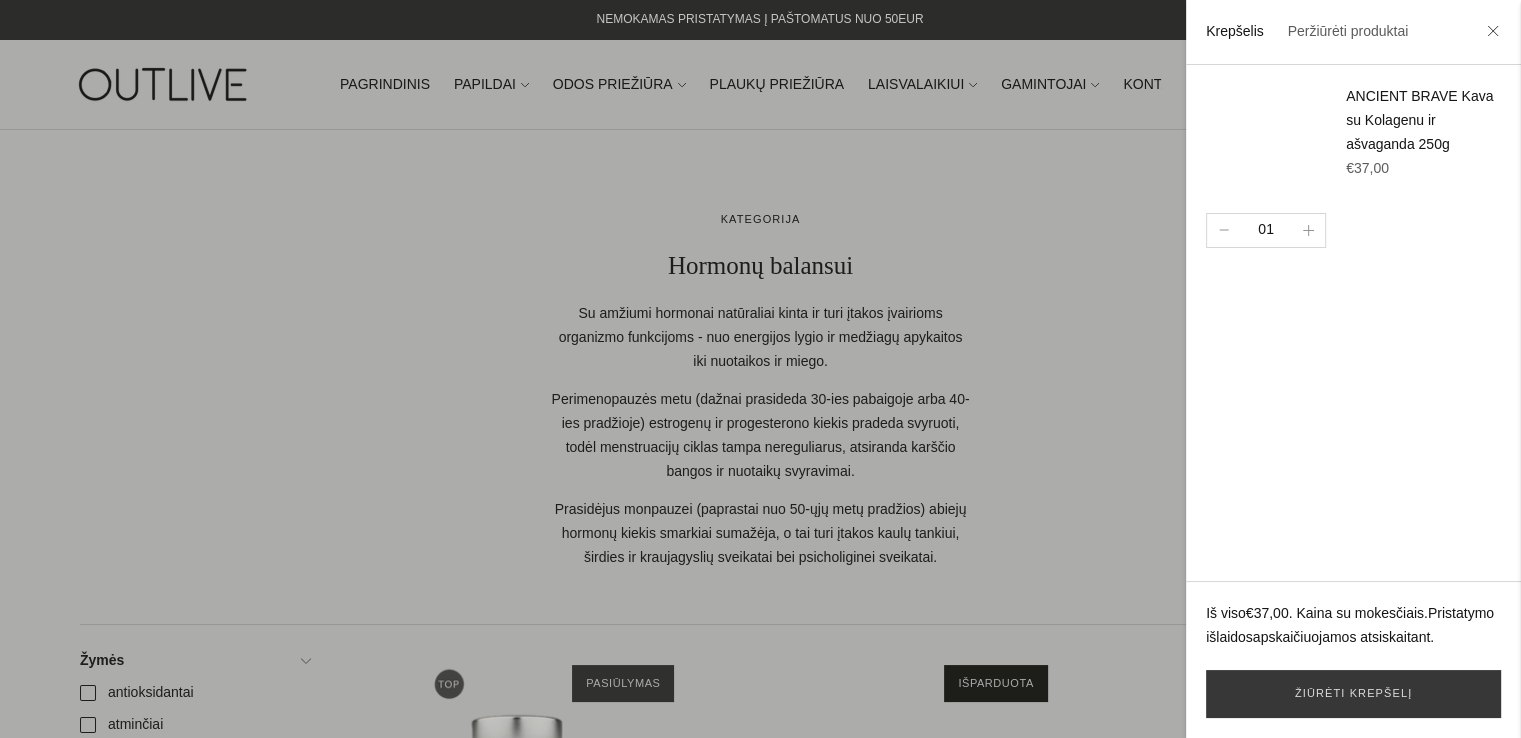 click at bounding box center (760, 369) 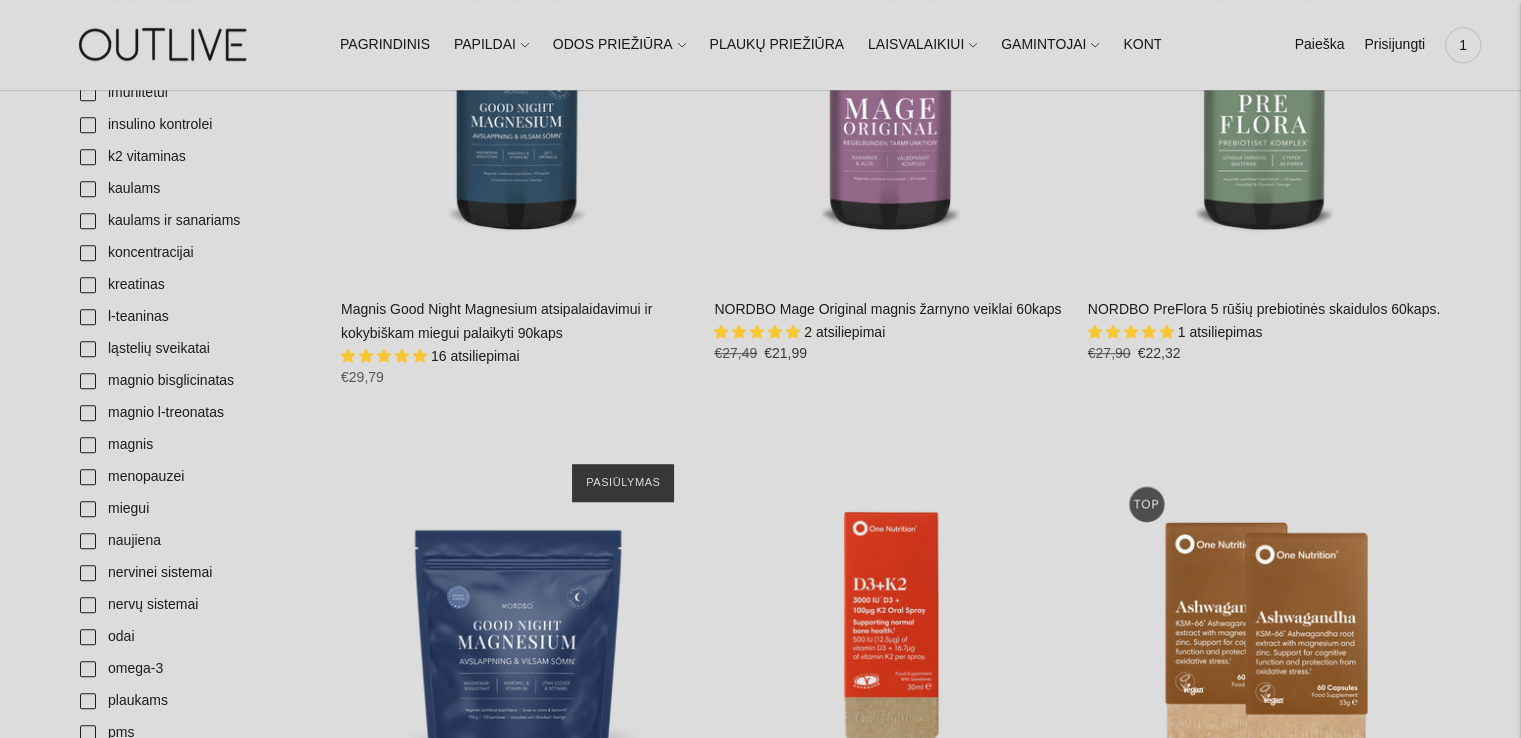scroll, scrollTop: 1100, scrollLeft: 0, axis: vertical 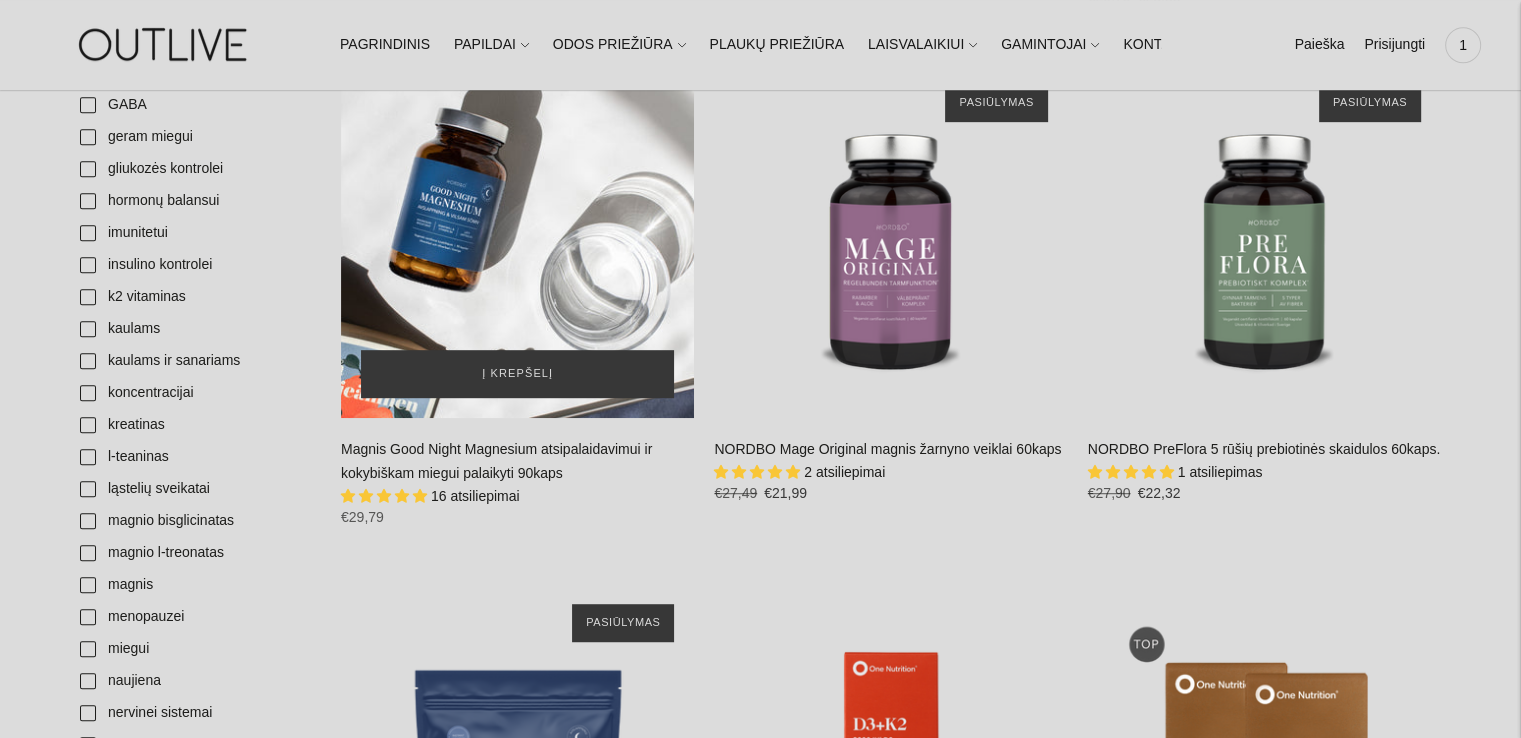 click at bounding box center [517, 240] 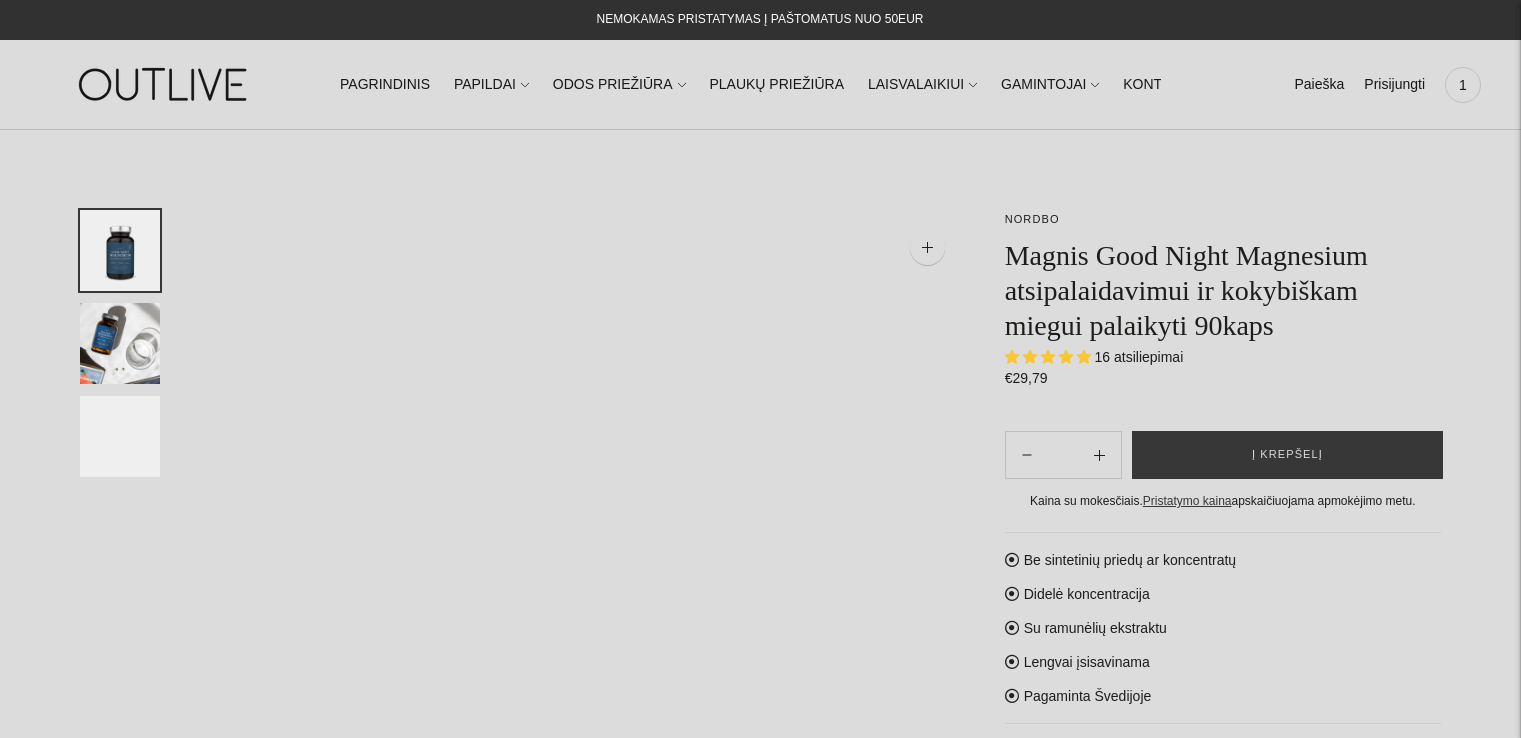 scroll, scrollTop: 0, scrollLeft: 0, axis: both 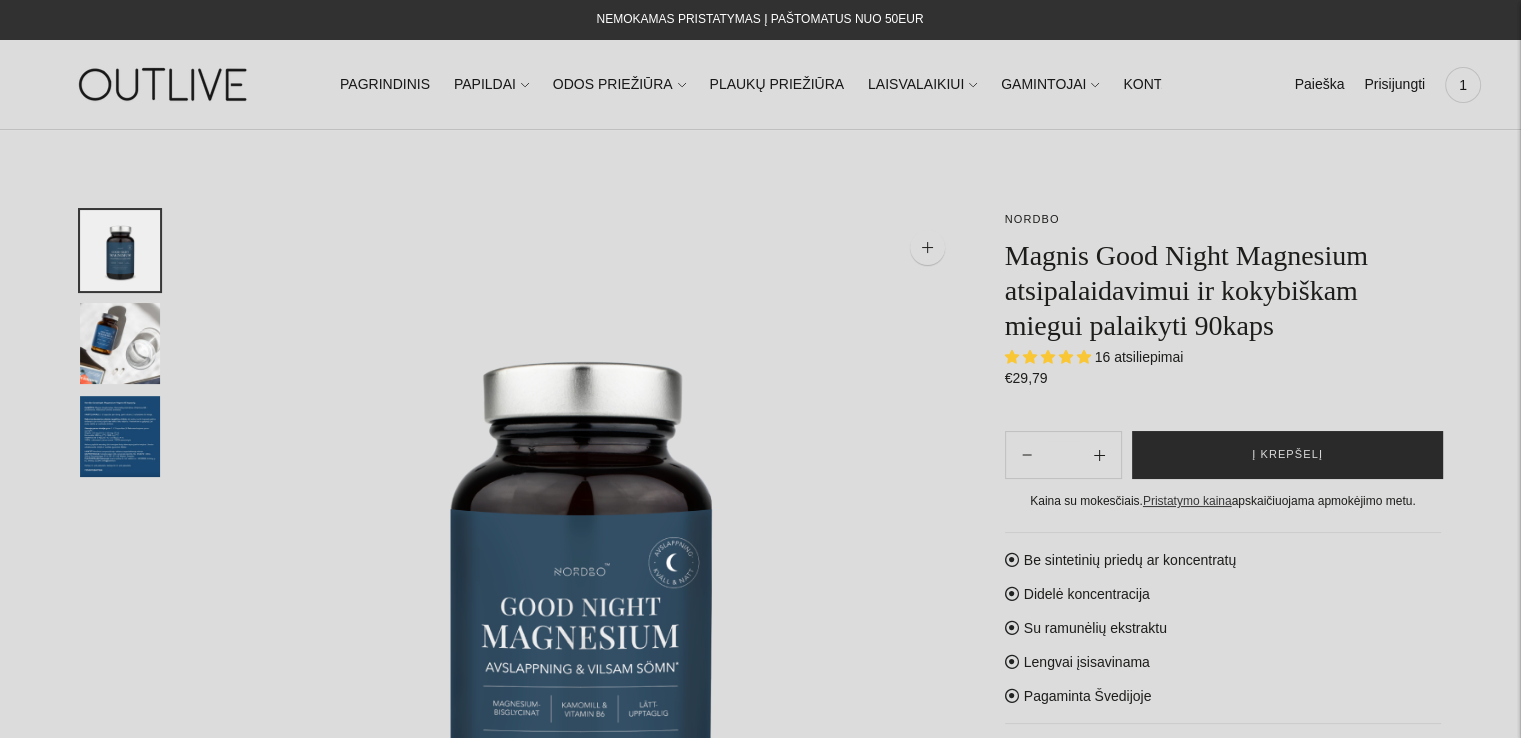 click on "Į krepšelį" at bounding box center [1287, 455] 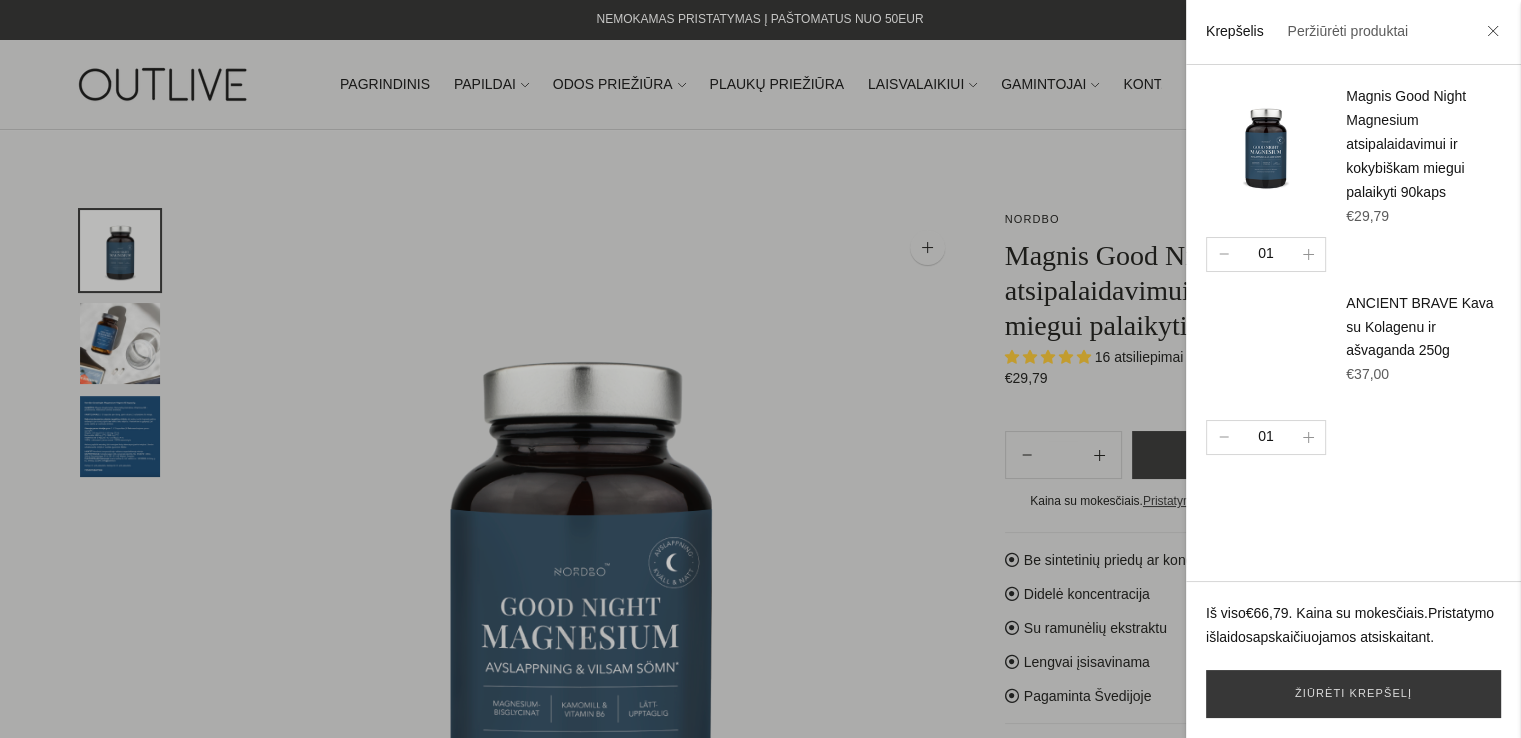 click at bounding box center (760, 369) 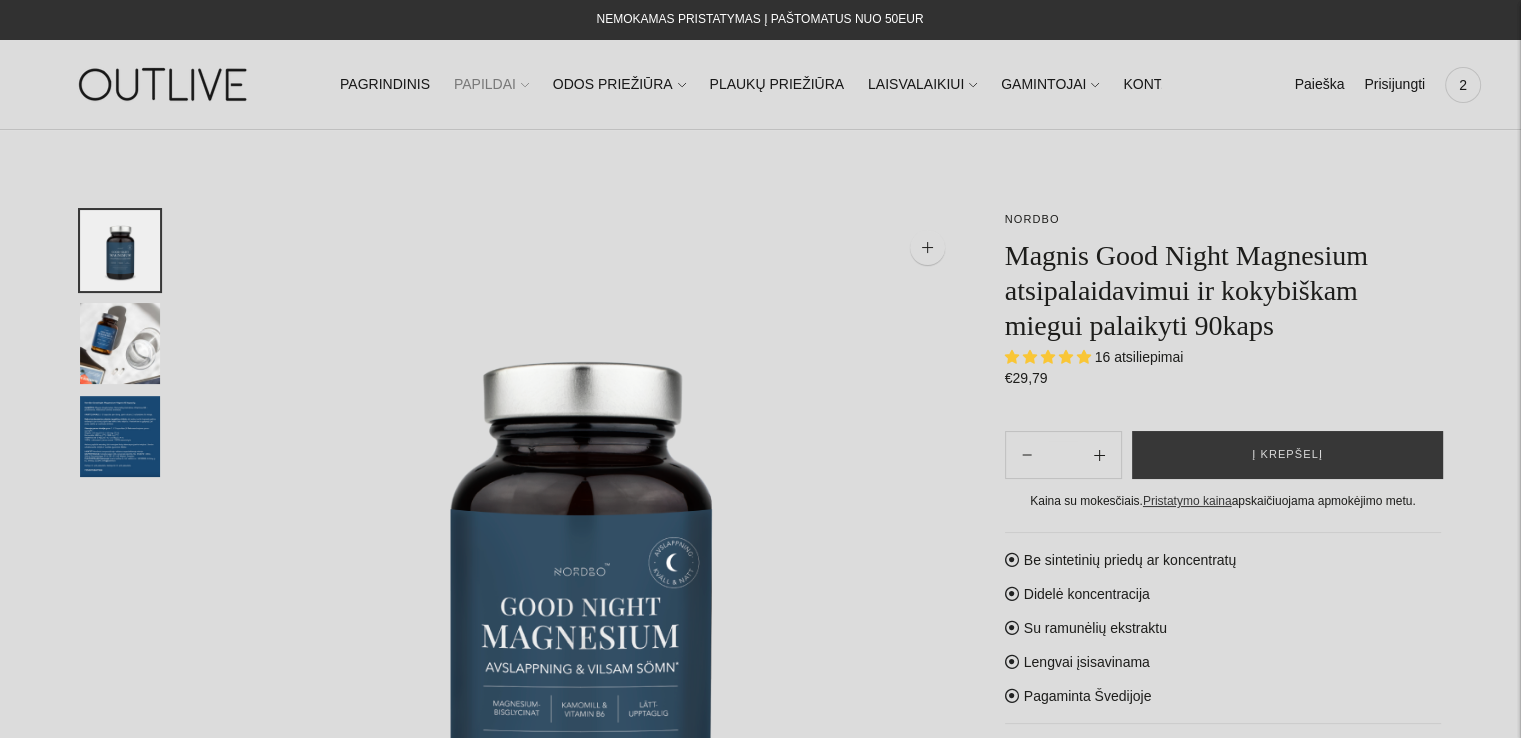 click on "PAPILDAI" 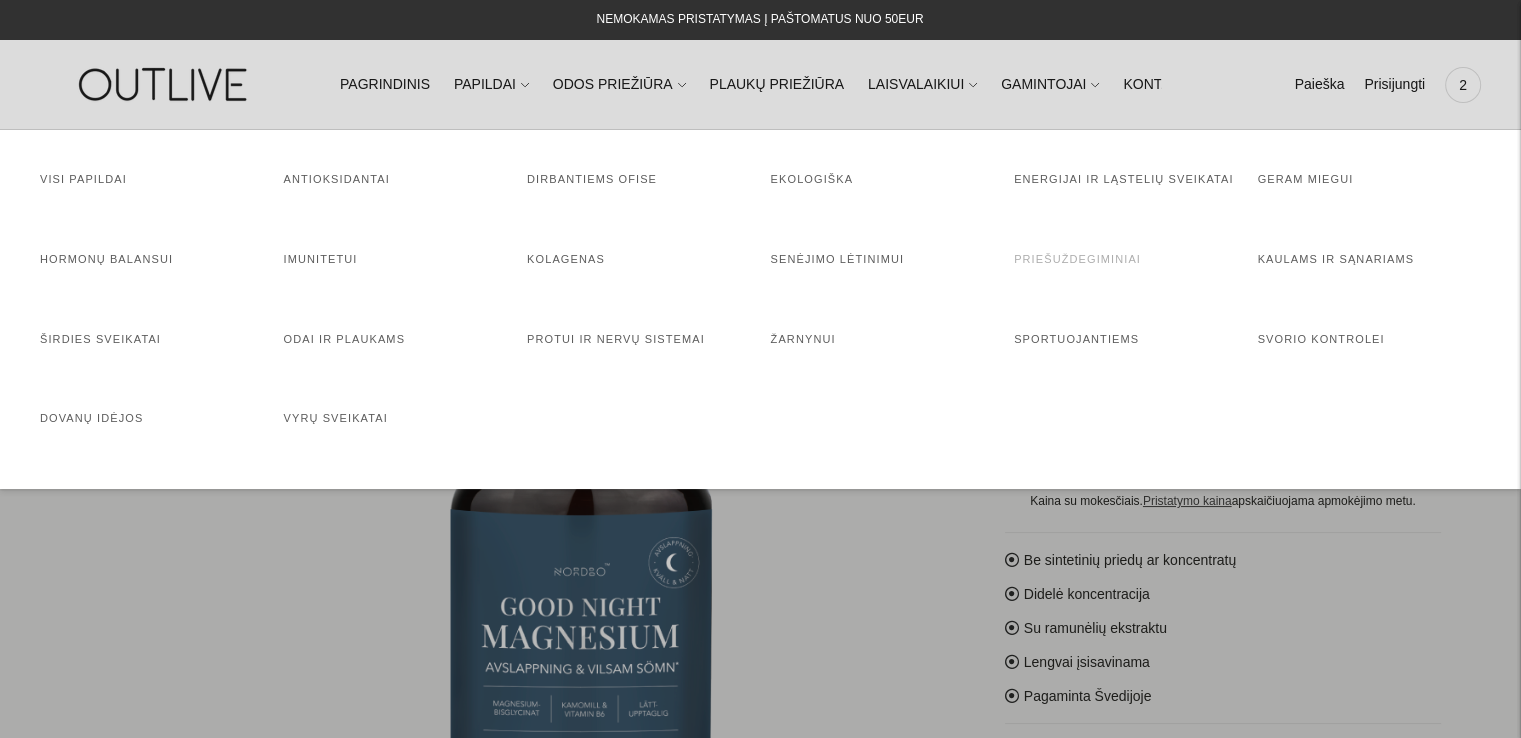 click on "Priešuždegiminiai" 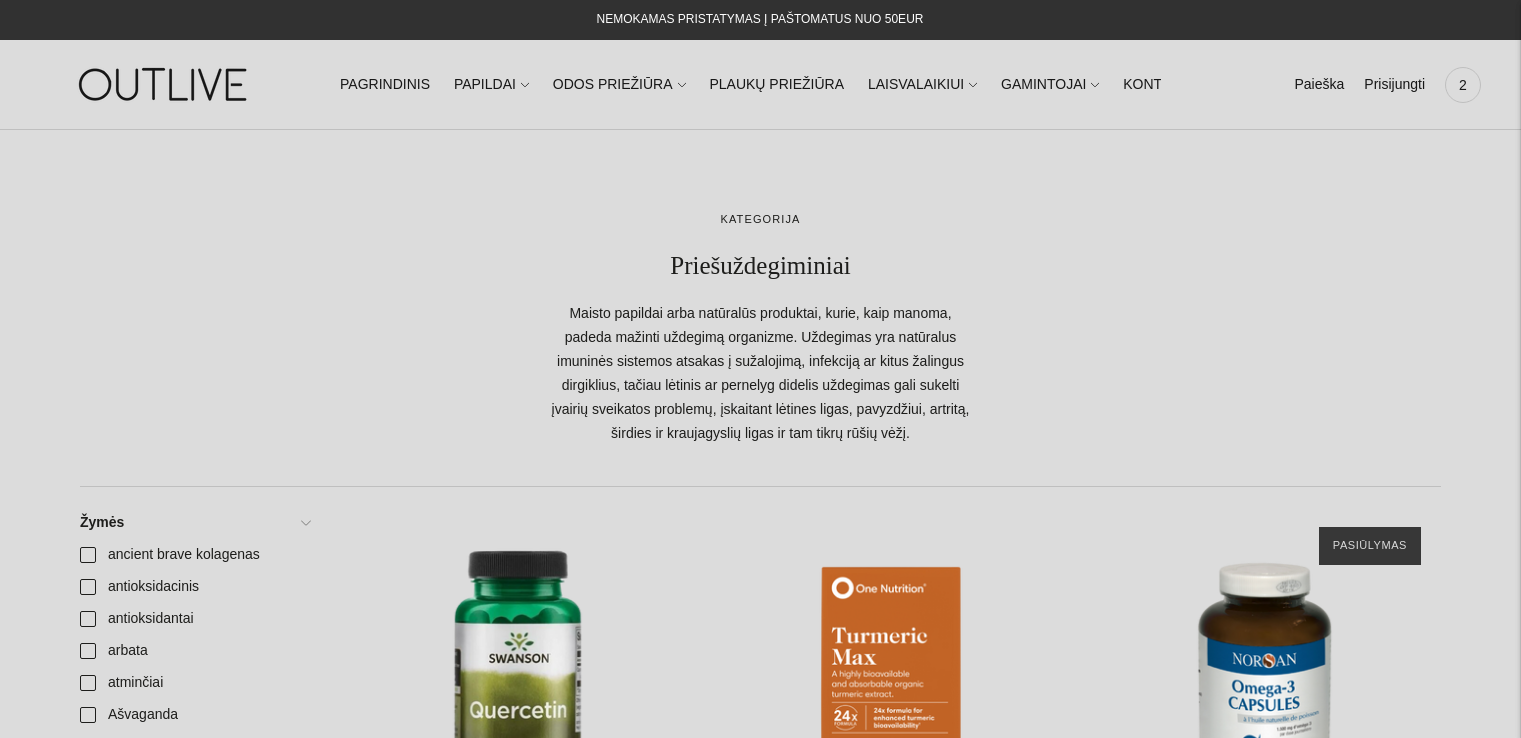 scroll, scrollTop: 0, scrollLeft: 0, axis: both 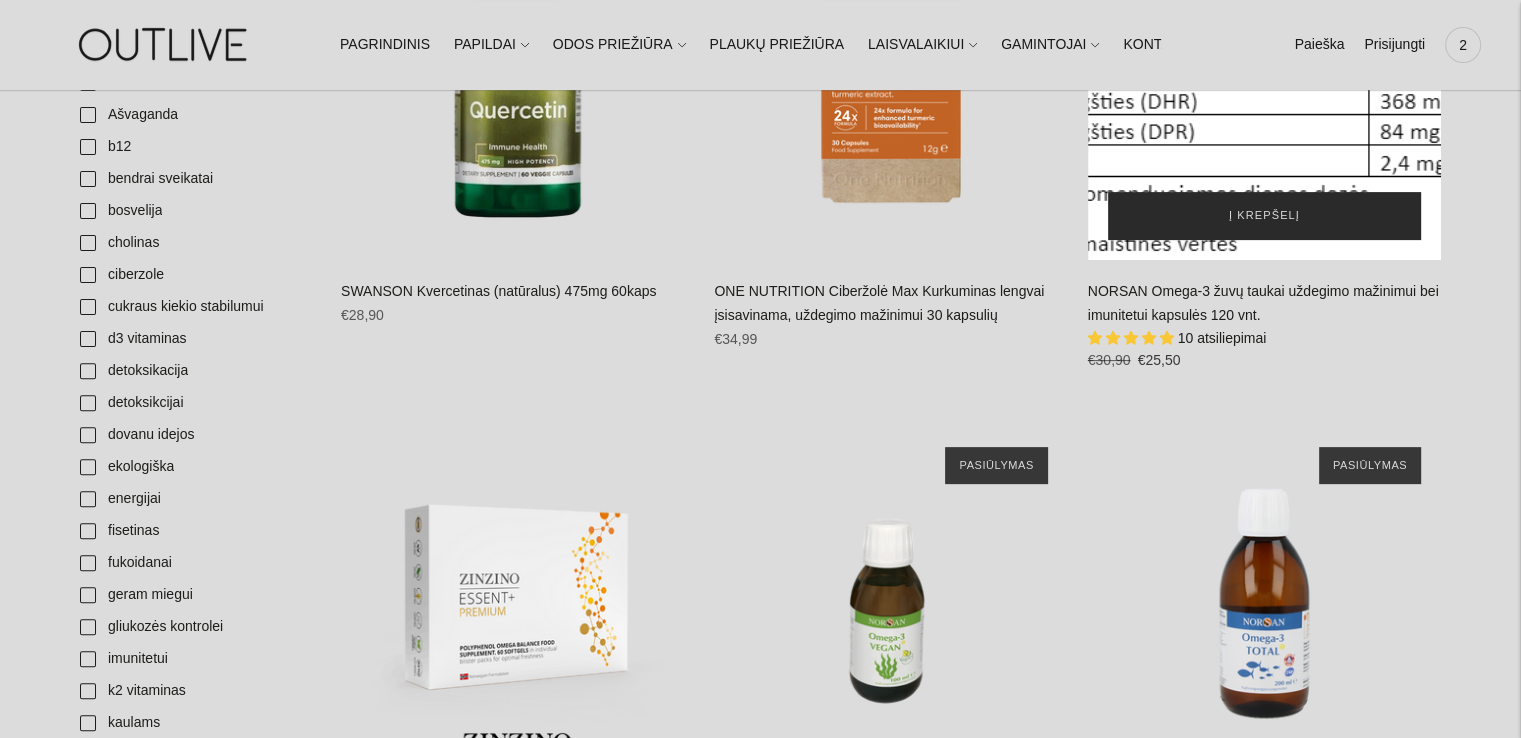 click at bounding box center (1264, 83) 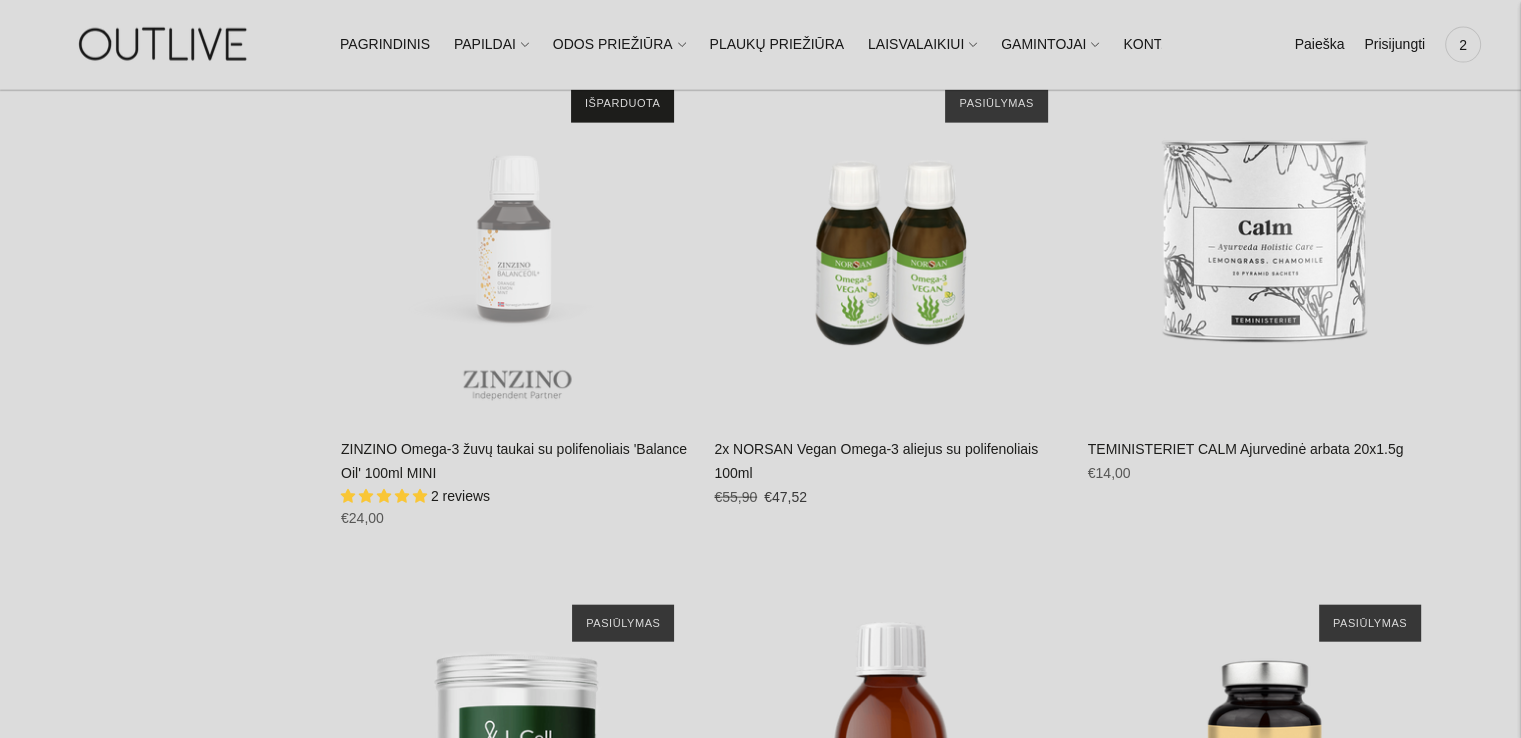 scroll, scrollTop: 5200, scrollLeft: 0, axis: vertical 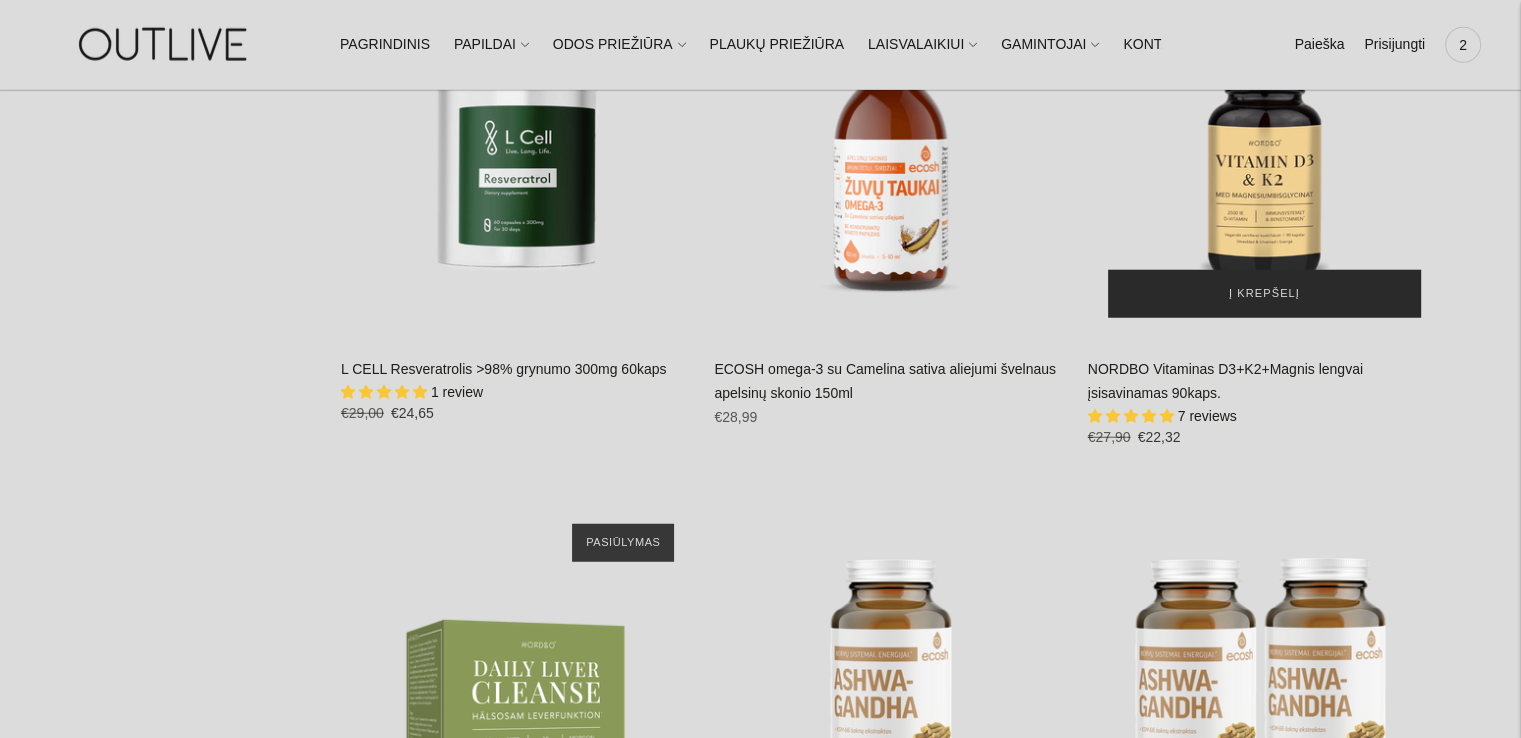 click on "Į krepšelį" at bounding box center [1264, 294] 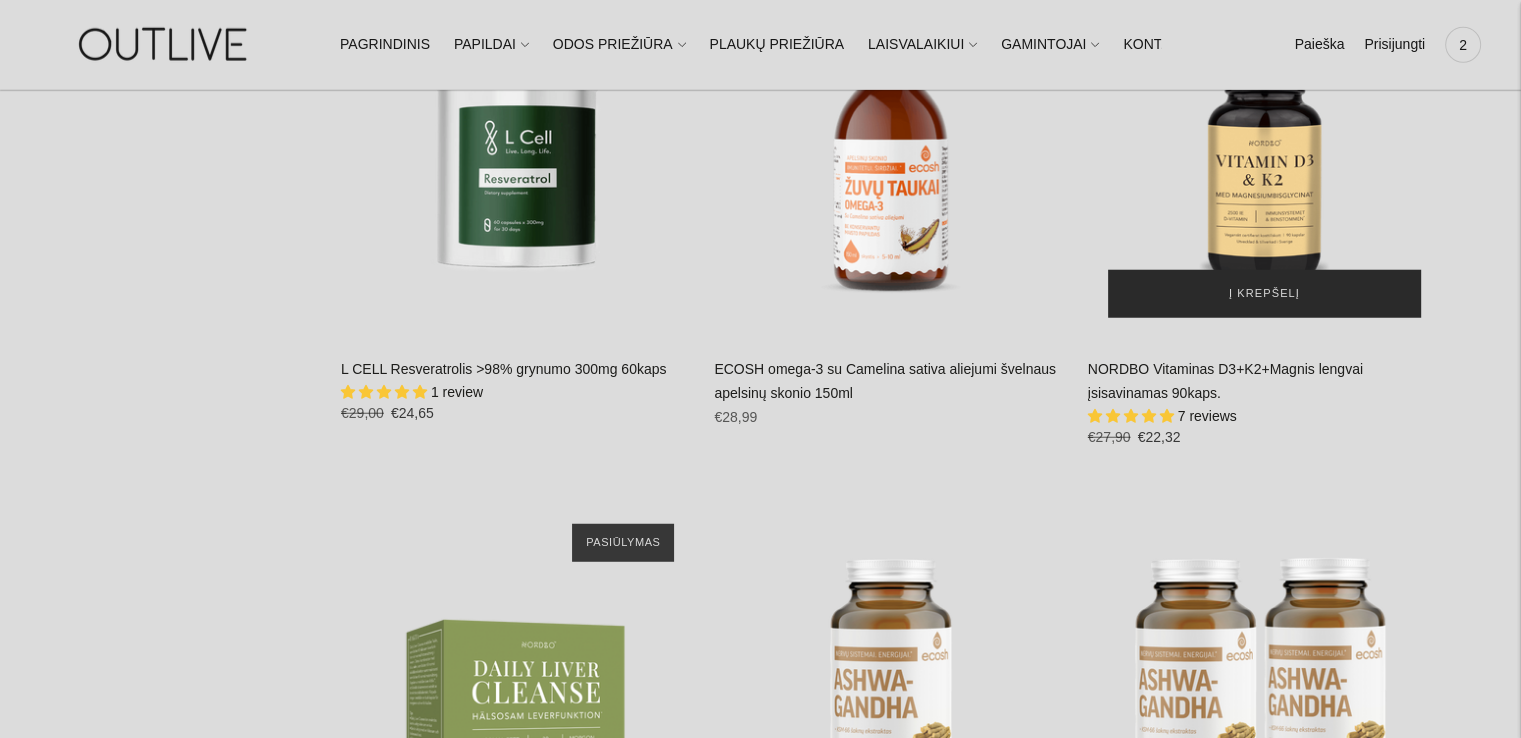 click on "Į krepšelį" at bounding box center [1264, 294] 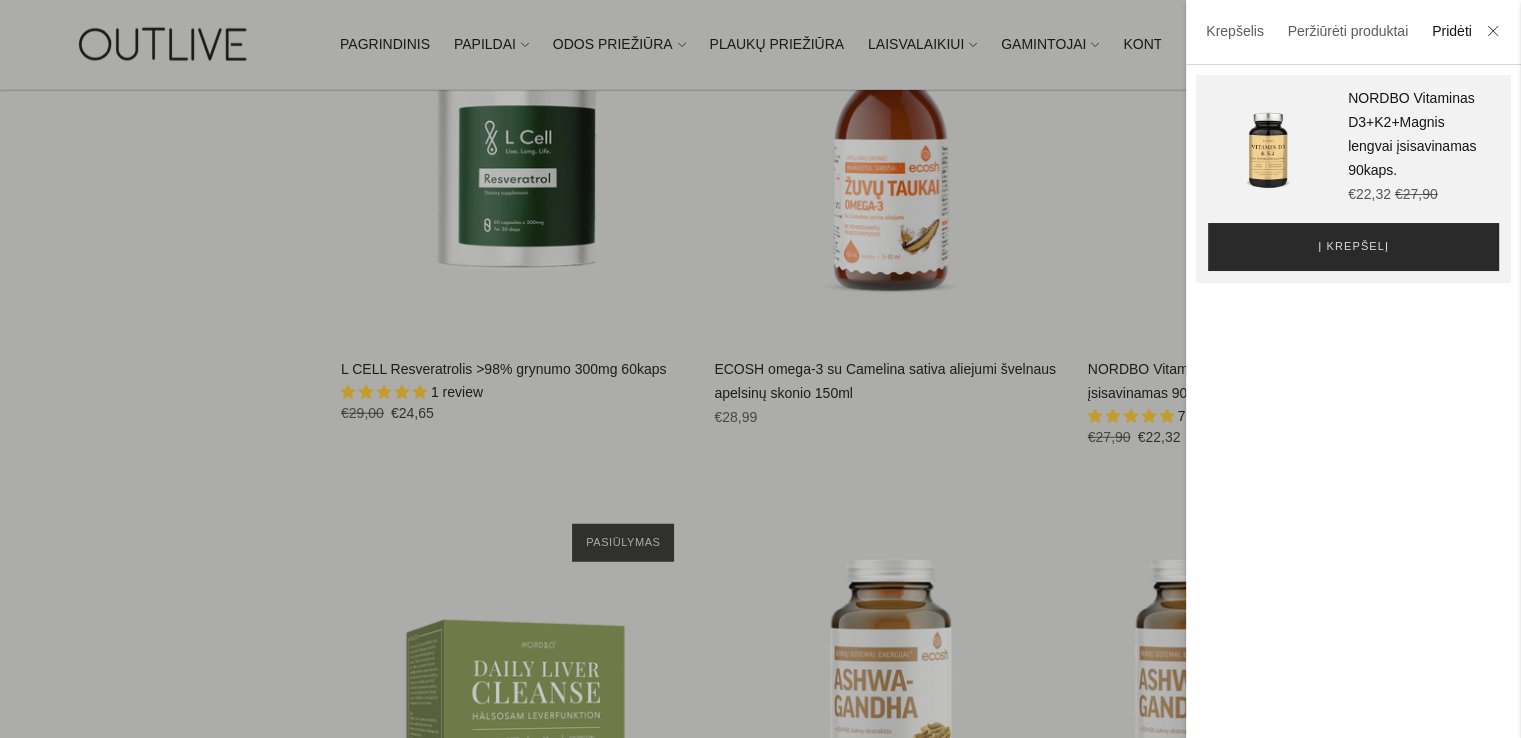 click on "Į krepšelį" at bounding box center [1353, 247] 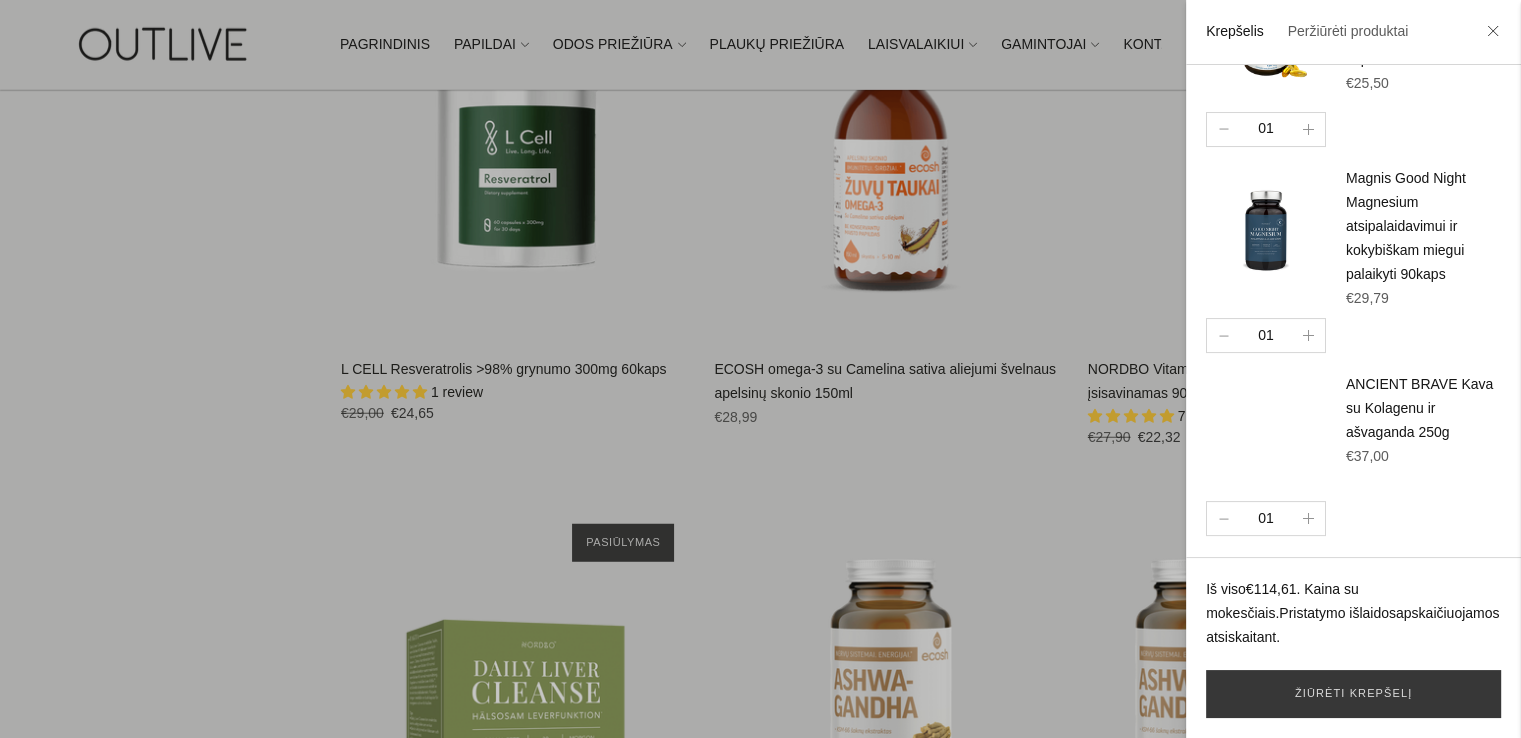 scroll, scrollTop: 303, scrollLeft: 0, axis: vertical 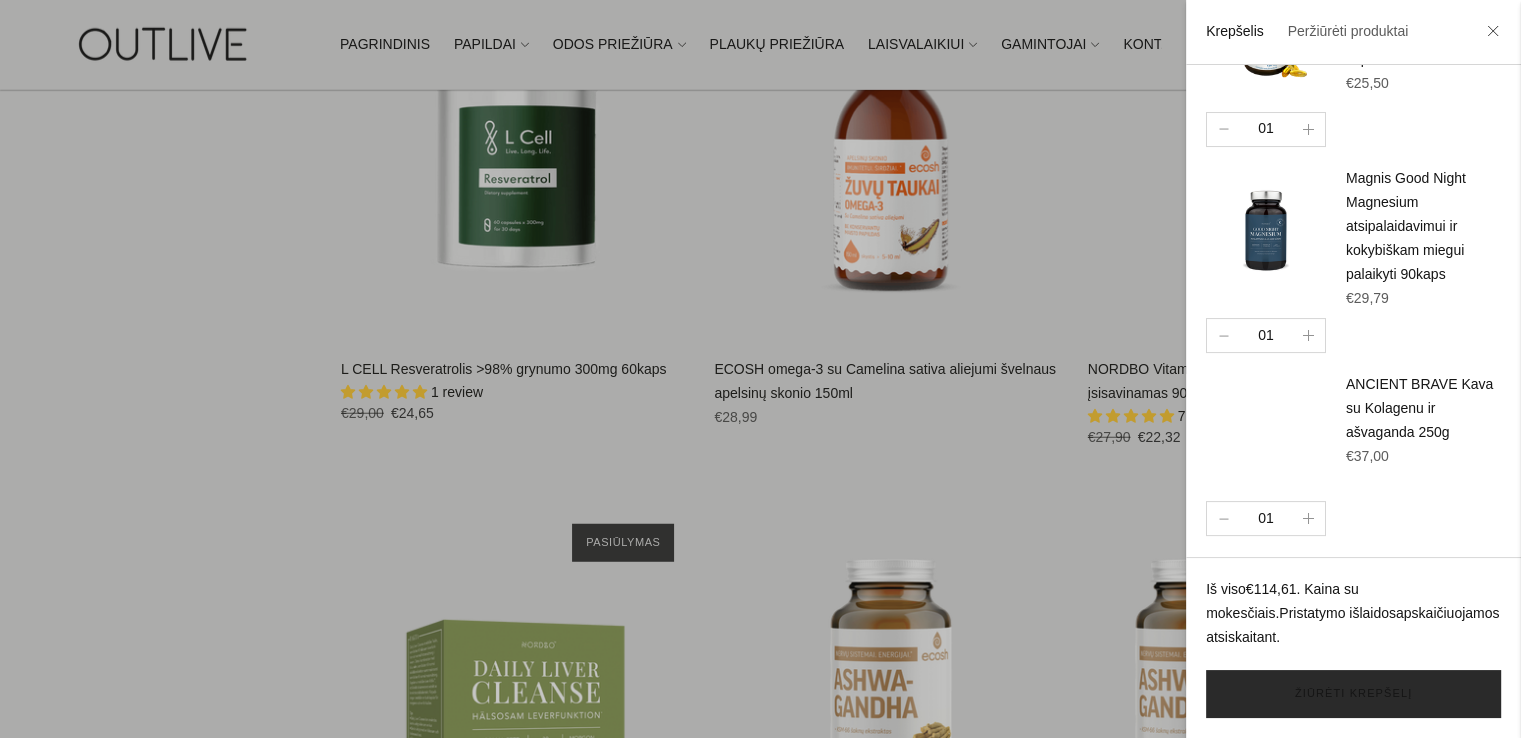 click on "Žiūrėti krepšelį" at bounding box center [1353, 694] 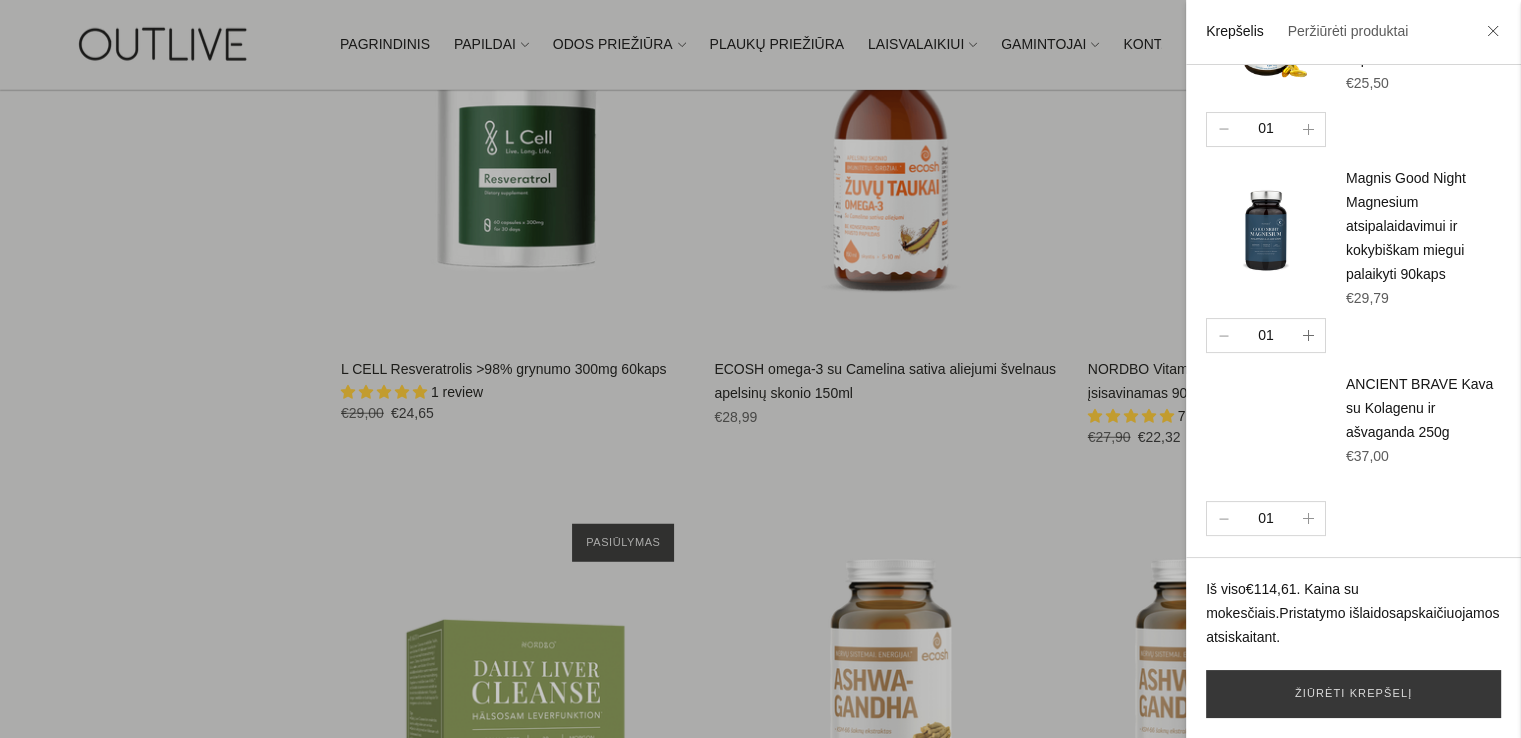 click at bounding box center [1308, 335] 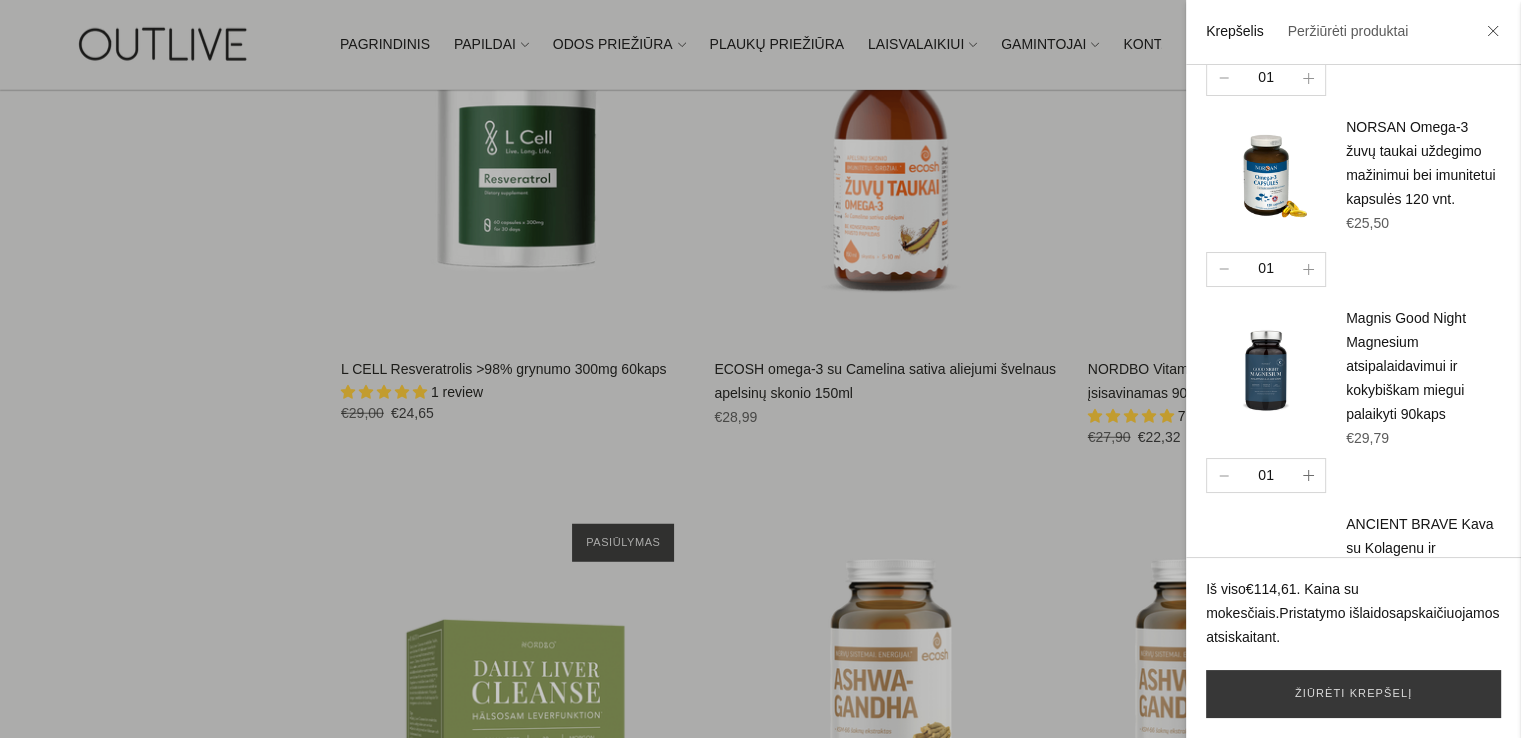 scroll, scrollTop: 0, scrollLeft: 0, axis: both 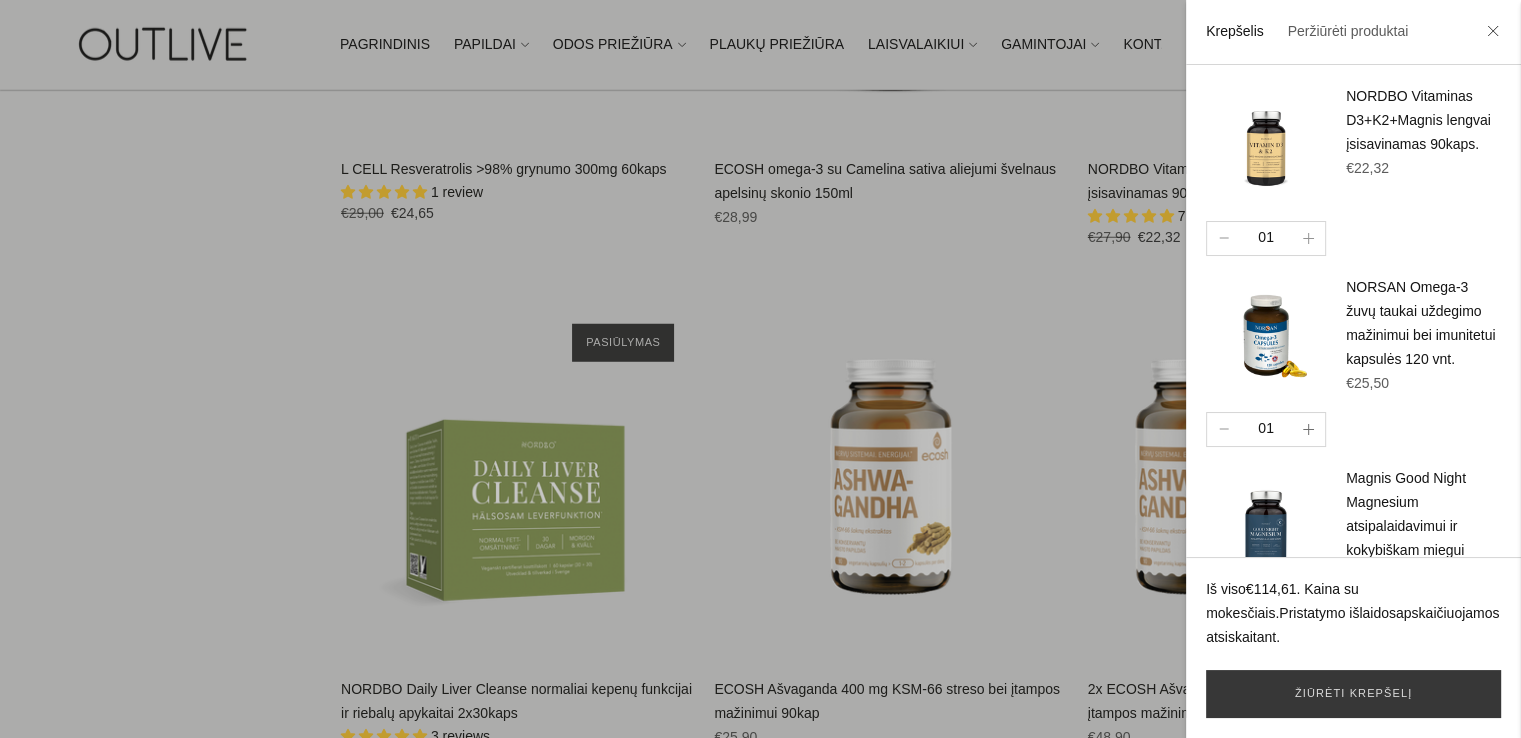 click 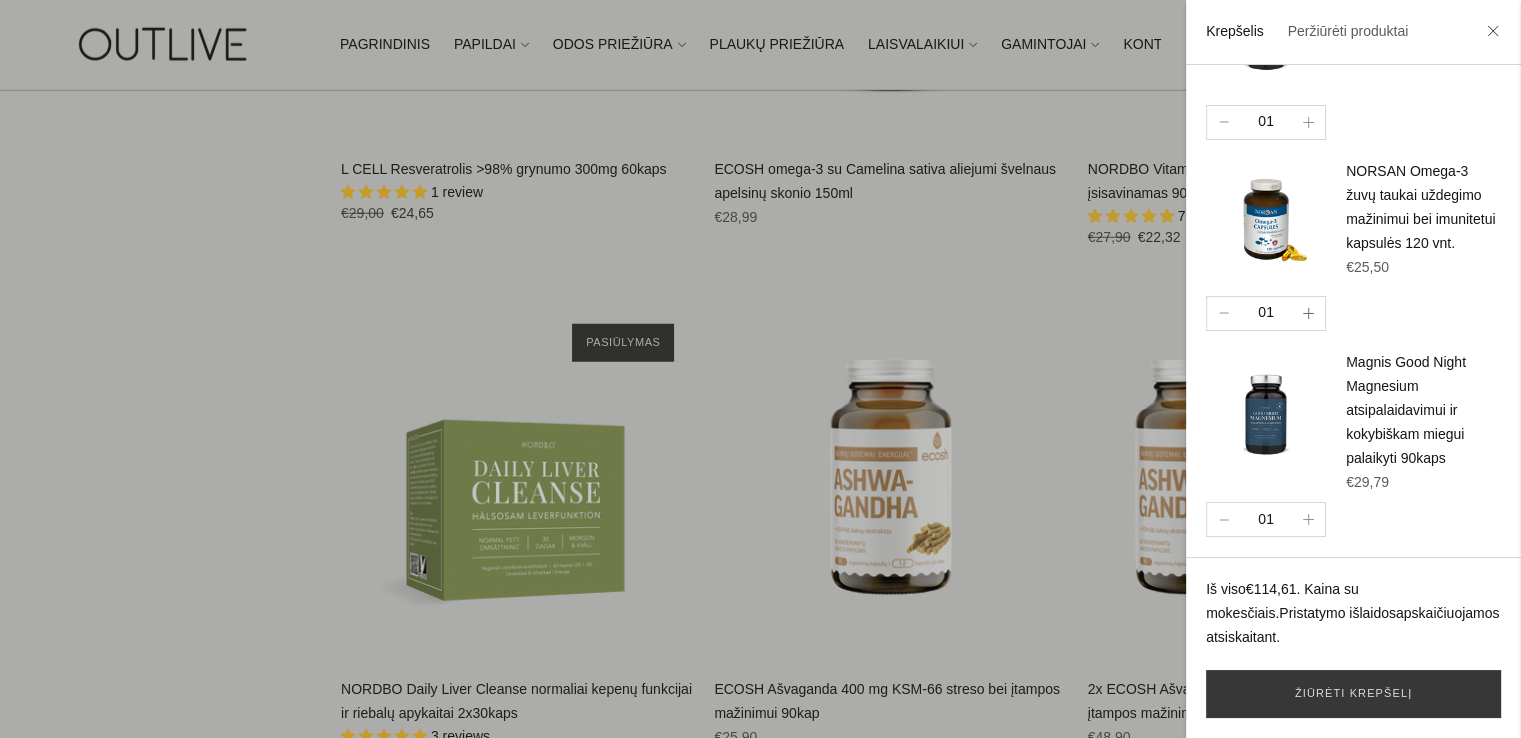scroll, scrollTop: 303, scrollLeft: 0, axis: vertical 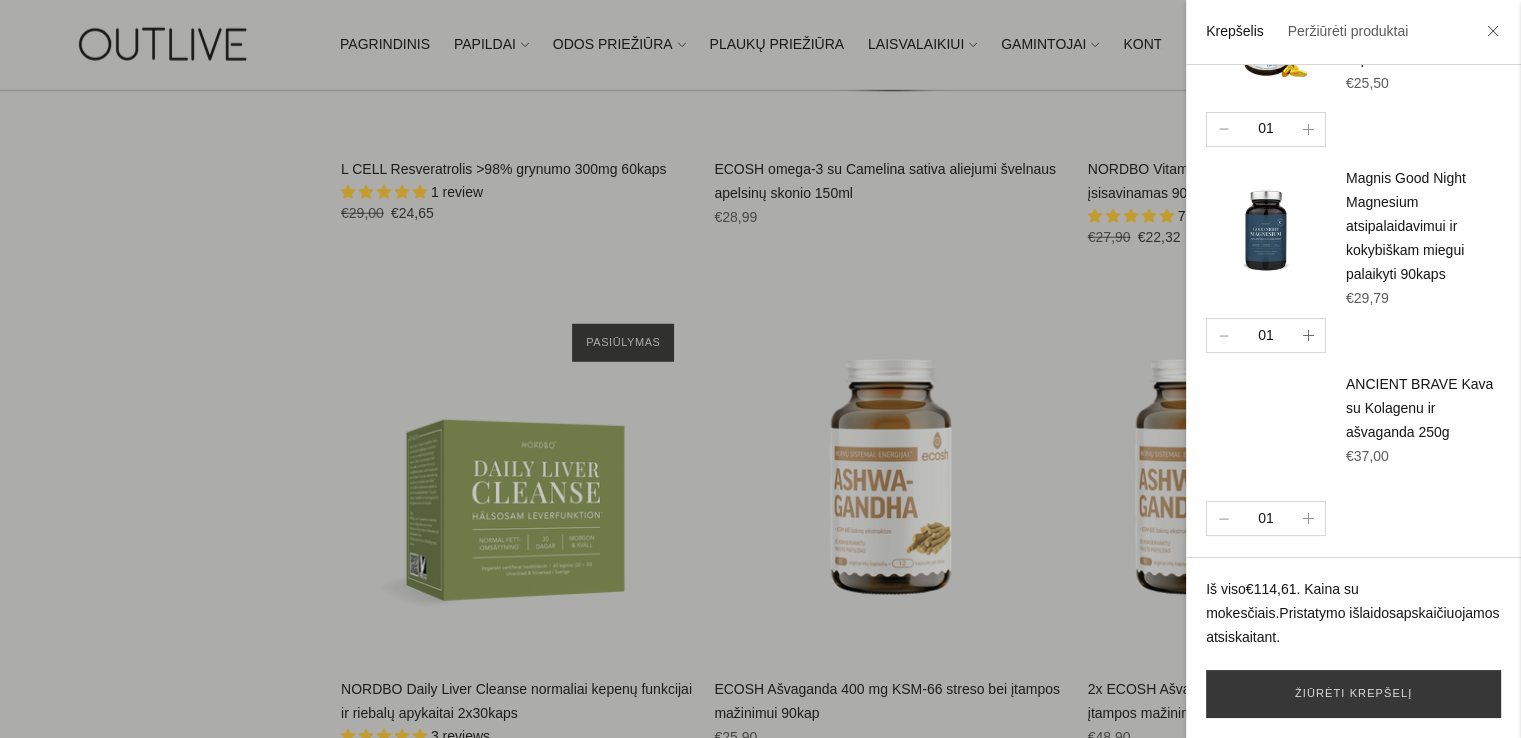 click 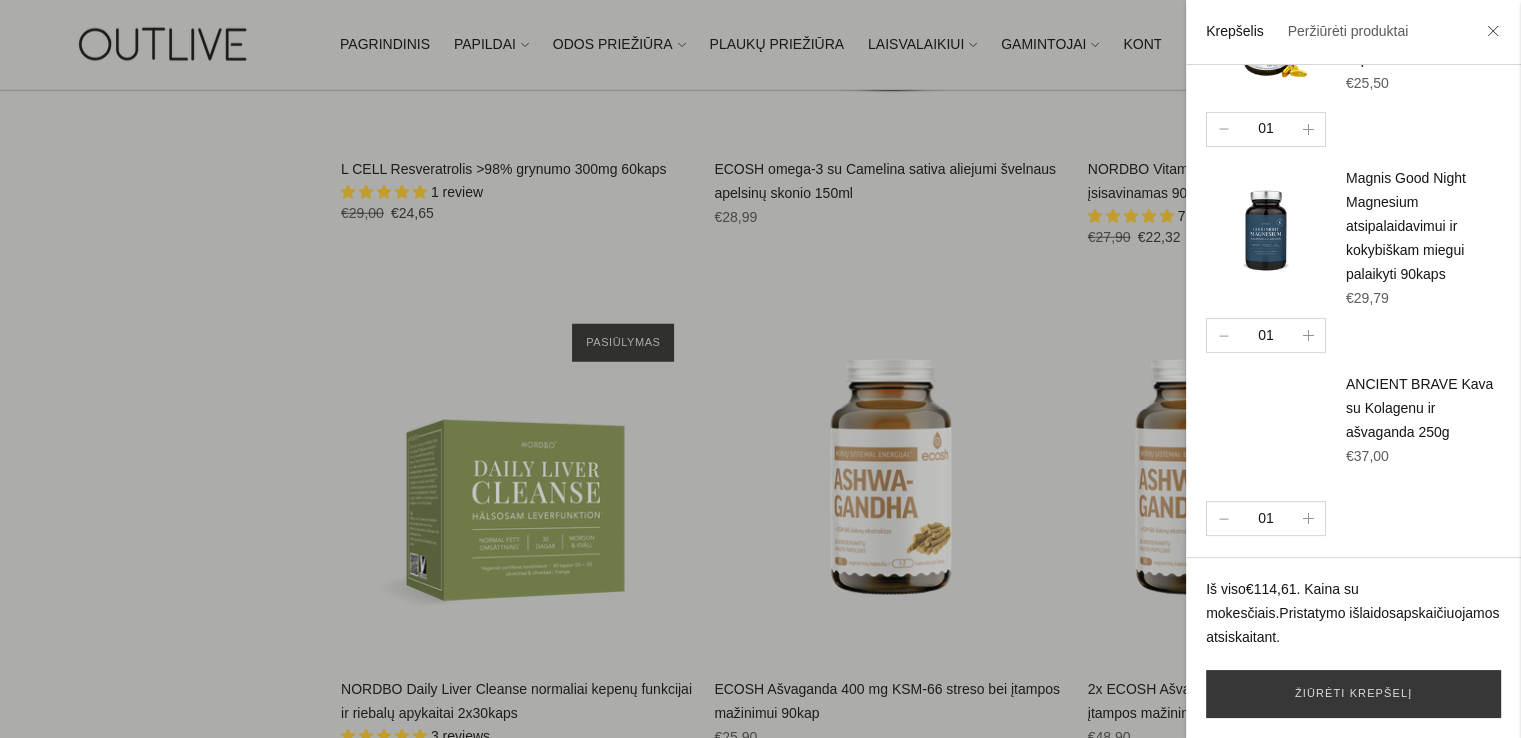 click at bounding box center (760, 369) 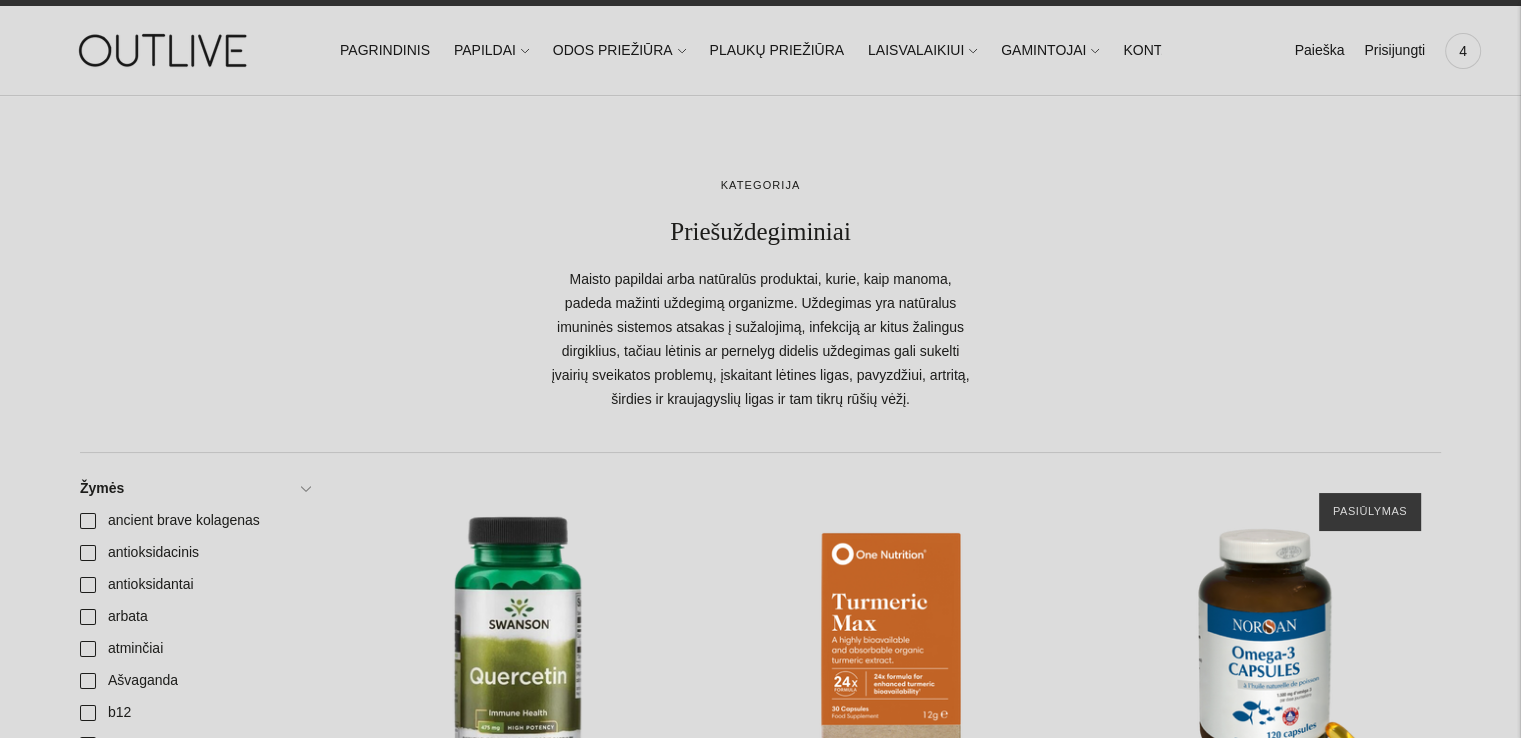 scroll, scrollTop: 0, scrollLeft: 0, axis: both 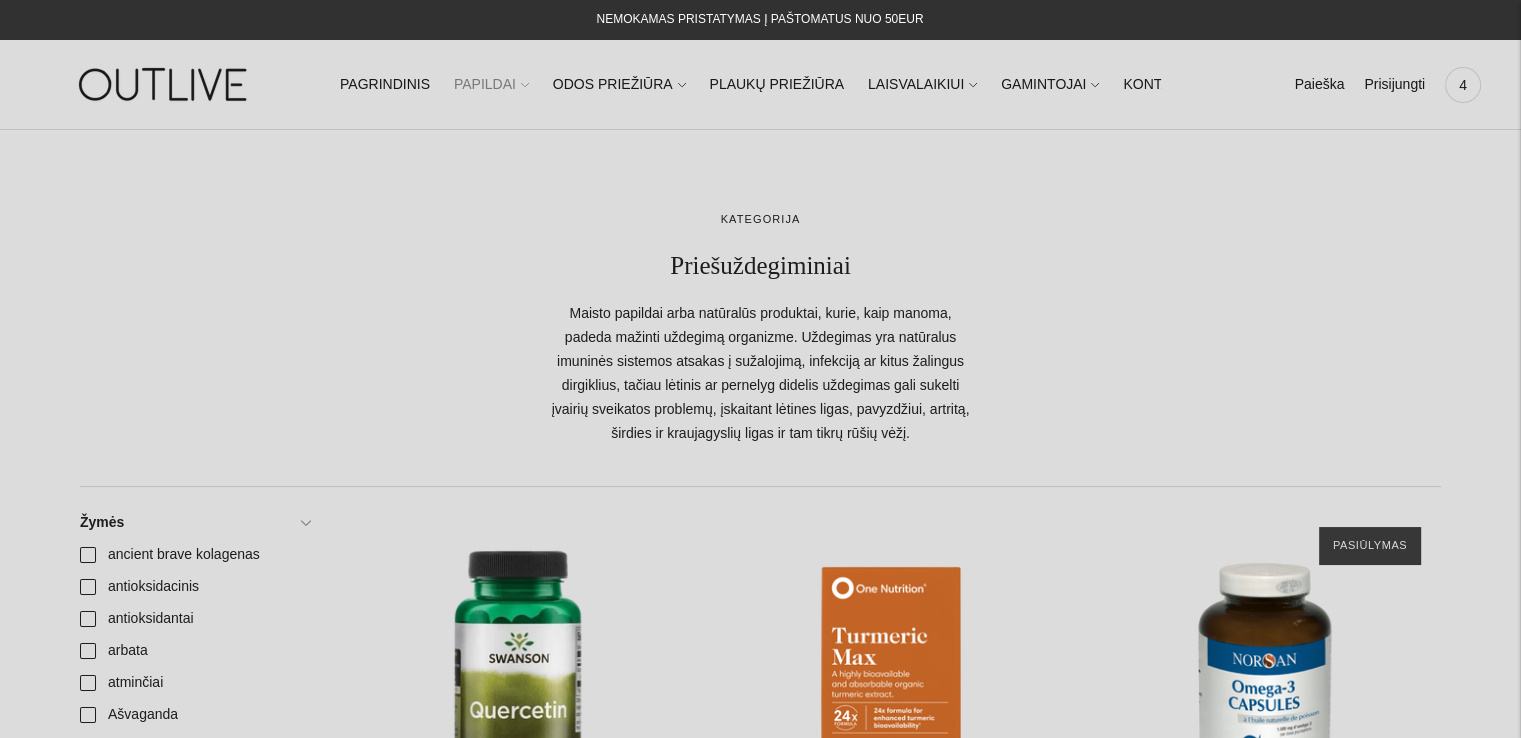 click 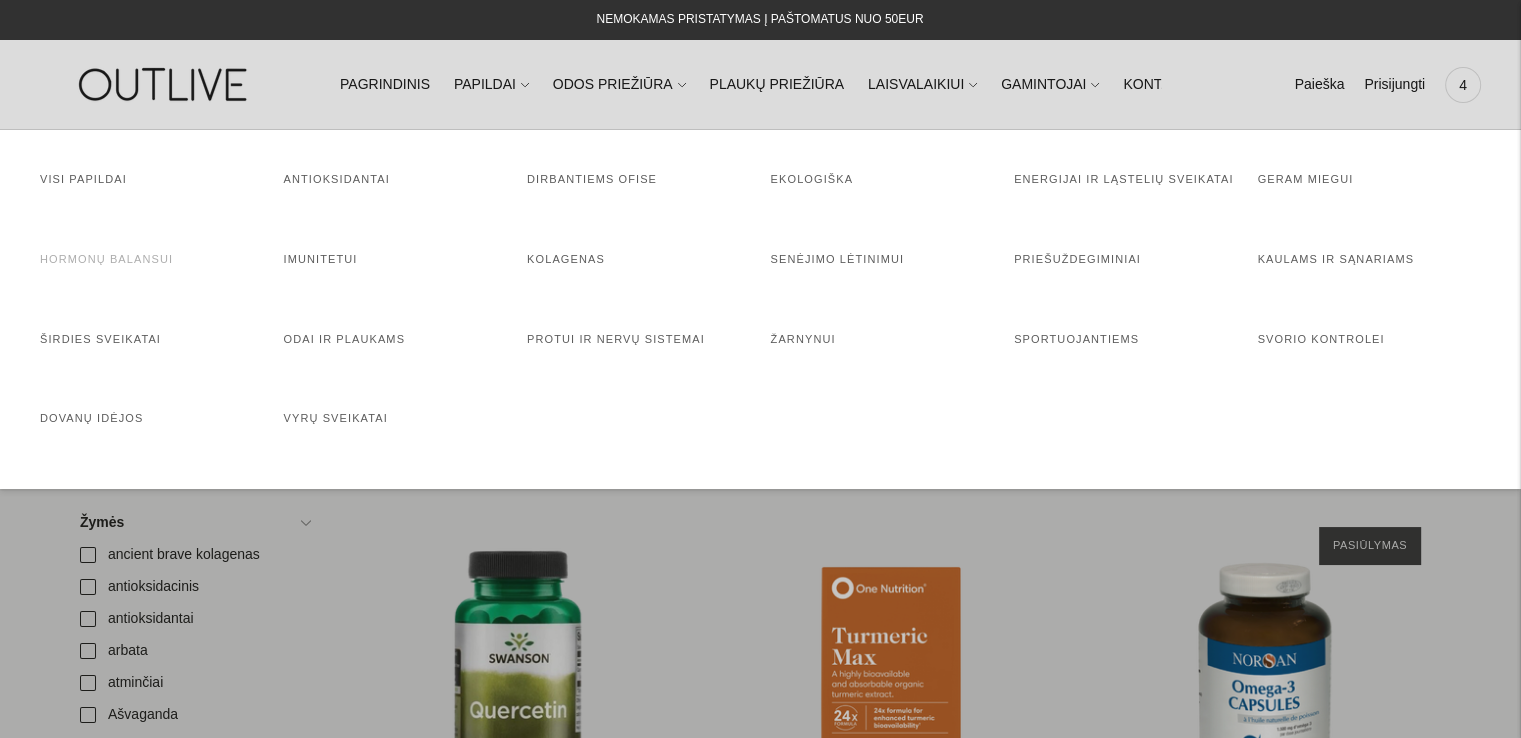 click on "Hormonų balansui" at bounding box center (106, 259) 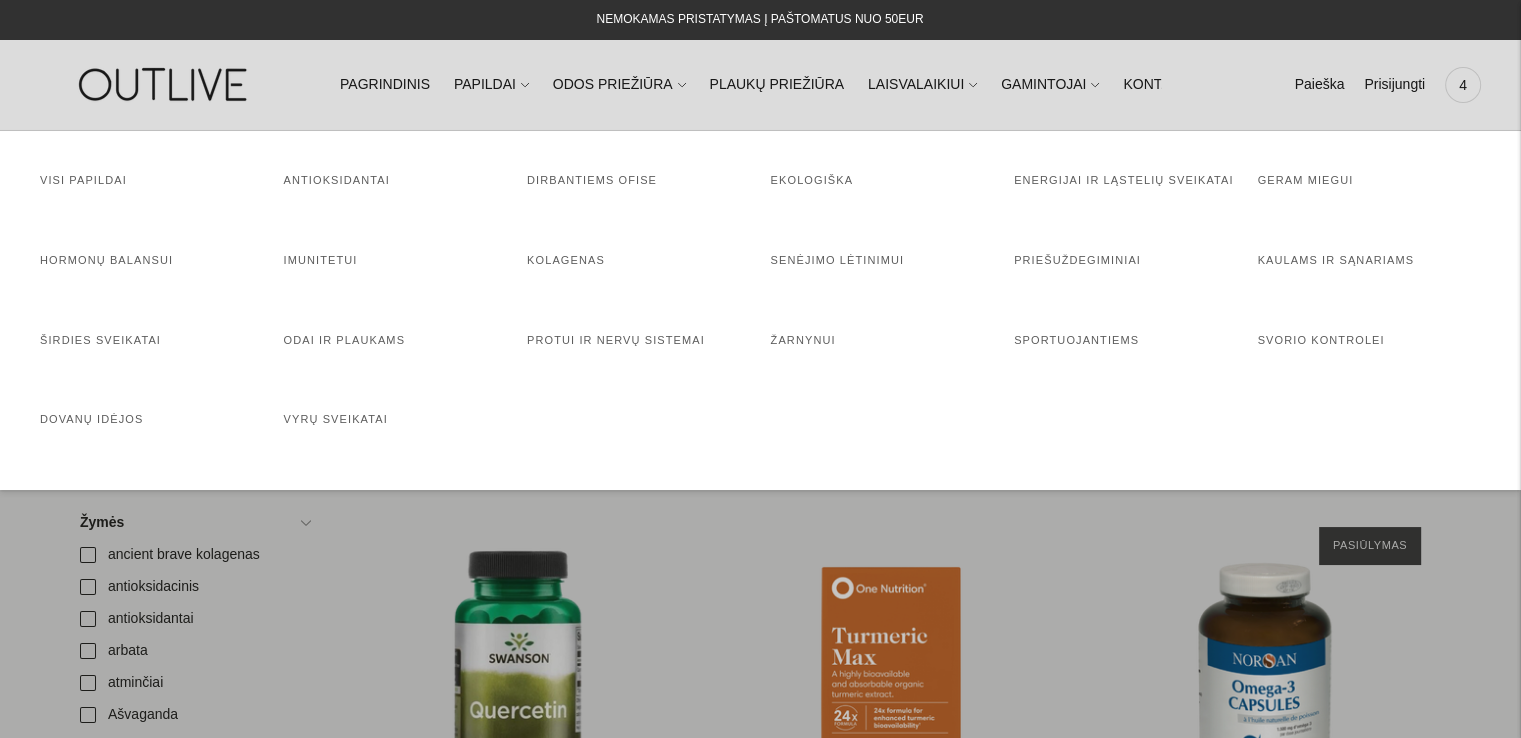 scroll, scrollTop: 100, scrollLeft: 0, axis: vertical 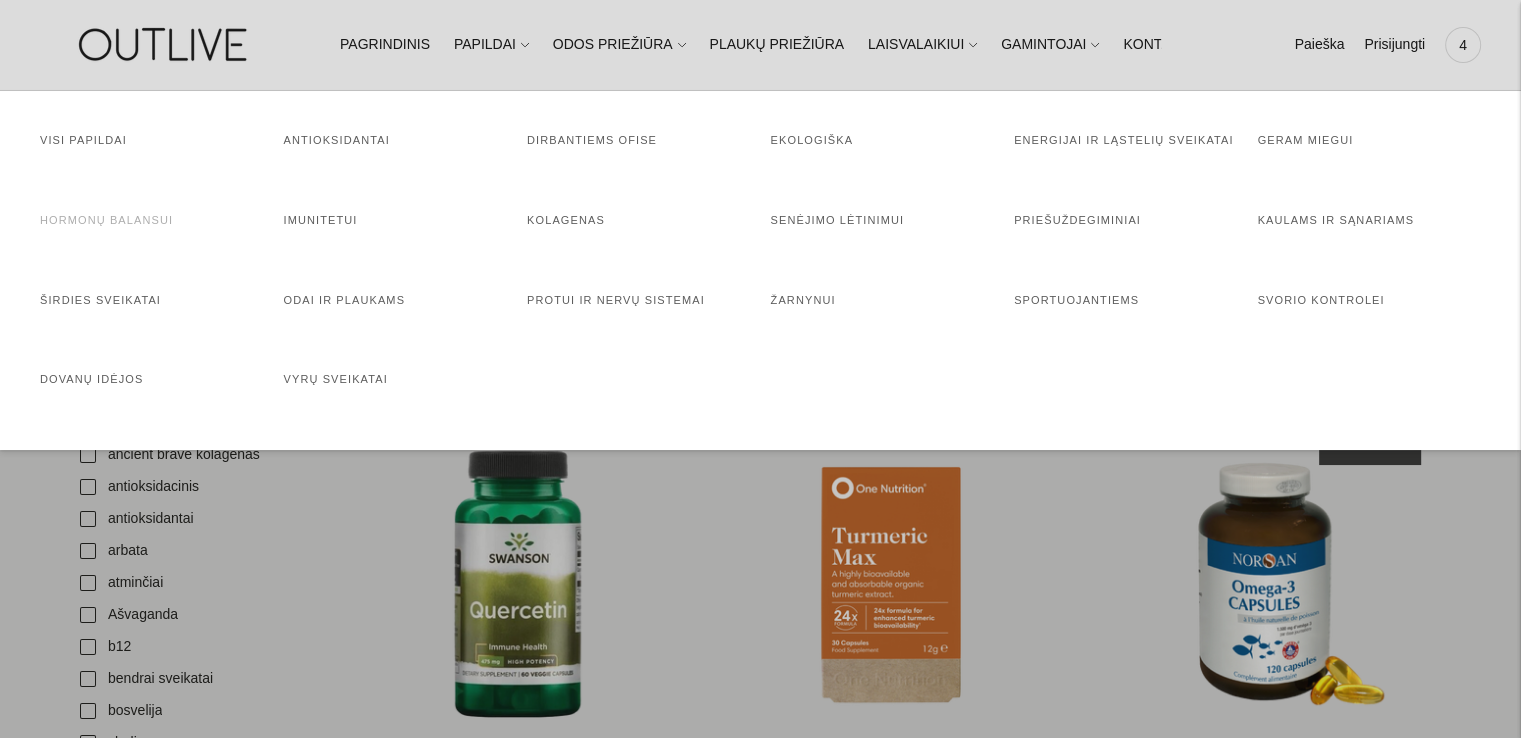 click on "Hormonų balansui" at bounding box center (106, 220) 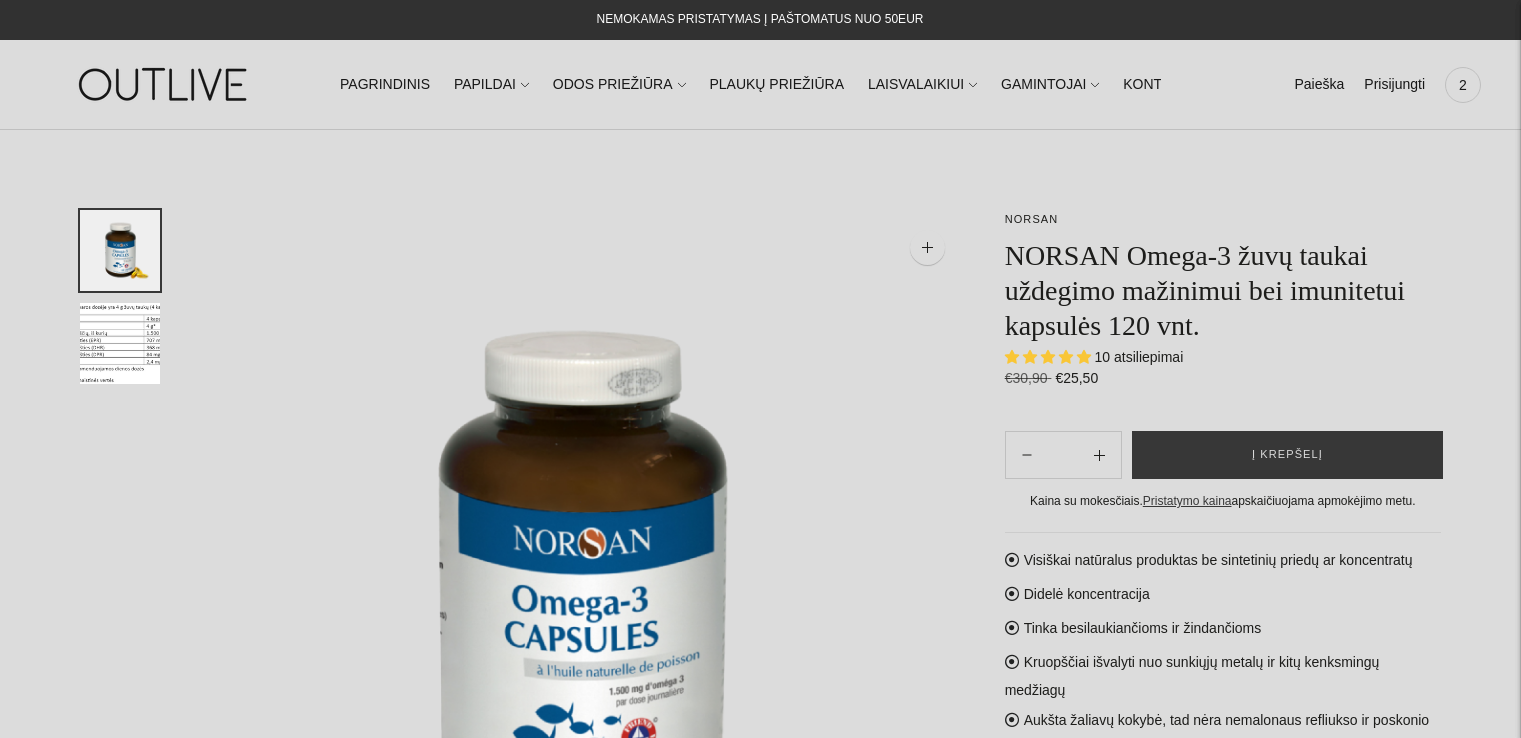scroll, scrollTop: 0, scrollLeft: 0, axis: both 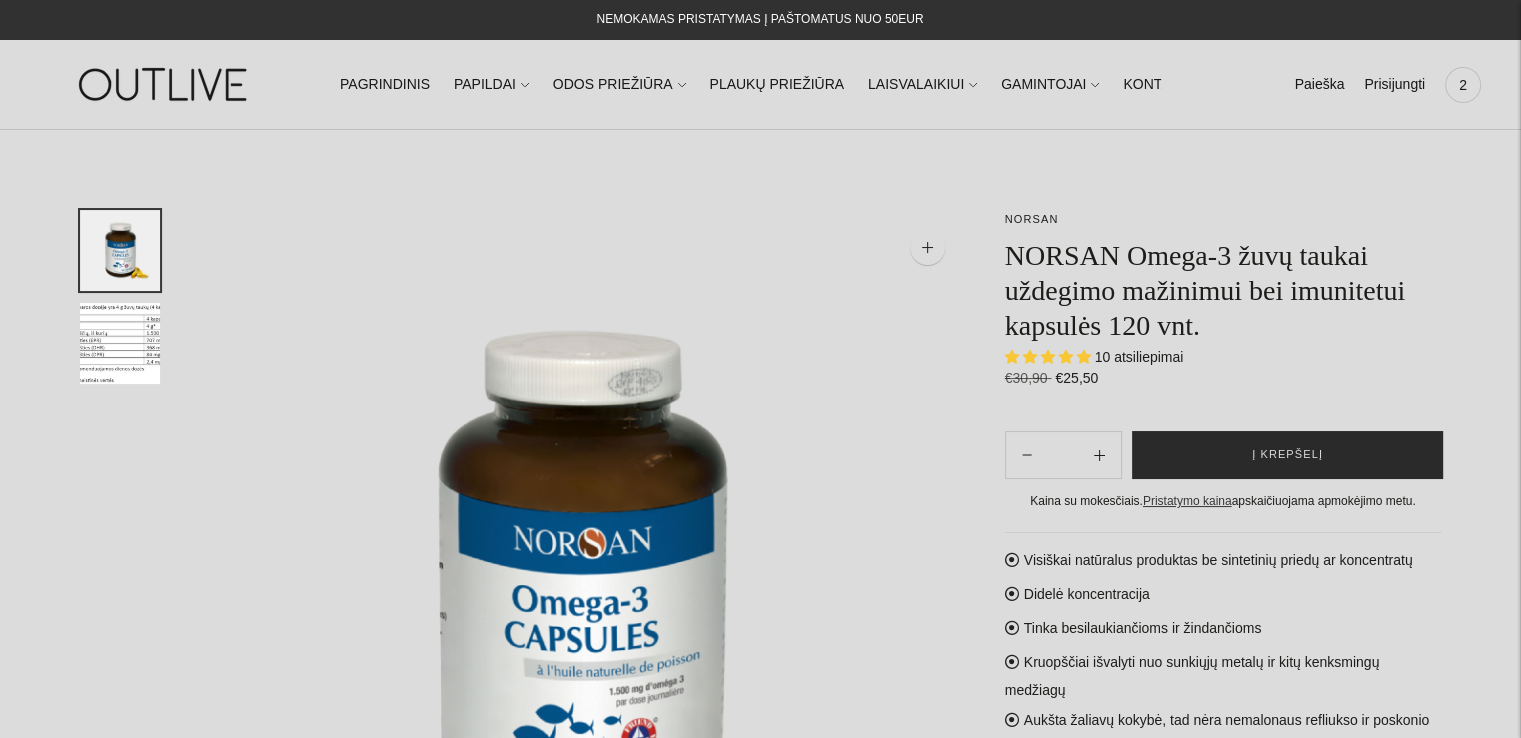 click on "Į krepšelį" at bounding box center (1287, 455) 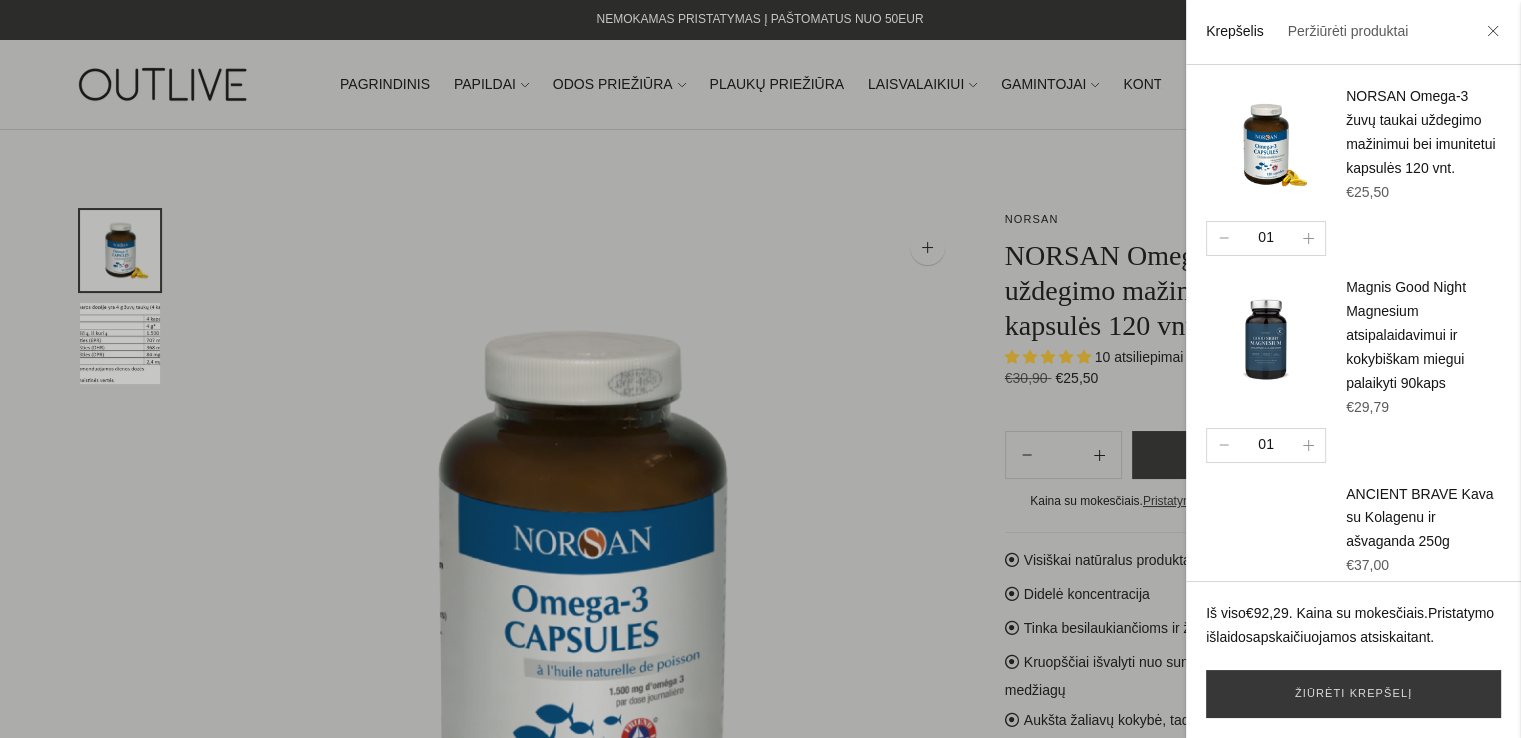 click at bounding box center (760, 369) 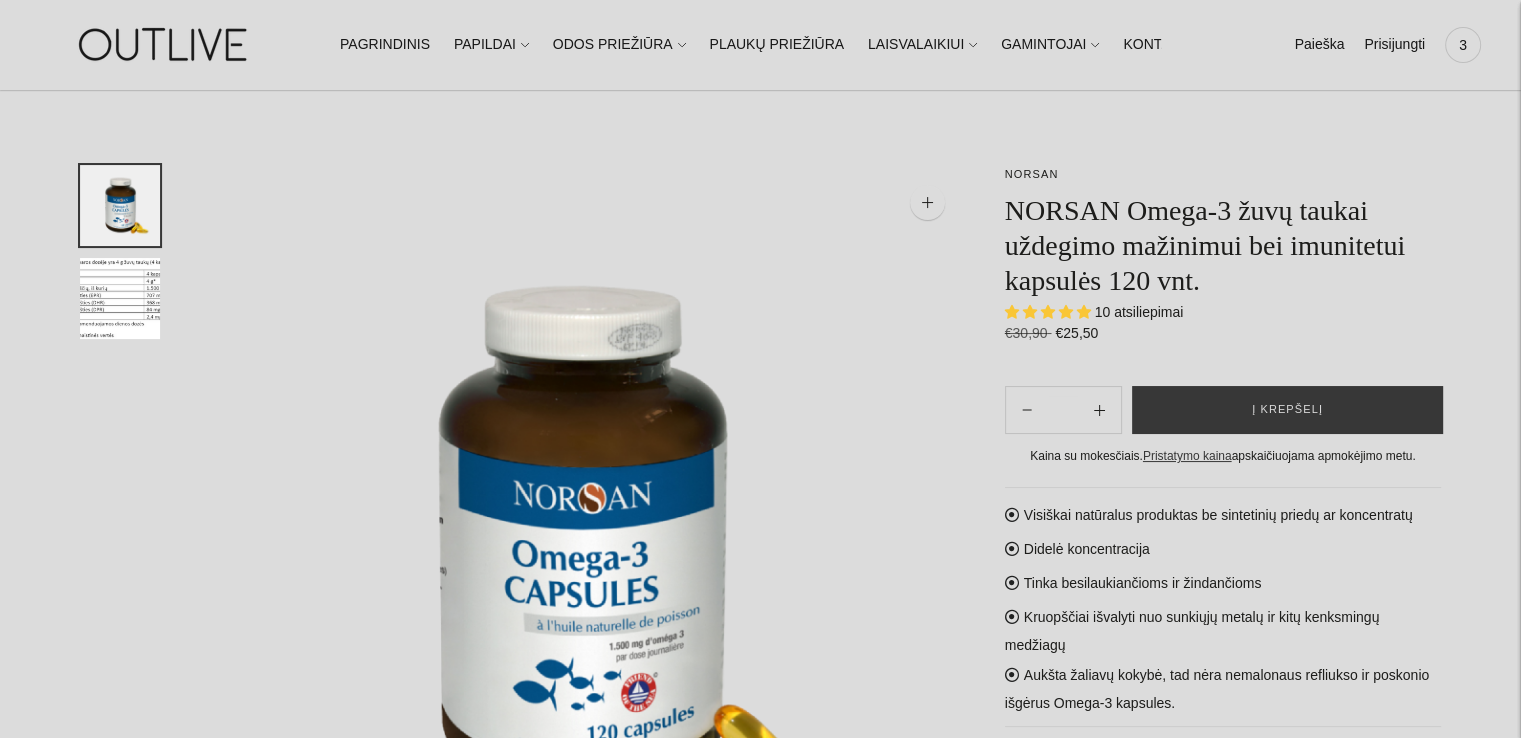 scroll, scrollTop: 0, scrollLeft: 0, axis: both 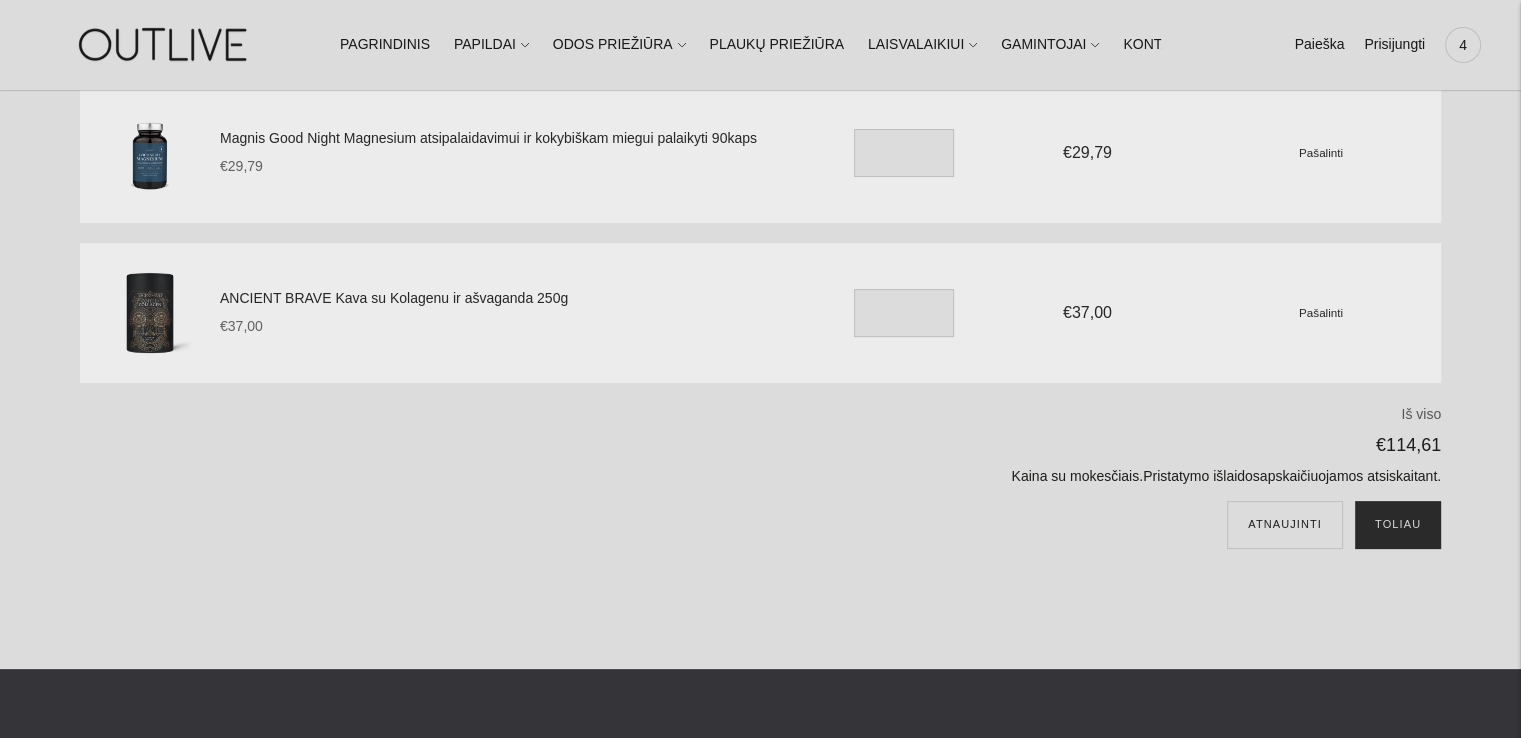 click on "Toliau" at bounding box center (1398, 525) 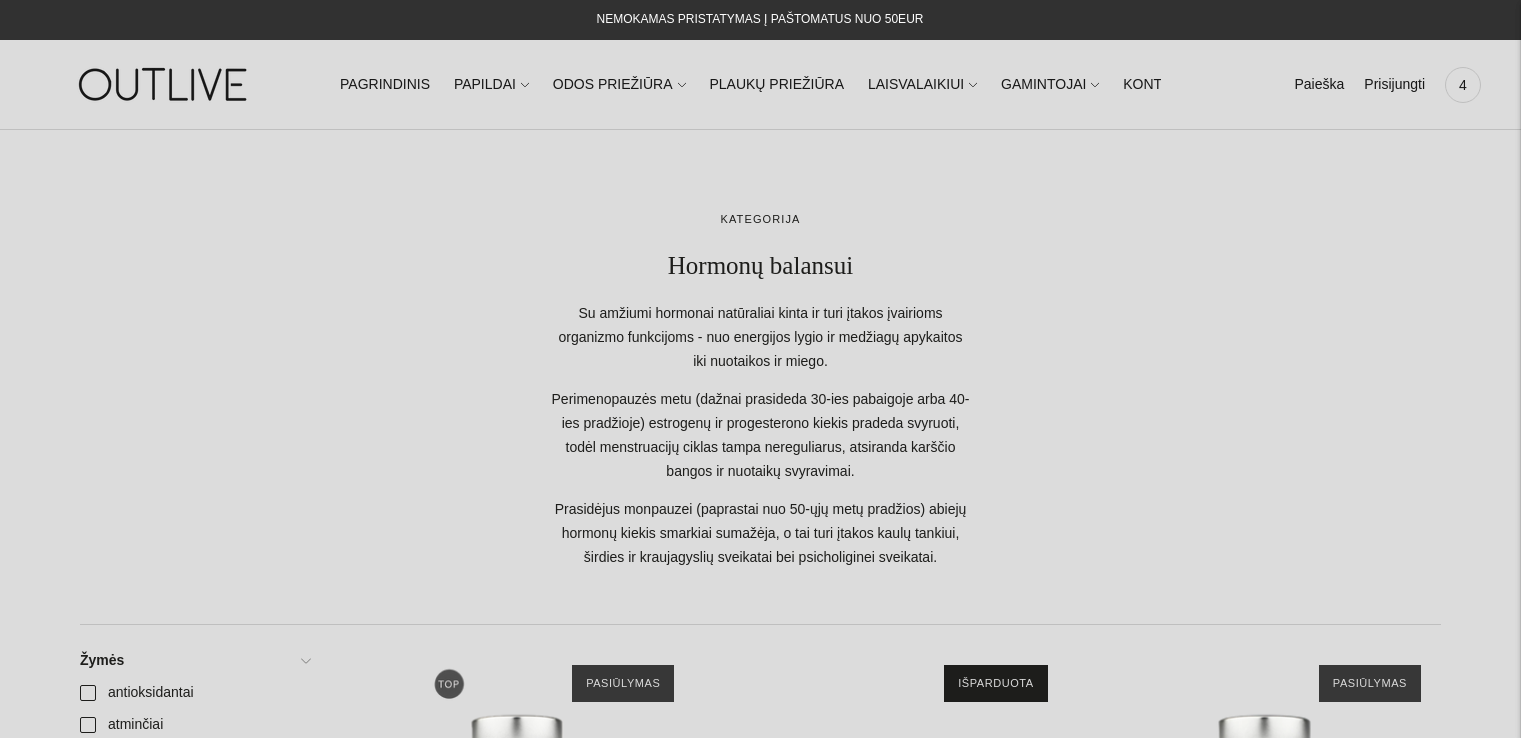 scroll, scrollTop: 0, scrollLeft: 0, axis: both 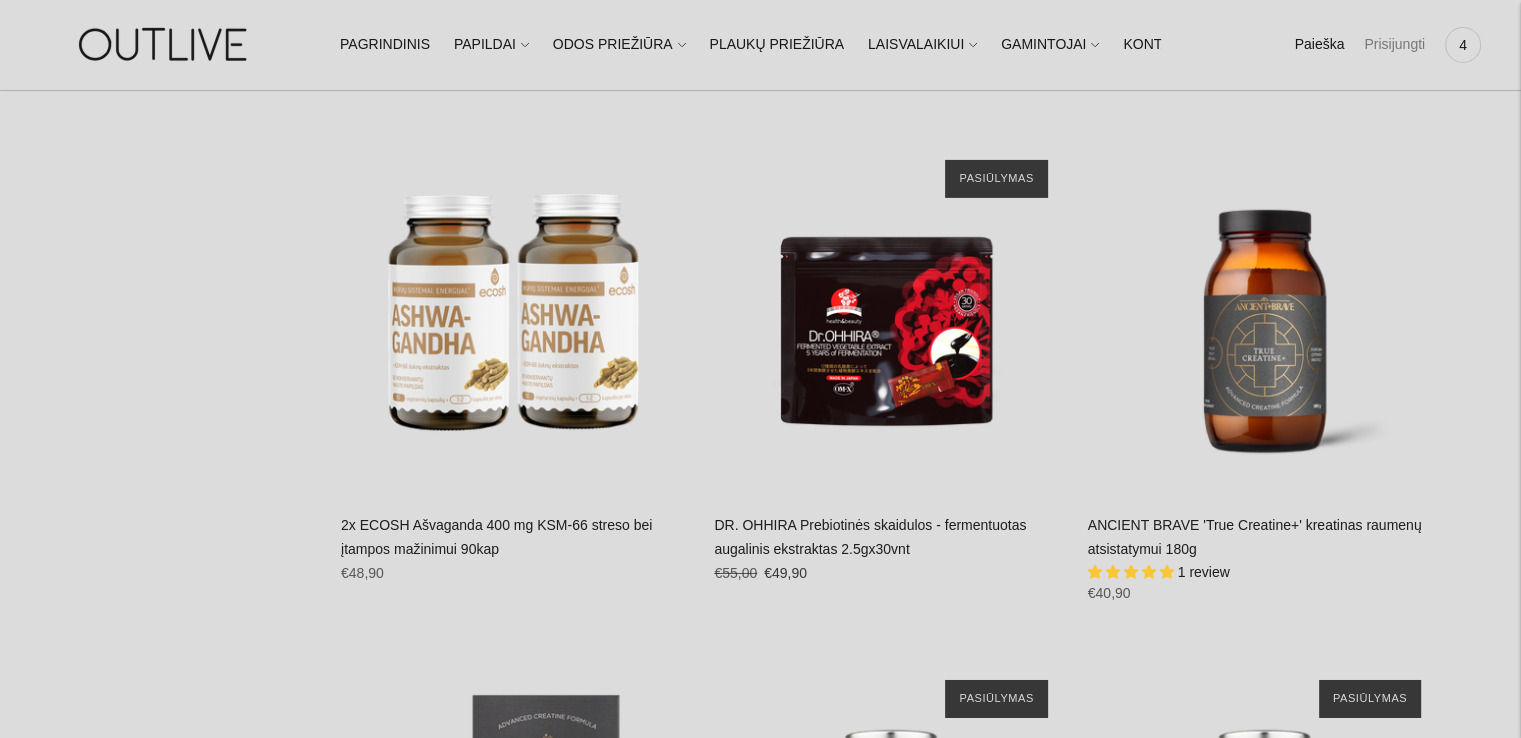 click on "Prisijungti" at bounding box center [1394, 45] 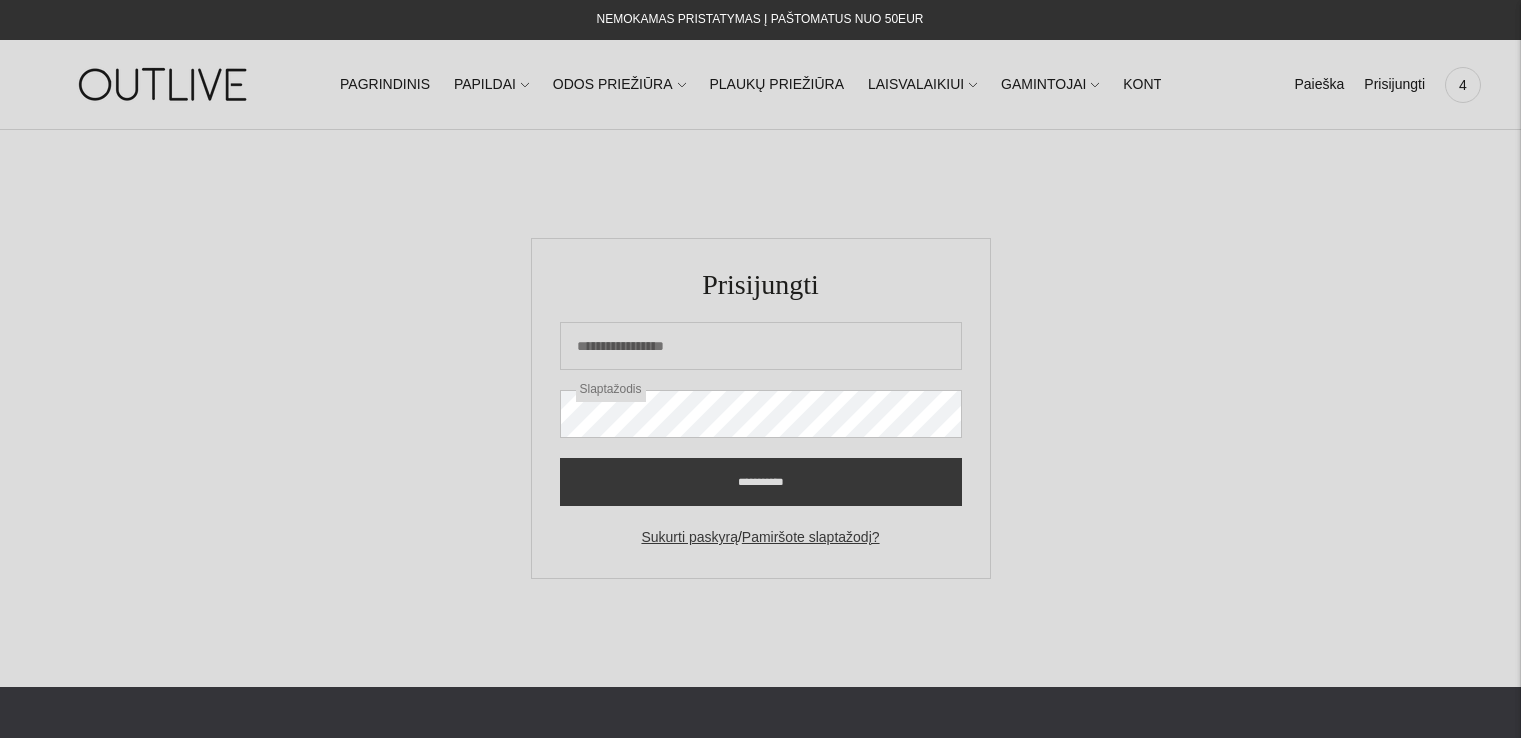 scroll, scrollTop: 0, scrollLeft: 0, axis: both 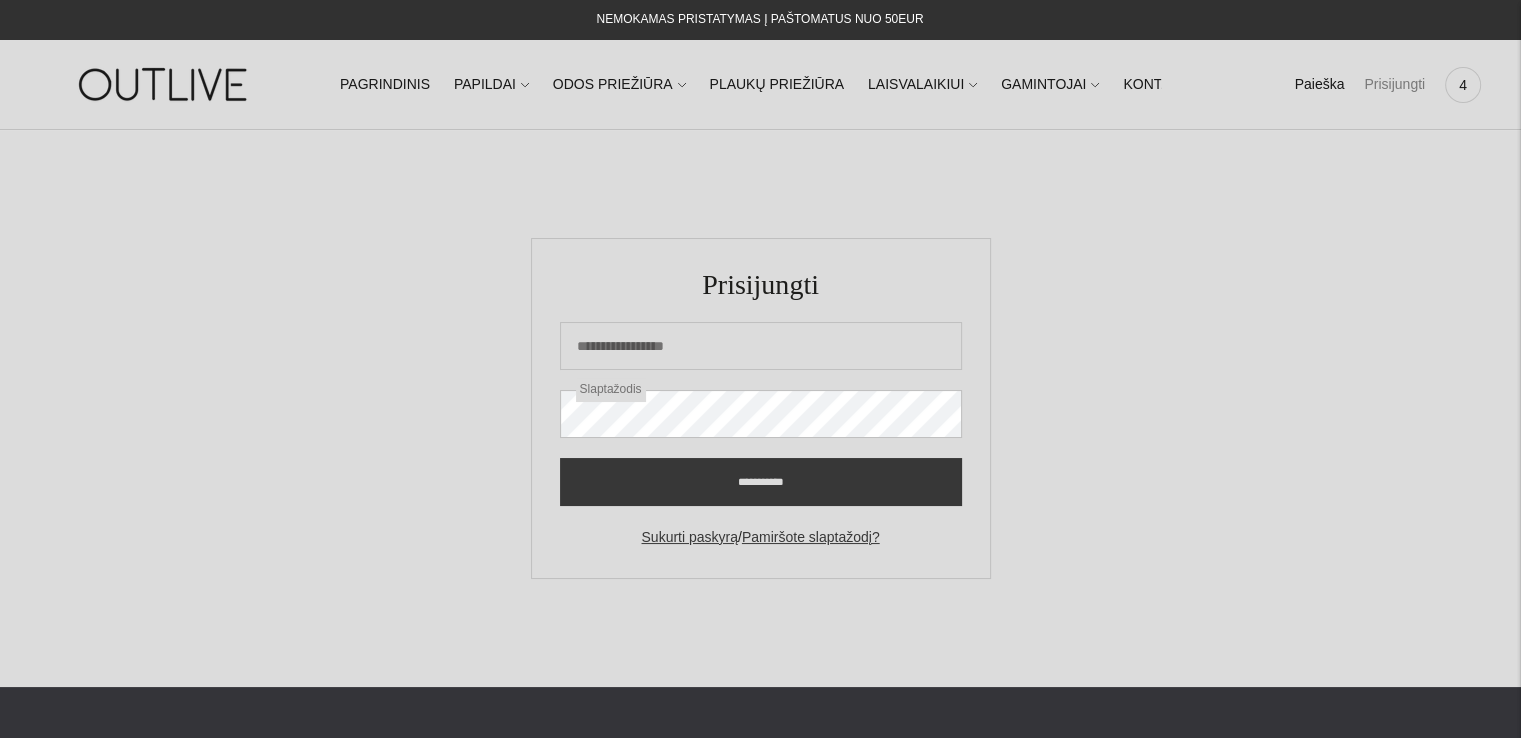 click on "Prisijungti" at bounding box center (1394, 85) 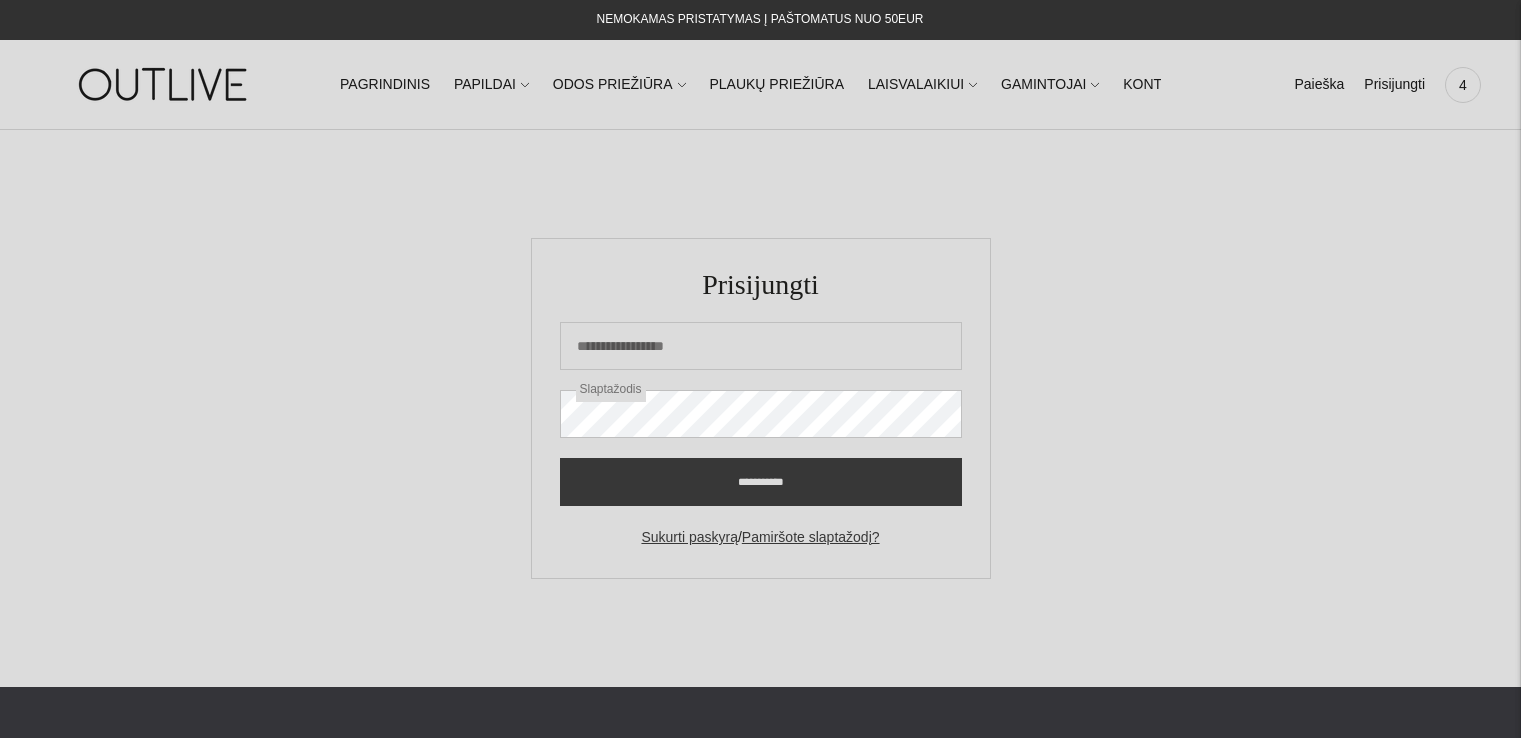 scroll, scrollTop: 0, scrollLeft: 0, axis: both 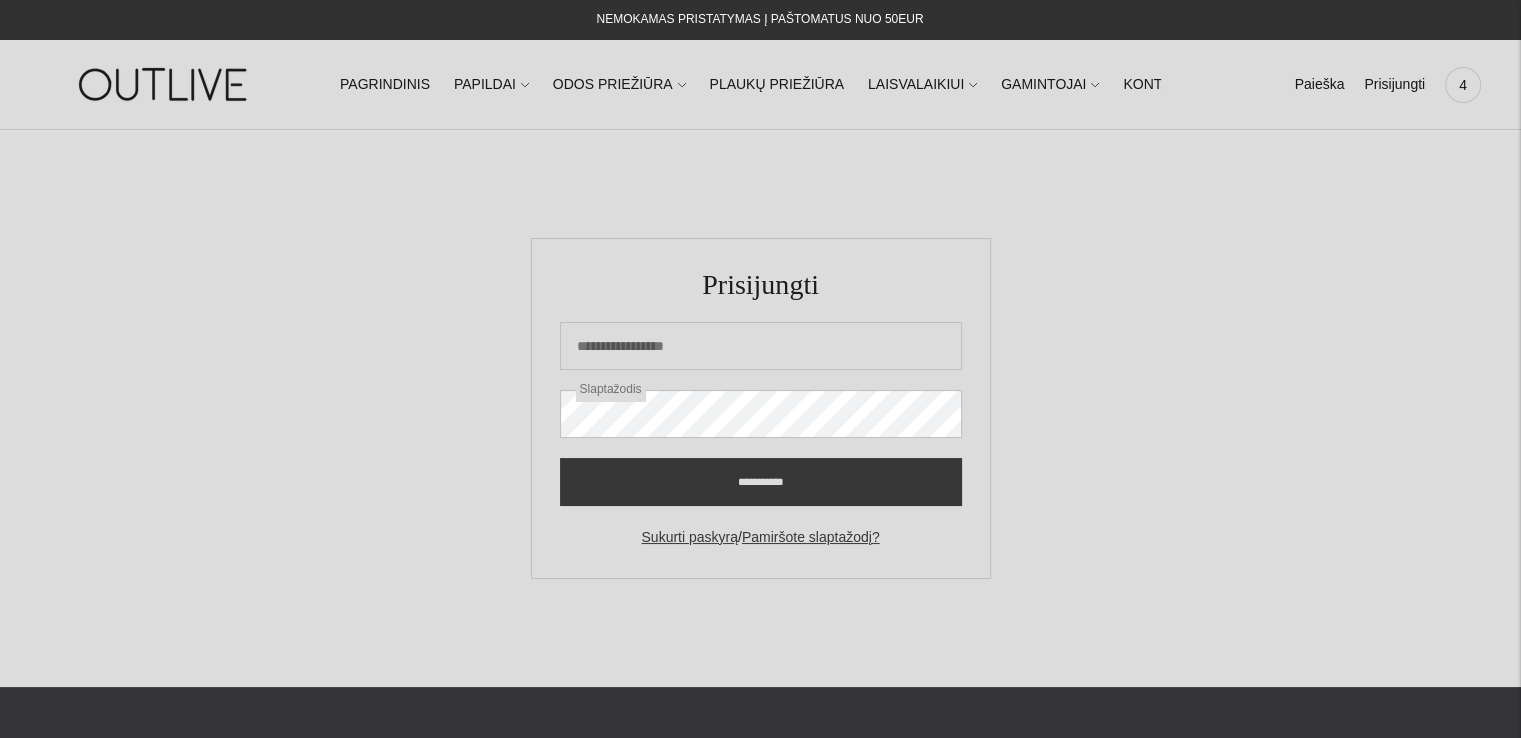 click on "4" at bounding box center [1463, 85] 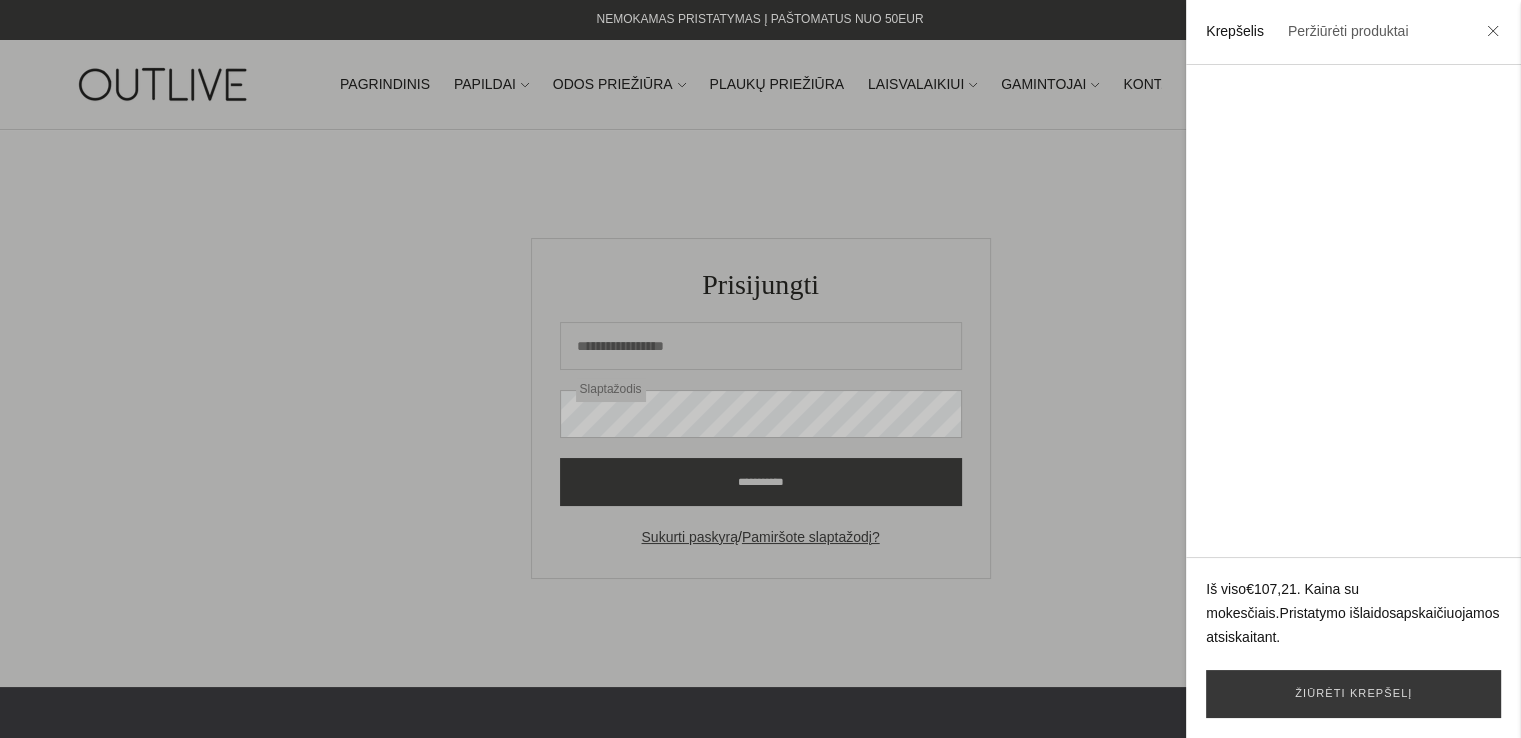 click on "Šioje svetainėje naudojami slapukai, kad užtikrintumėte geriausią patirtį.  Peržiūrėti Nesutikti Sutikti ✕
NEMOKAMAS PRISTATYMAS Į PAŠTOMATUS NUO 50EUR
PAGRINDINIS
PAPILDAI
Visi papildai
Antioksidantai
Dirbantiems ofise
Ekologiška
Energijai ir ląstelių sveikatai" at bounding box center (760, 654) 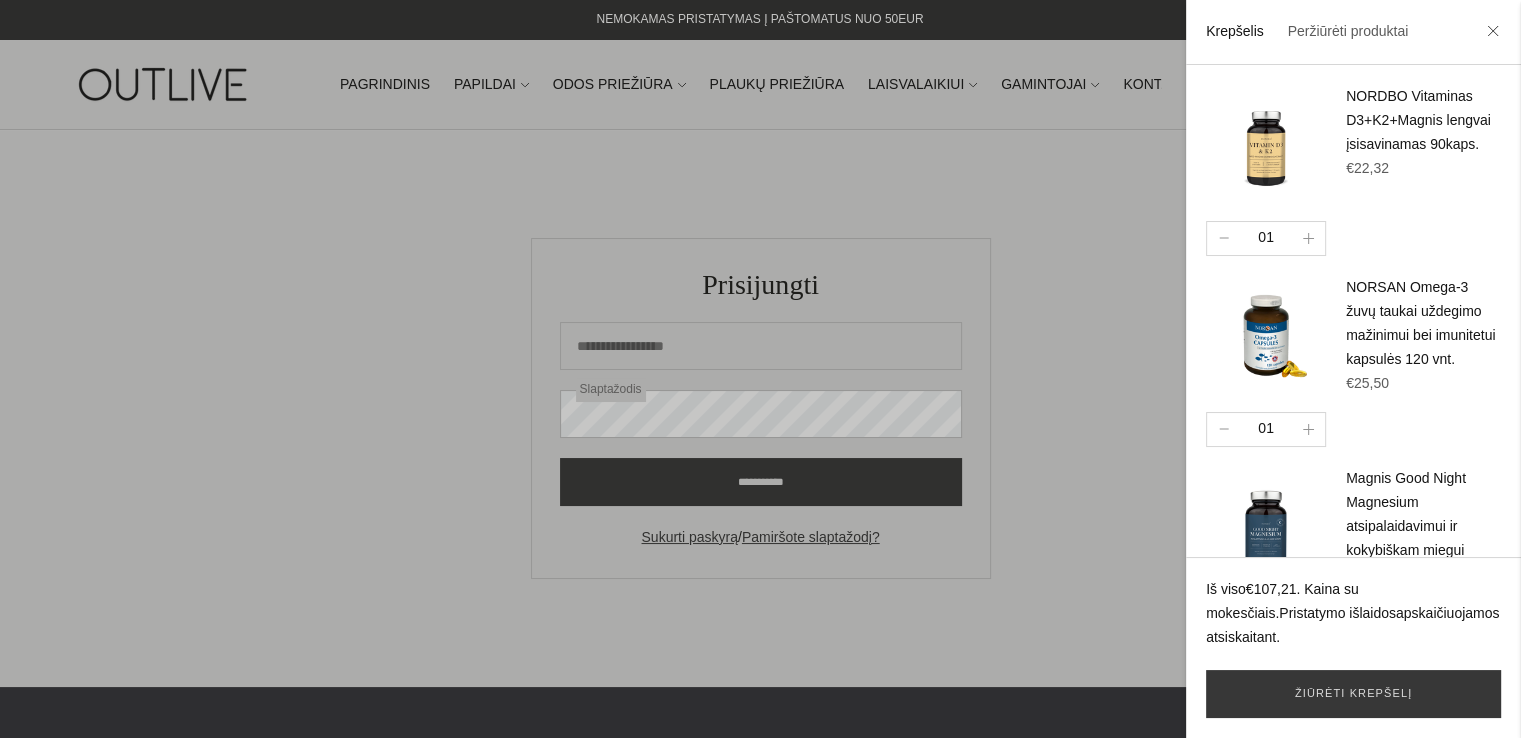 scroll, scrollTop: 292, scrollLeft: 0, axis: vertical 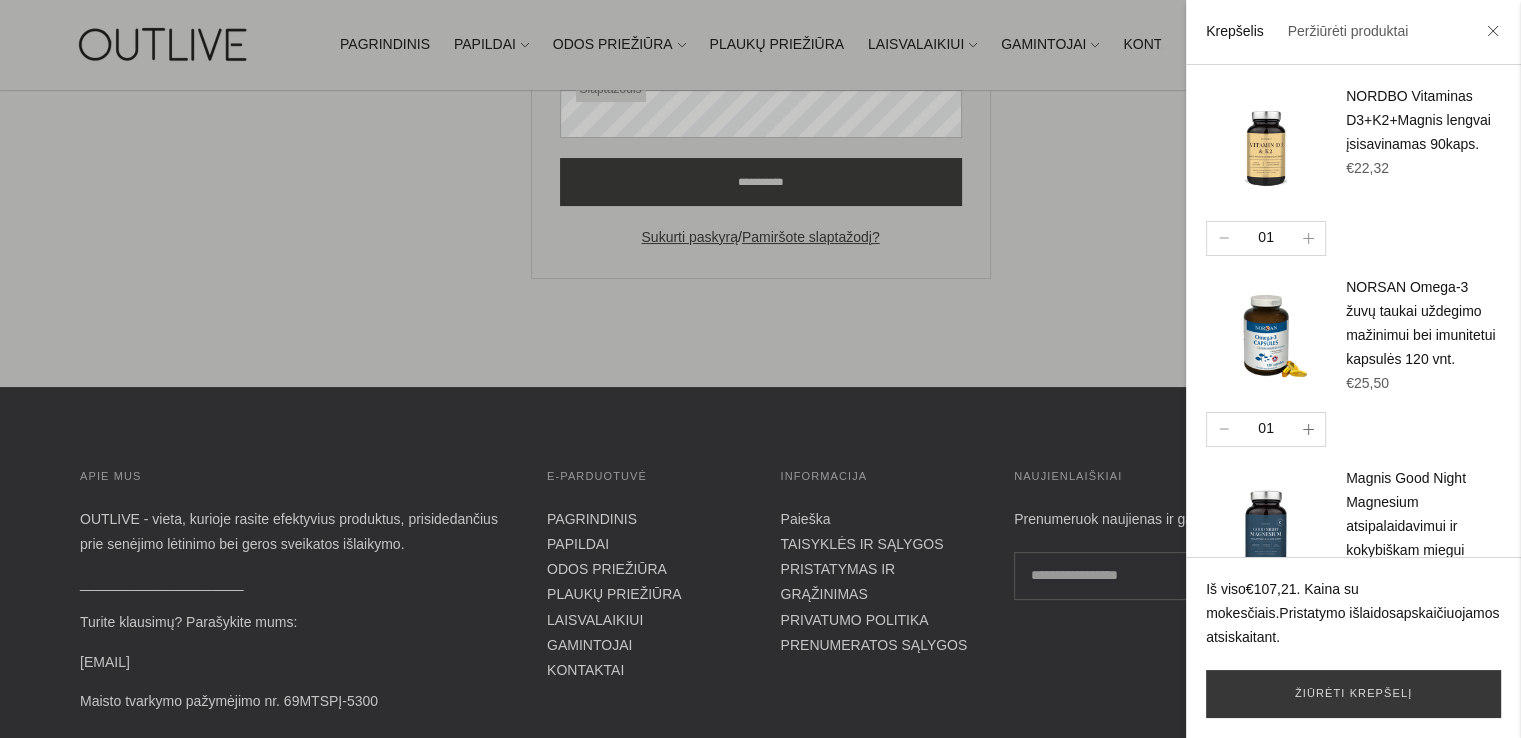 click 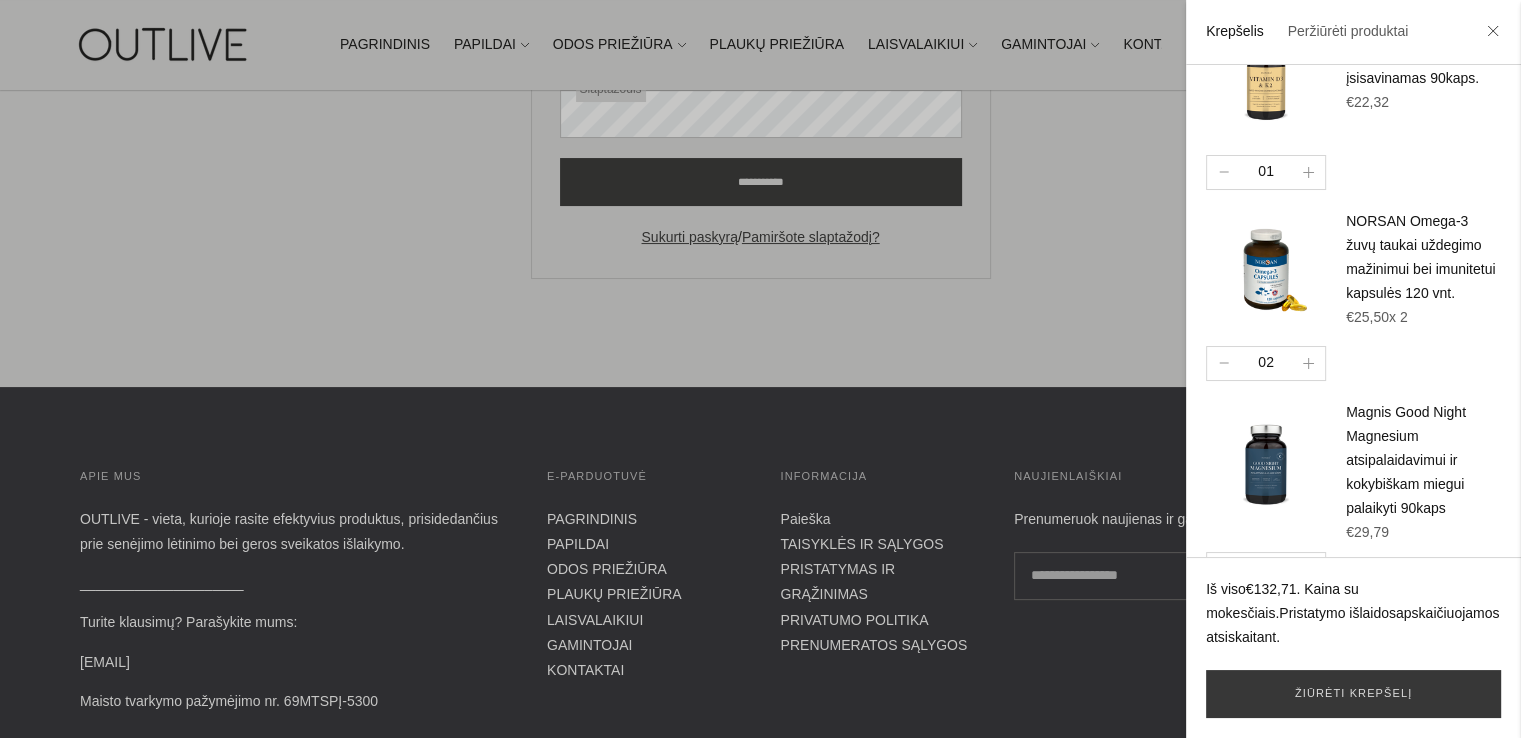 scroll, scrollTop: 100, scrollLeft: 0, axis: vertical 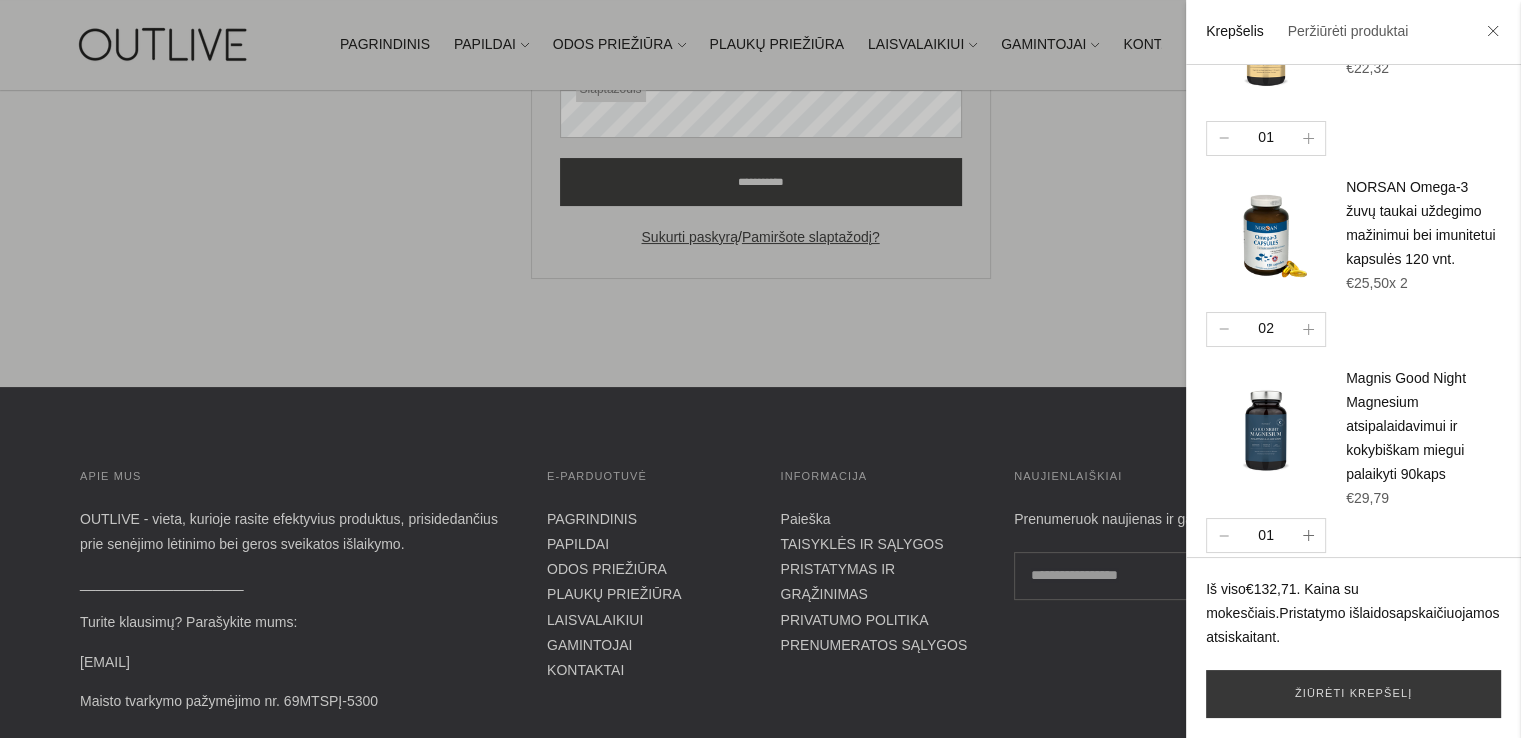 click at bounding box center (1308, 535) 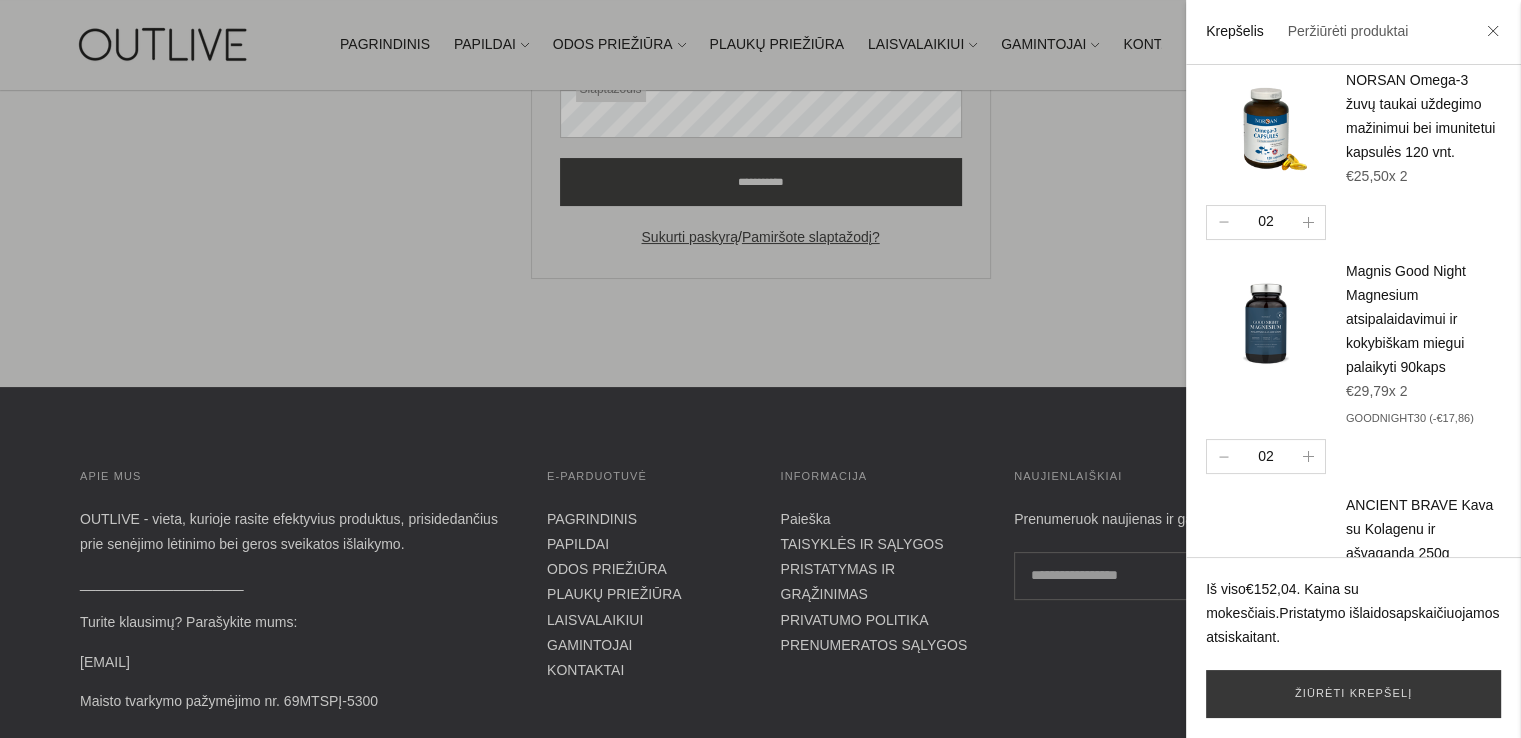 scroll, scrollTop: 316, scrollLeft: 0, axis: vertical 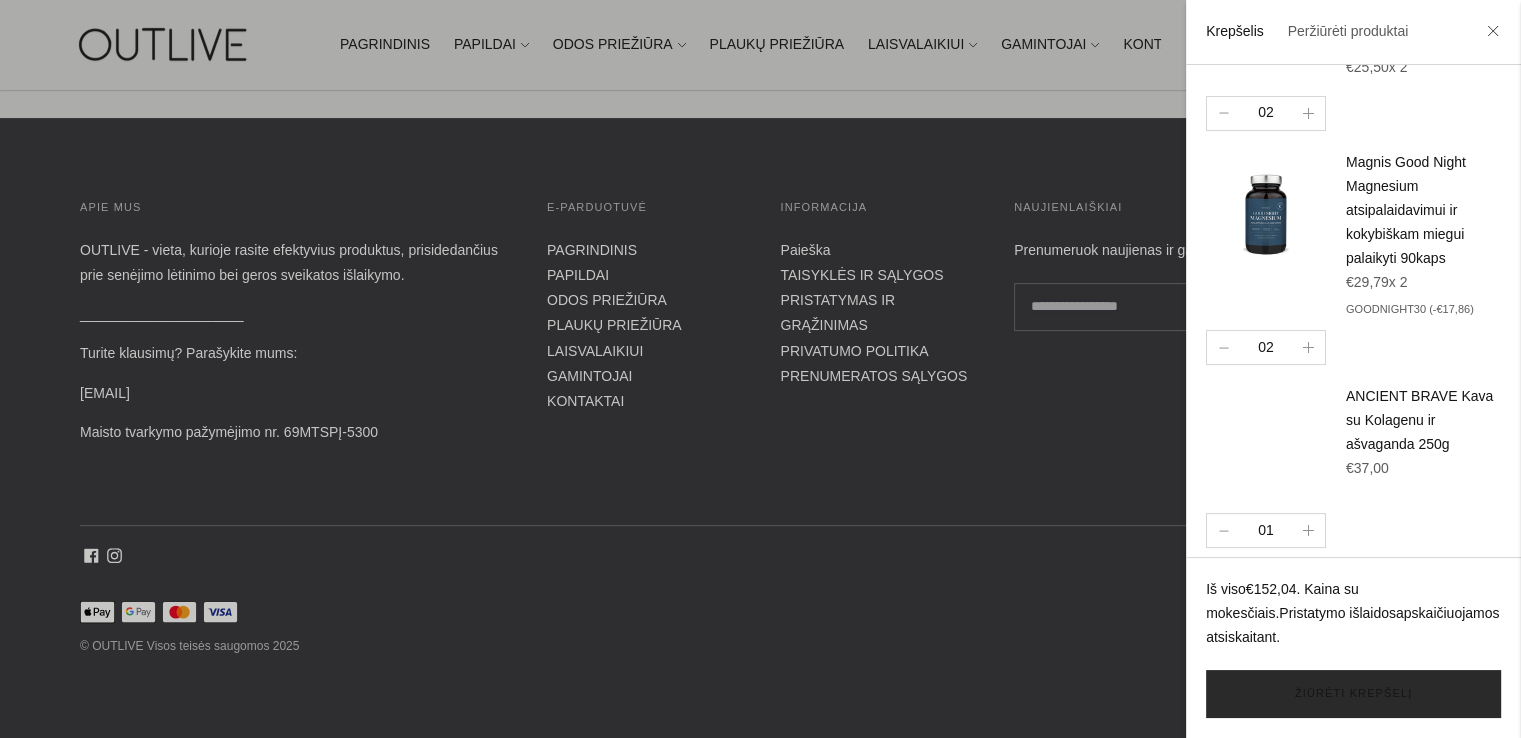 click on "Žiūrėti krepšelį" at bounding box center (1353, 694) 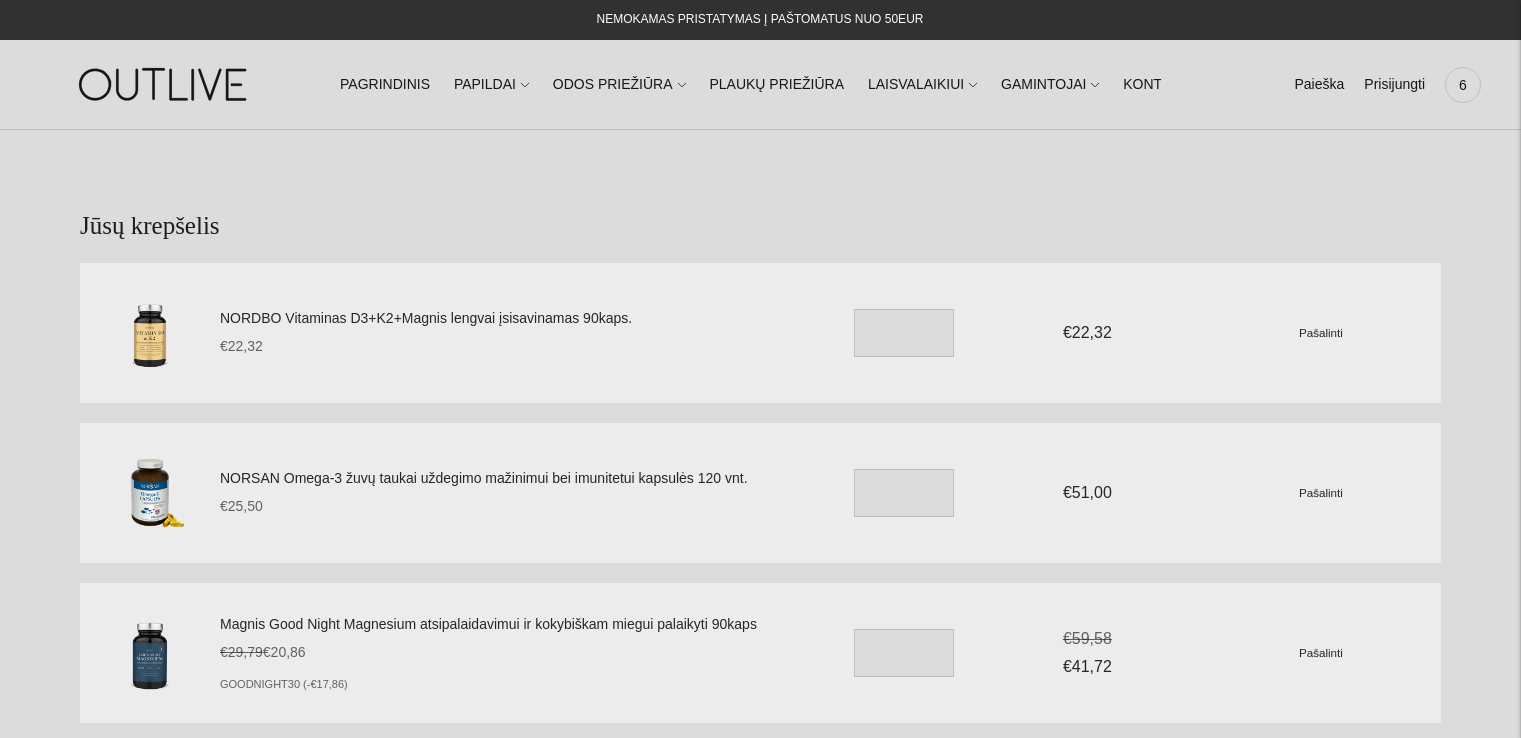 scroll, scrollTop: 0, scrollLeft: 0, axis: both 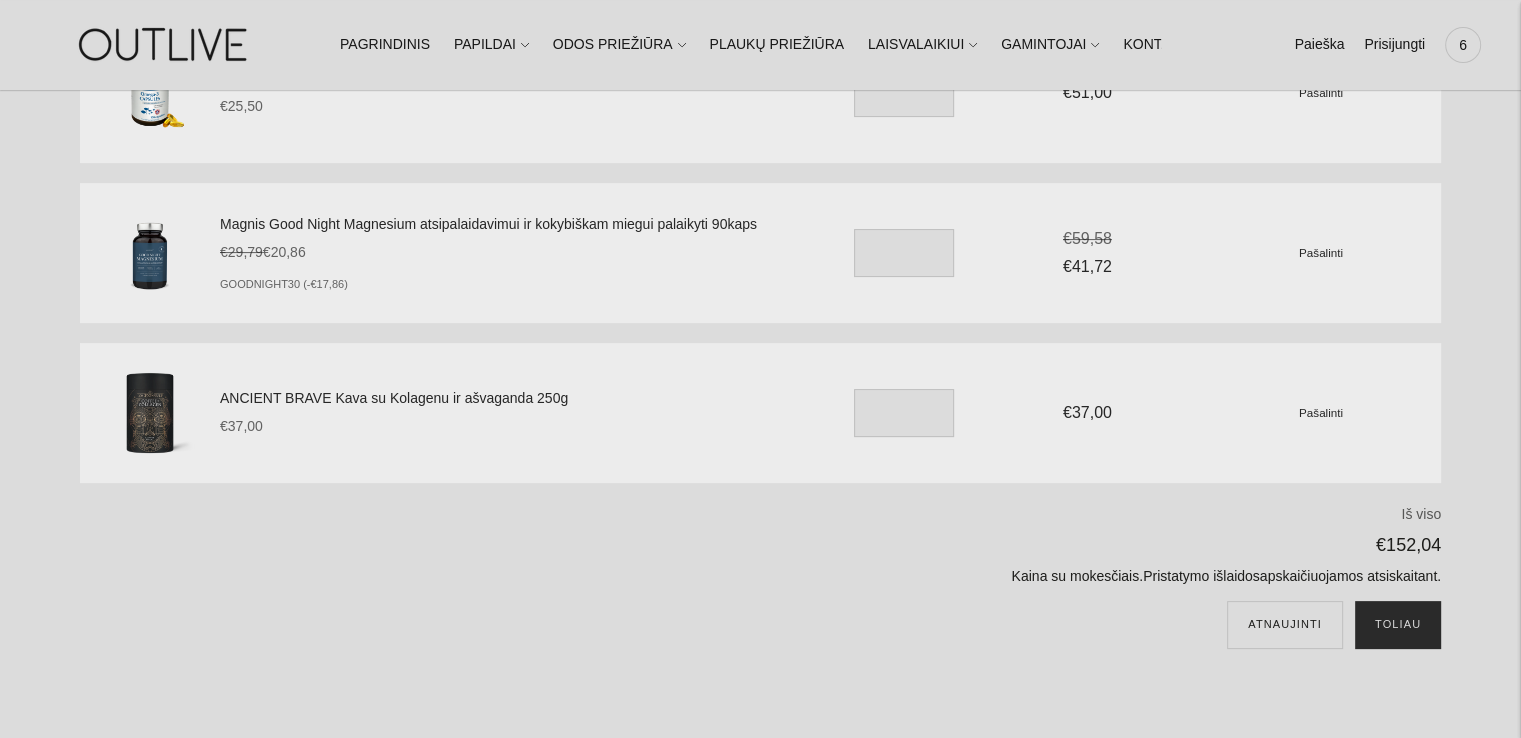 click on "Toliau" at bounding box center (1398, 625) 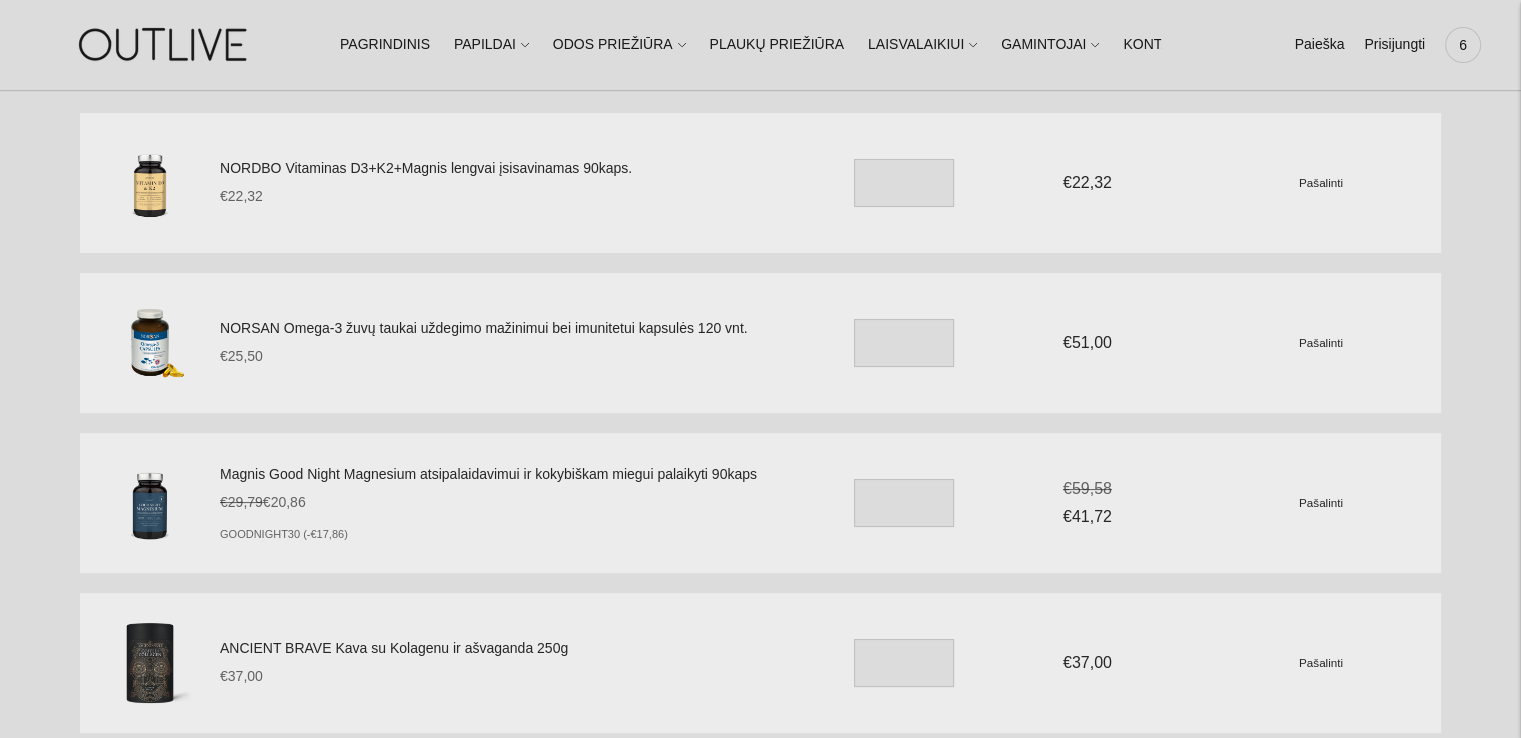 scroll, scrollTop: 100, scrollLeft: 0, axis: vertical 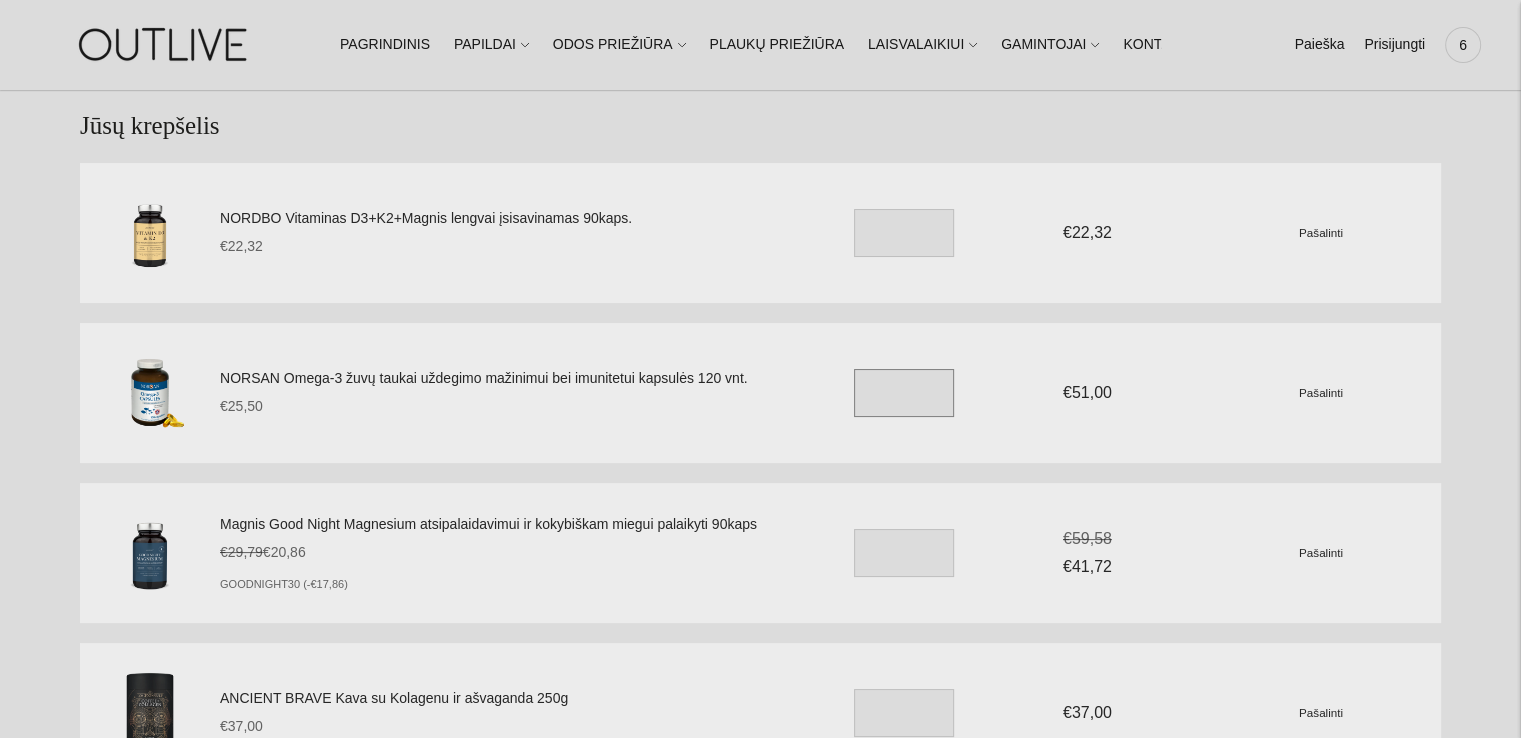 drag, startPoint x: 874, startPoint y: 392, endPoint x: 858, endPoint y: 393, distance: 16.03122 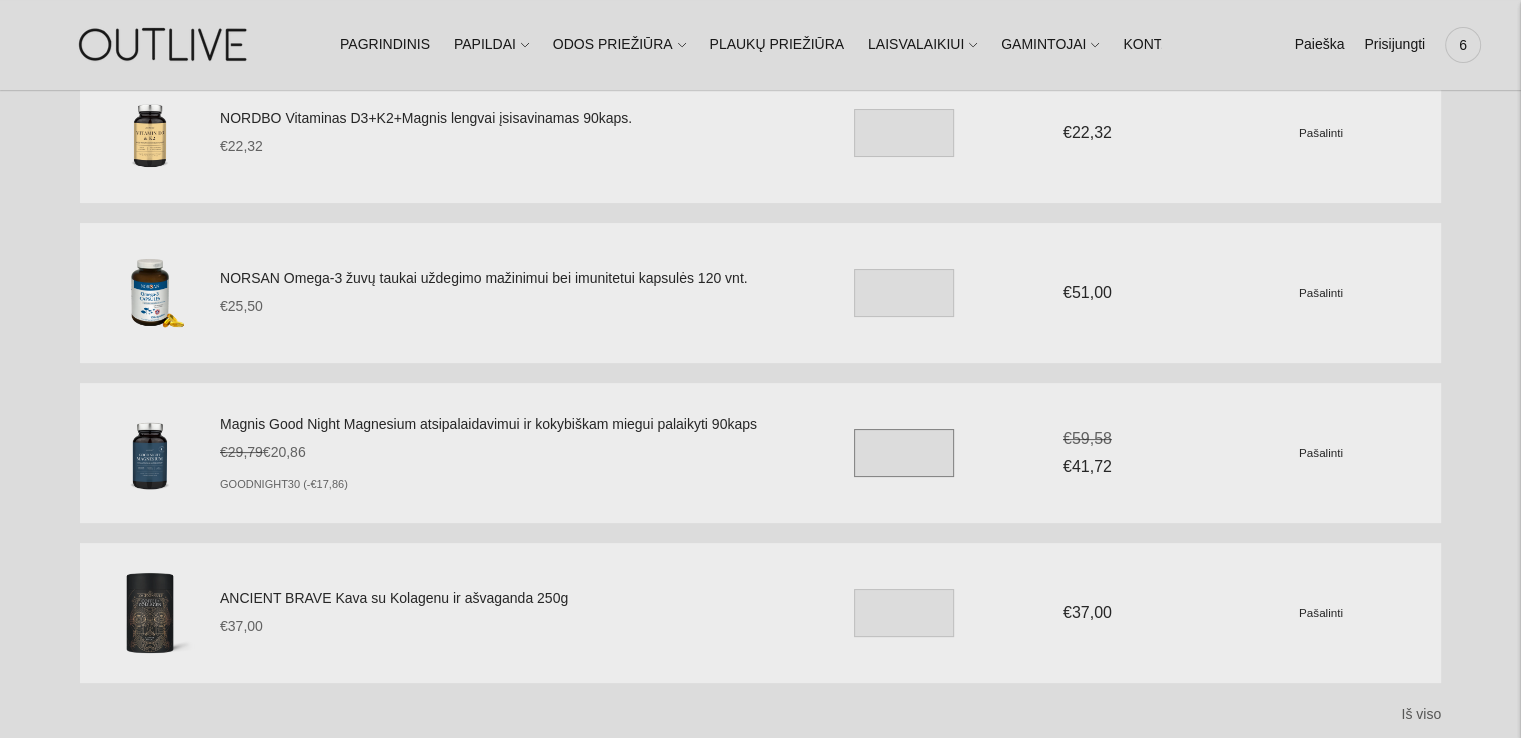 drag, startPoint x: 884, startPoint y: 461, endPoint x: 862, endPoint y: 459, distance: 22.090721 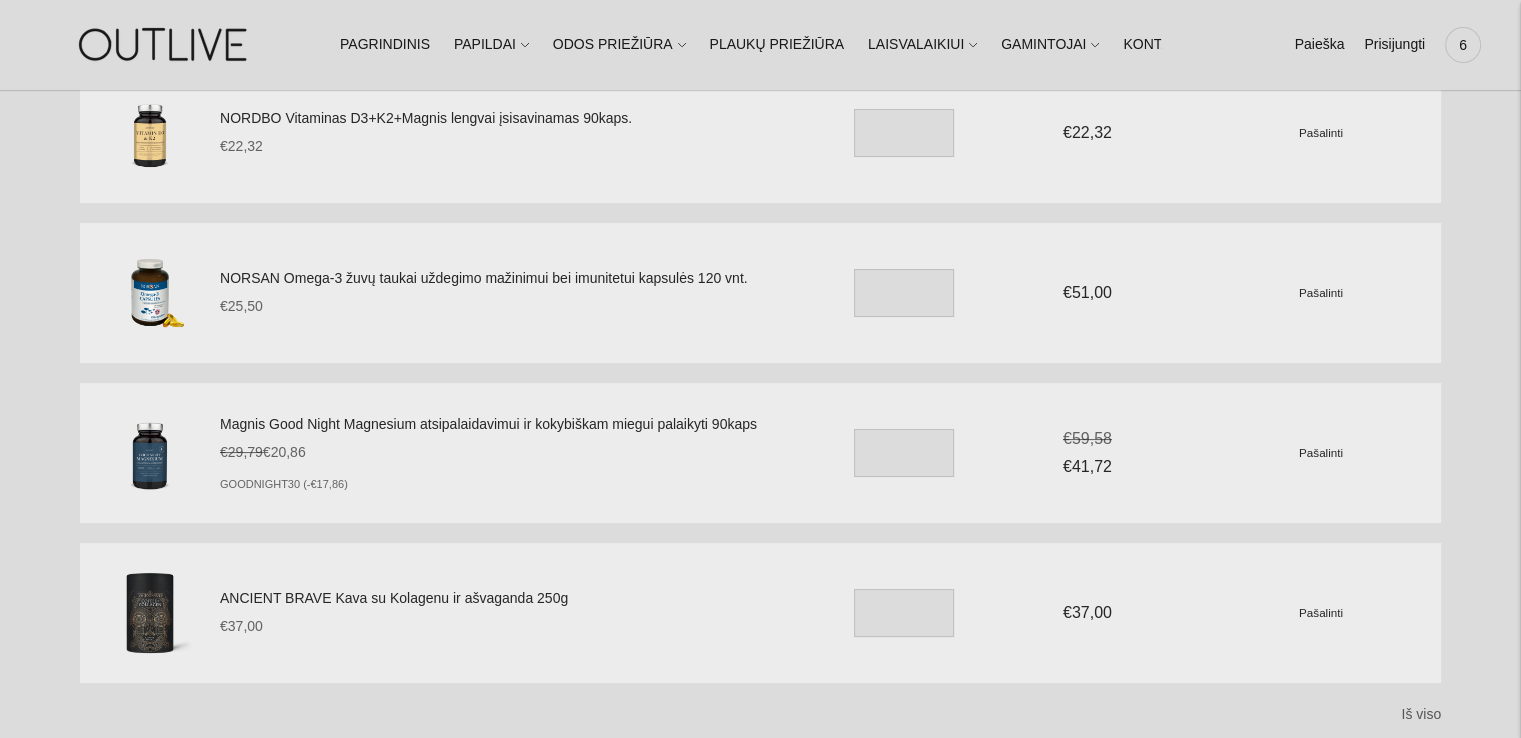 click on "NORDBO Vitaminas D3+K2+Magnis lengvai įsisavinamas 90kaps.
€22,32
Unit price
/ per
*
€22,32
Pašalinti
NORSAN Omega-3 žuvų taukai uždegimo mažinimui bei imunitetui kapsulės 120 vnt.
€25,50
Unit price
/" at bounding box center [760, 462] 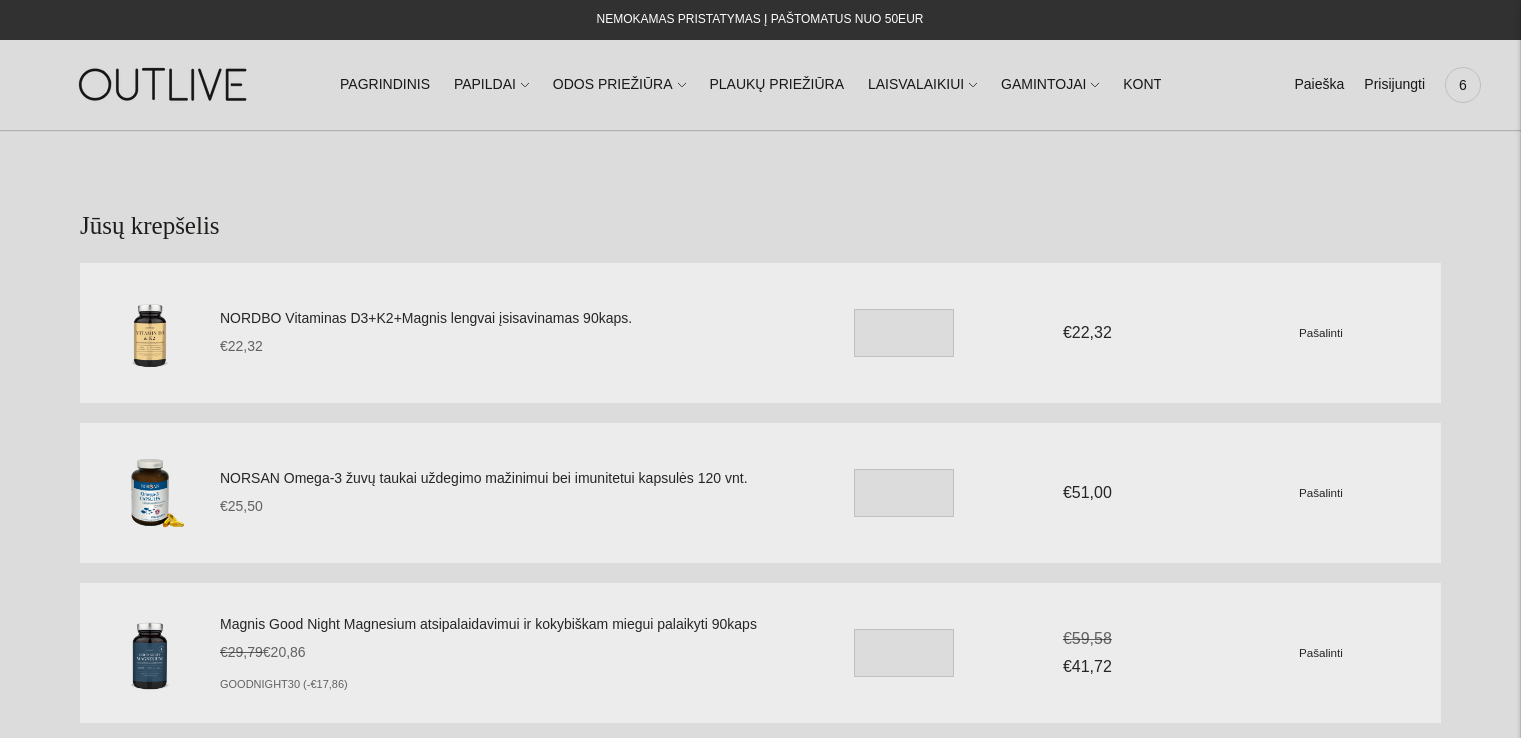 scroll, scrollTop: 200, scrollLeft: 0, axis: vertical 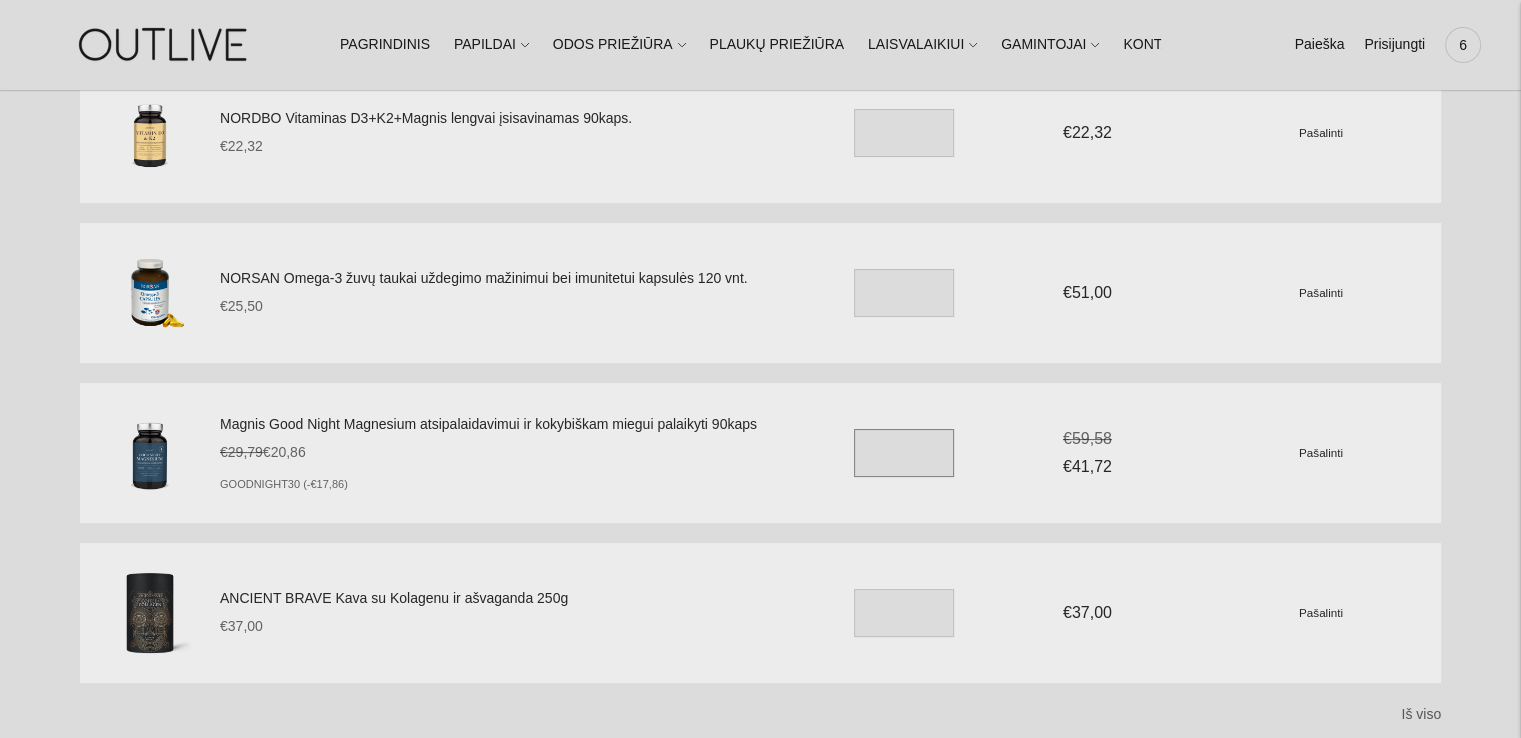 click on "*" at bounding box center [904, 453] 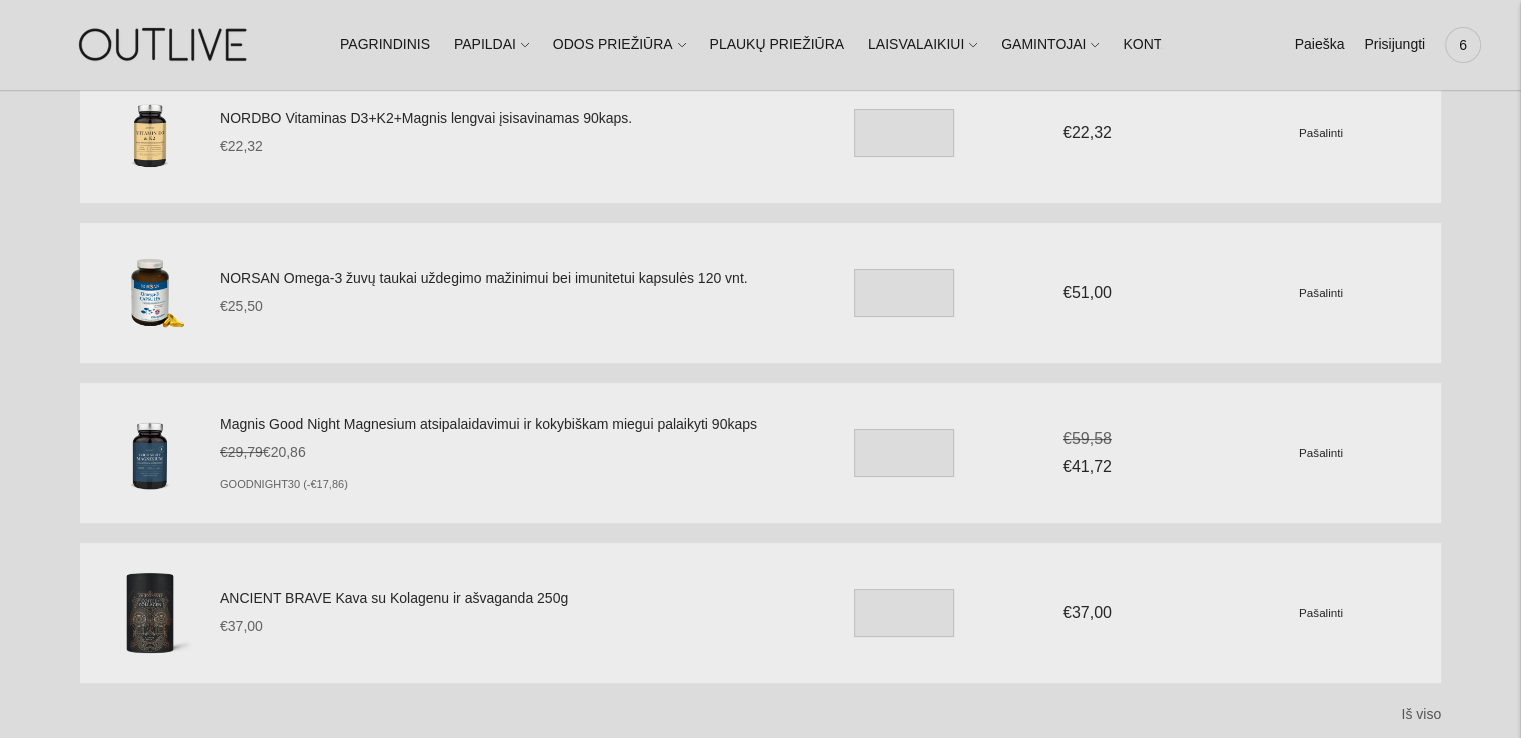 click on "Magnis Good Night Magnesium atsipalaidavimui ir kokybiškam miegui palaikyti 90kaps
€29,79
€20,86
Unit price
/ per
GOODNIGHT30 (-€17,86)
*
€59,58
€41,72
Pašalinti" at bounding box center (830, 452) 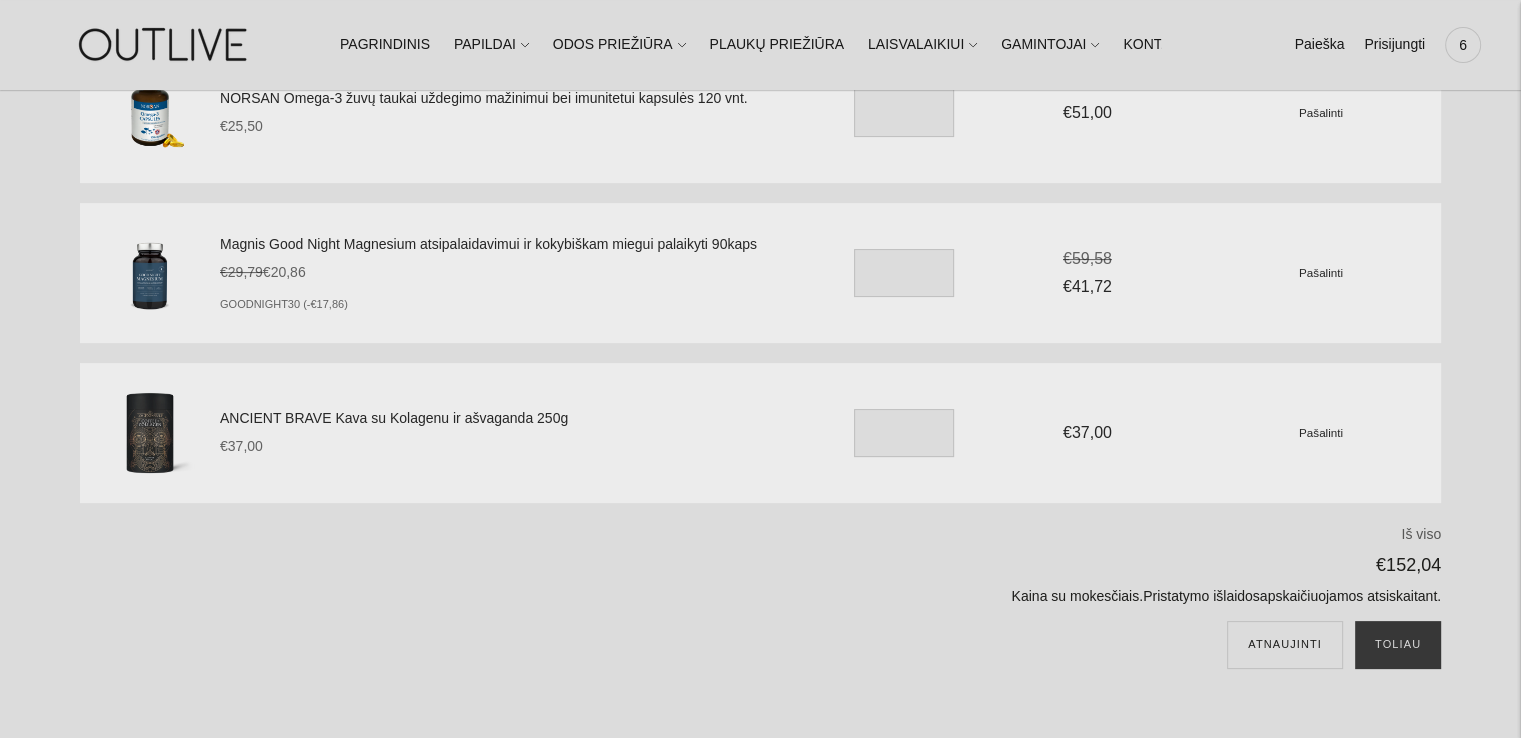 scroll, scrollTop: 300, scrollLeft: 0, axis: vertical 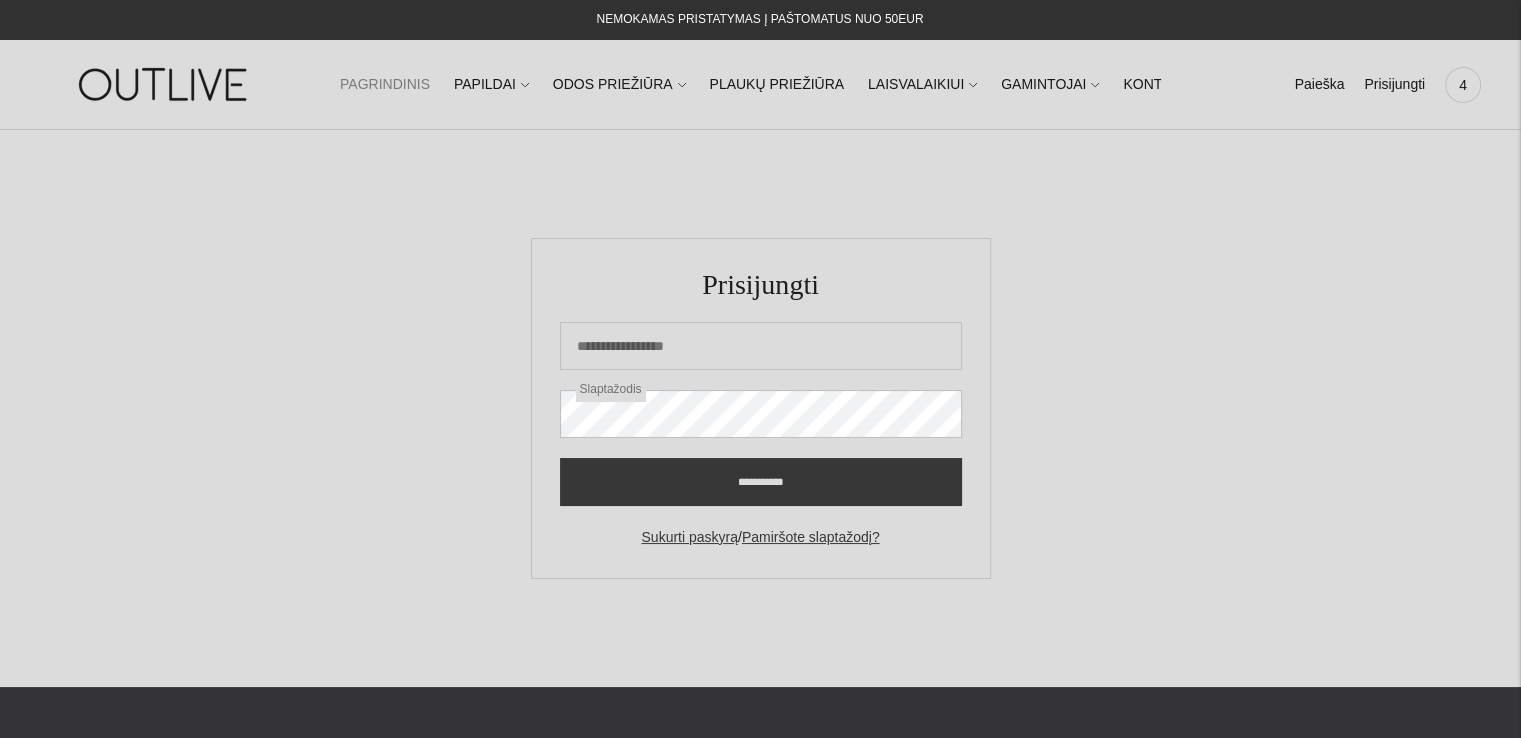 click on "PAGRINDINIS" at bounding box center (385, 85) 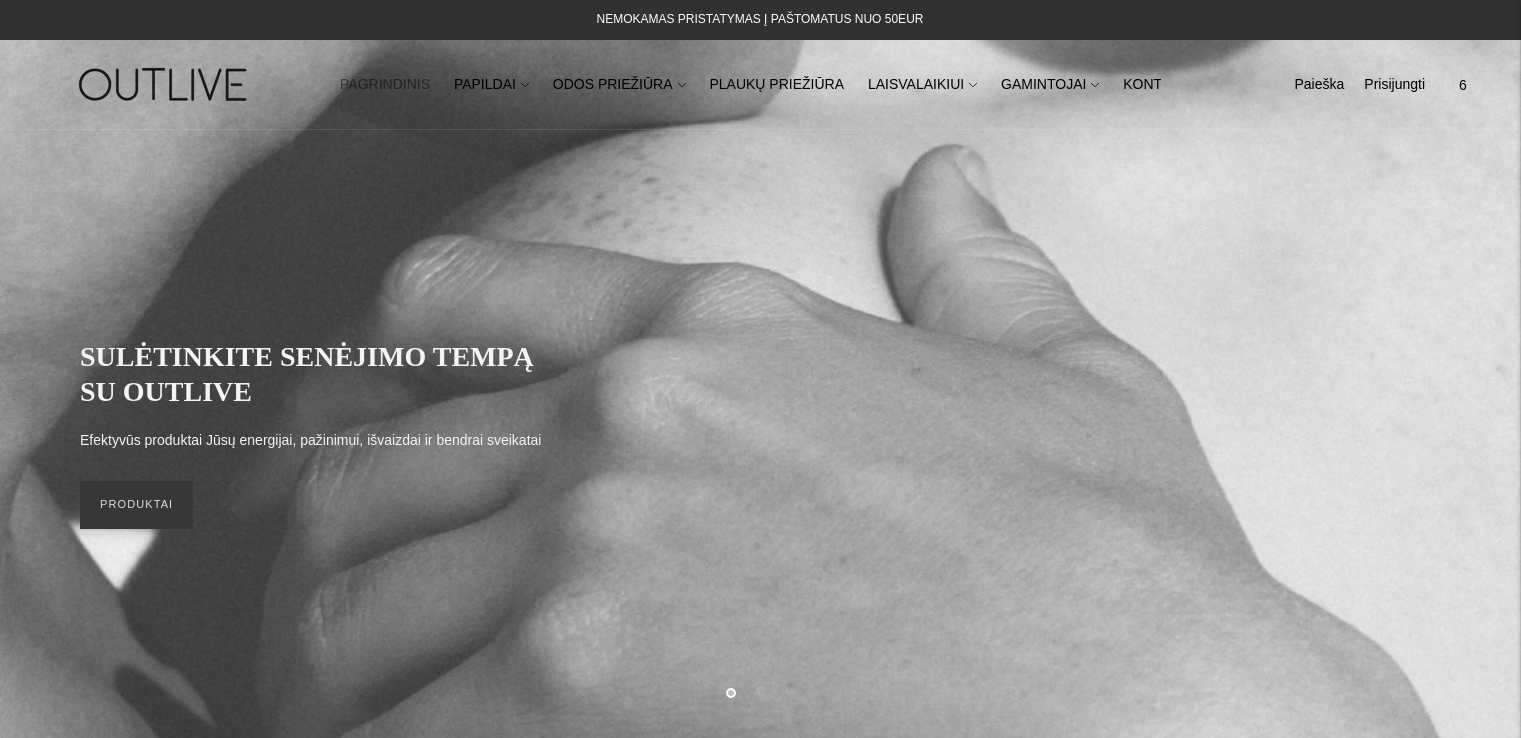 scroll, scrollTop: 0, scrollLeft: 0, axis: both 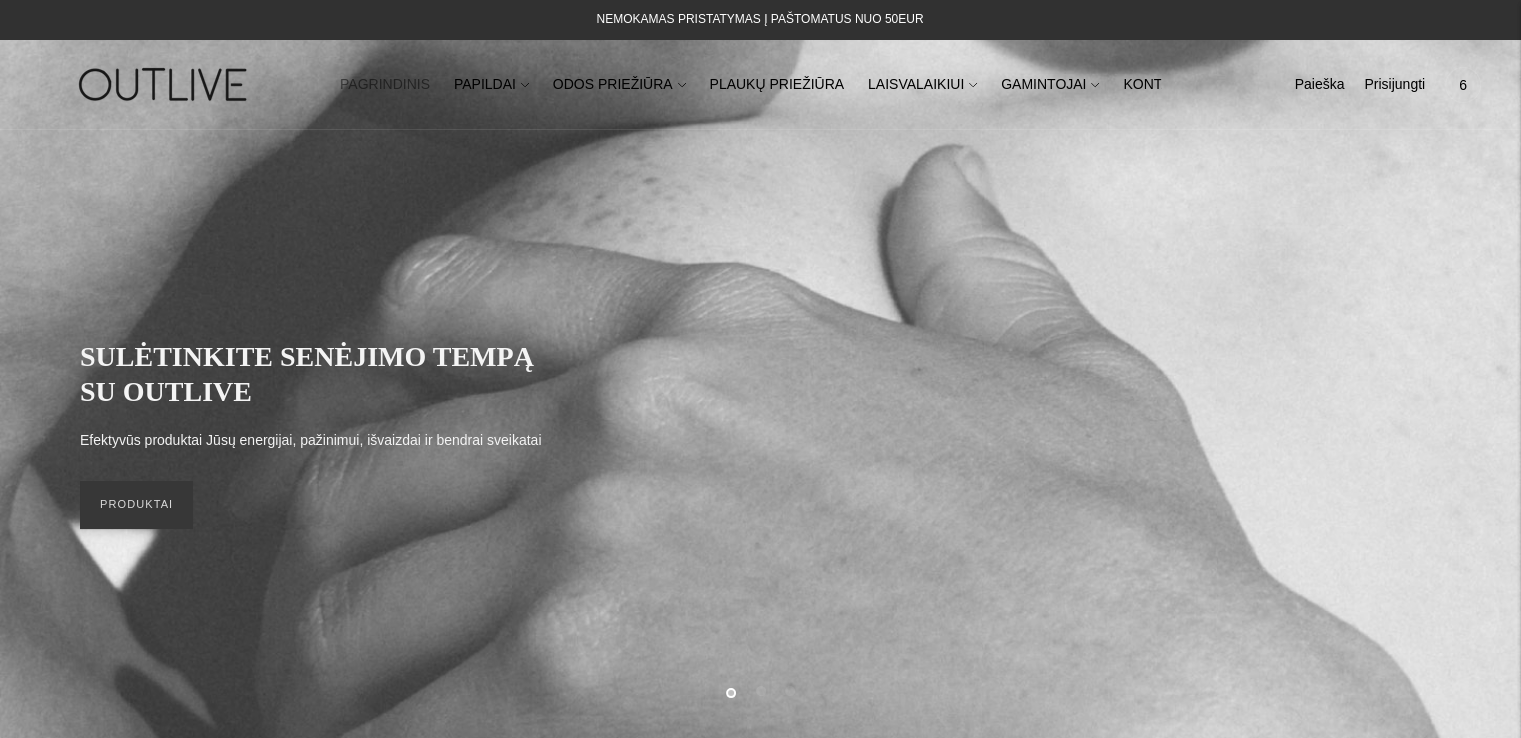 click on "6" 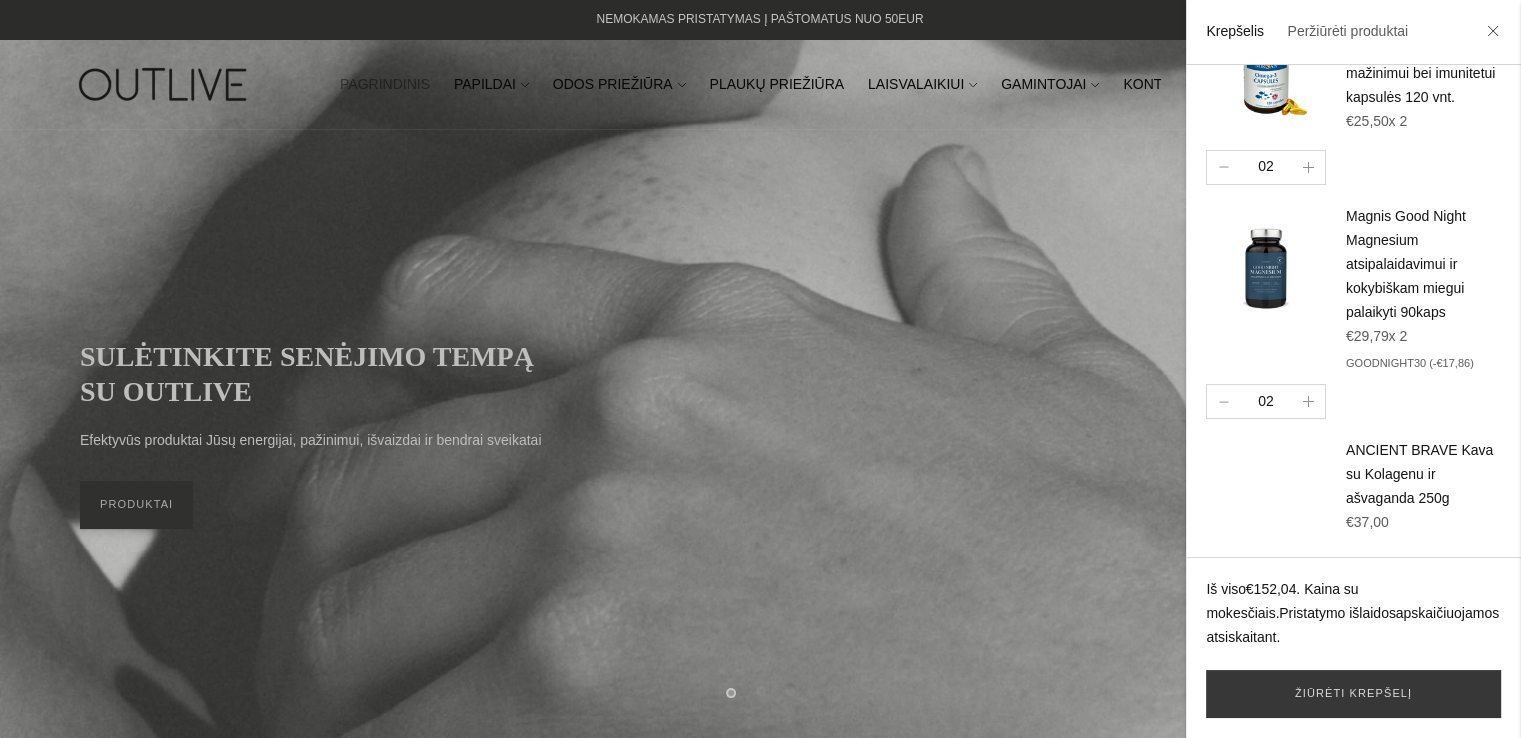 scroll, scrollTop: 316, scrollLeft: 0, axis: vertical 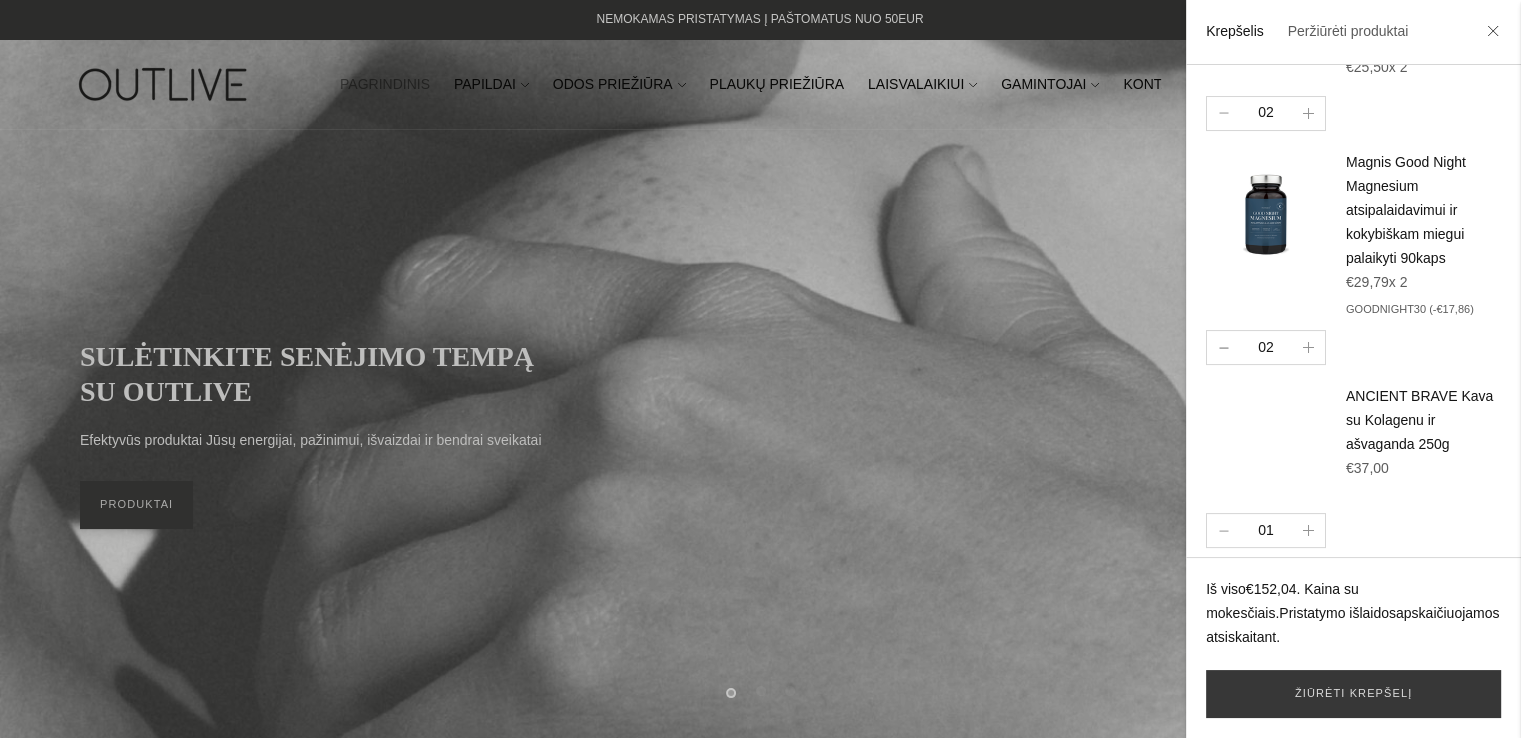 click at bounding box center (1223, 347) 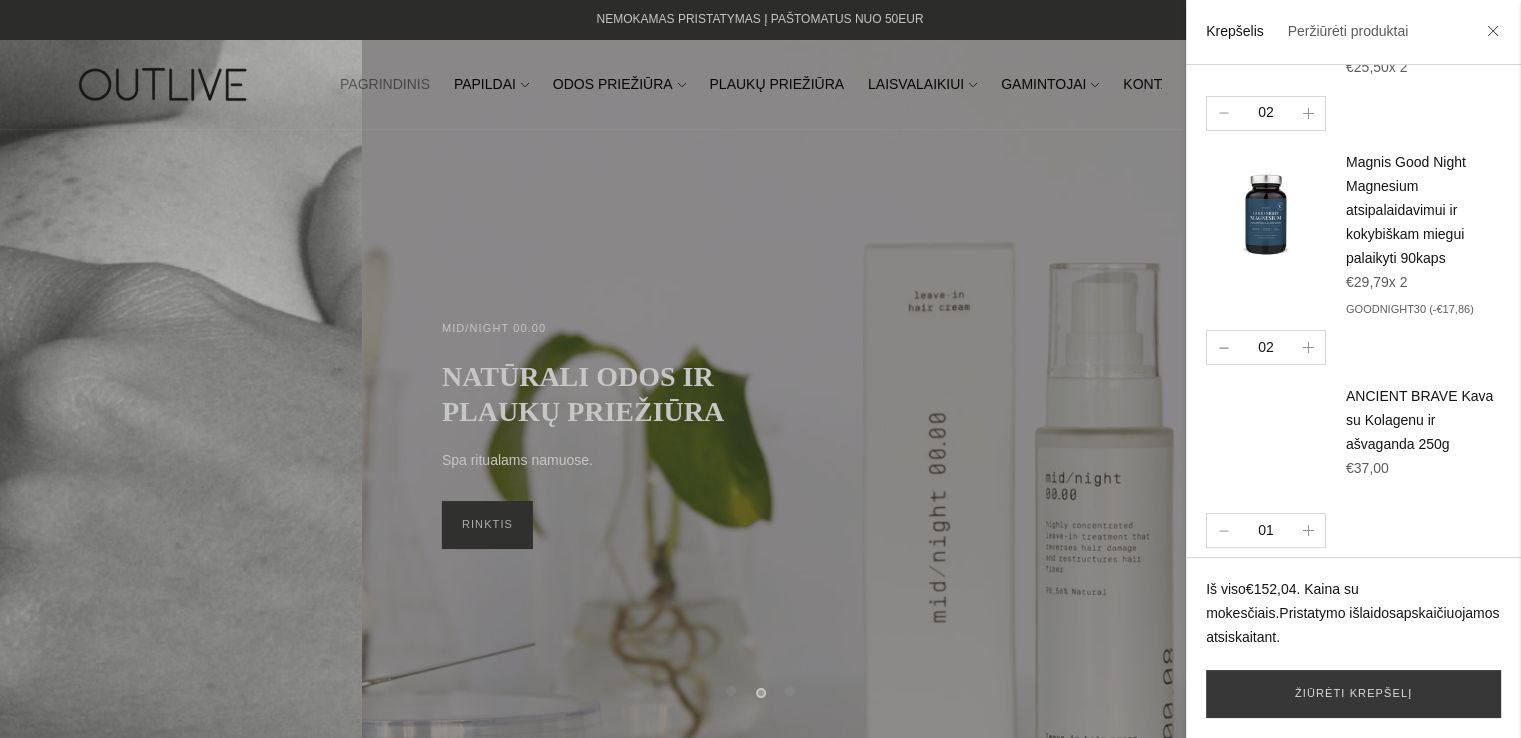click at bounding box center (1223, 347) 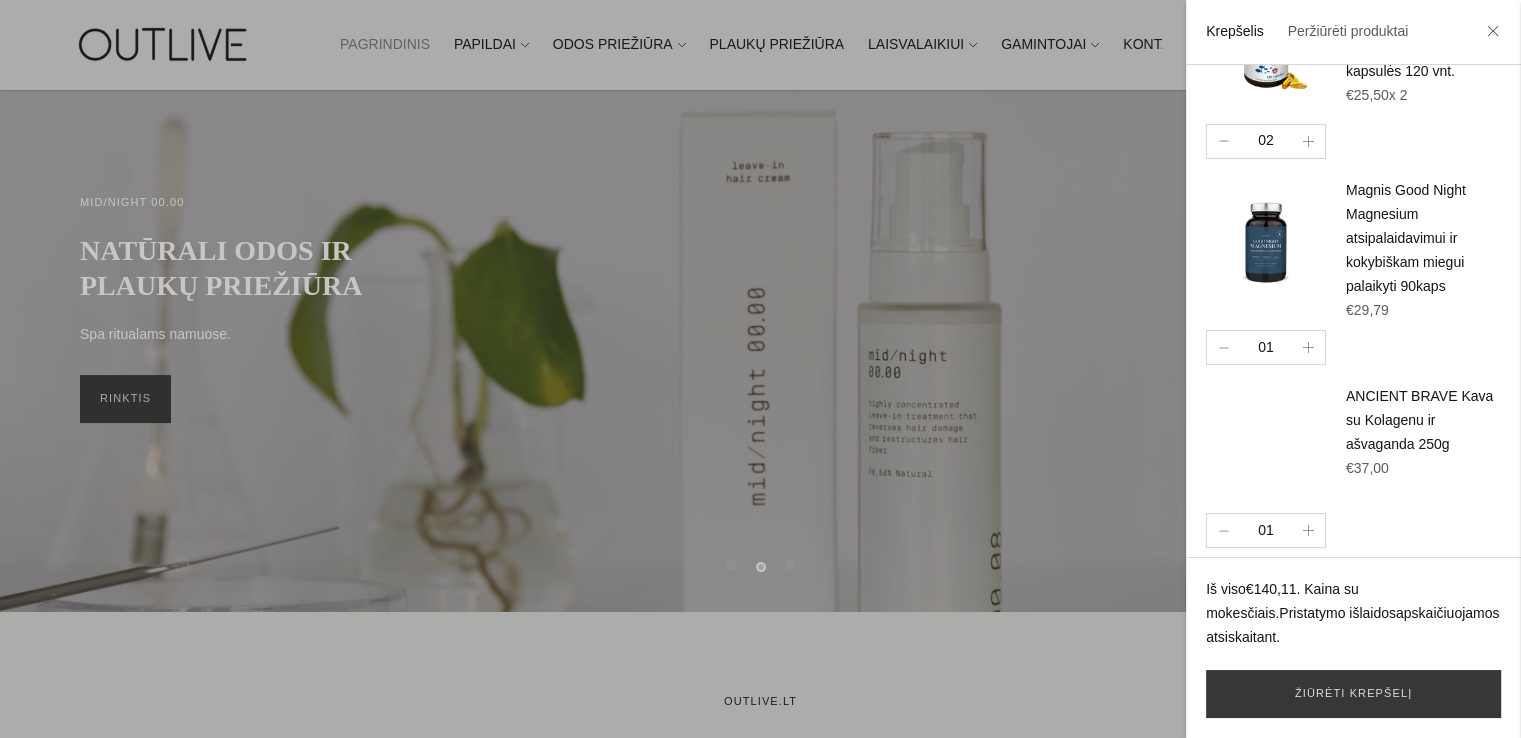 scroll, scrollTop: 300, scrollLeft: 0, axis: vertical 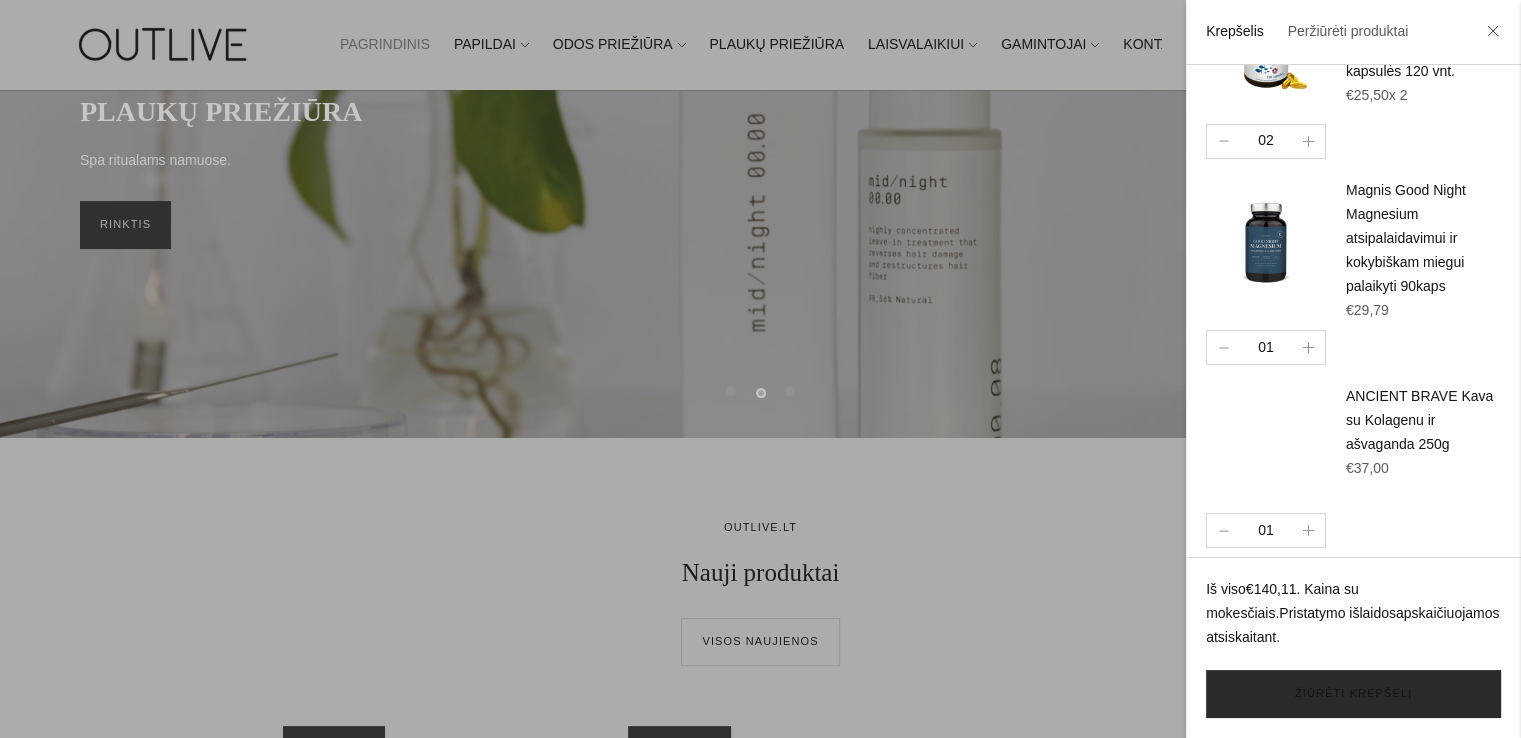 click on "Žiūrėti krepšelį" at bounding box center (1353, 694) 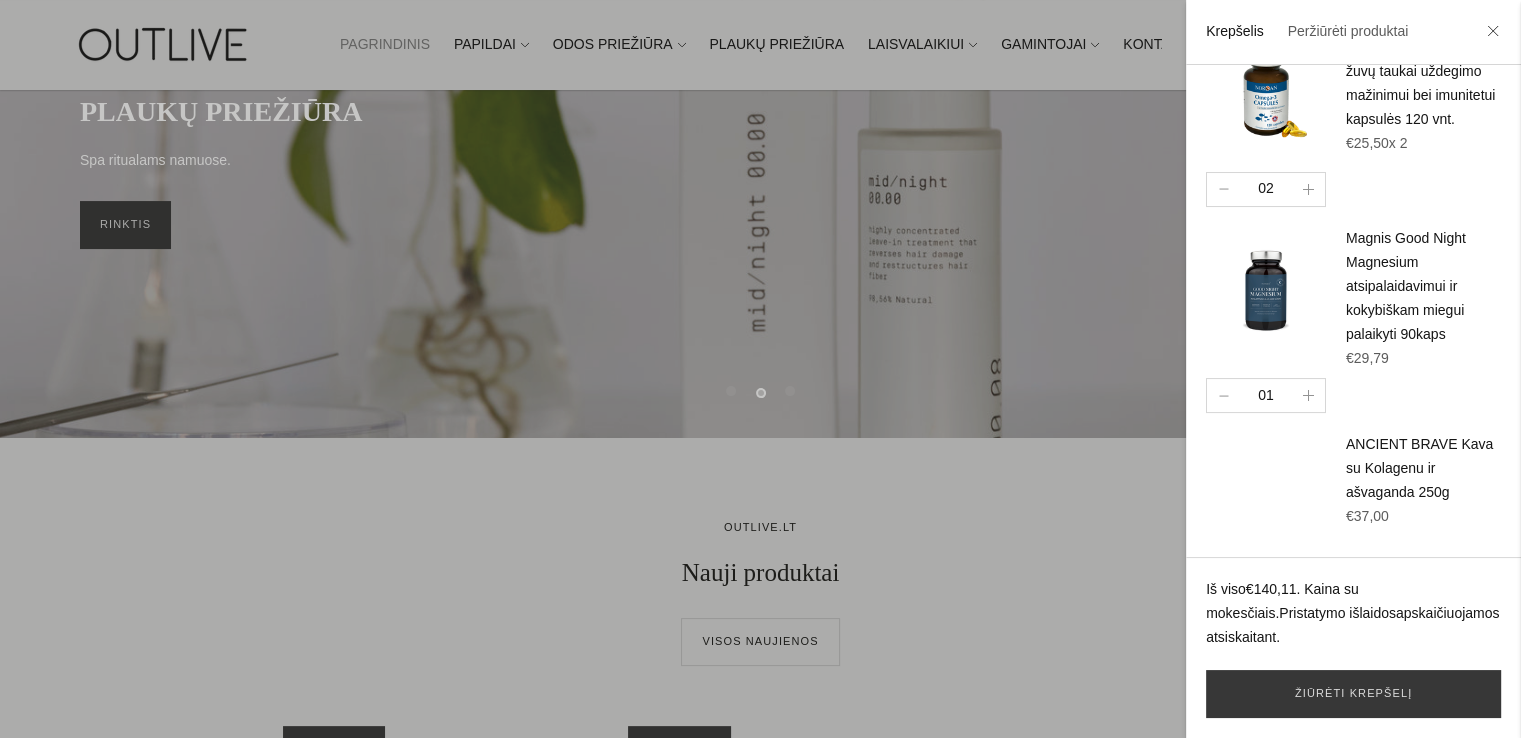 scroll, scrollTop: 288, scrollLeft: 0, axis: vertical 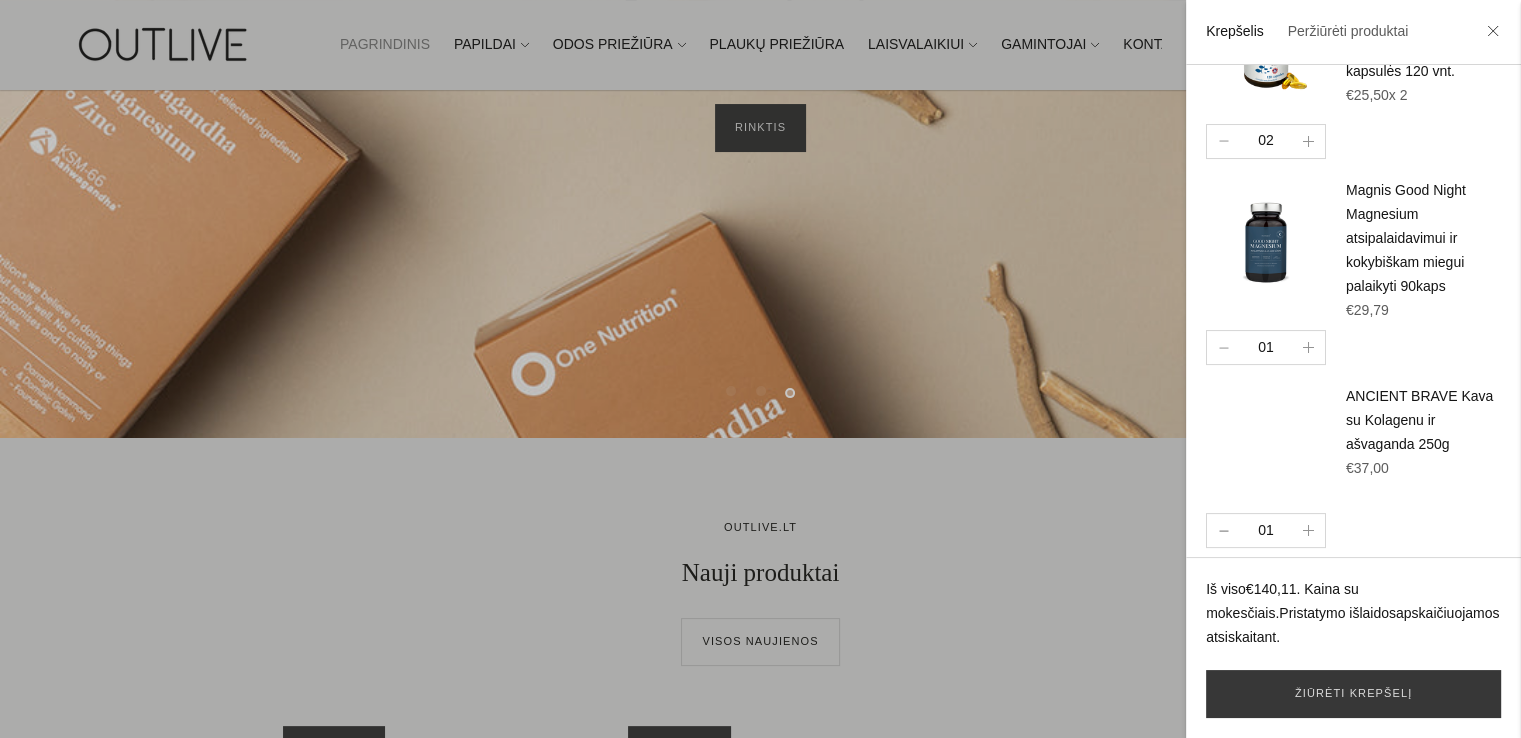click at bounding box center [1223, 530] 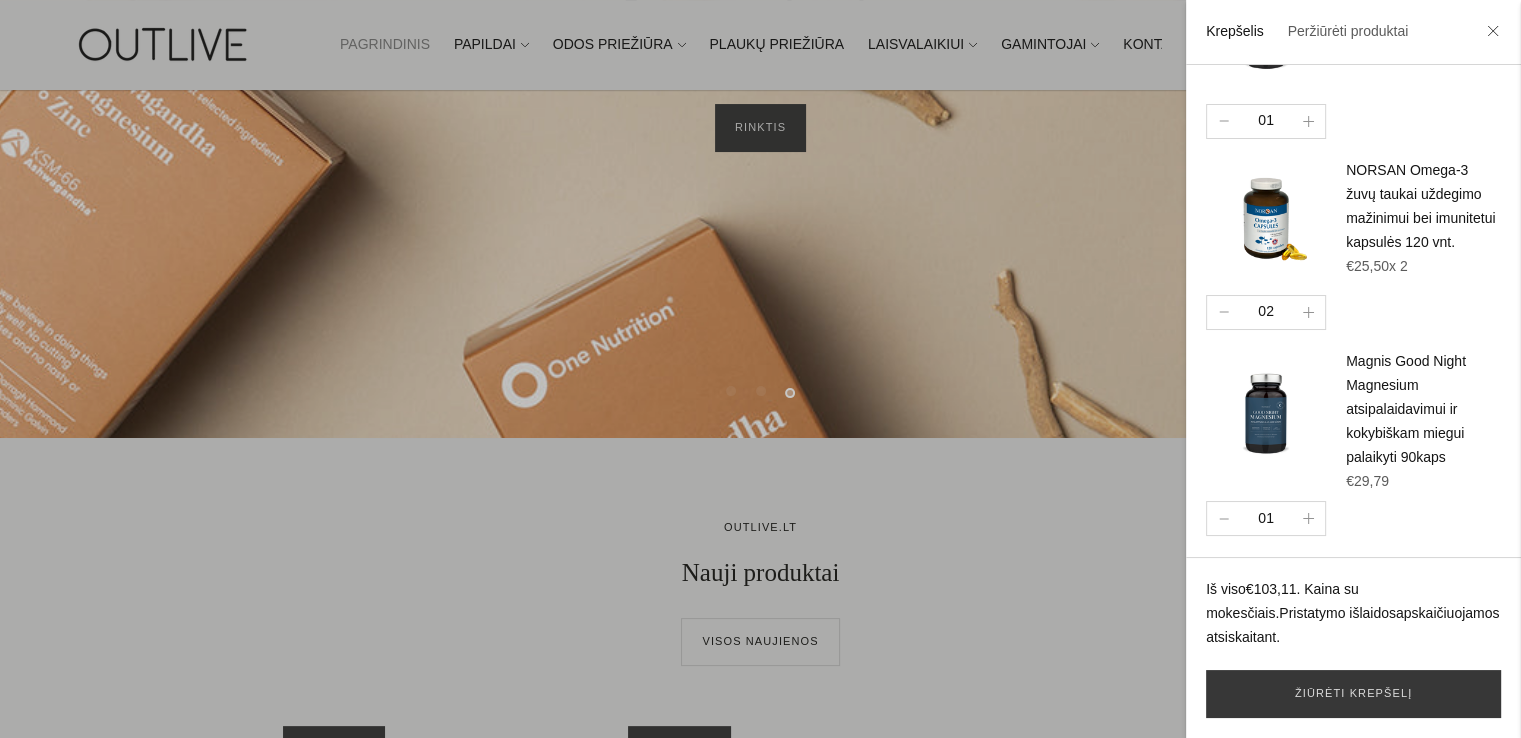 scroll, scrollTop: 105, scrollLeft: 0, axis: vertical 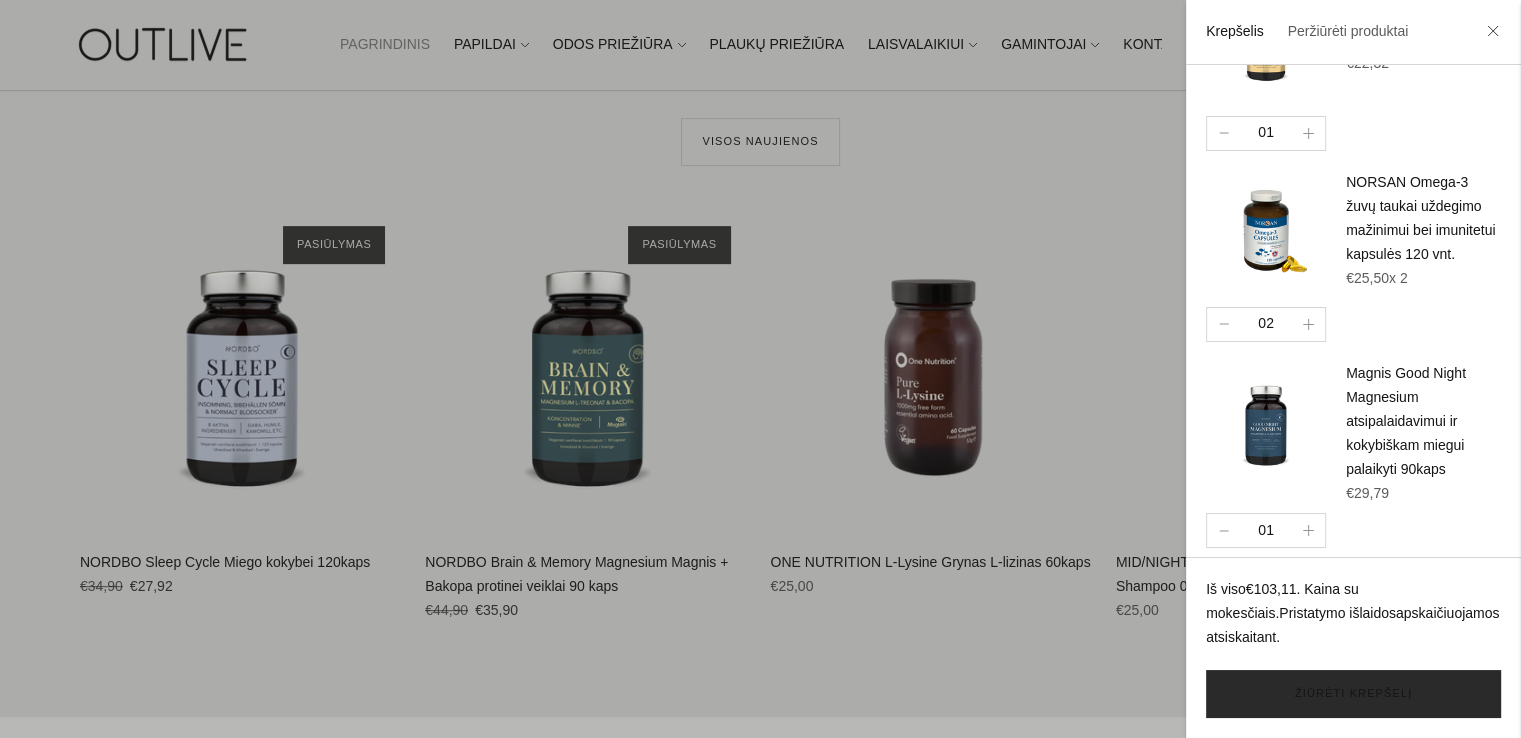 click on "Žiūrėti krepšelį" at bounding box center [1353, 694] 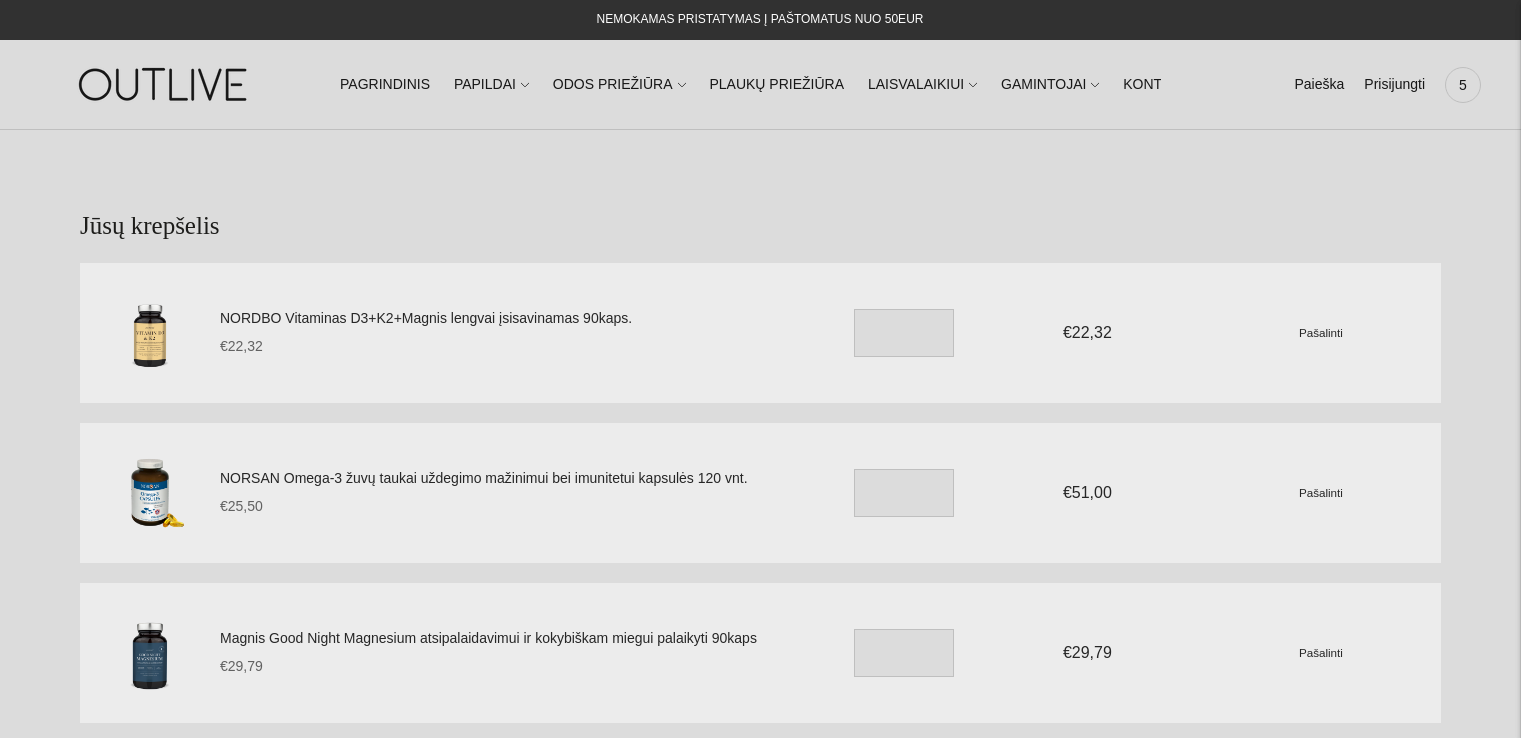 scroll, scrollTop: 0, scrollLeft: 0, axis: both 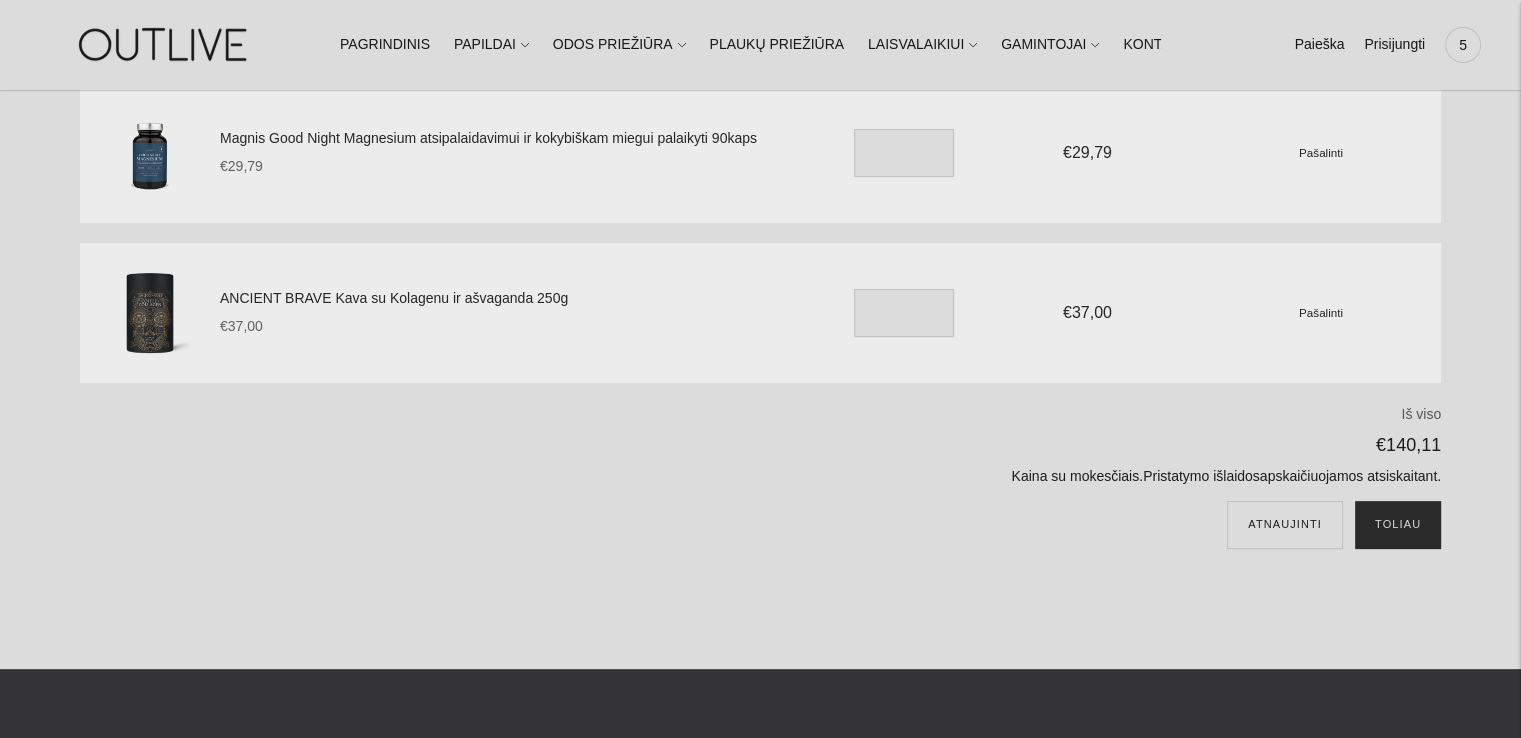 click on "Toliau" at bounding box center [1398, 525] 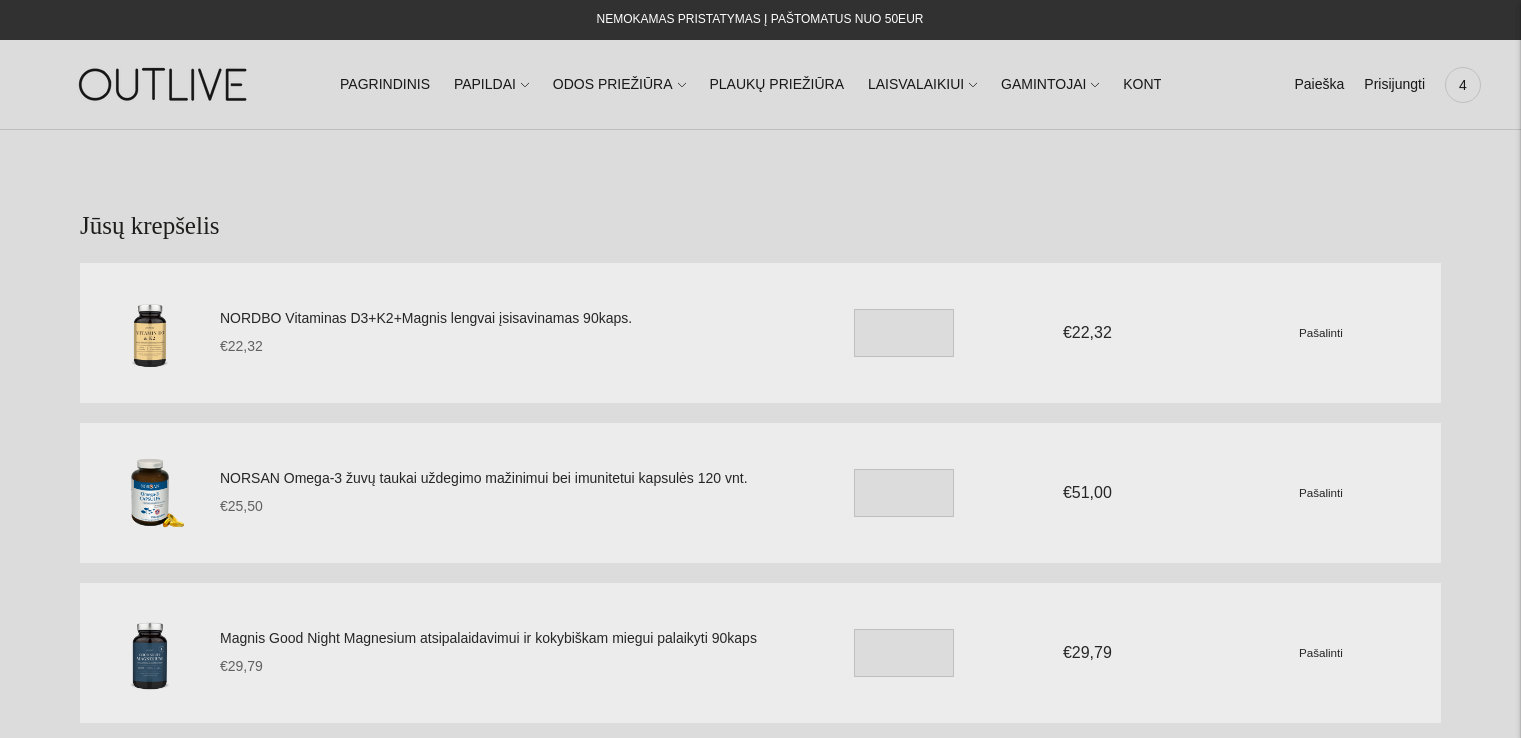 scroll, scrollTop: 0, scrollLeft: 0, axis: both 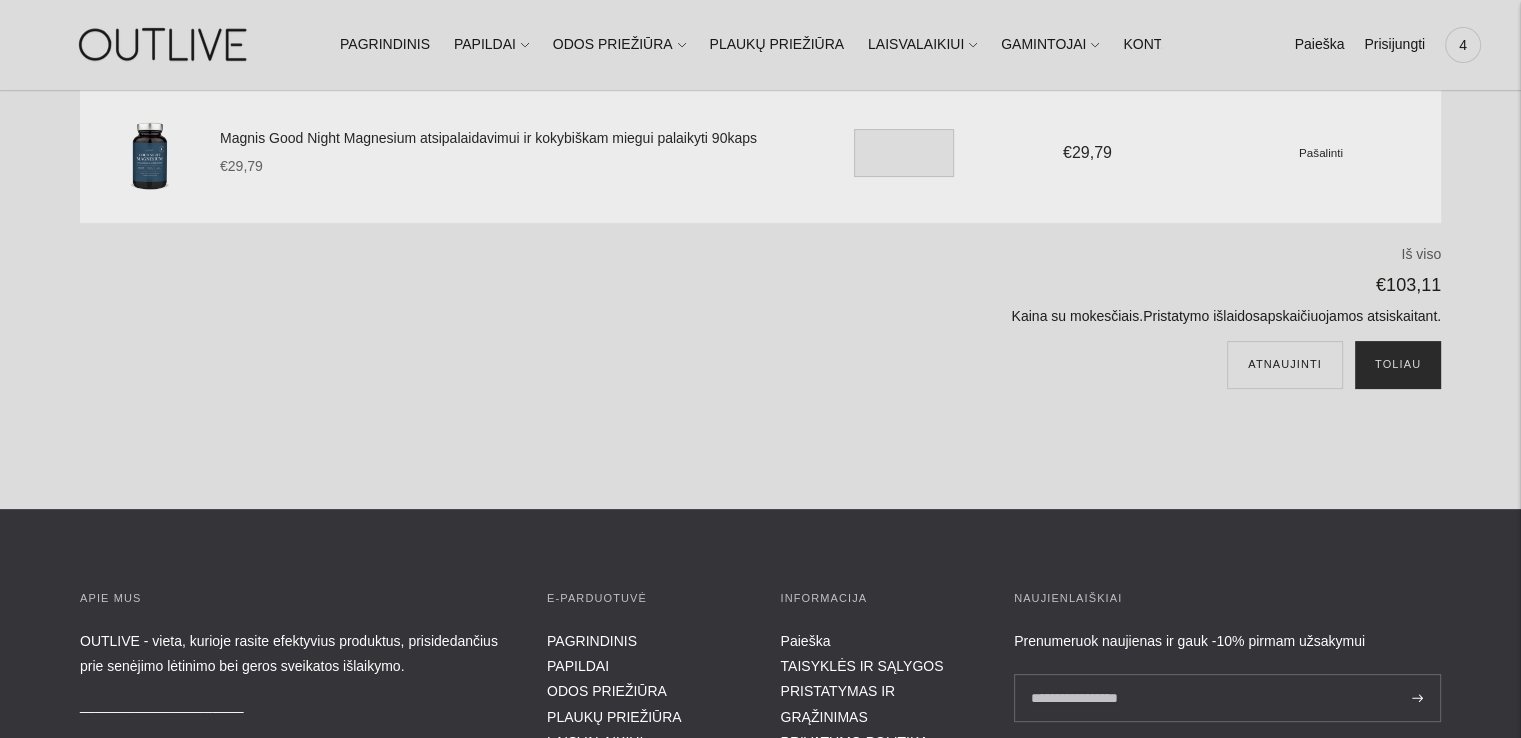click on "Toliau" at bounding box center (1398, 365) 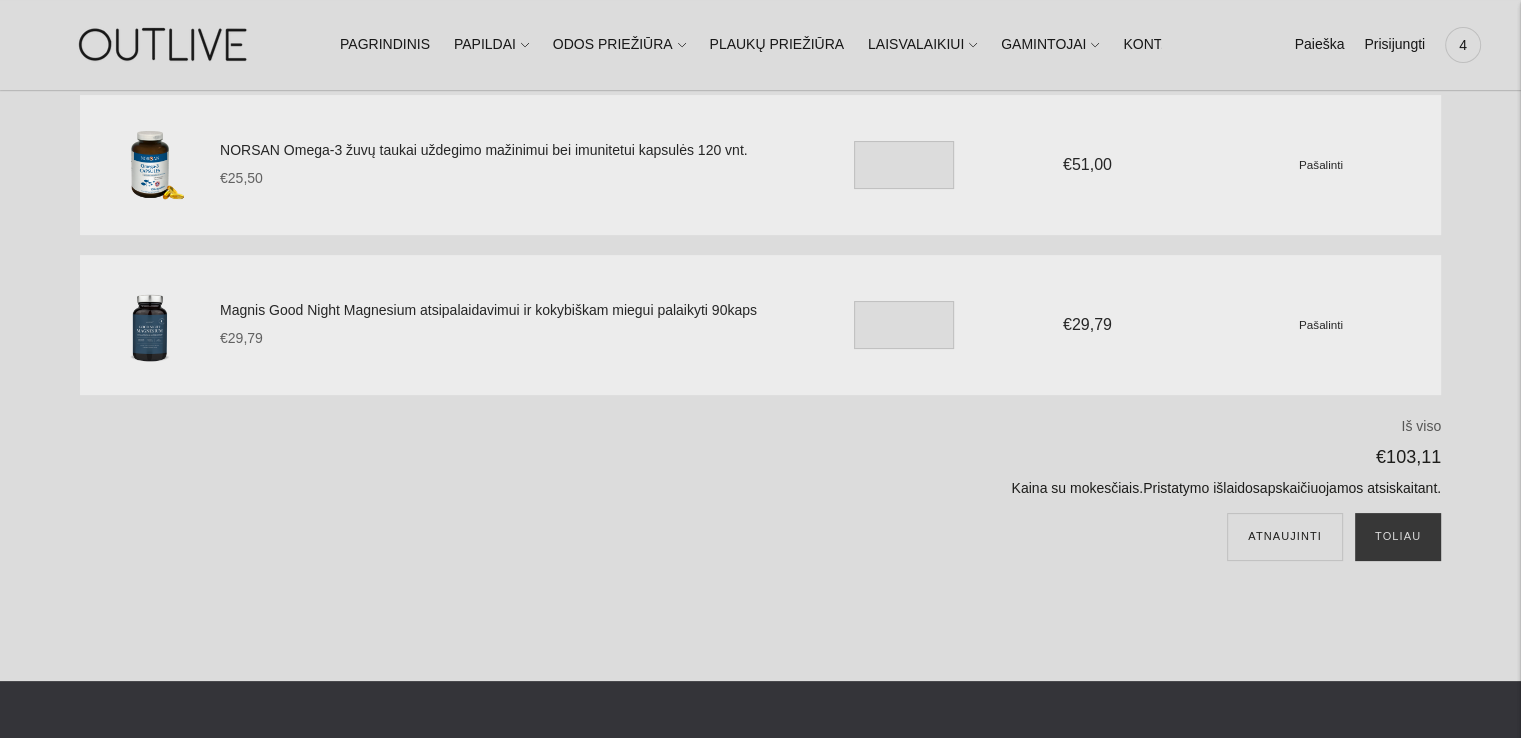 scroll, scrollTop: 100, scrollLeft: 0, axis: vertical 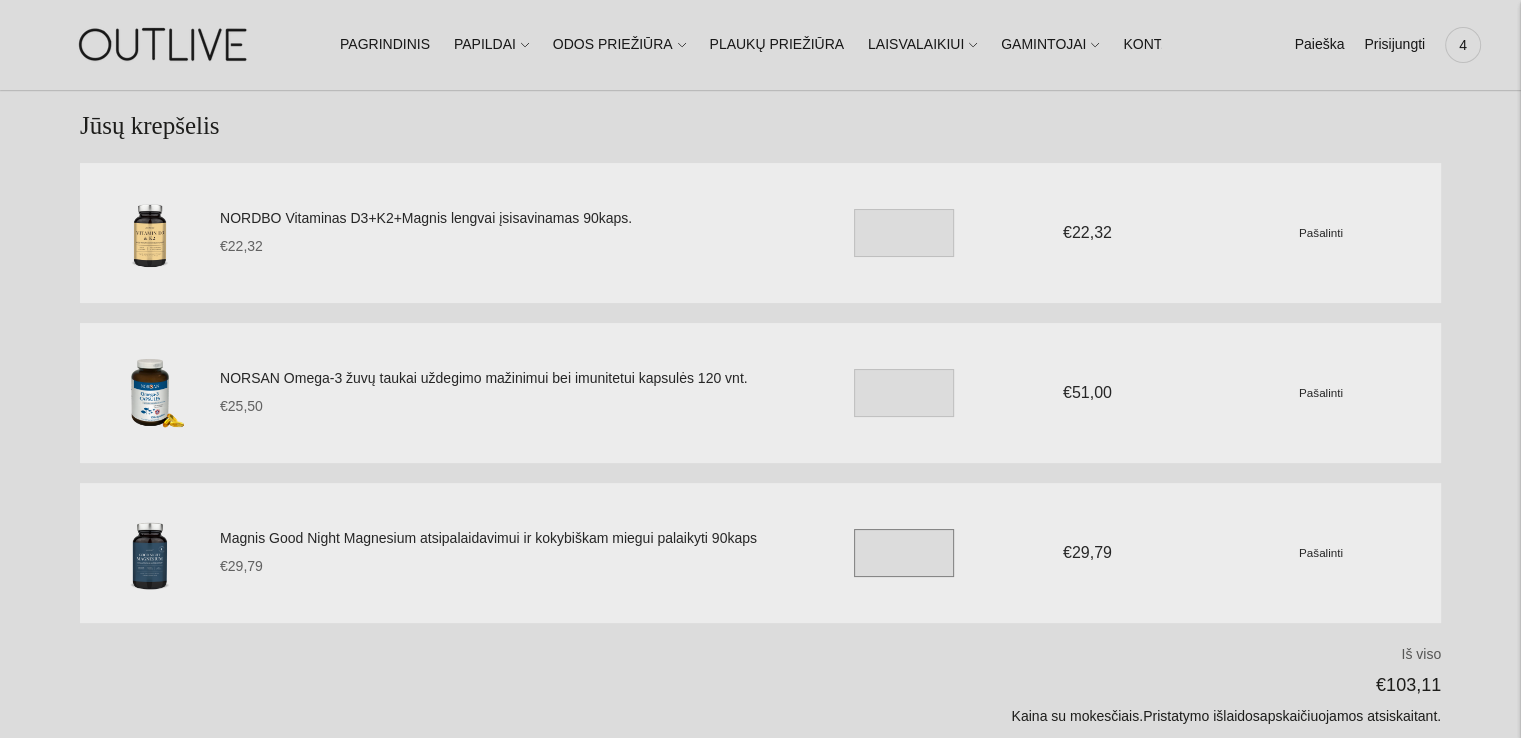 drag, startPoint x: 880, startPoint y: 557, endPoint x: 866, endPoint y: 554, distance: 14.3178215 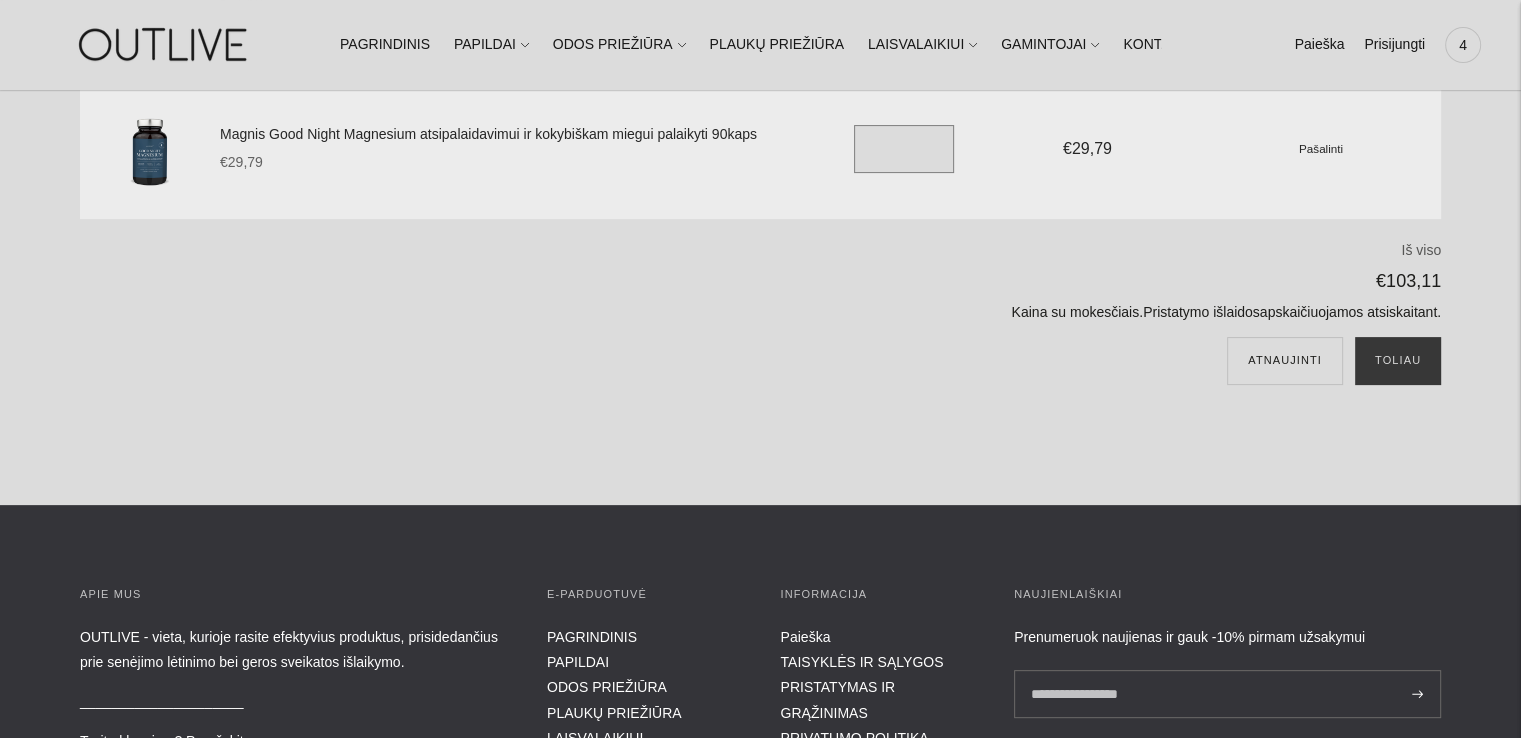 scroll, scrollTop: 600, scrollLeft: 0, axis: vertical 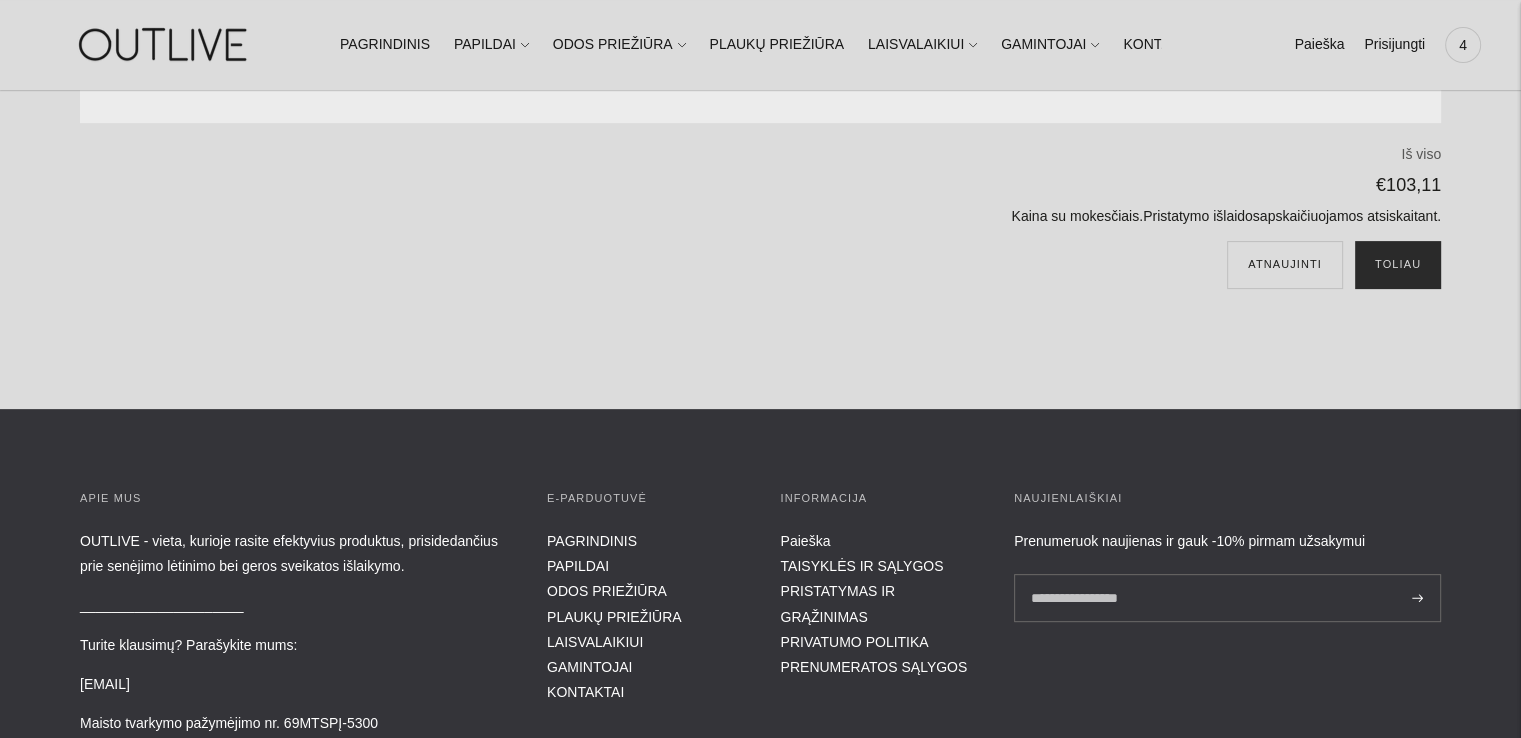 type on "*" 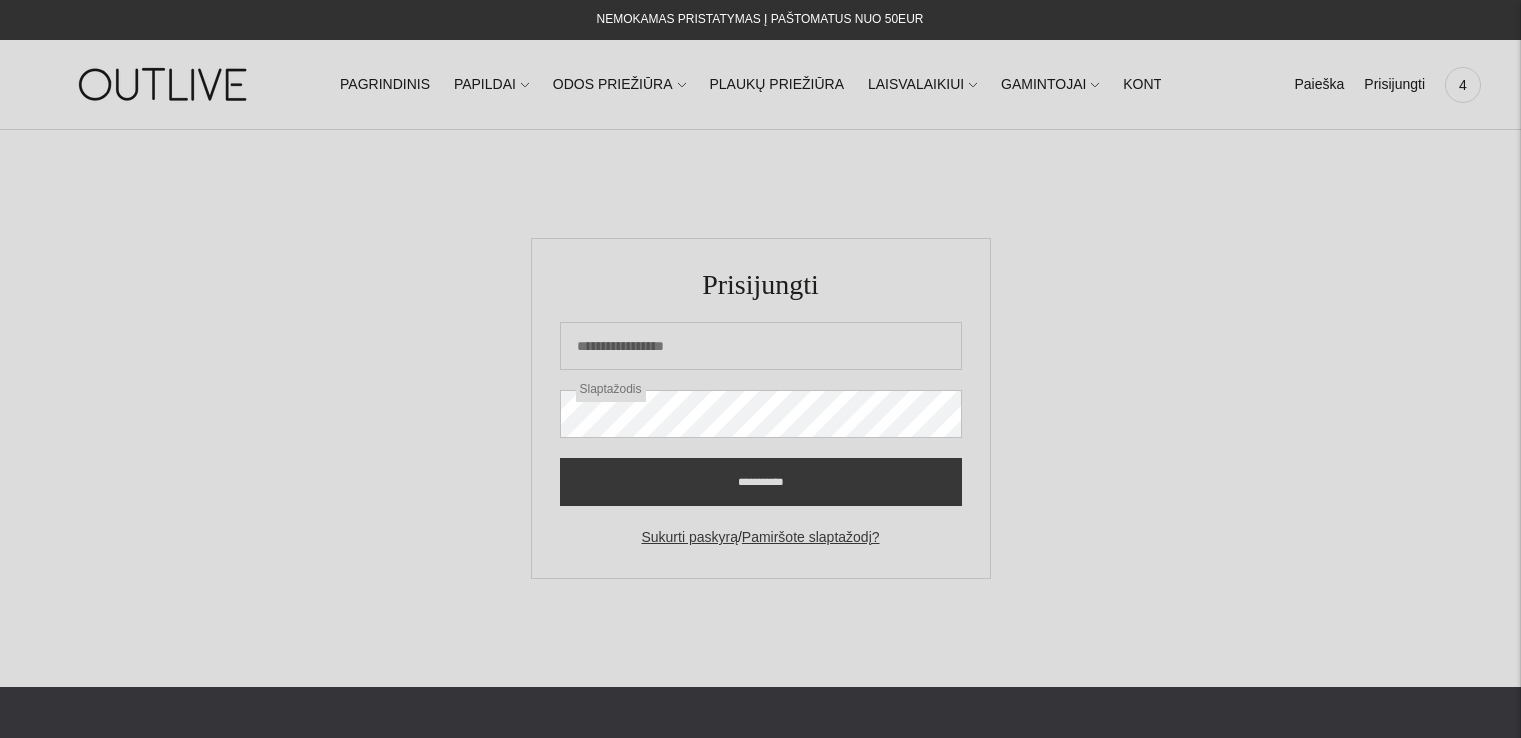 scroll, scrollTop: 0, scrollLeft: 0, axis: both 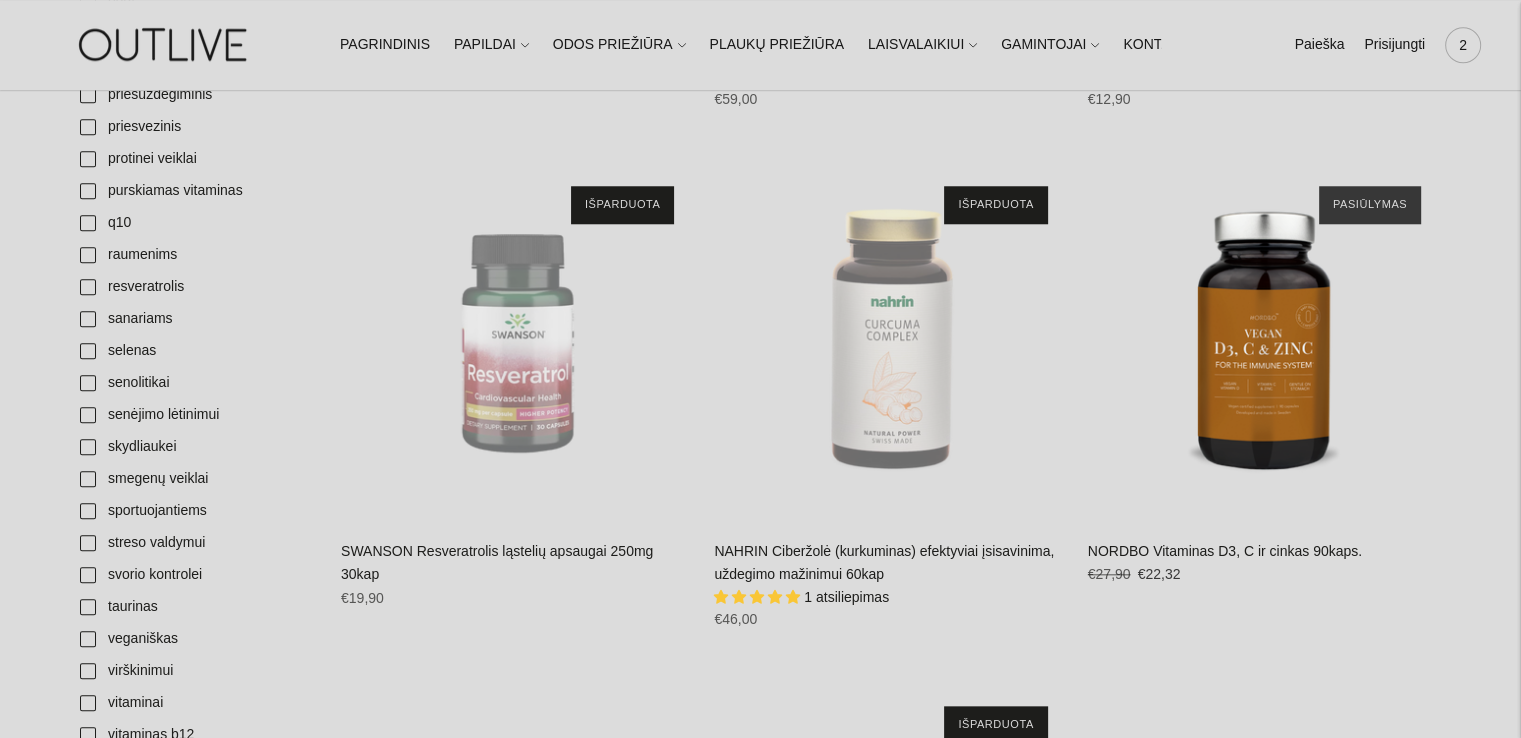 click on "2" at bounding box center (1463, 45) 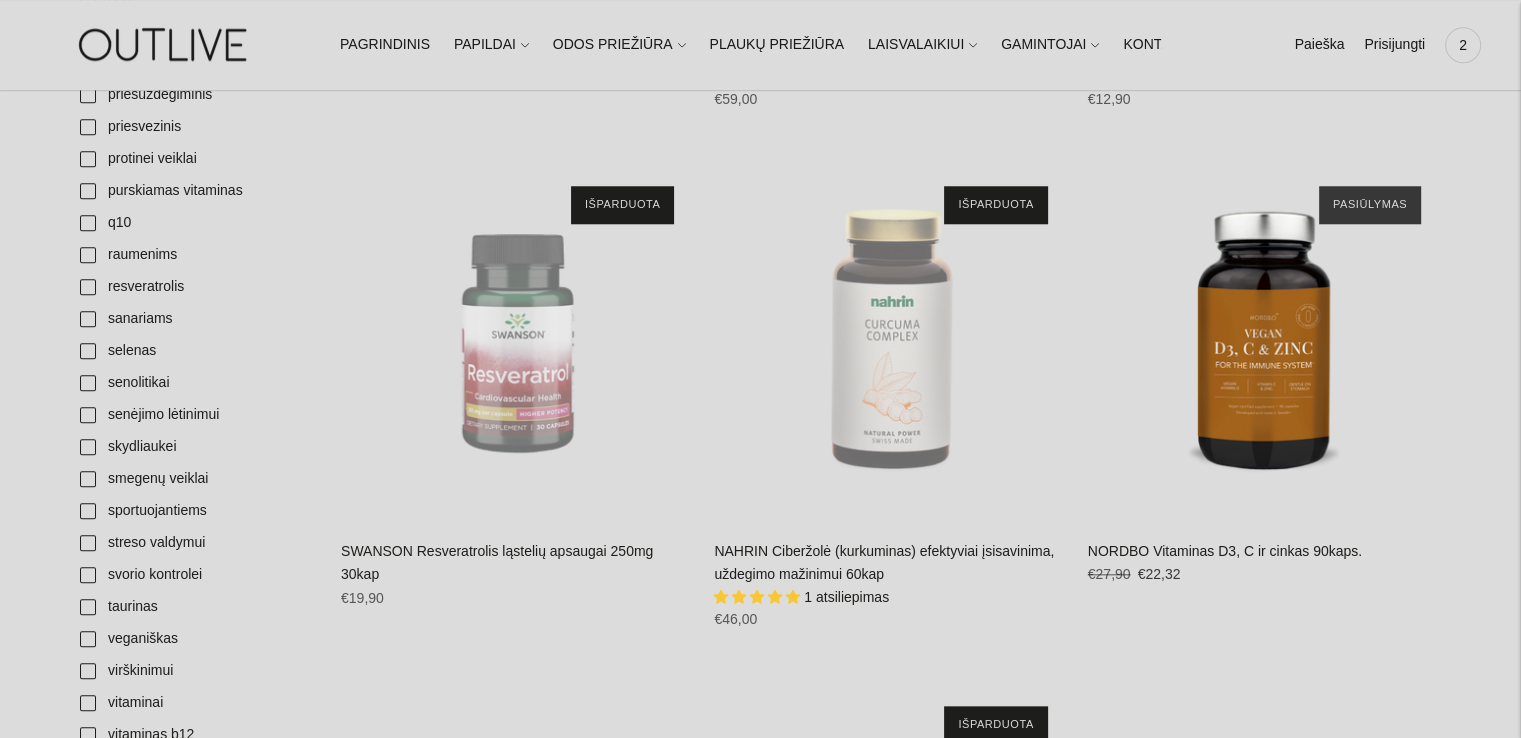 click on "2" at bounding box center [1463, 45] 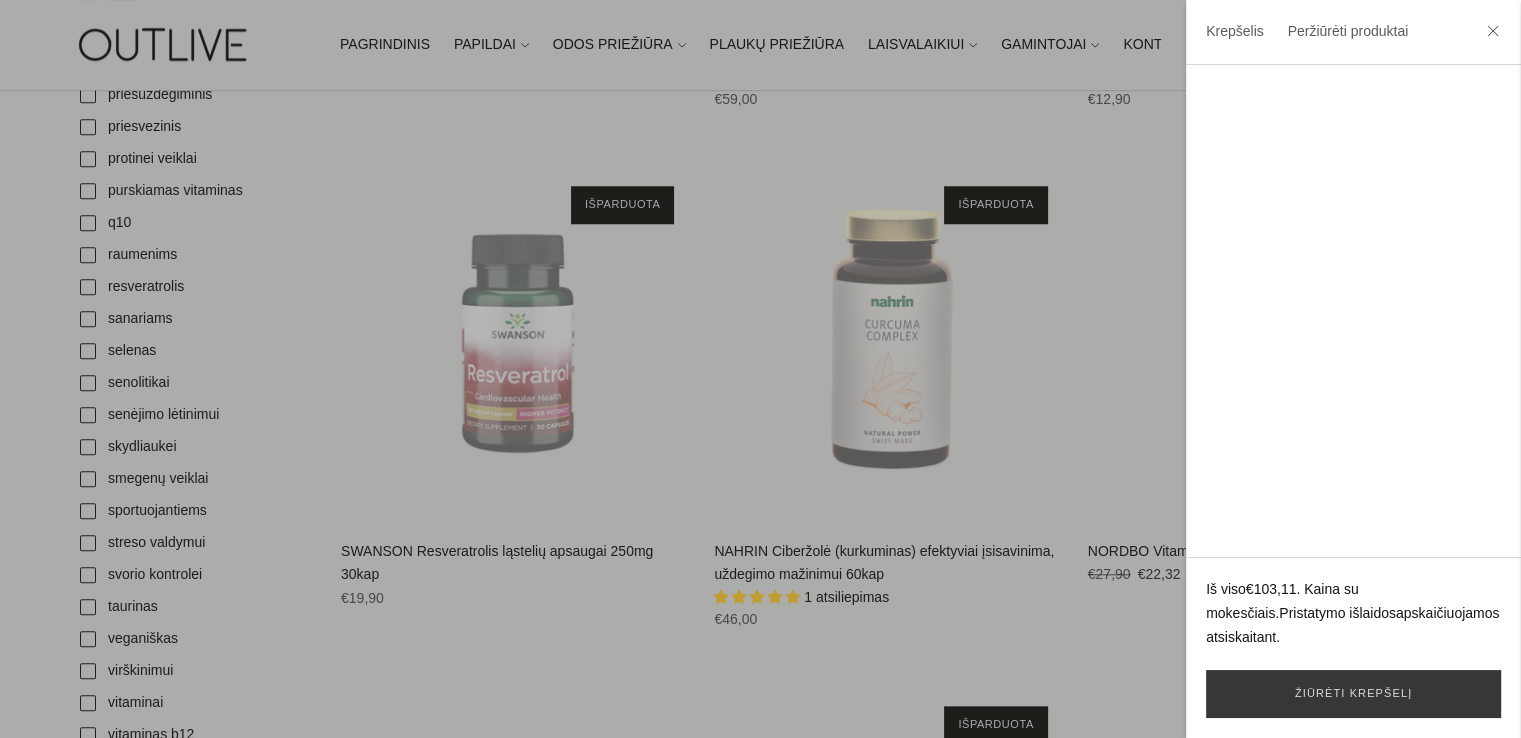 click at bounding box center [760, 369] 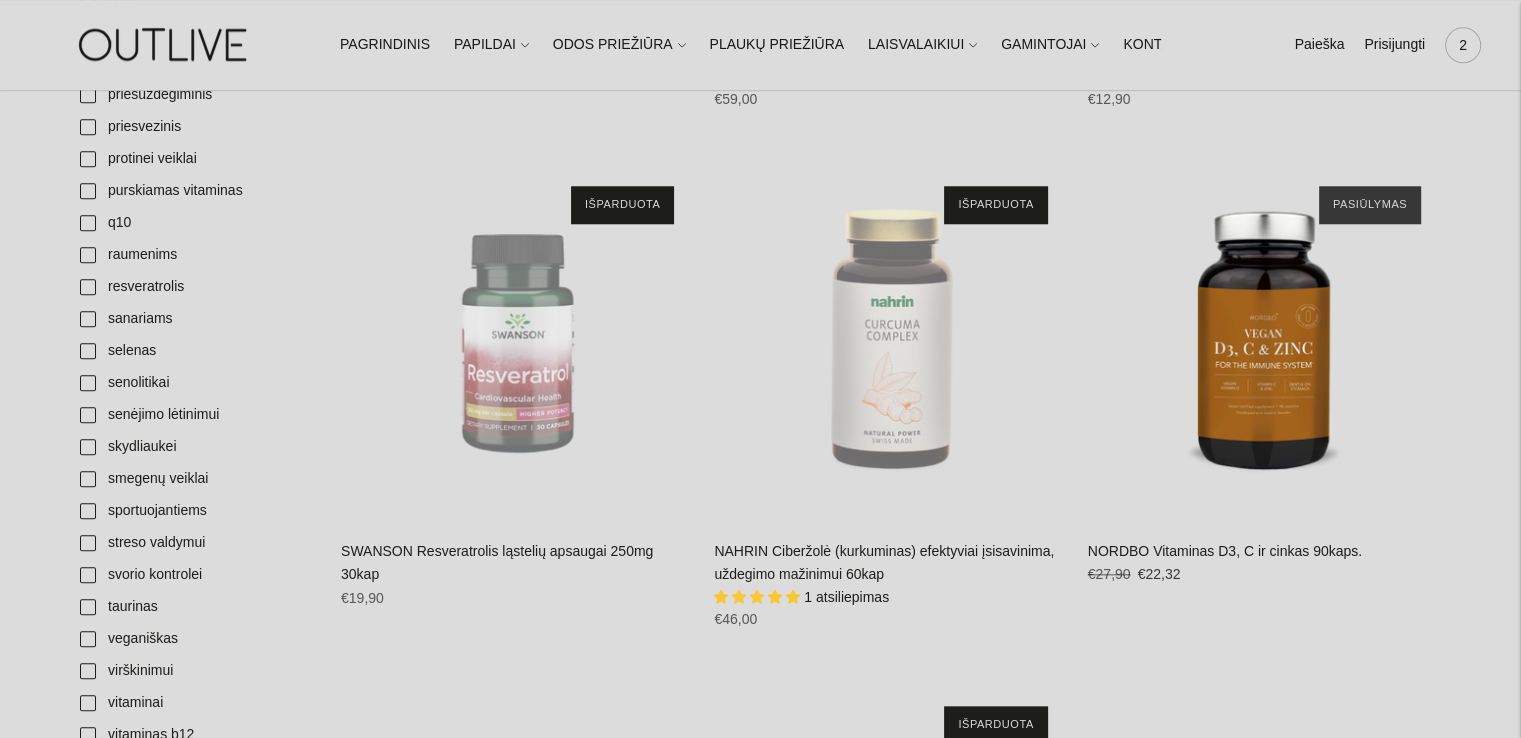 click on "2" at bounding box center [1463, 45] 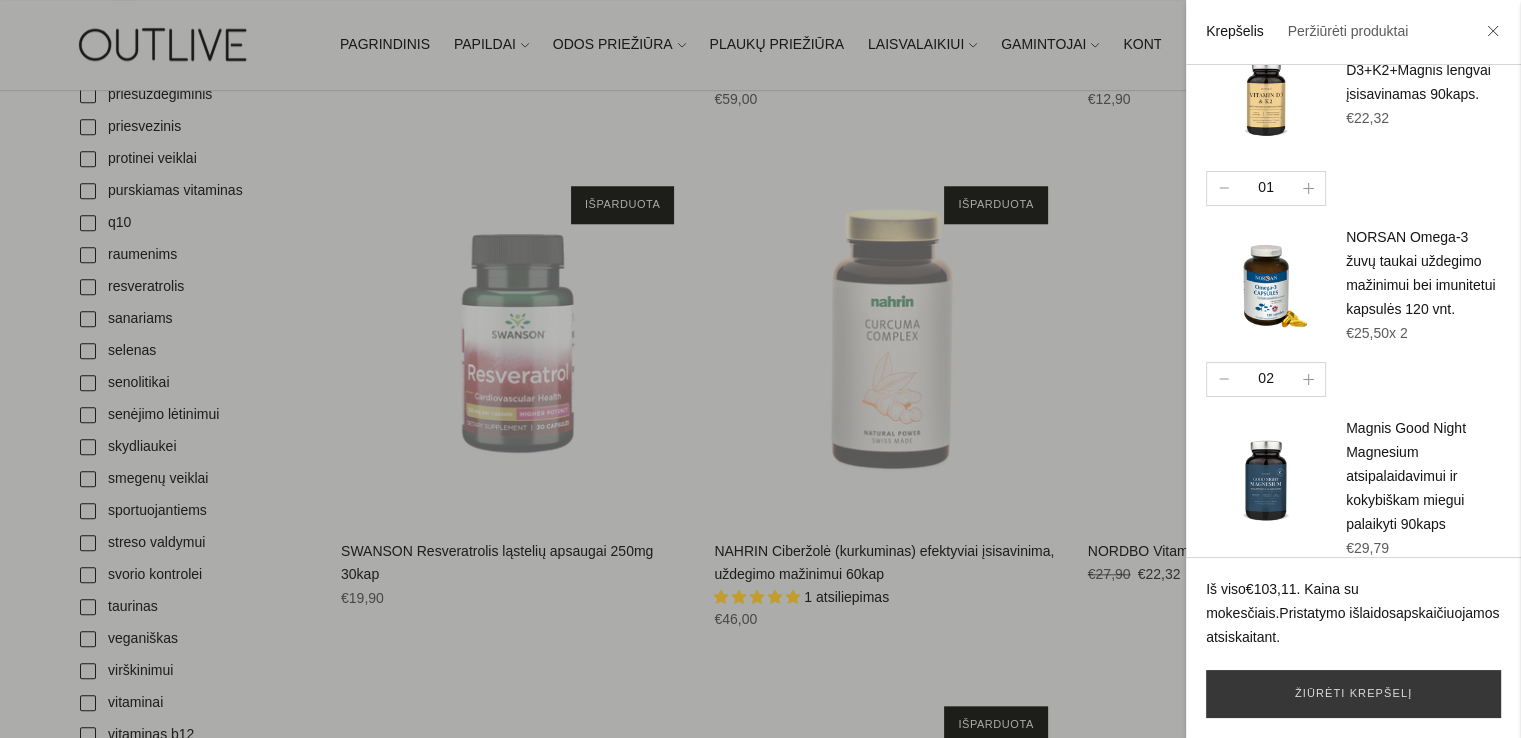 scroll, scrollTop: 0, scrollLeft: 0, axis: both 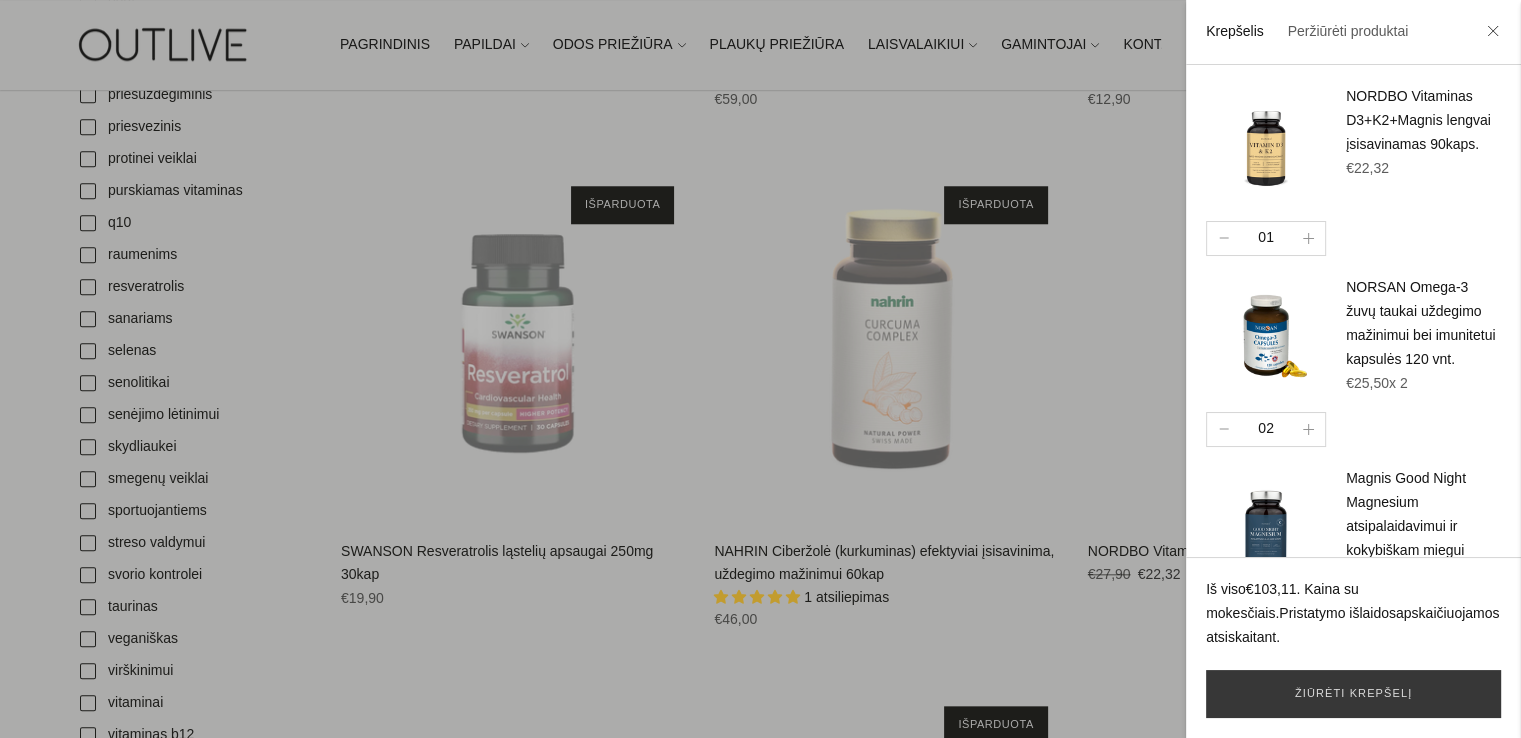 click at bounding box center [760, 369] 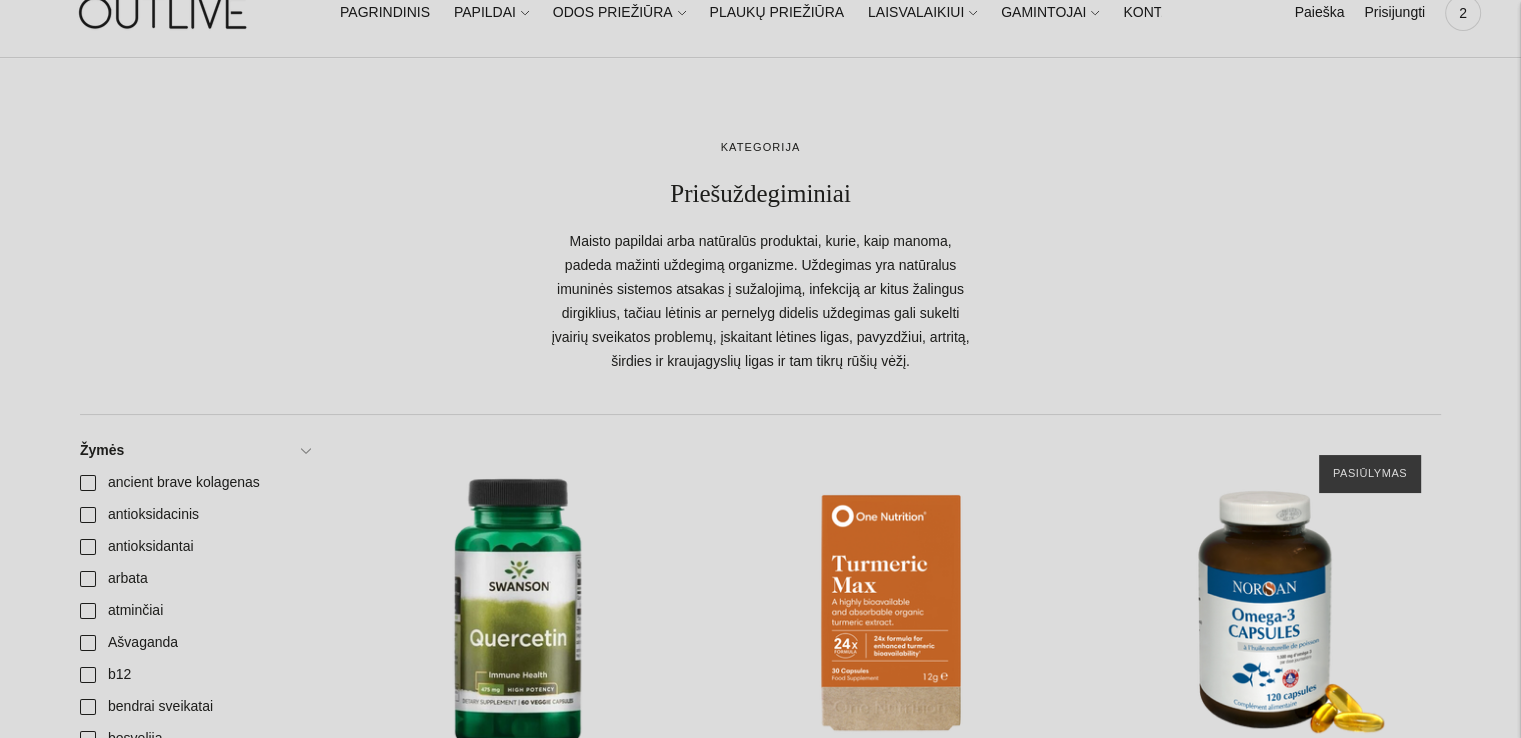 scroll, scrollTop: 0, scrollLeft: 0, axis: both 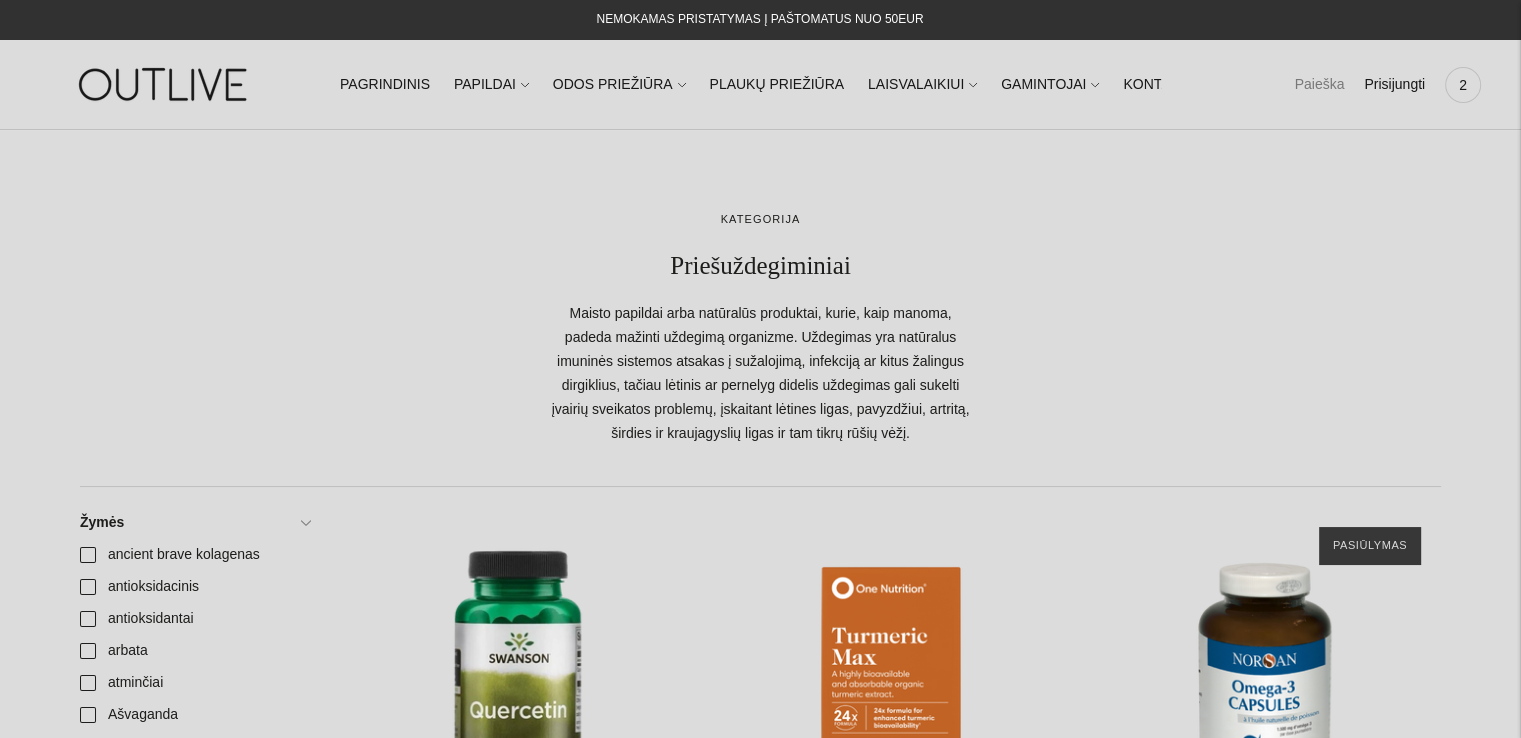 click on "Paieška" at bounding box center (1319, 85) 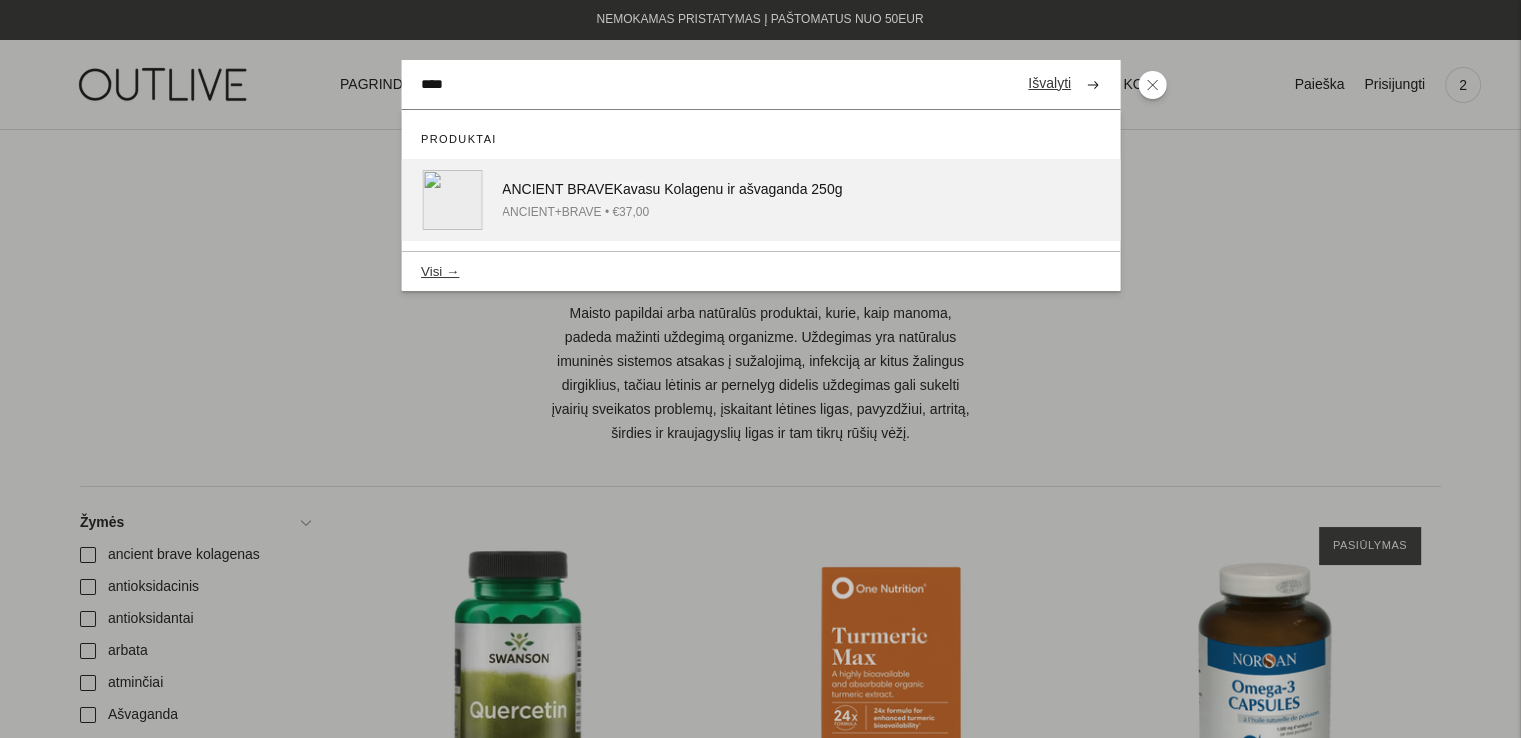 type on "****" 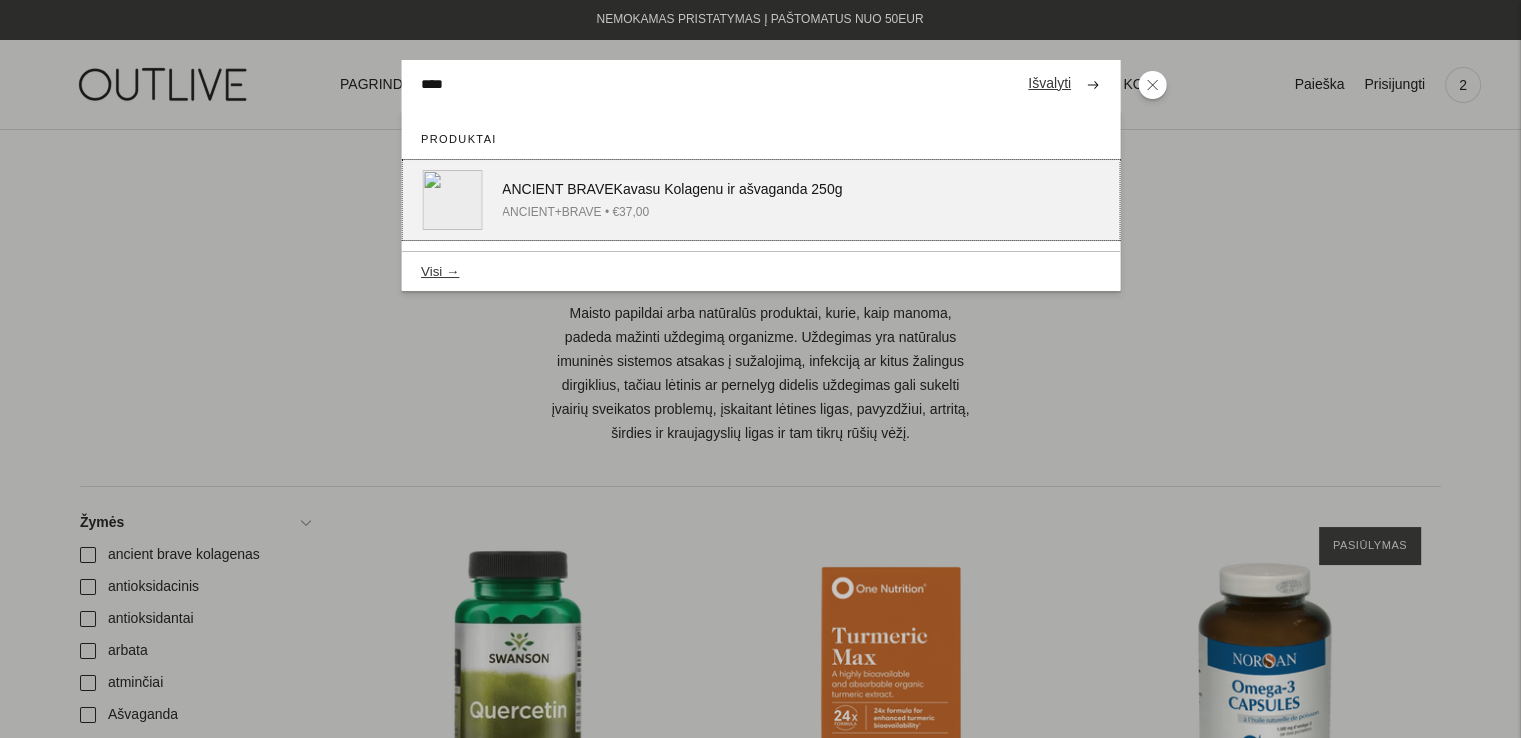 click on "ANCIENT BRAVE  Kava  su Kolagenu ir ašvaganda 250g" at bounding box center (741, 190) 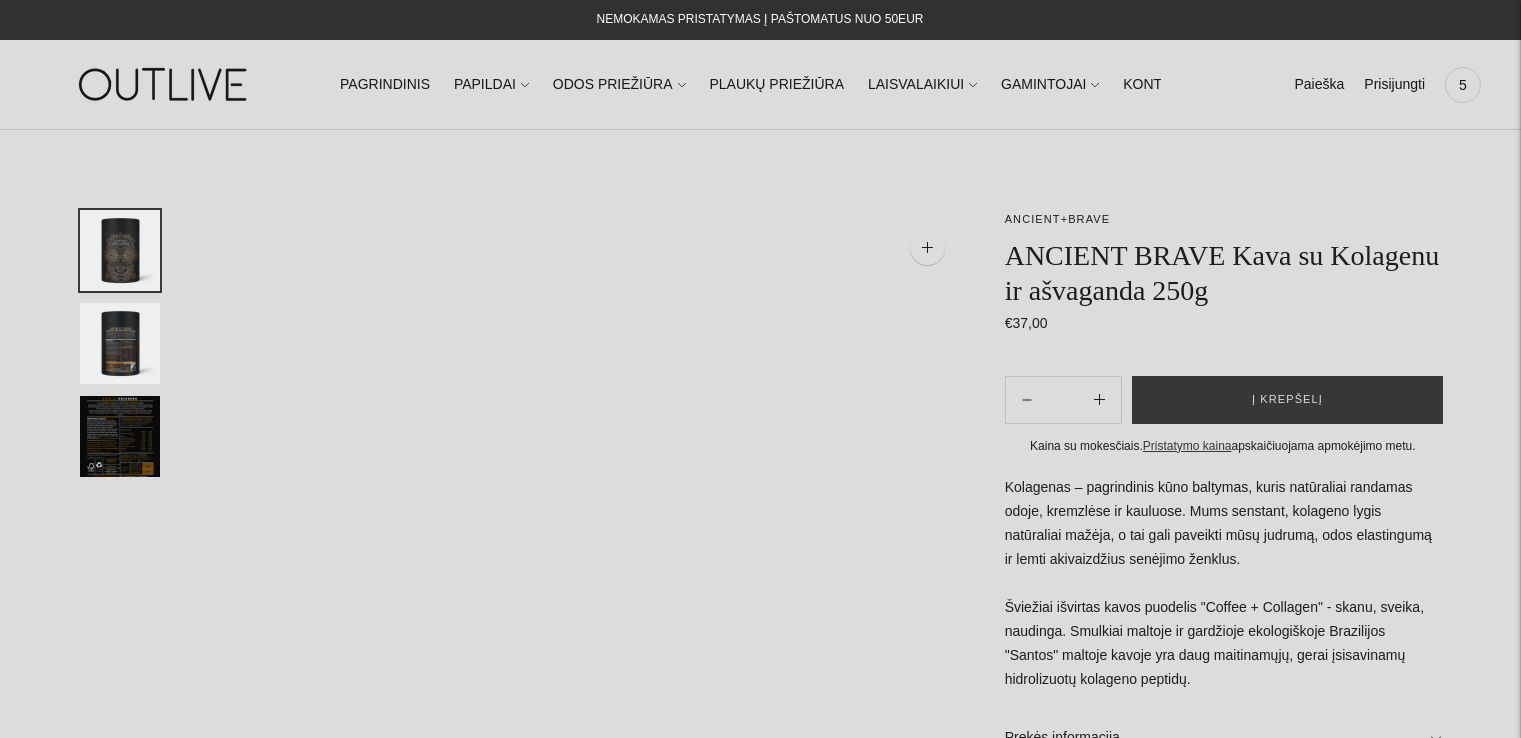scroll, scrollTop: 0, scrollLeft: 0, axis: both 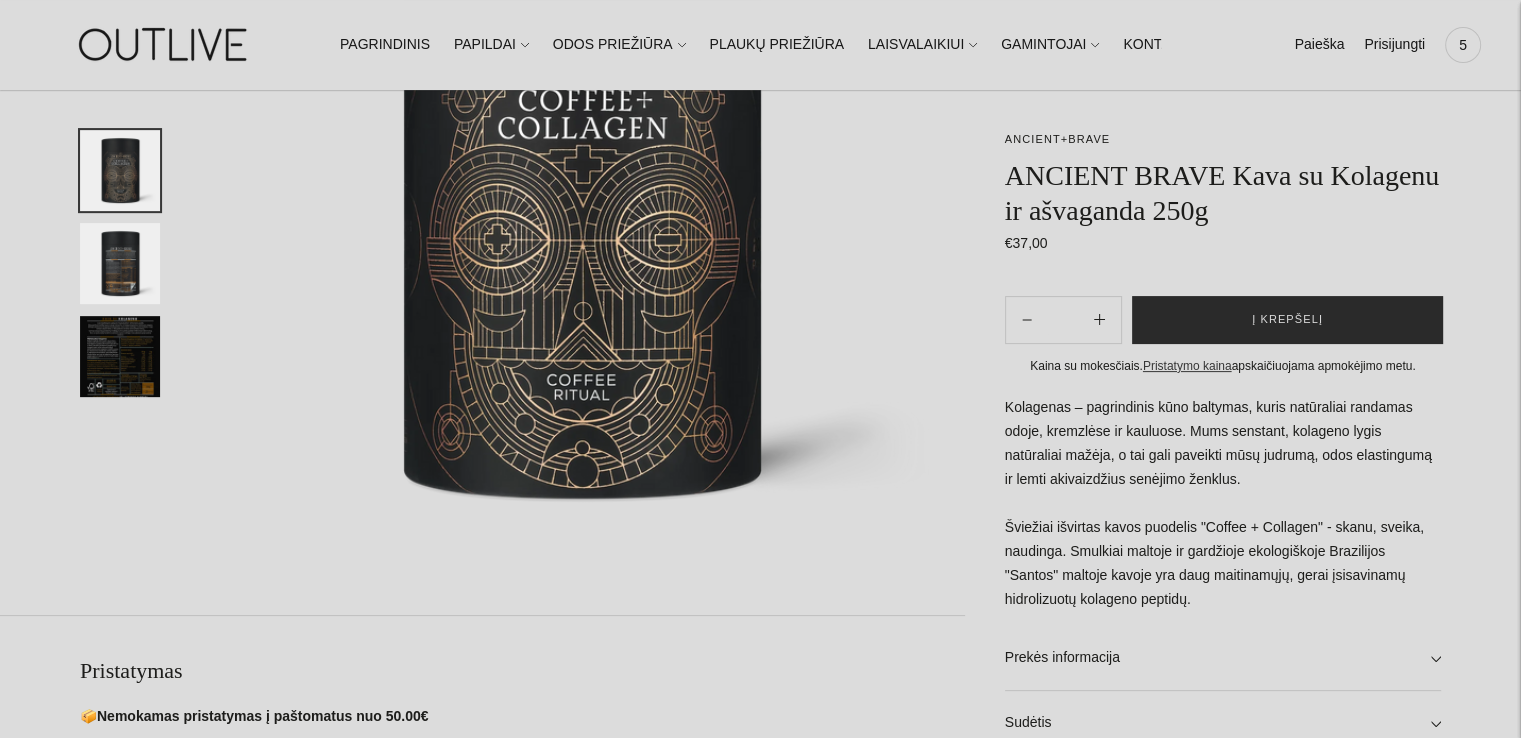 click on "Į krepšelį" at bounding box center (1287, 320) 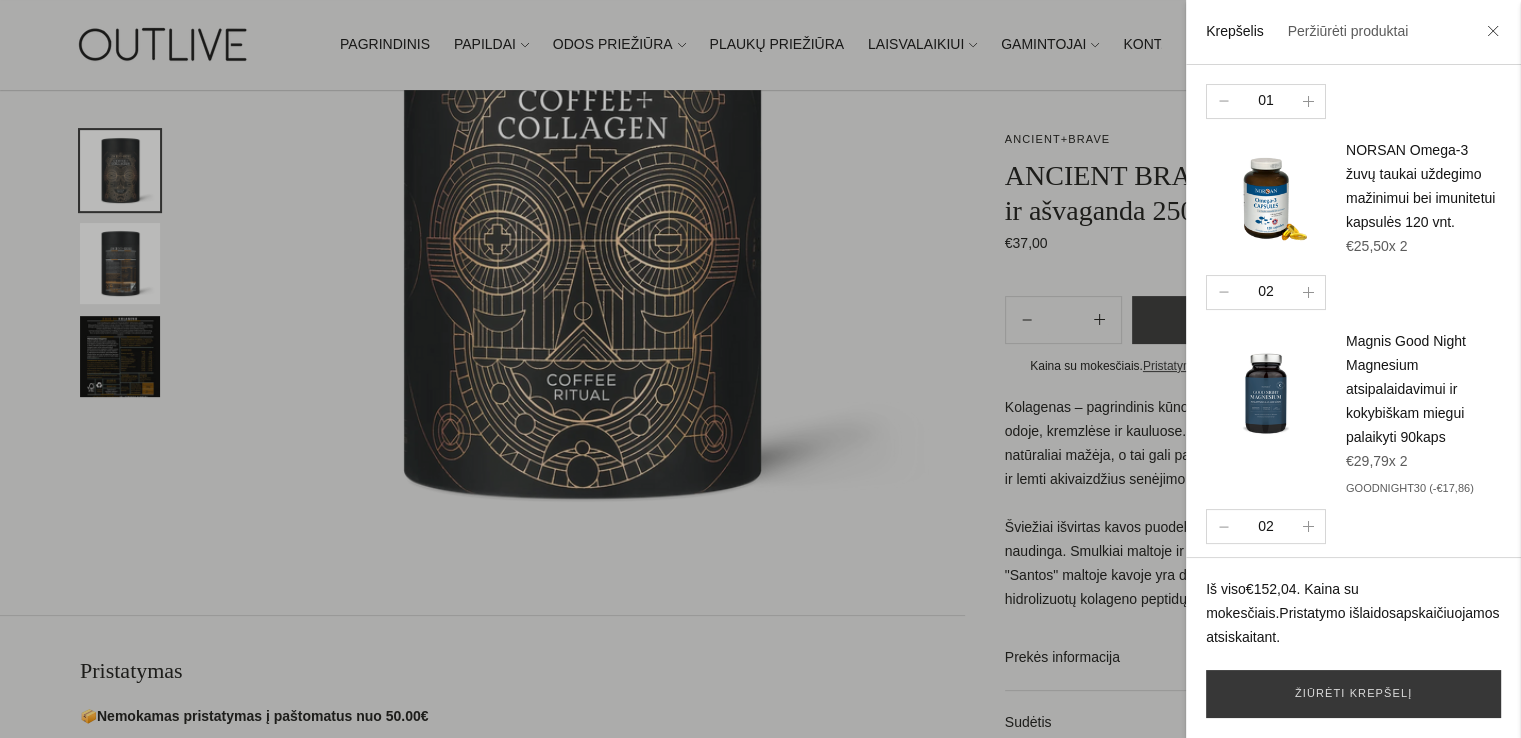 scroll, scrollTop: 331, scrollLeft: 0, axis: vertical 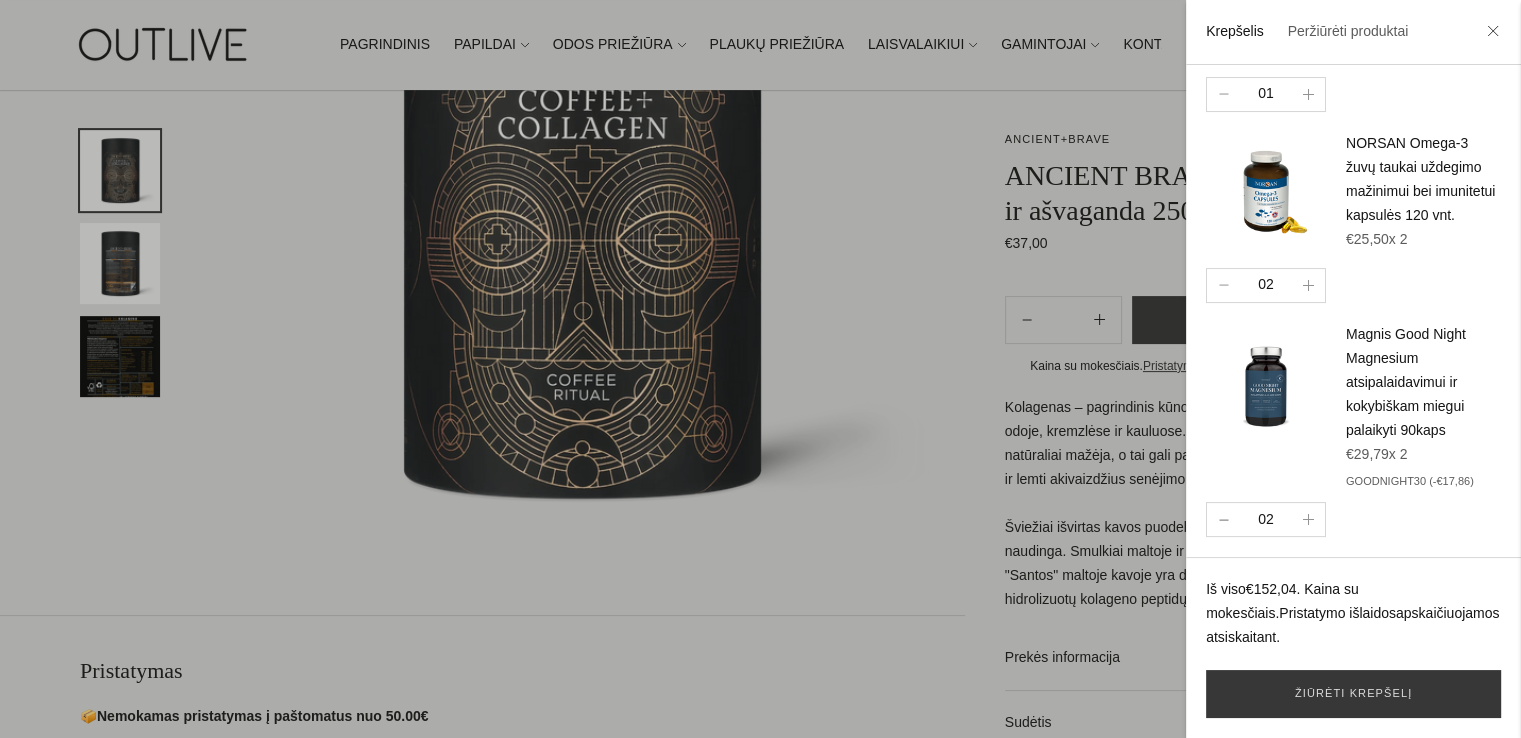 click at bounding box center [1223, 519] 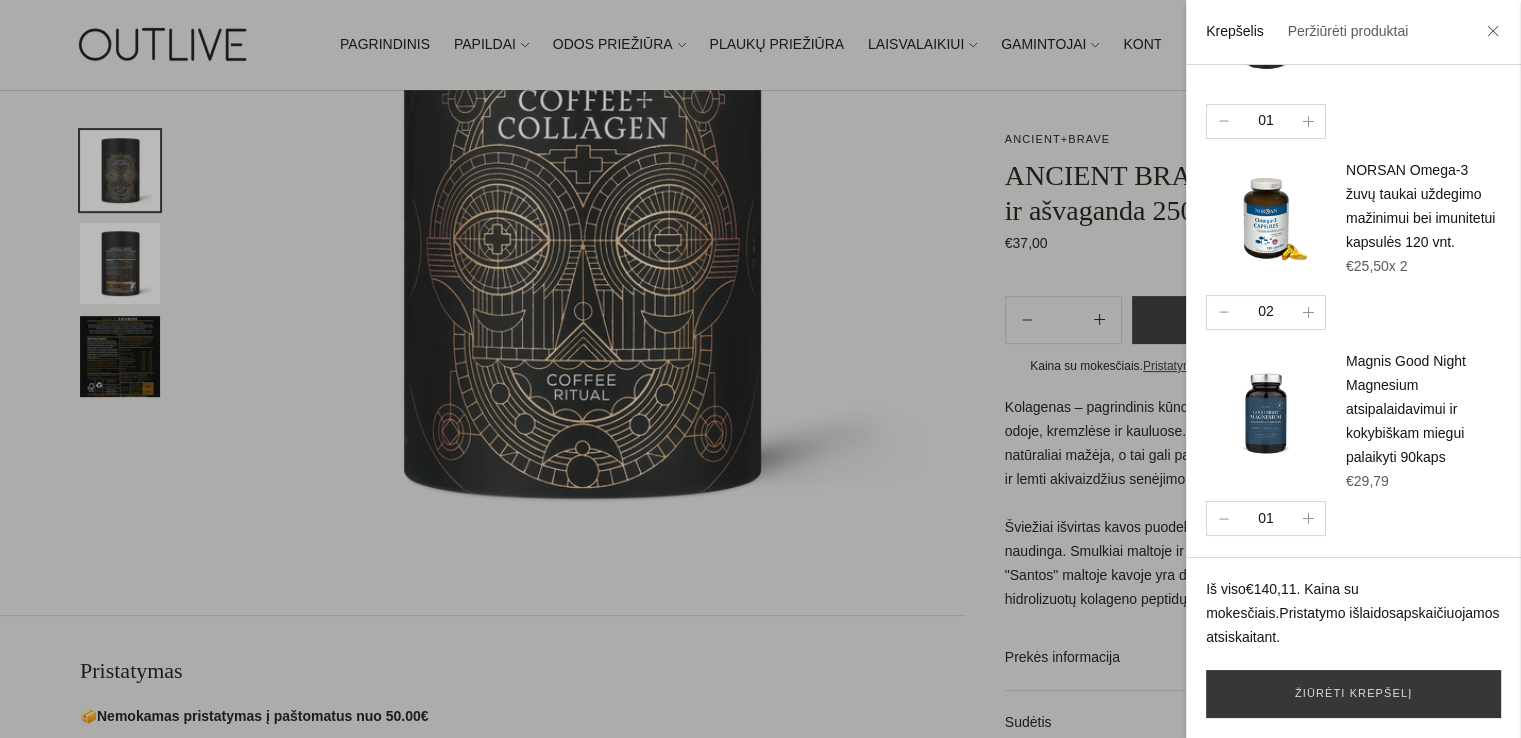 scroll, scrollTop: 288, scrollLeft: 0, axis: vertical 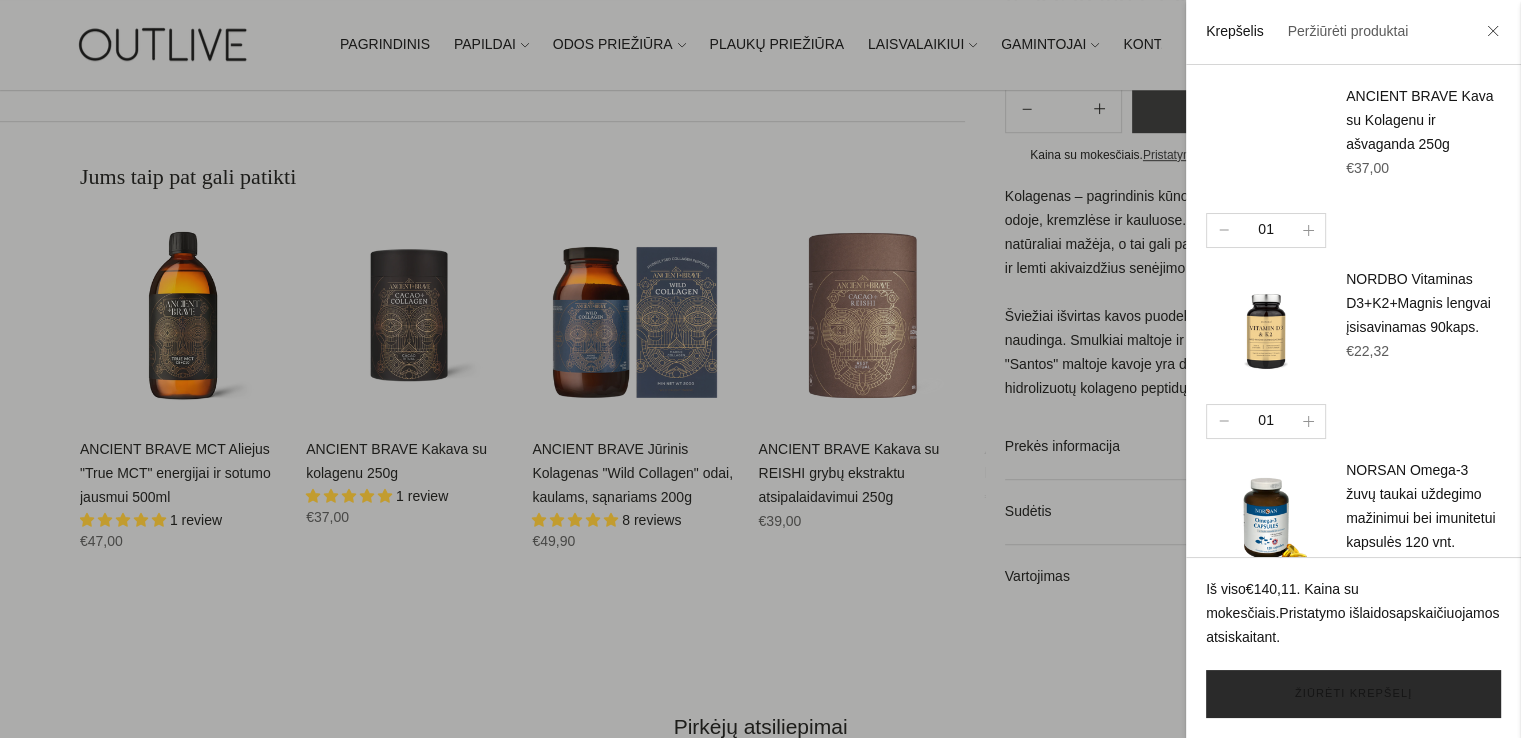 click on "Žiūrėti krepšelį" at bounding box center (1353, 694) 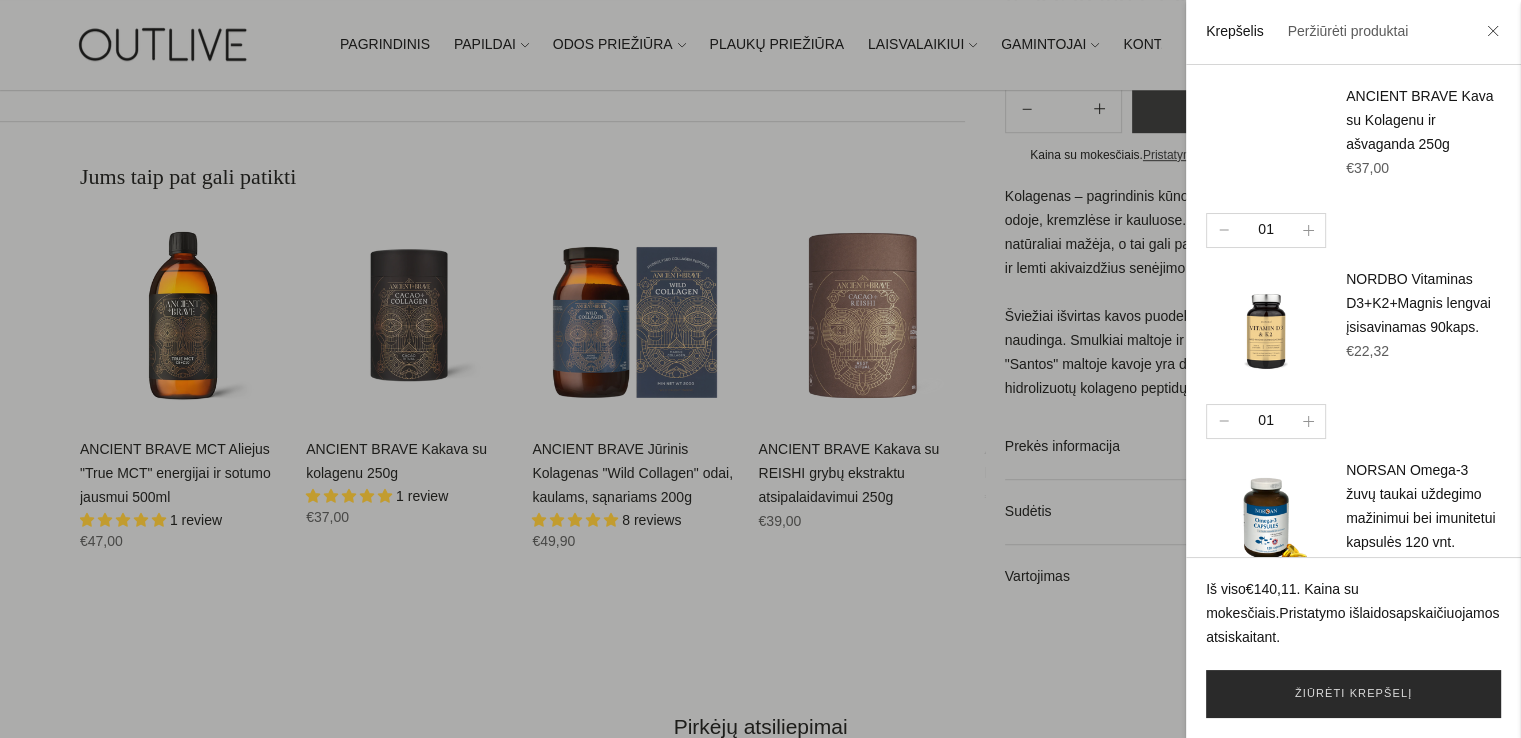 scroll, scrollTop: 1189, scrollLeft: 0, axis: vertical 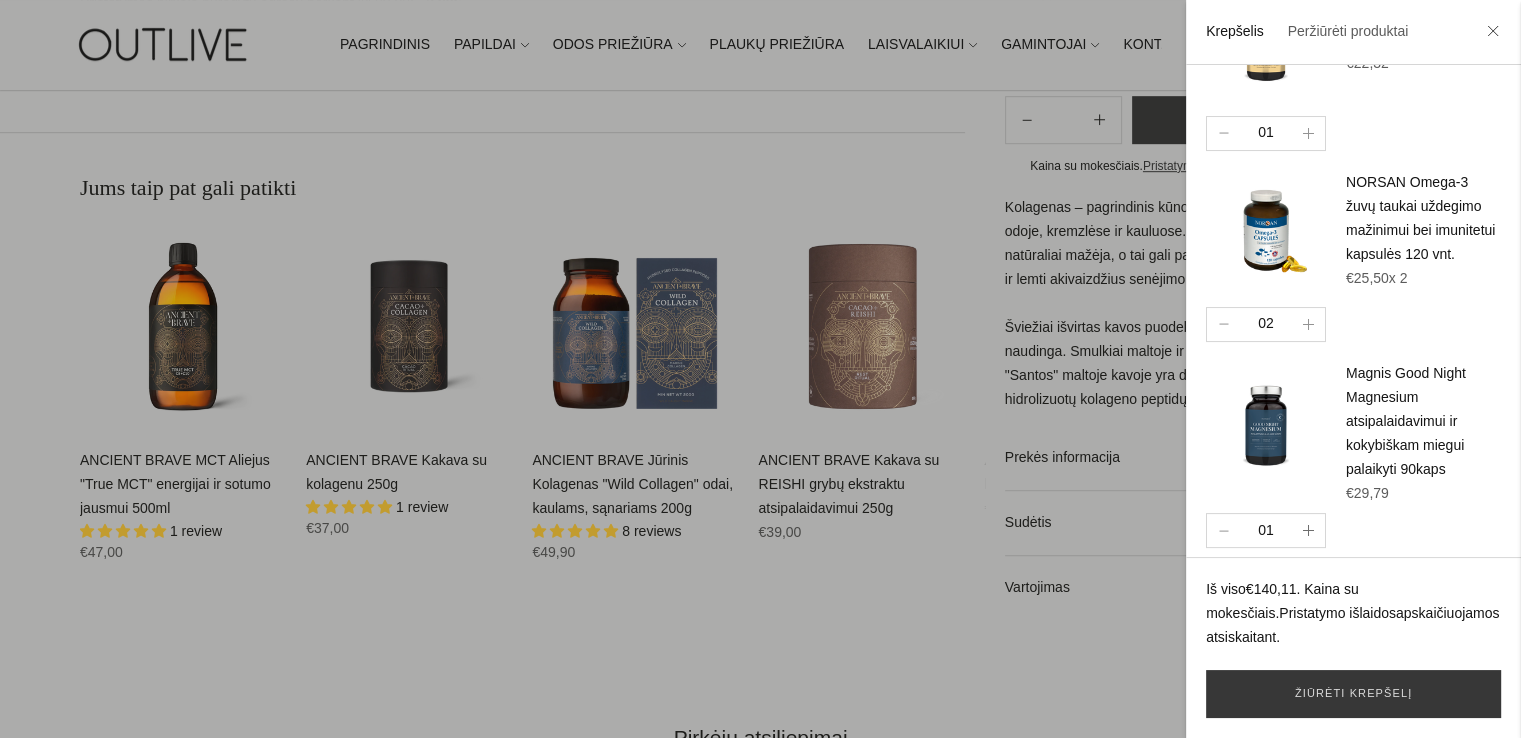 click at bounding box center [1308, 530] 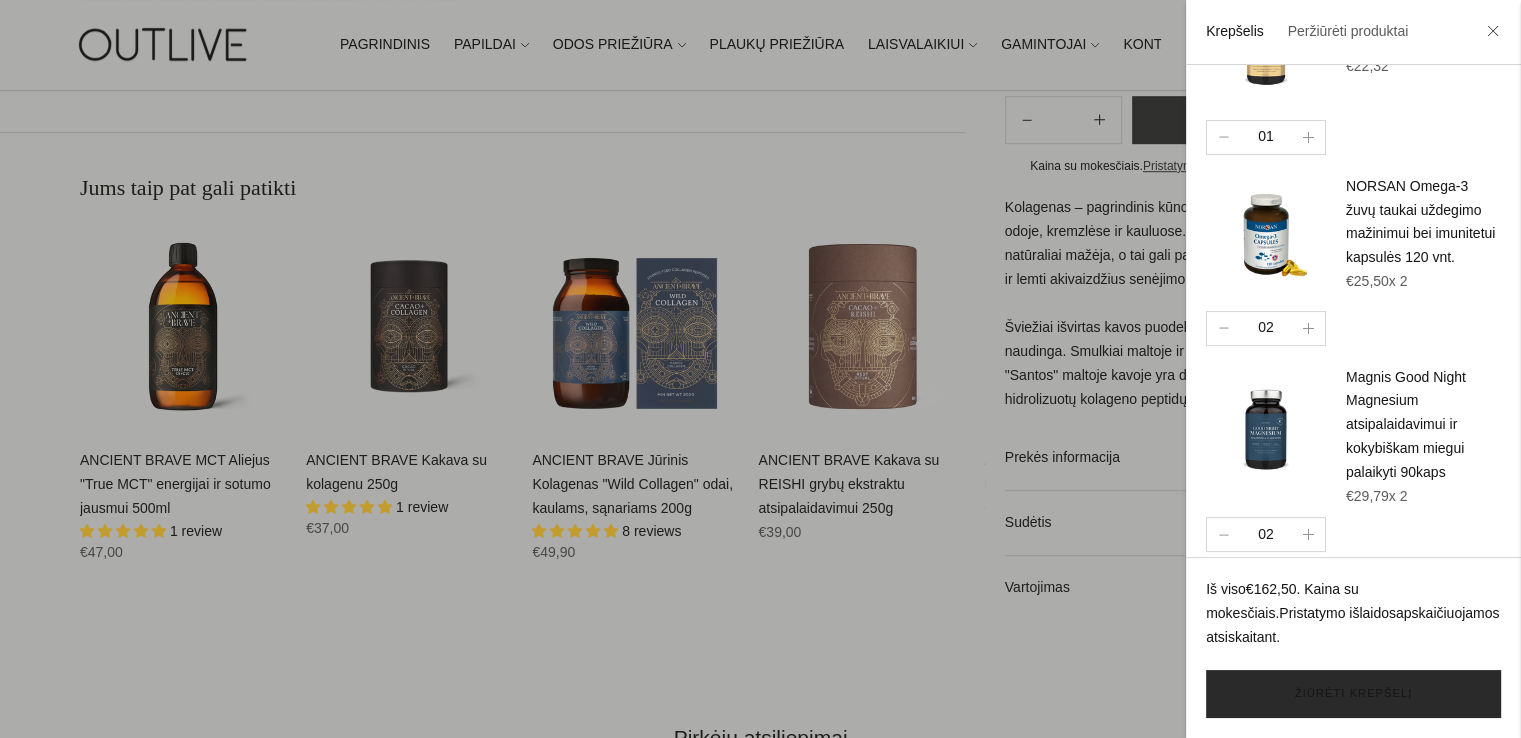 click on "Žiūrėti krepšelį" at bounding box center (1353, 694) 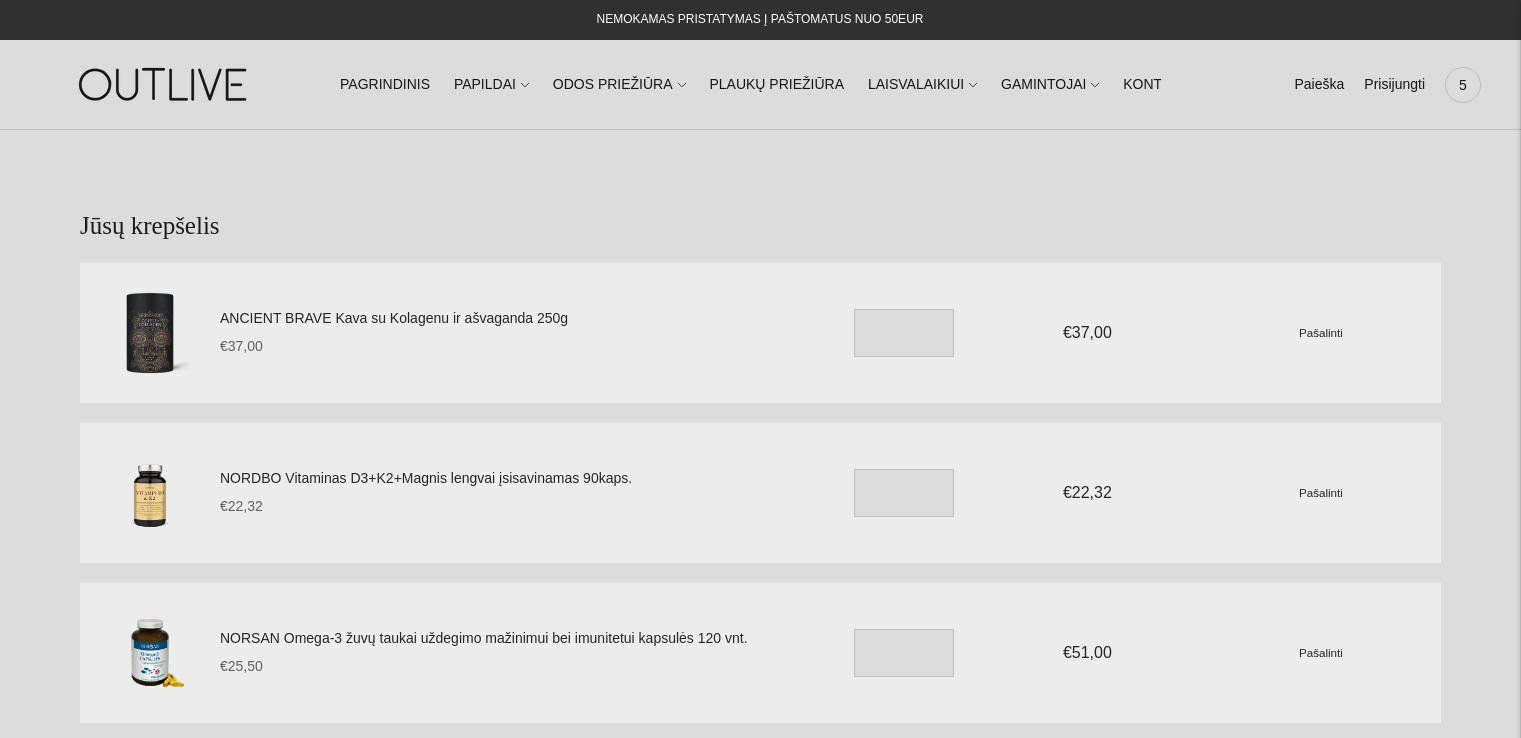 scroll, scrollTop: 0, scrollLeft: 0, axis: both 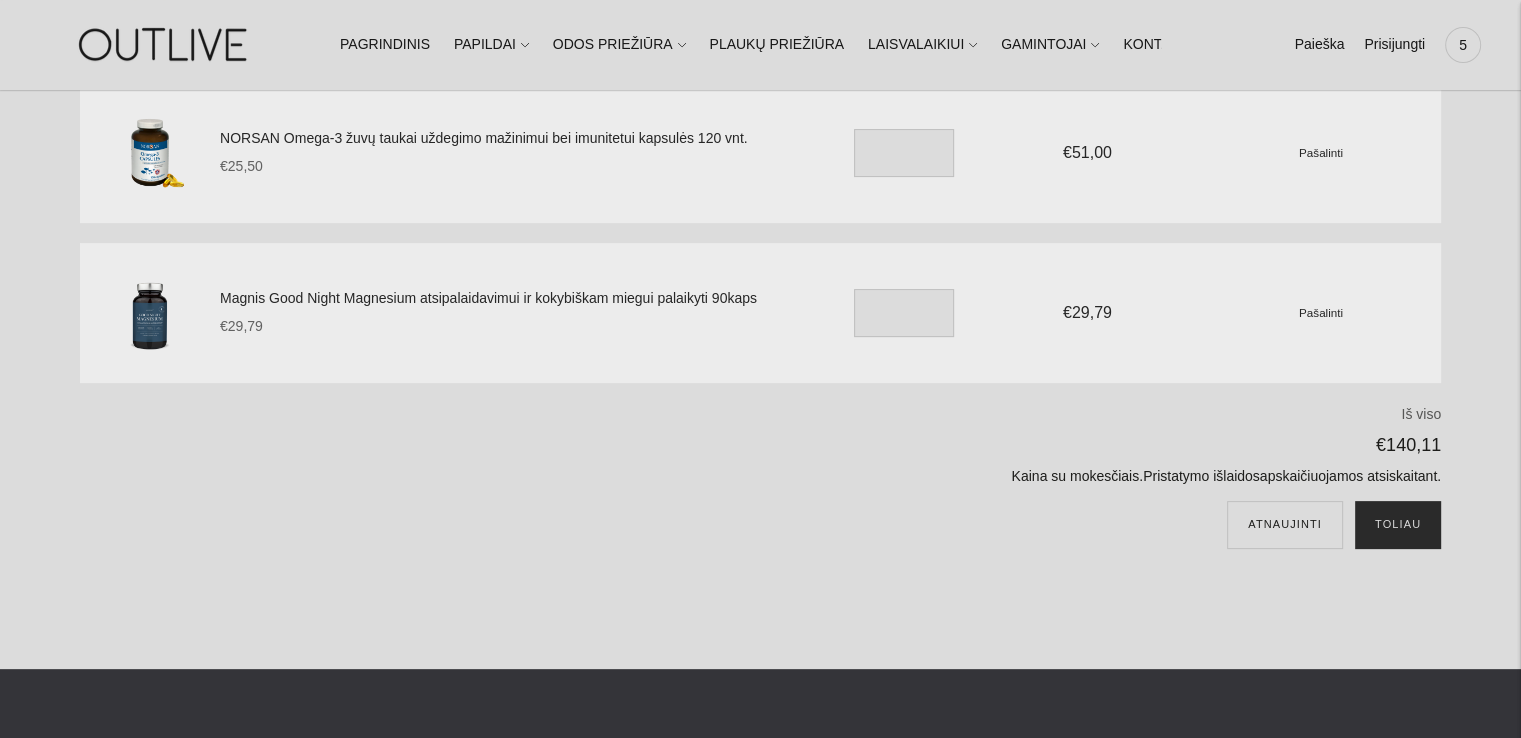 click on "Toliau" at bounding box center [1398, 525] 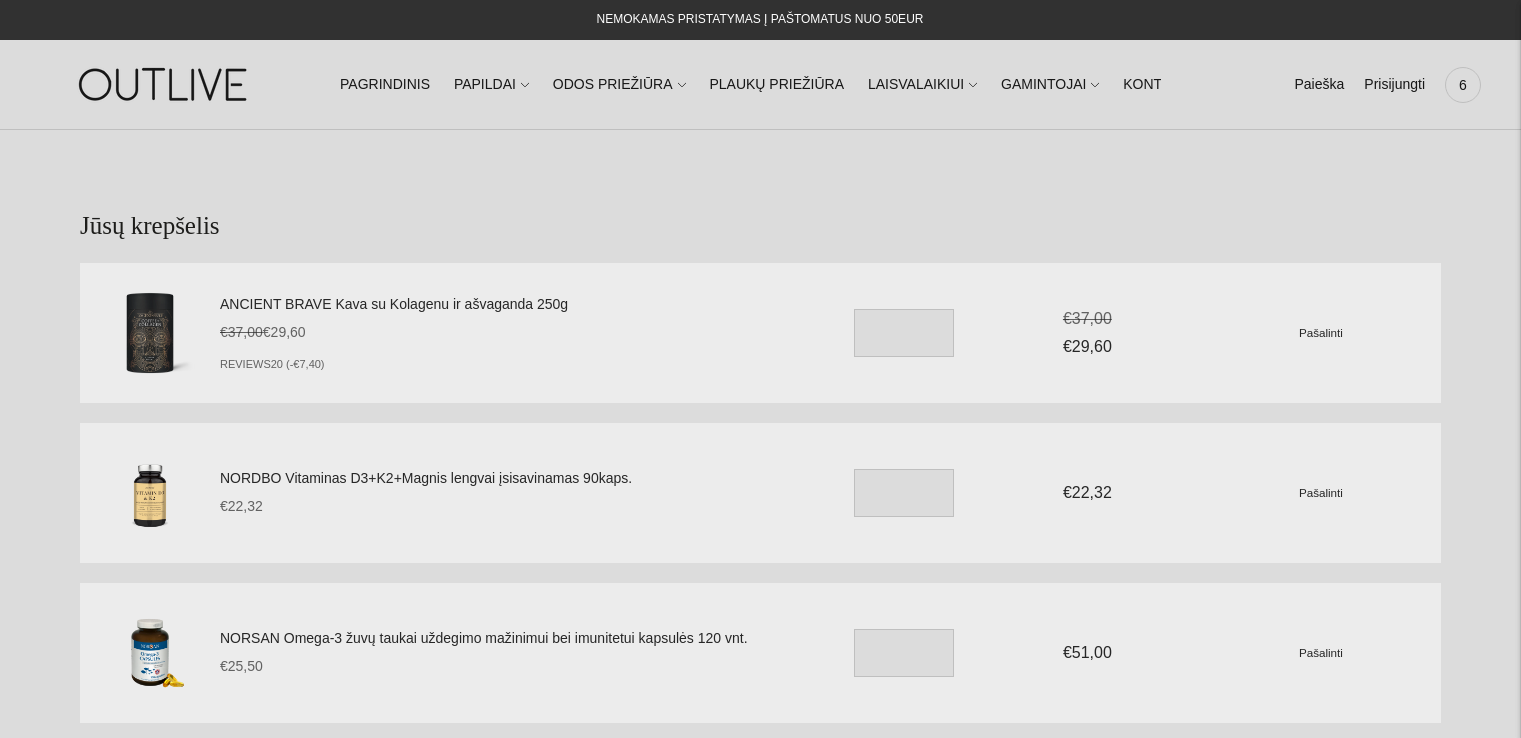 scroll, scrollTop: 0, scrollLeft: 0, axis: both 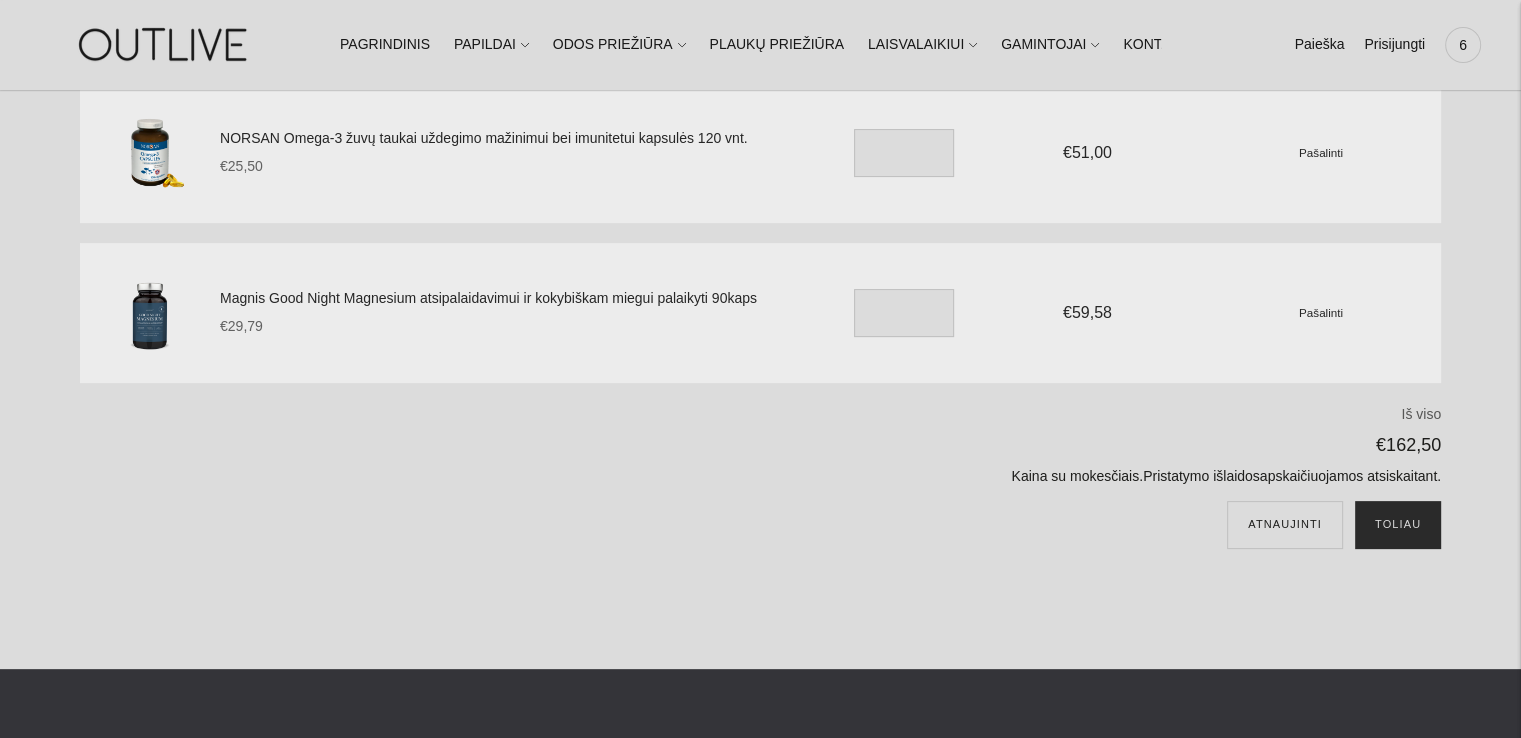 click on "Toliau" at bounding box center (1398, 525) 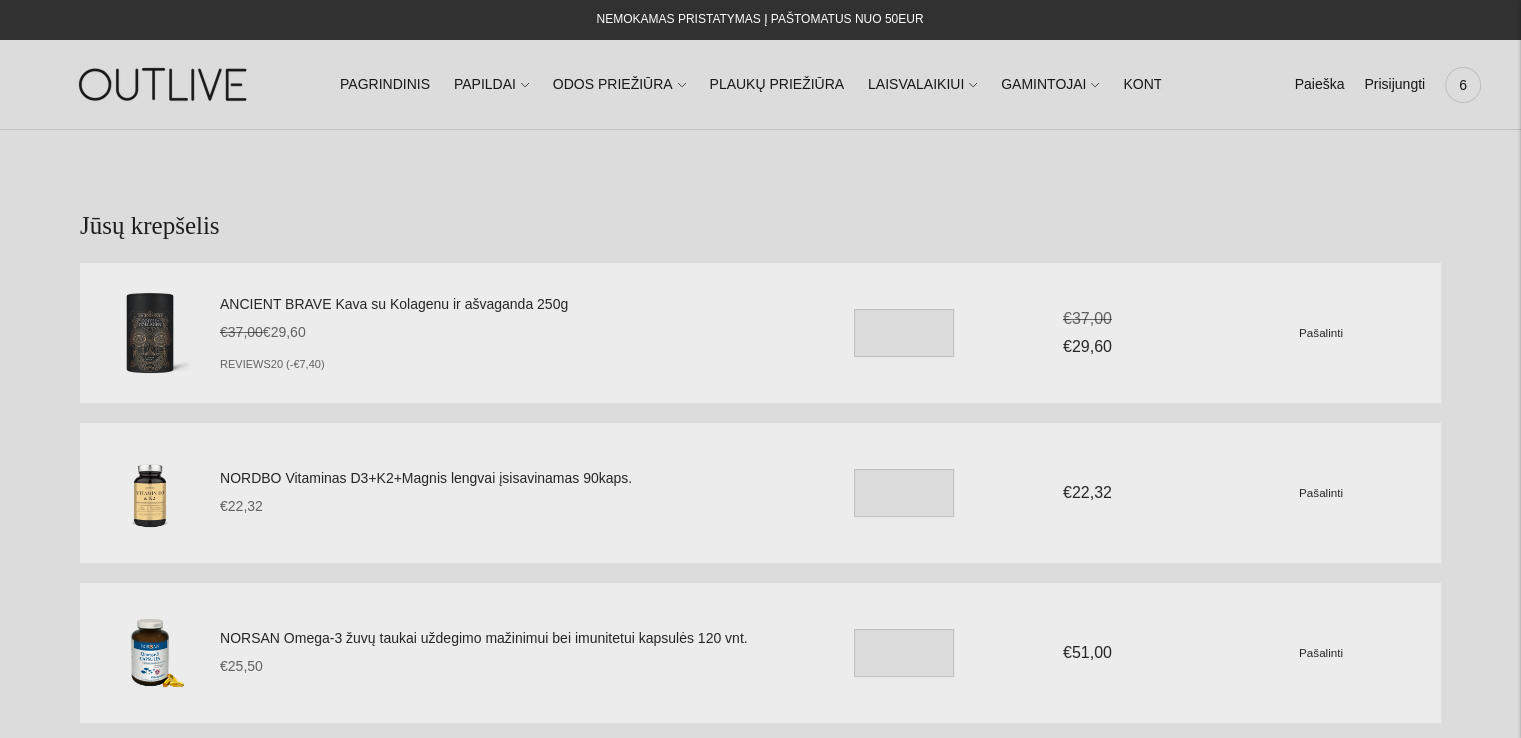 scroll, scrollTop: 200, scrollLeft: 0, axis: vertical 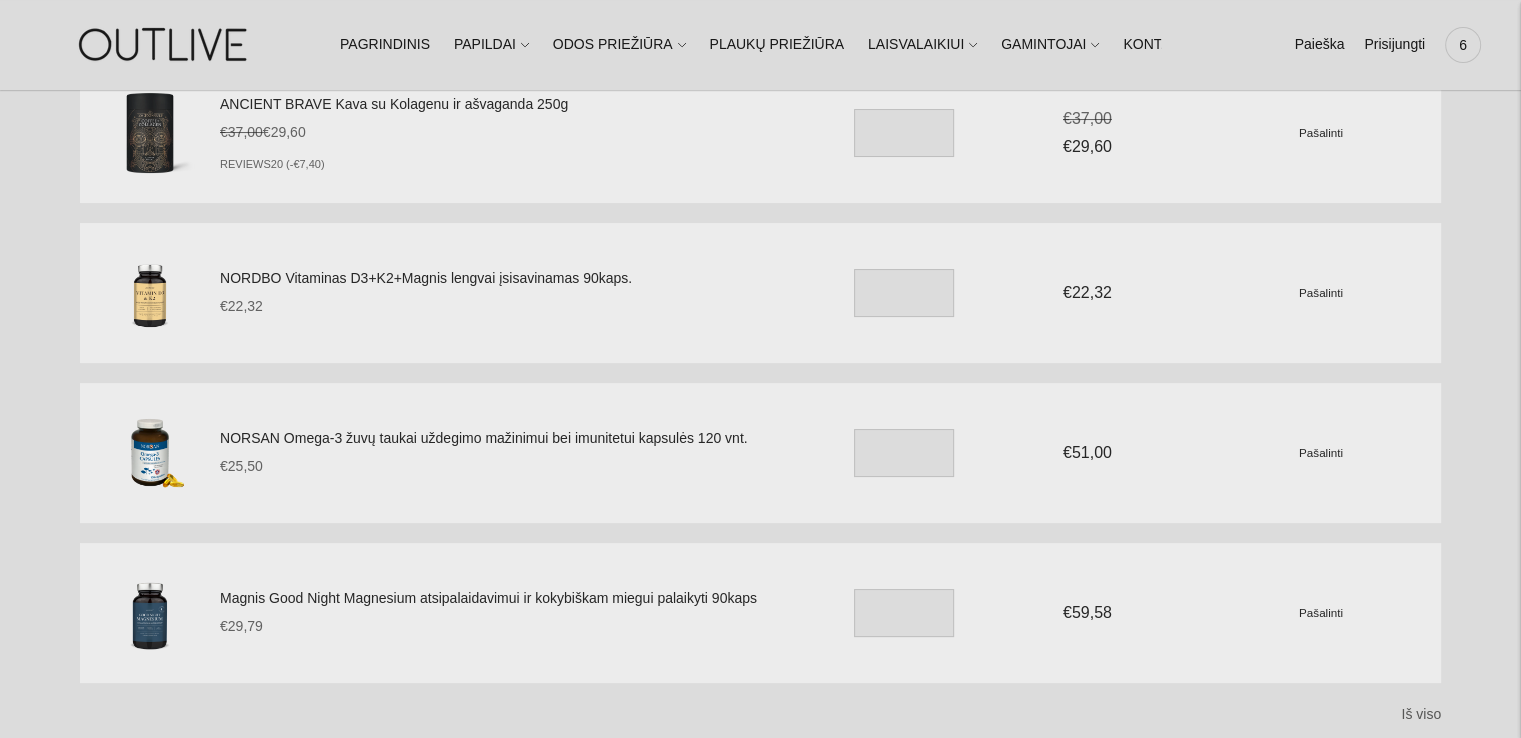 click on "NORSAN Omega-3 žuvų taukai uždegimo mažinimui bei imunitetui kapsulės 120 vnt." at bounding box center (510, 439) 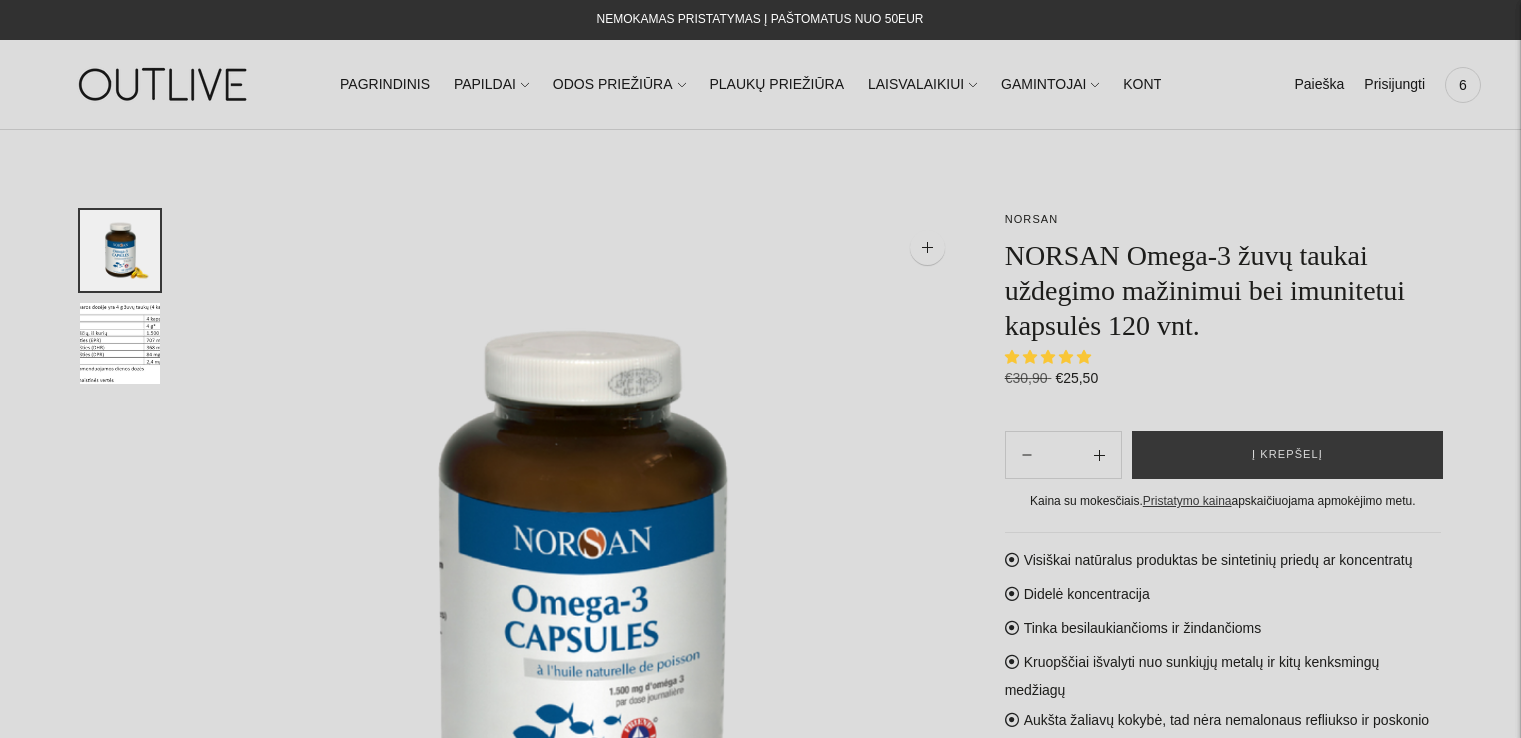 scroll, scrollTop: 0, scrollLeft: 0, axis: both 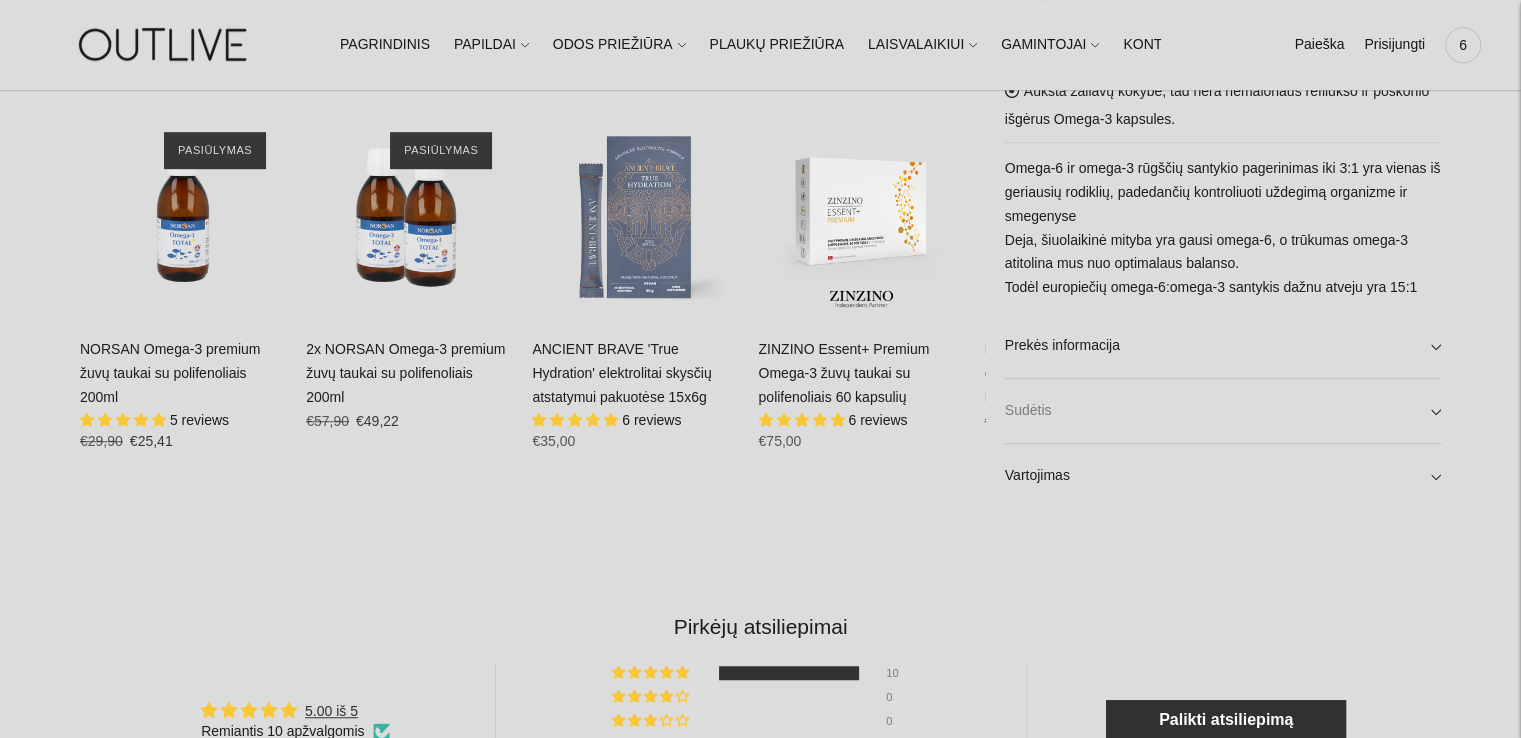 click on "Sudėtis" at bounding box center (1223, 411) 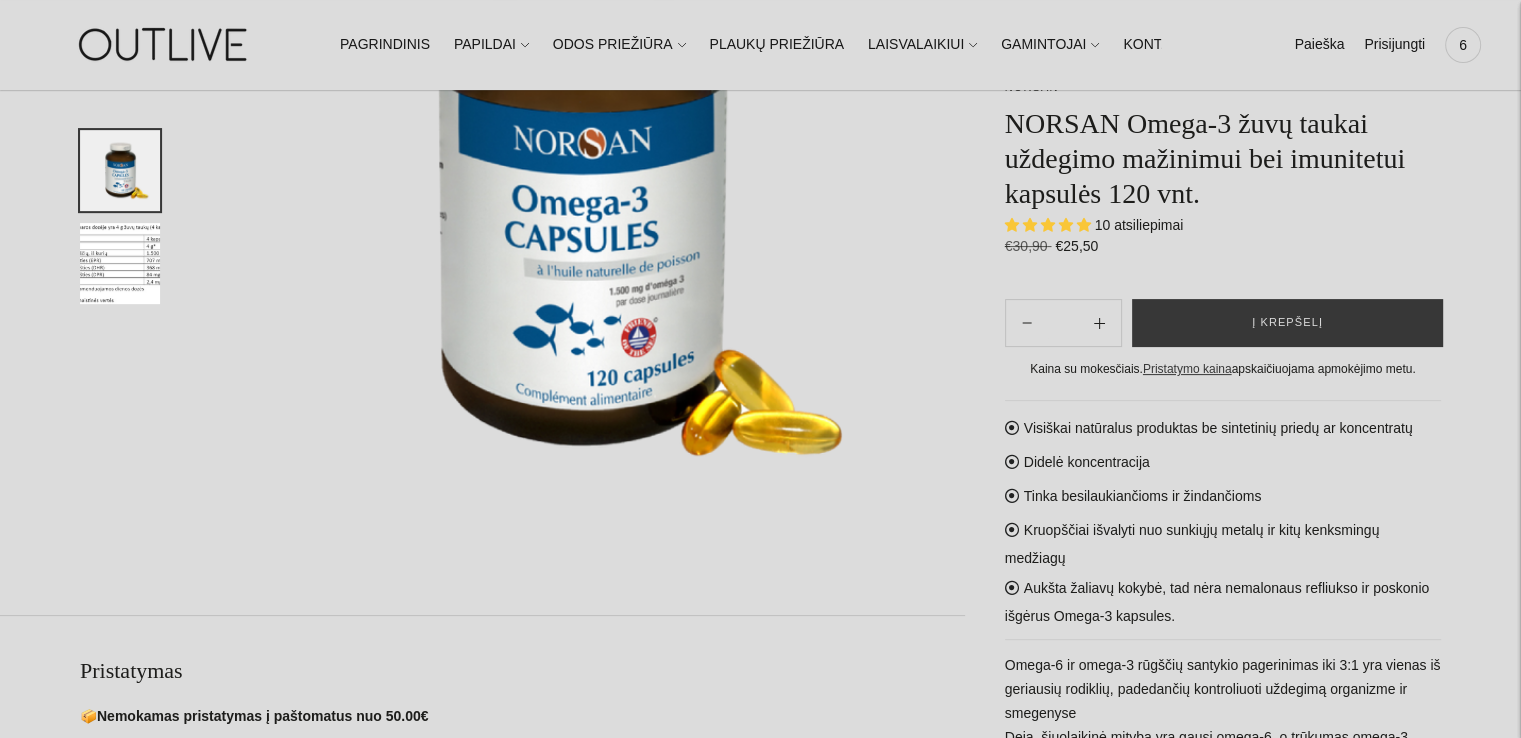 scroll, scrollTop: 100, scrollLeft: 0, axis: vertical 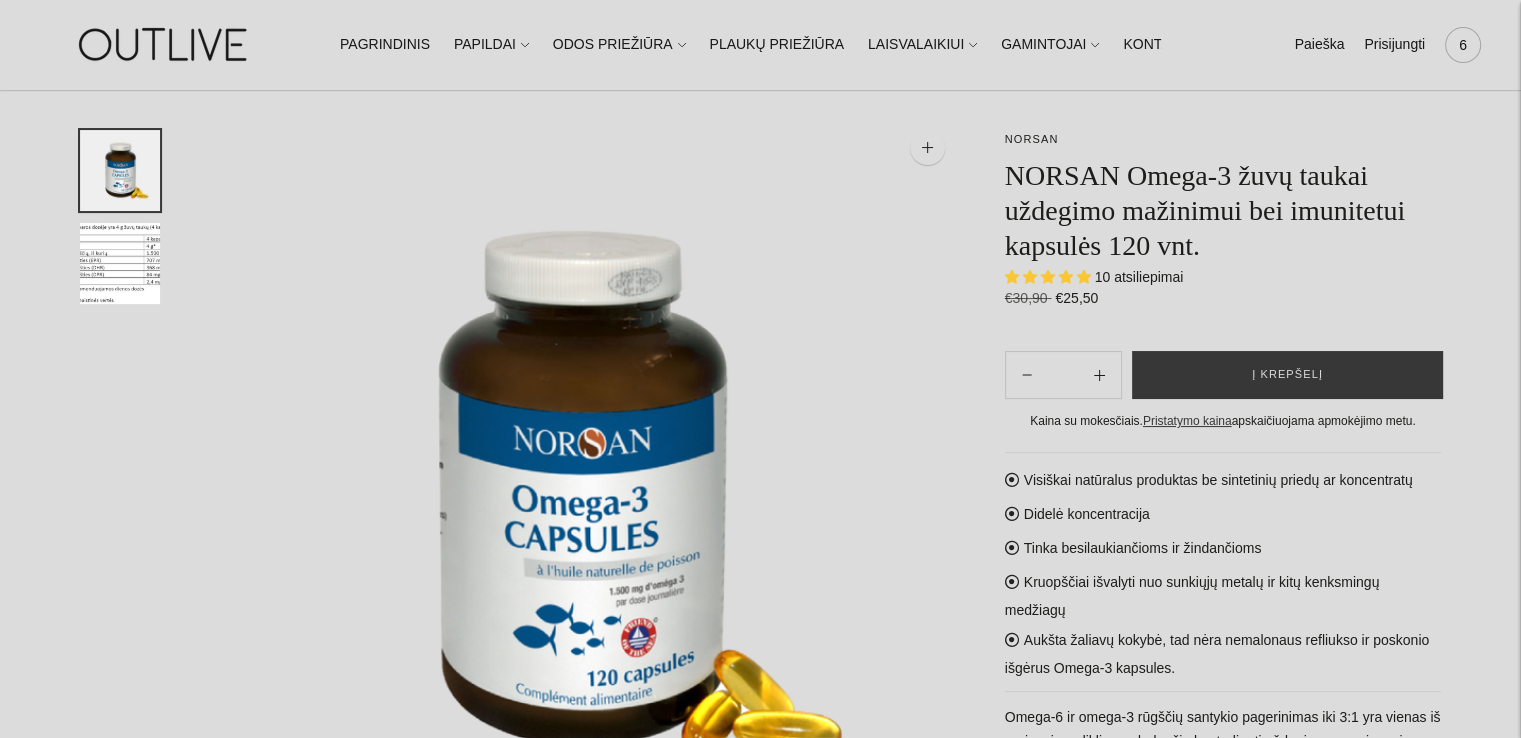 click on "6" at bounding box center (1463, 45) 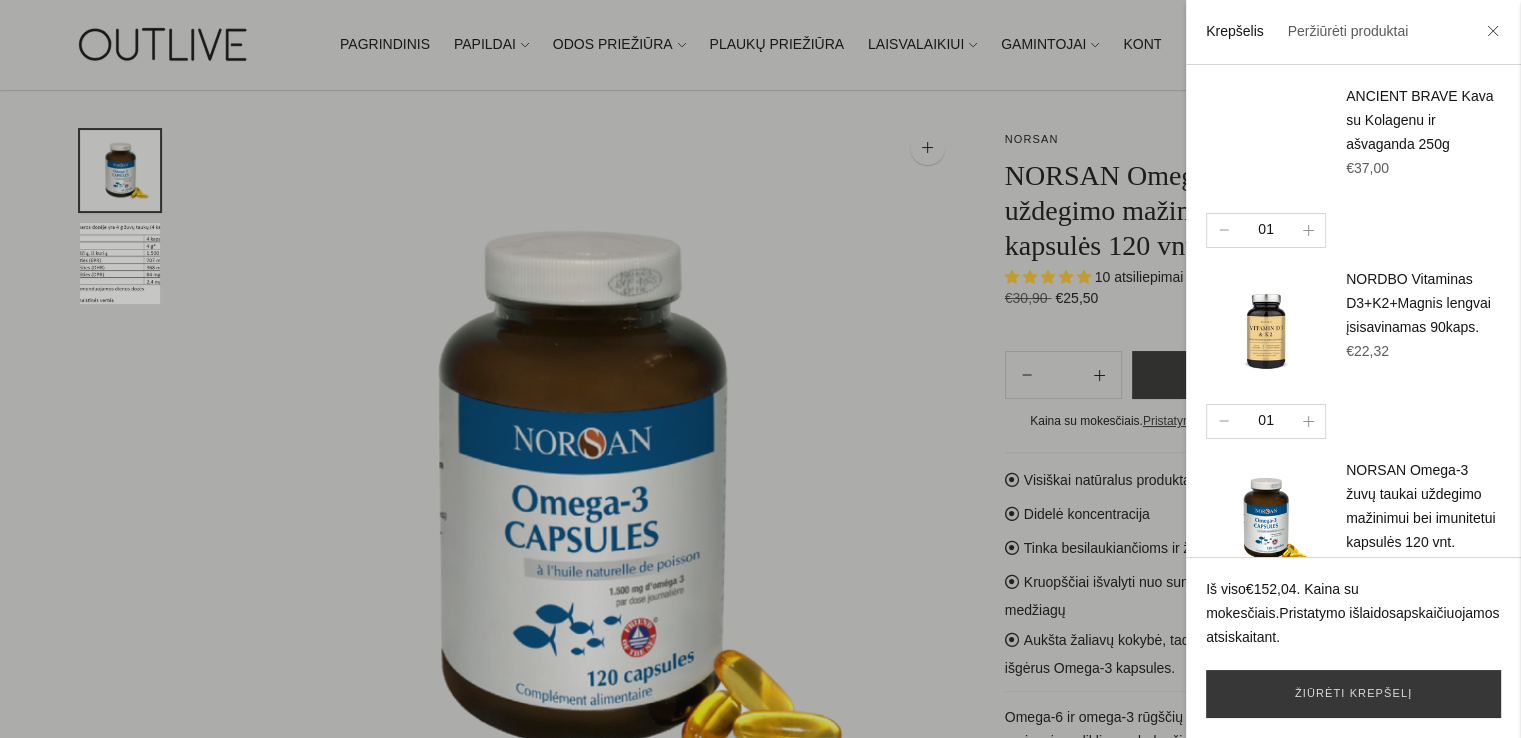 scroll, scrollTop: 0, scrollLeft: 0, axis: both 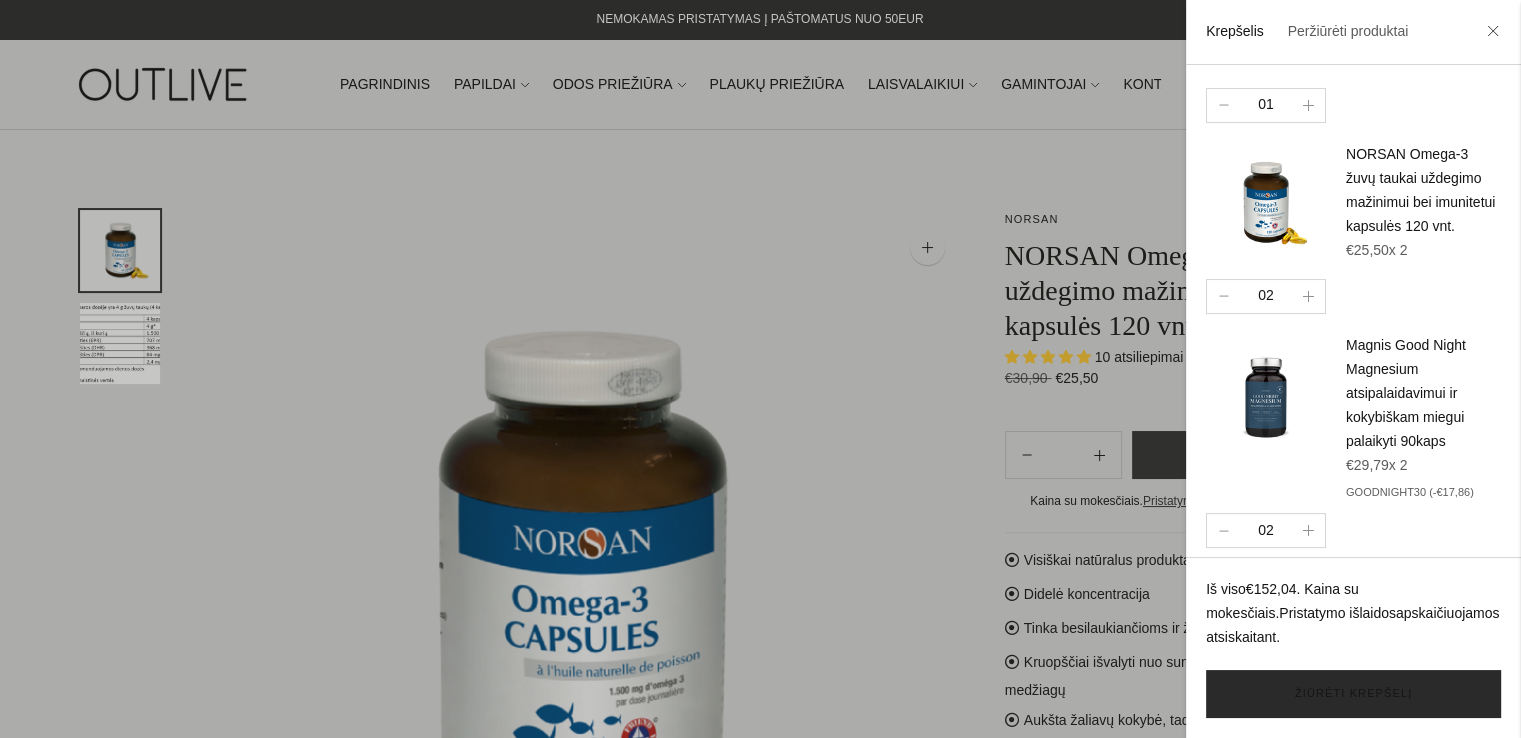 click on "Žiūrėti krepšelį" at bounding box center [1353, 694] 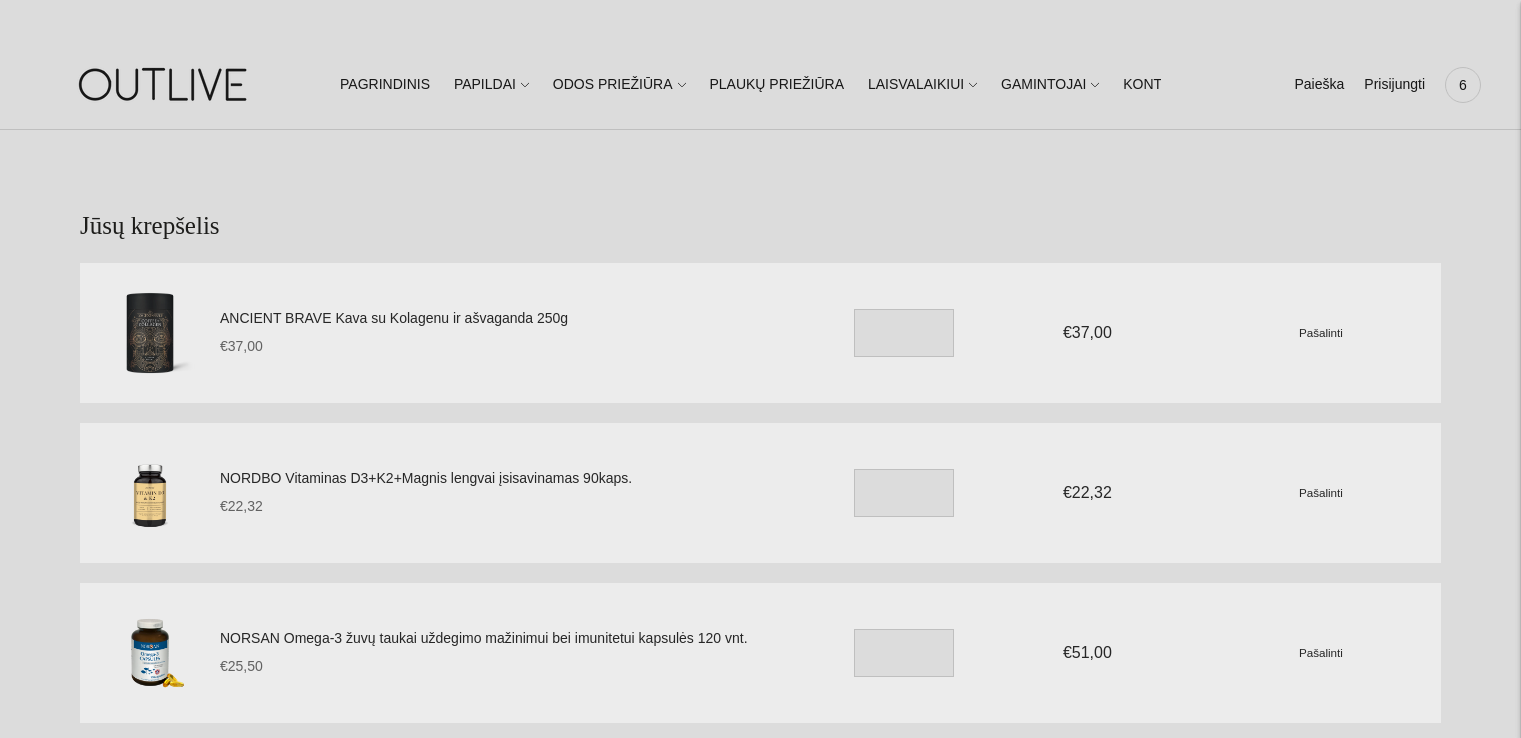 scroll, scrollTop: 0, scrollLeft: 0, axis: both 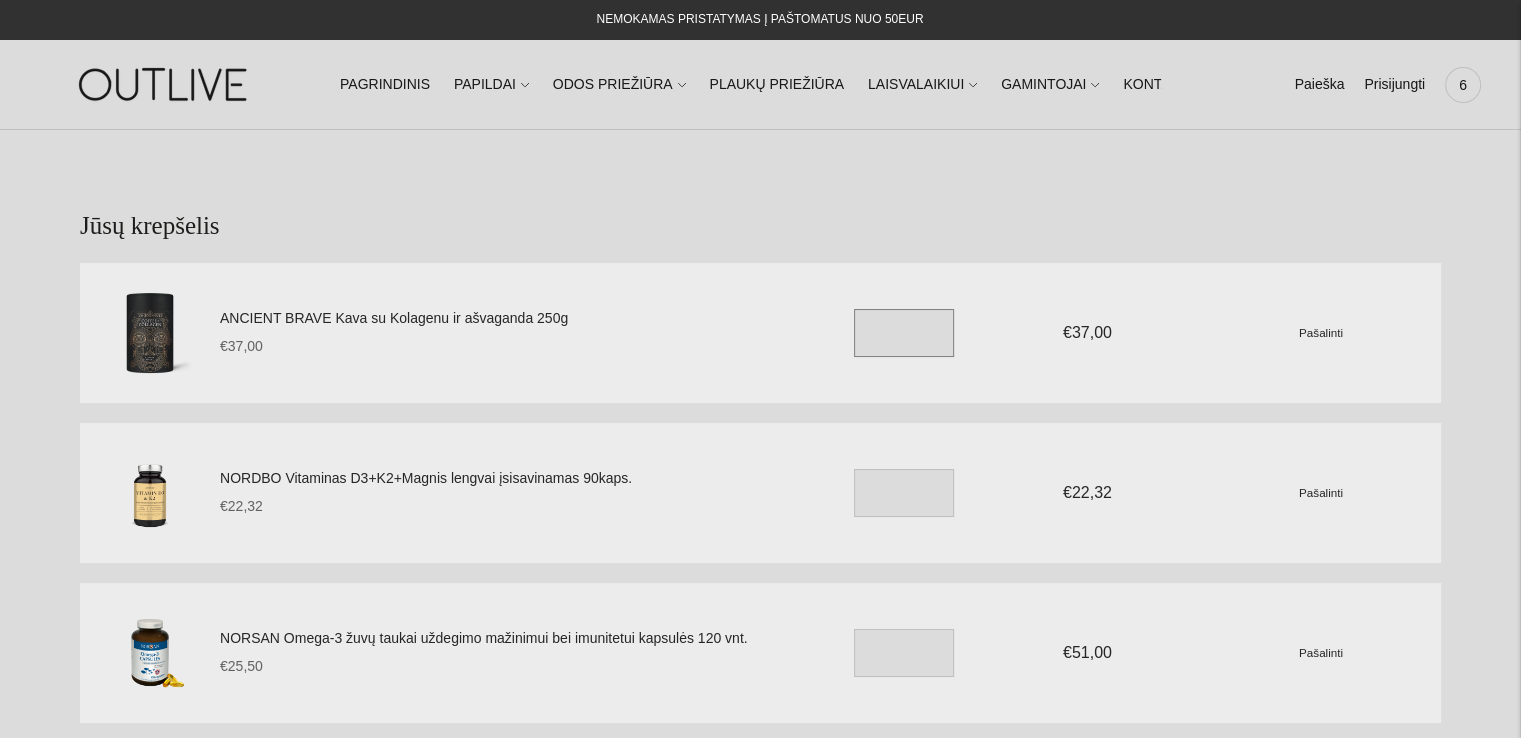 click on "ANCIENT BRAVE Kava su Kolagenu ir ašvaganda 250g
€37,00
Unit price
/ per
*
€37,00
Pašalinti" at bounding box center [830, 333] 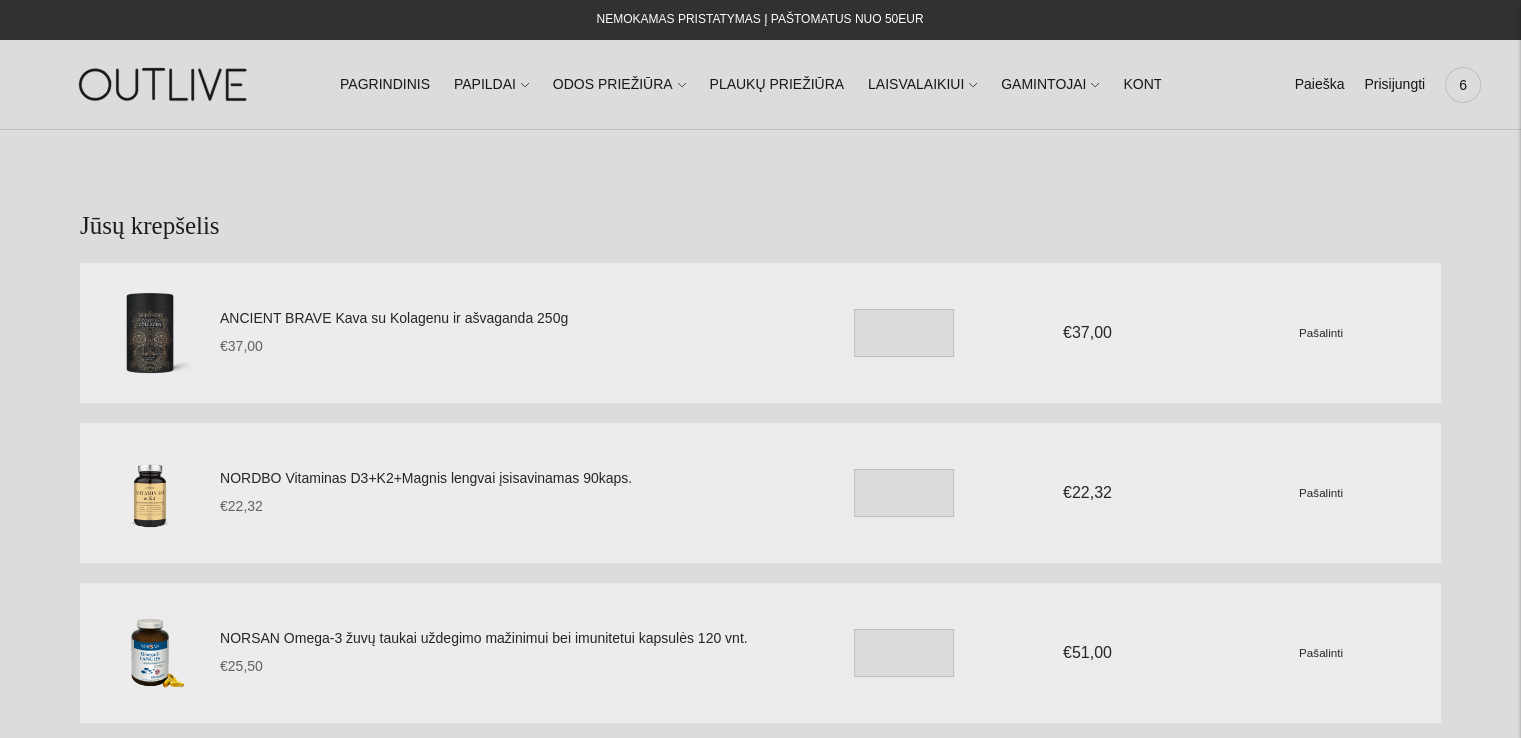 click on "Jūsų krepšelis" at bounding box center [760, 226] 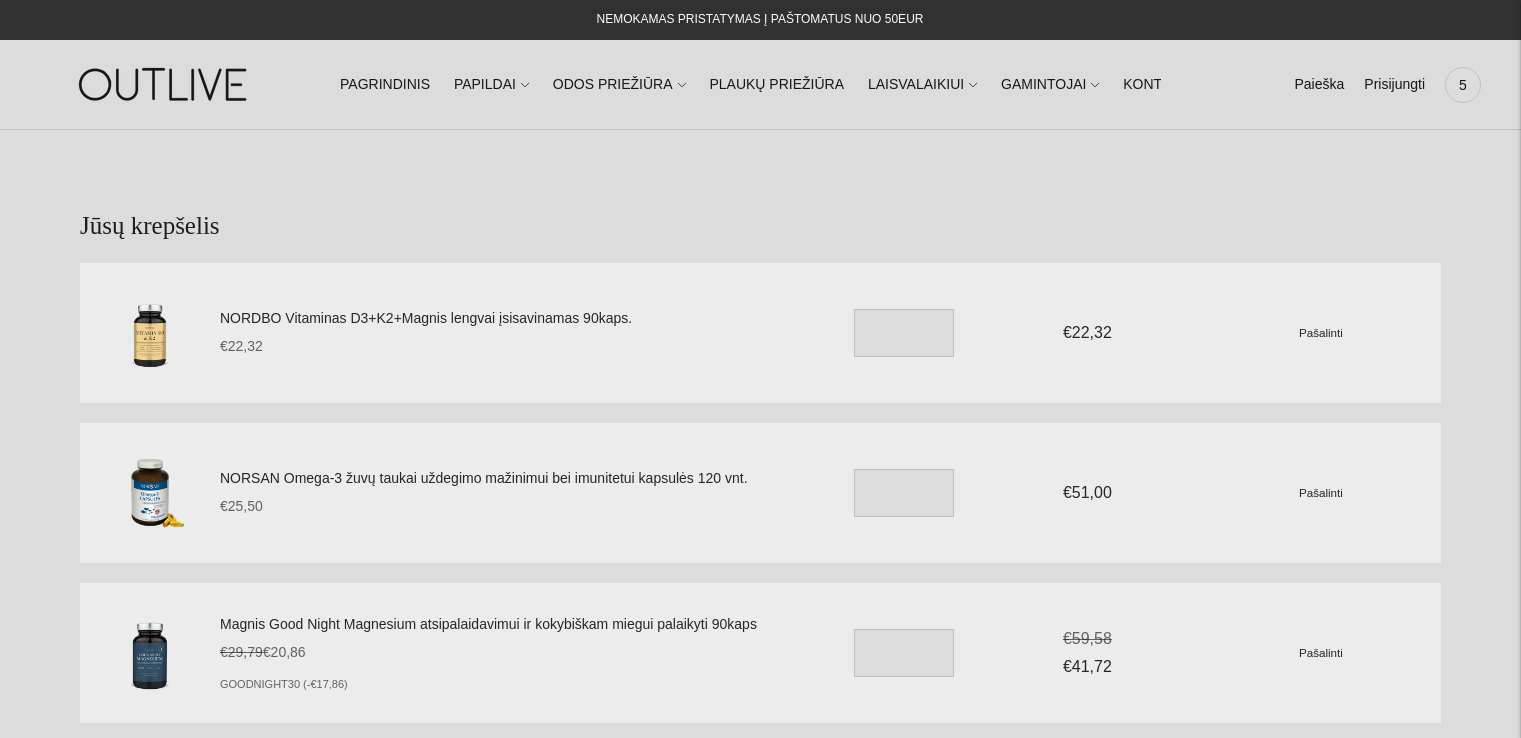 scroll, scrollTop: 0, scrollLeft: 0, axis: both 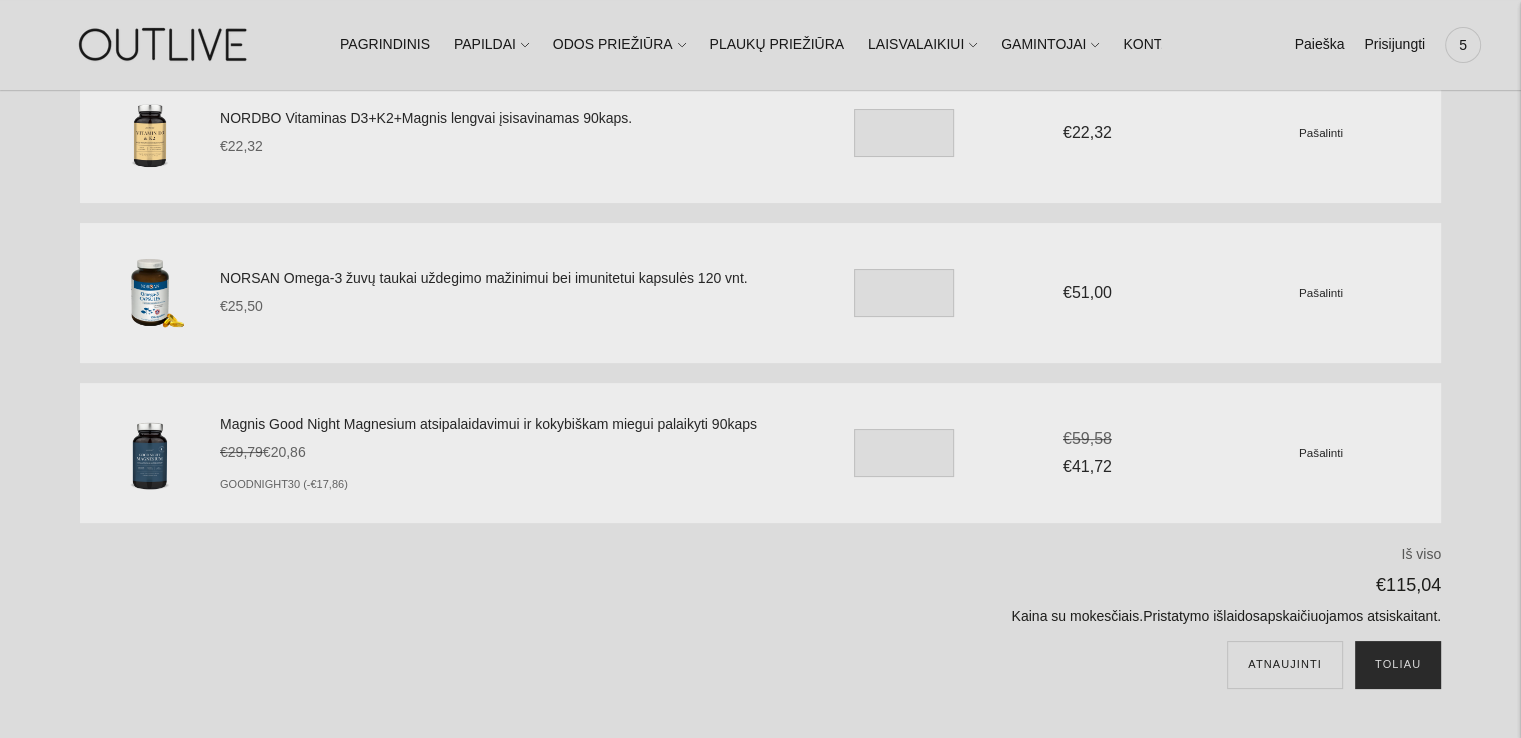 click on "Toliau" at bounding box center (1398, 665) 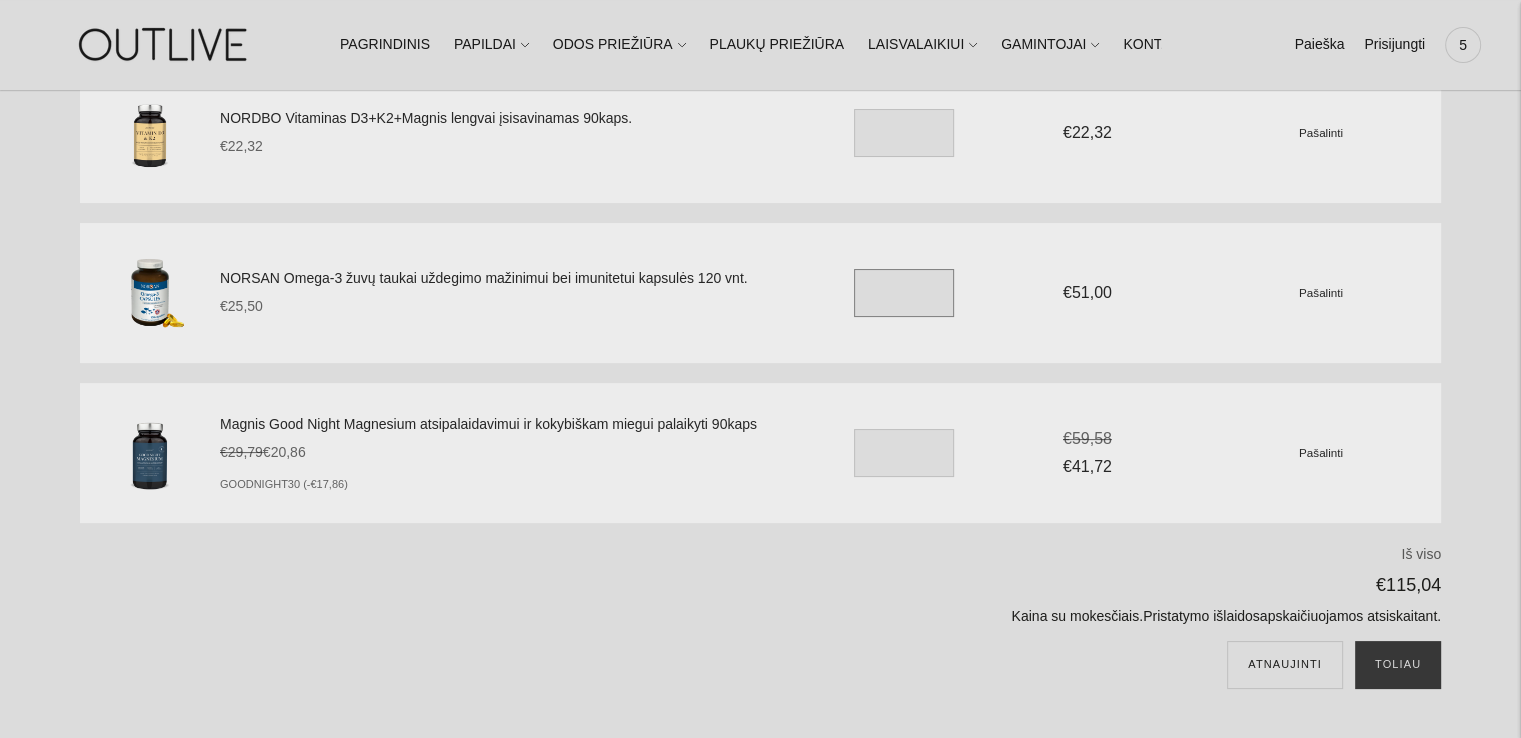 click on "*" at bounding box center [904, 293] 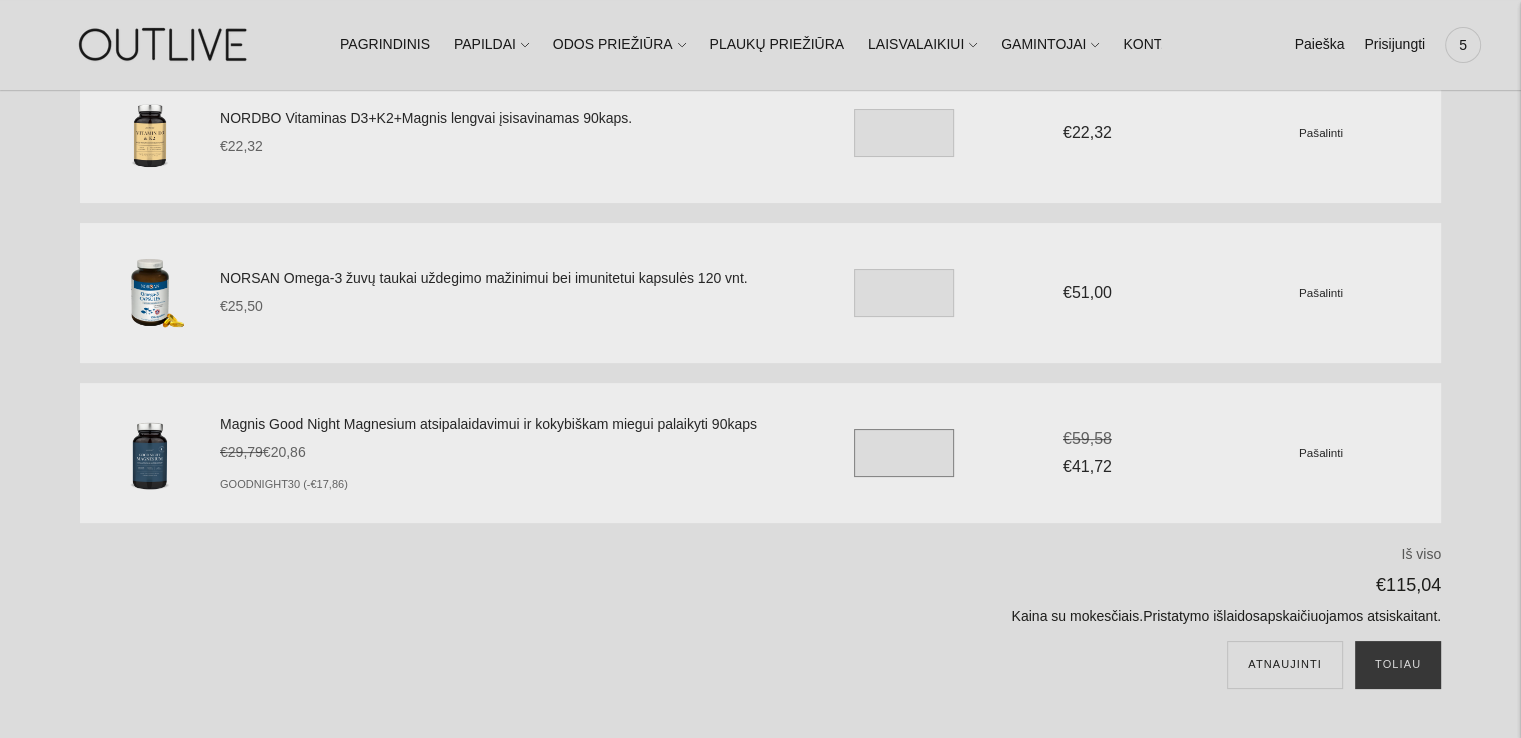 drag, startPoint x: 884, startPoint y: 439, endPoint x: 884, endPoint y: 450, distance: 11 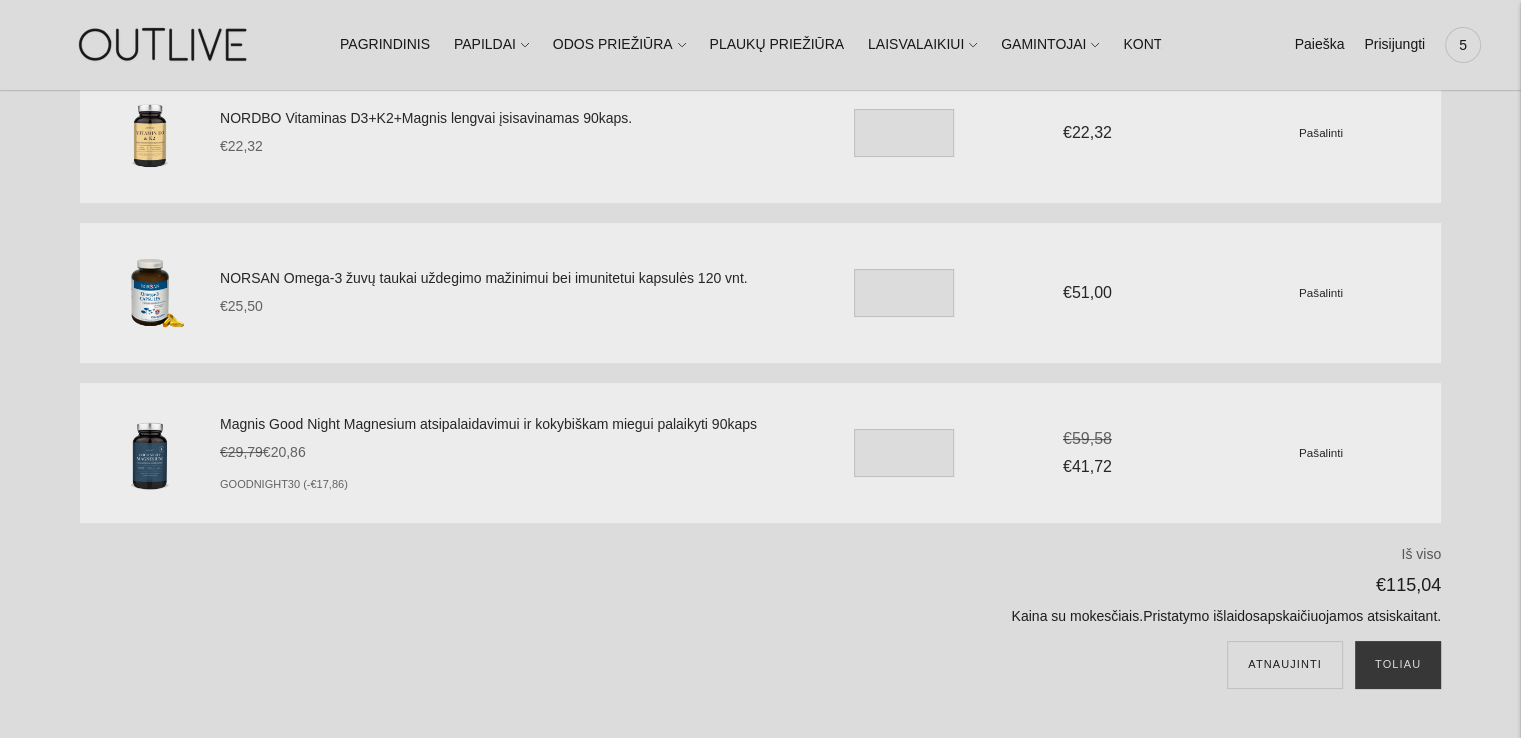 drag, startPoint x: 921, startPoint y: 626, endPoint x: 1219, endPoint y: 658, distance: 299.7132 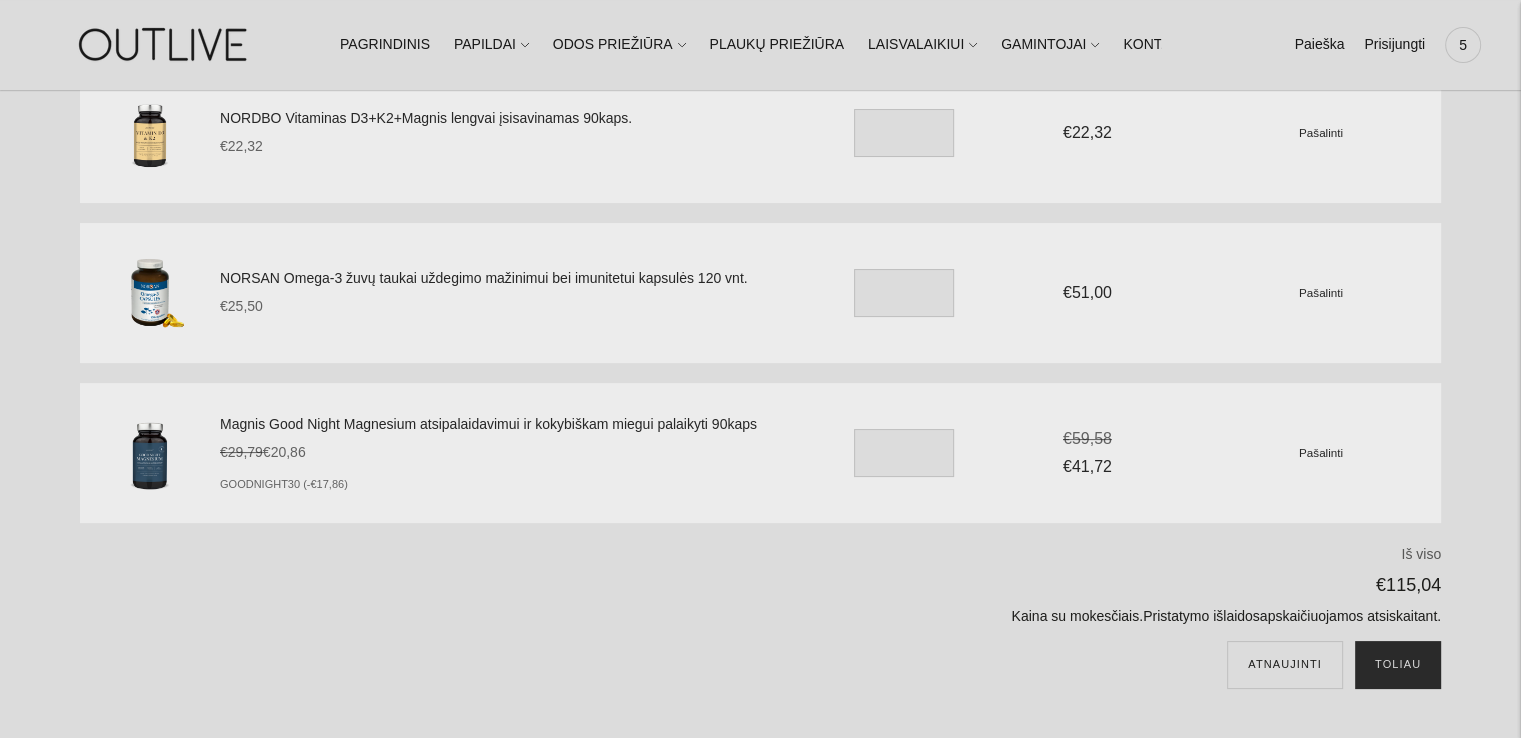 click on "Toliau" at bounding box center [1398, 665] 